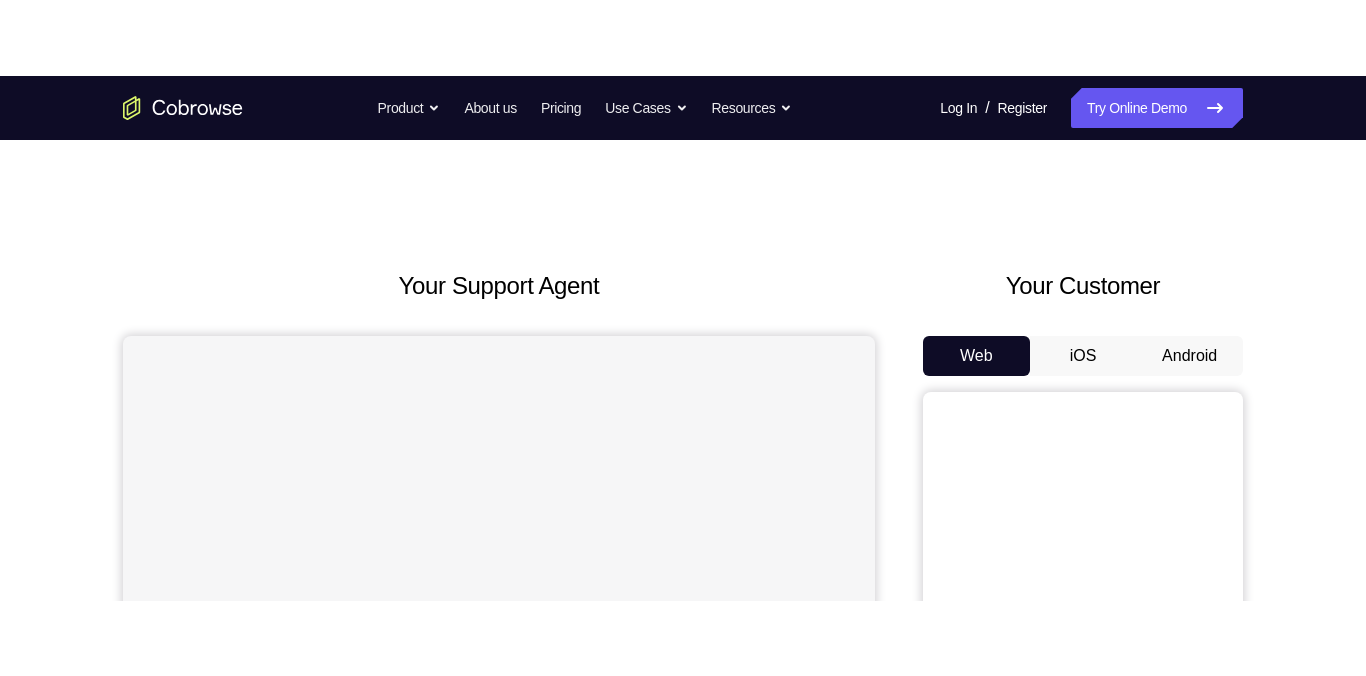 scroll, scrollTop: 0, scrollLeft: 0, axis: both 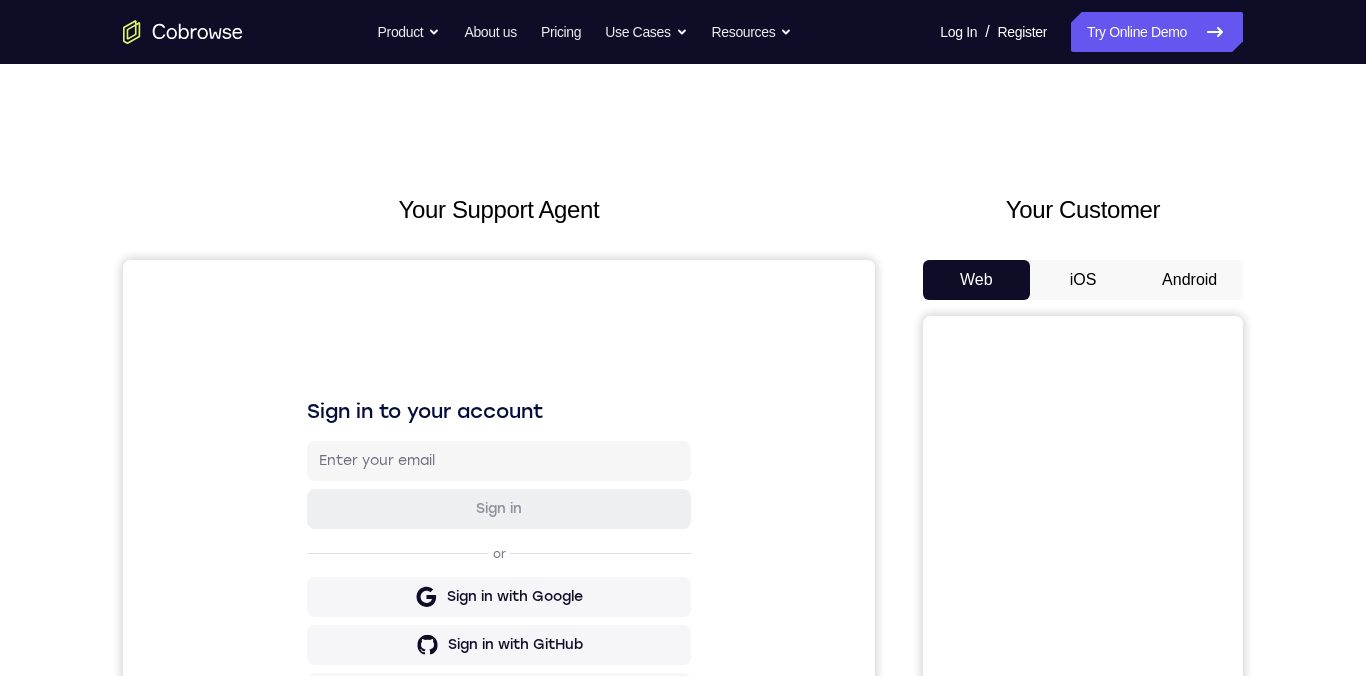 click on "Android" at bounding box center (1189, 280) 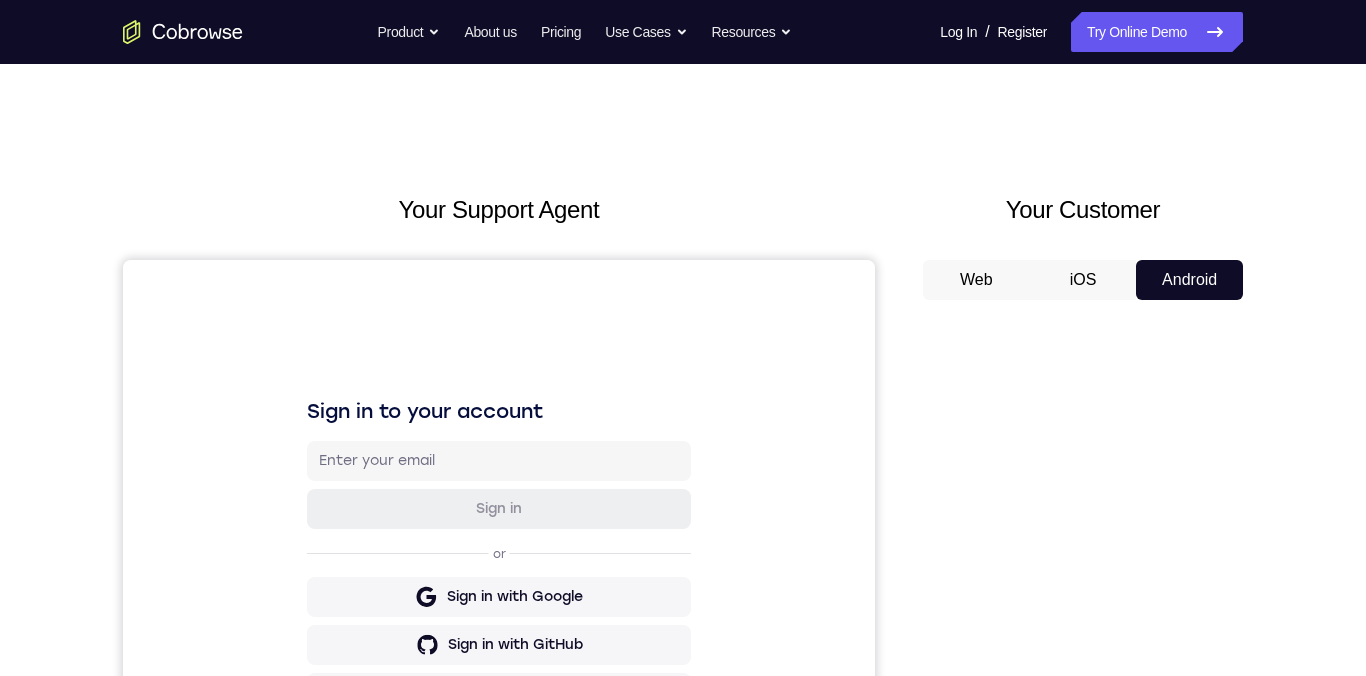 scroll, scrollTop: 0, scrollLeft: 0, axis: both 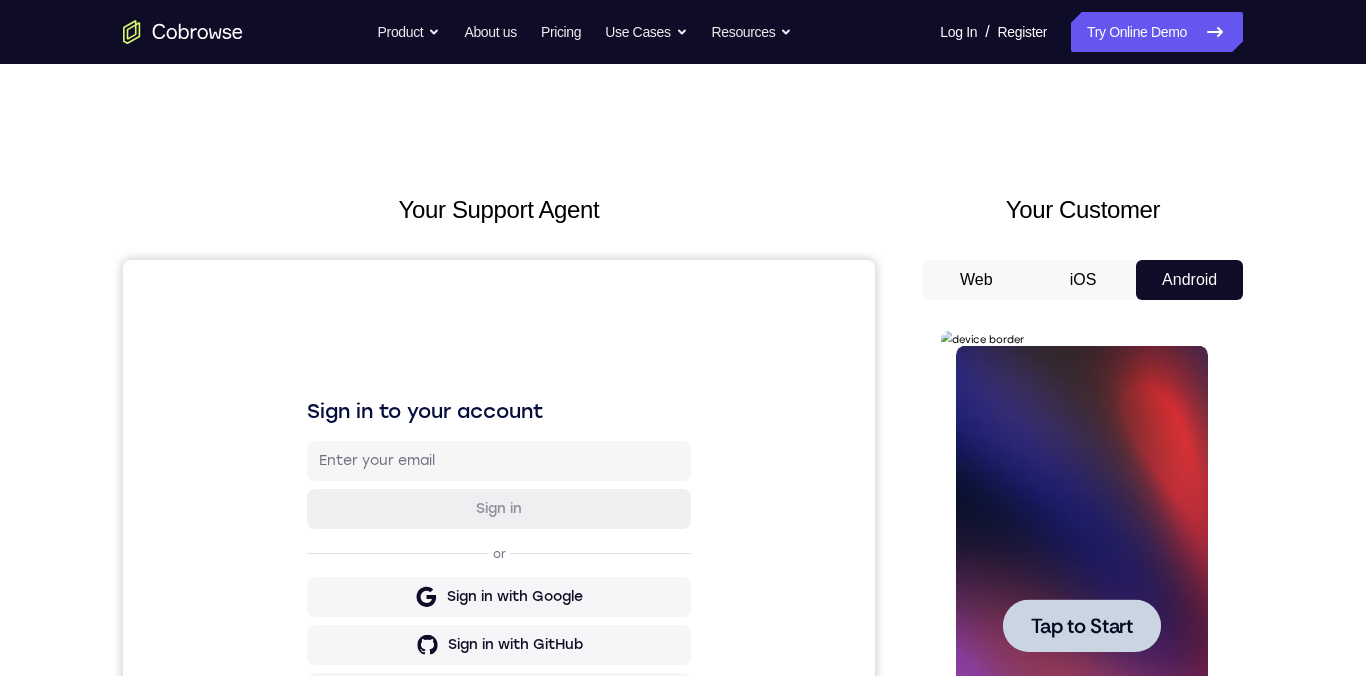 click on "Tap to Start" at bounding box center [1081, 626] 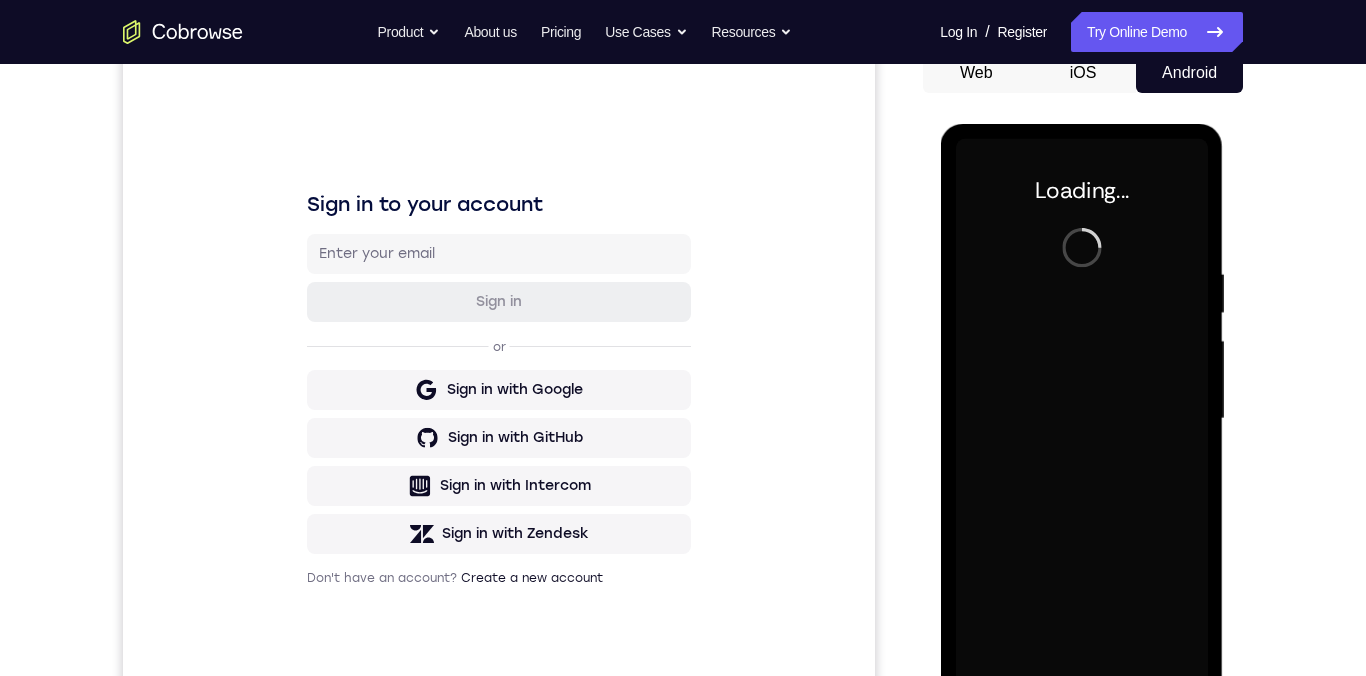 scroll, scrollTop: 250, scrollLeft: 0, axis: vertical 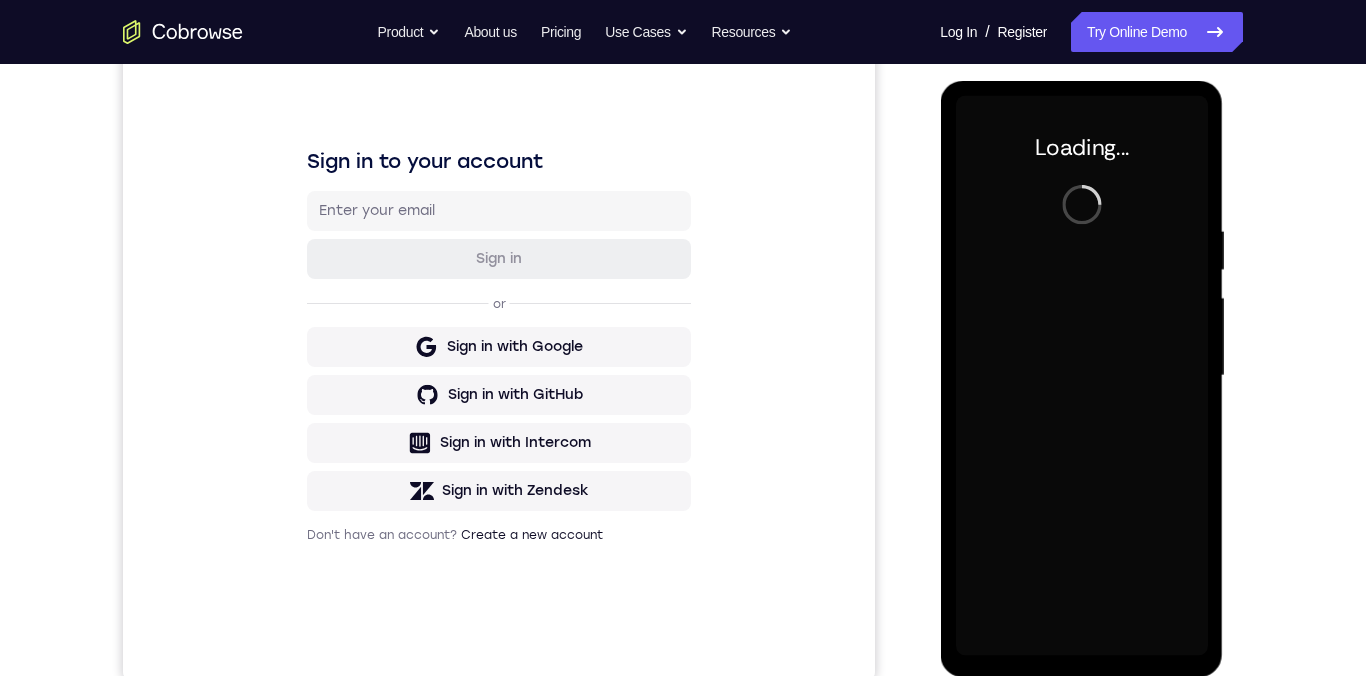 drag, startPoint x: 1305, startPoint y: 392, endPoint x: 1290, endPoint y: 360, distance: 35.341194 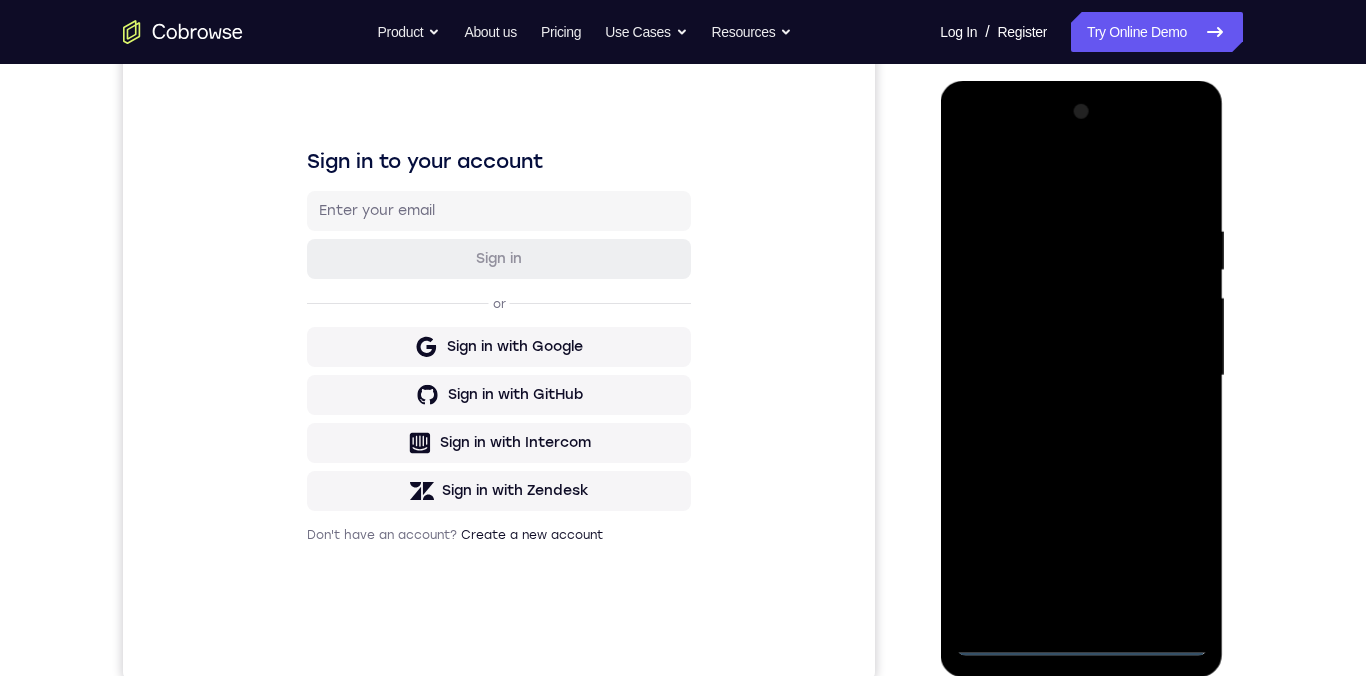 click at bounding box center [1081, 376] 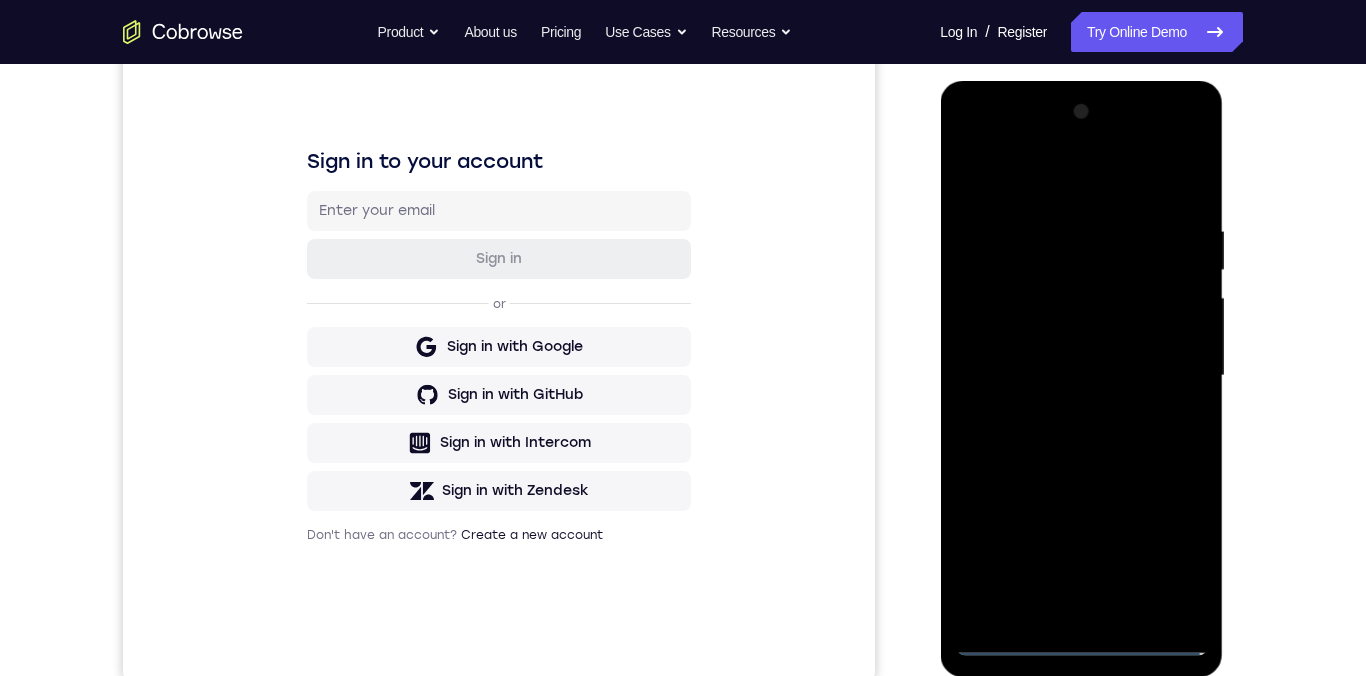 click at bounding box center [1081, 376] 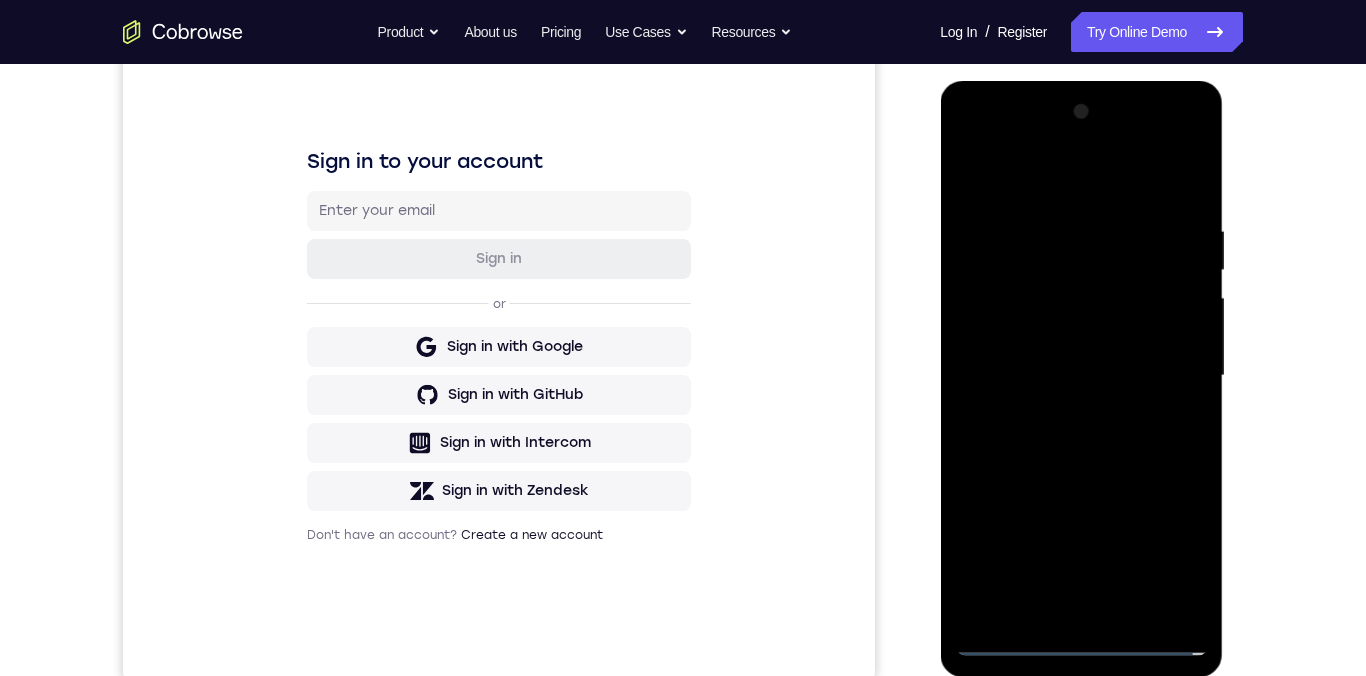 click at bounding box center [1081, 376] 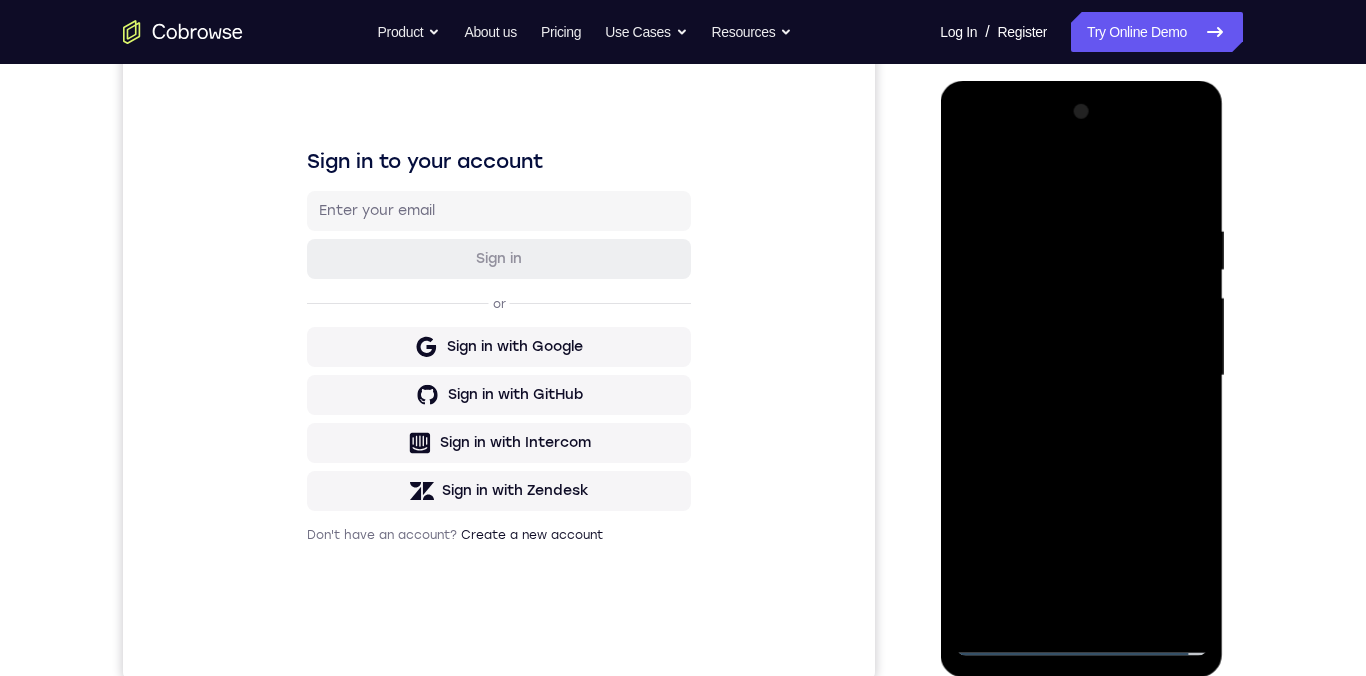 click at bounding box center [1081, 376] 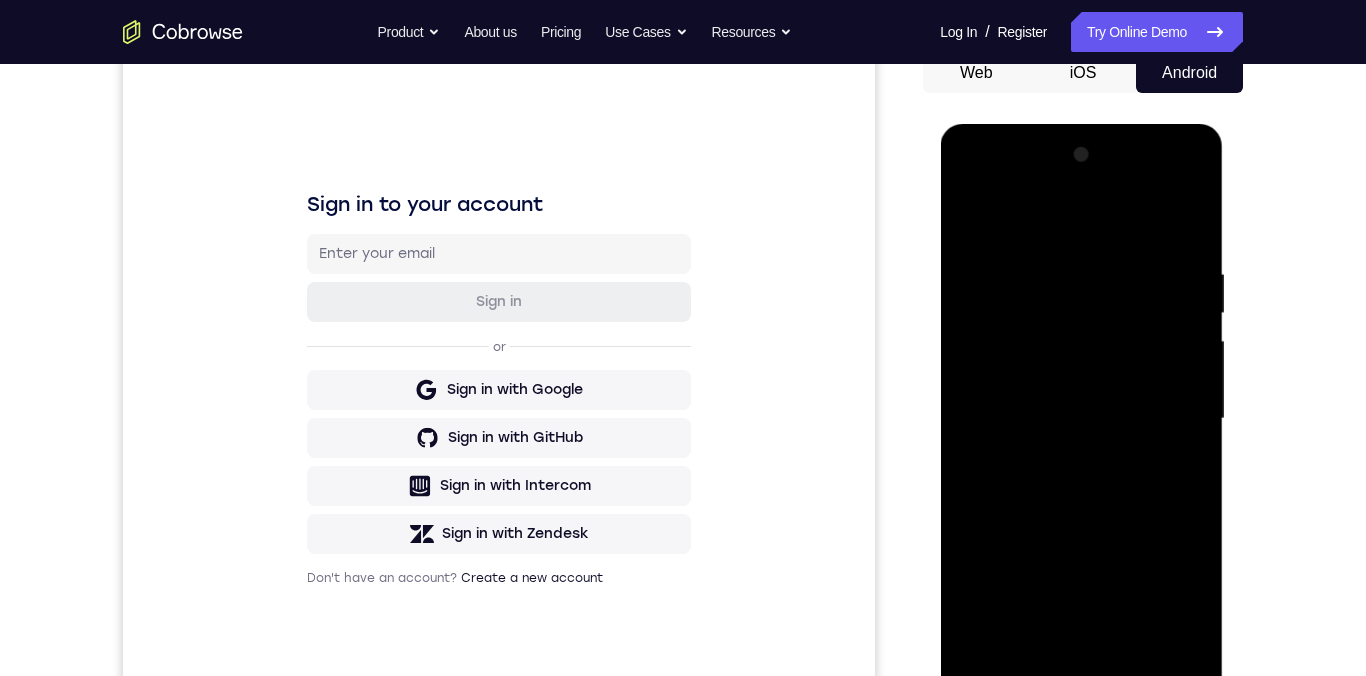 scroll, scrollTop: 210, scrollLeft: 0, axis: vertical 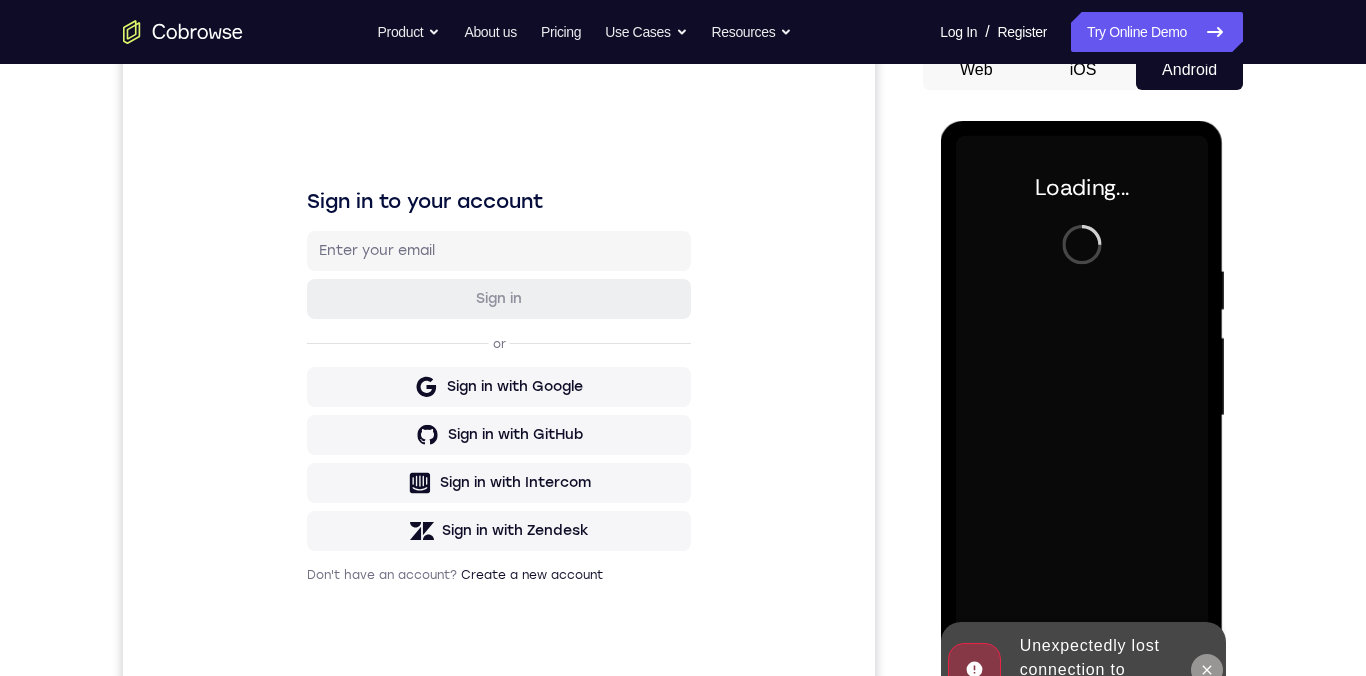 click 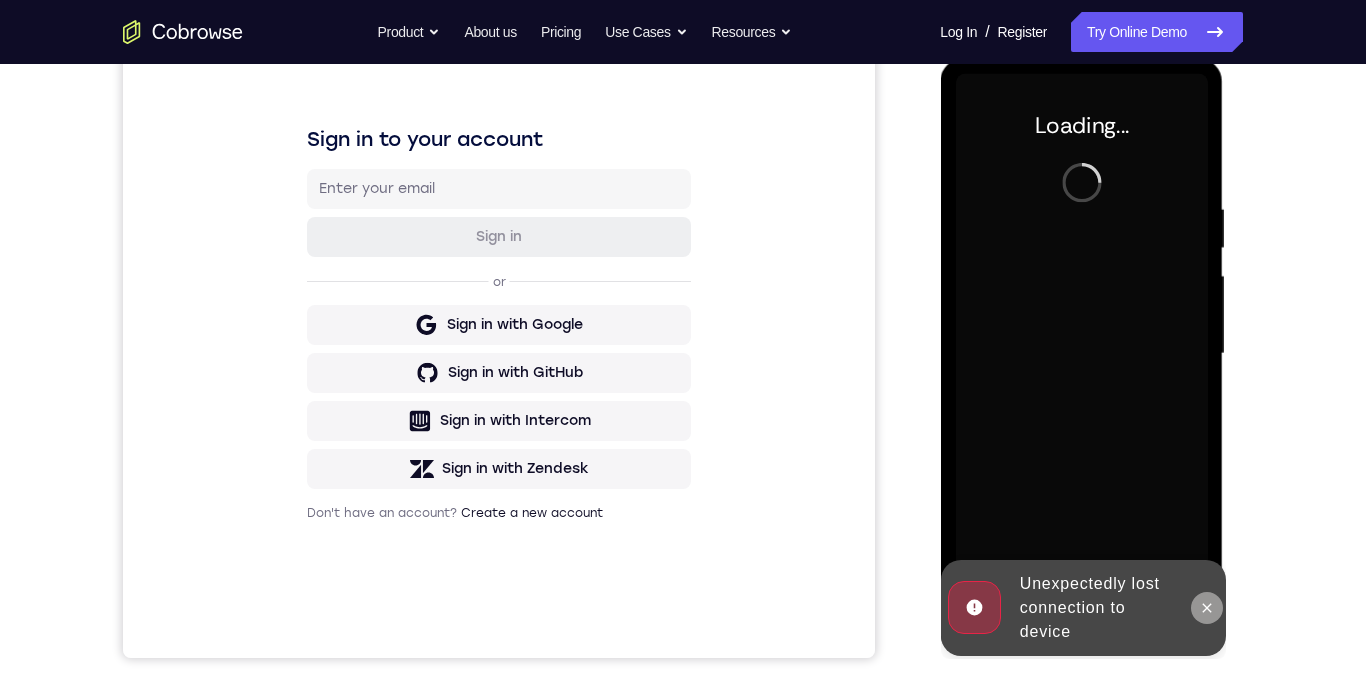 scroll, scrollTop: 266, scrollLeft: 0, axis: vertical 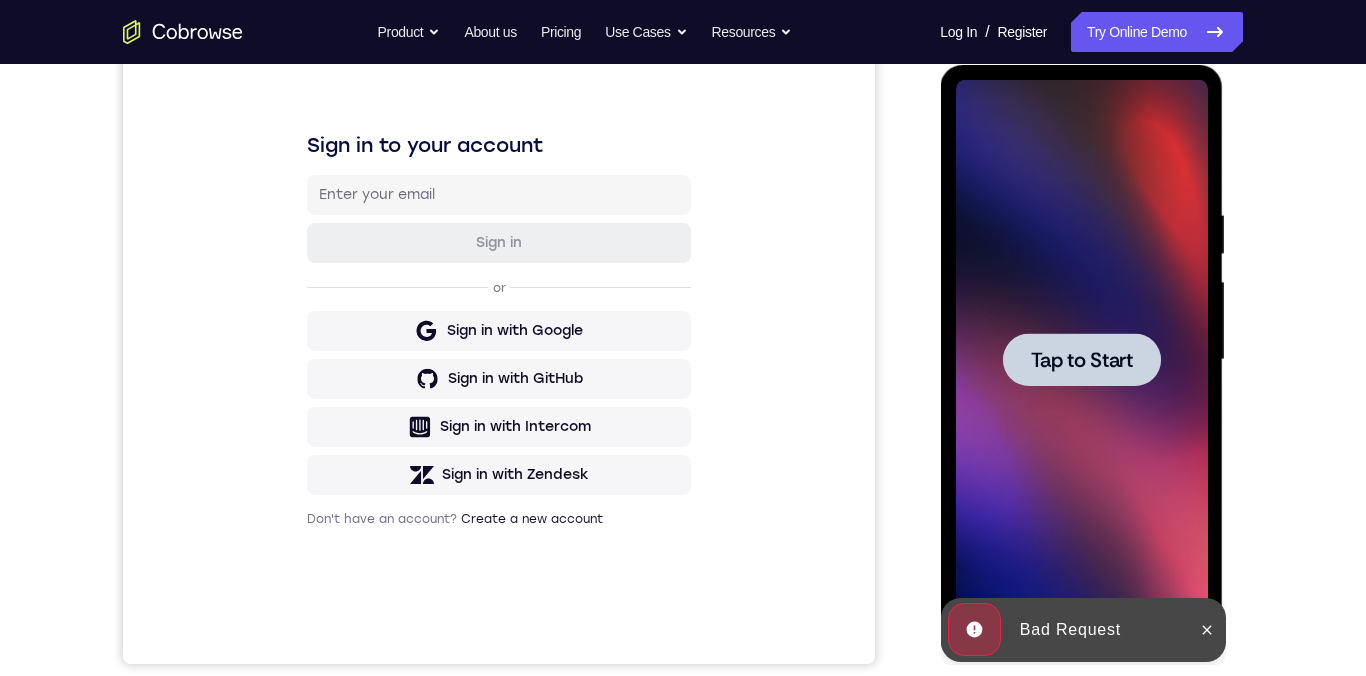 click on "Tap to Start" at bounding box center [1081, 360] 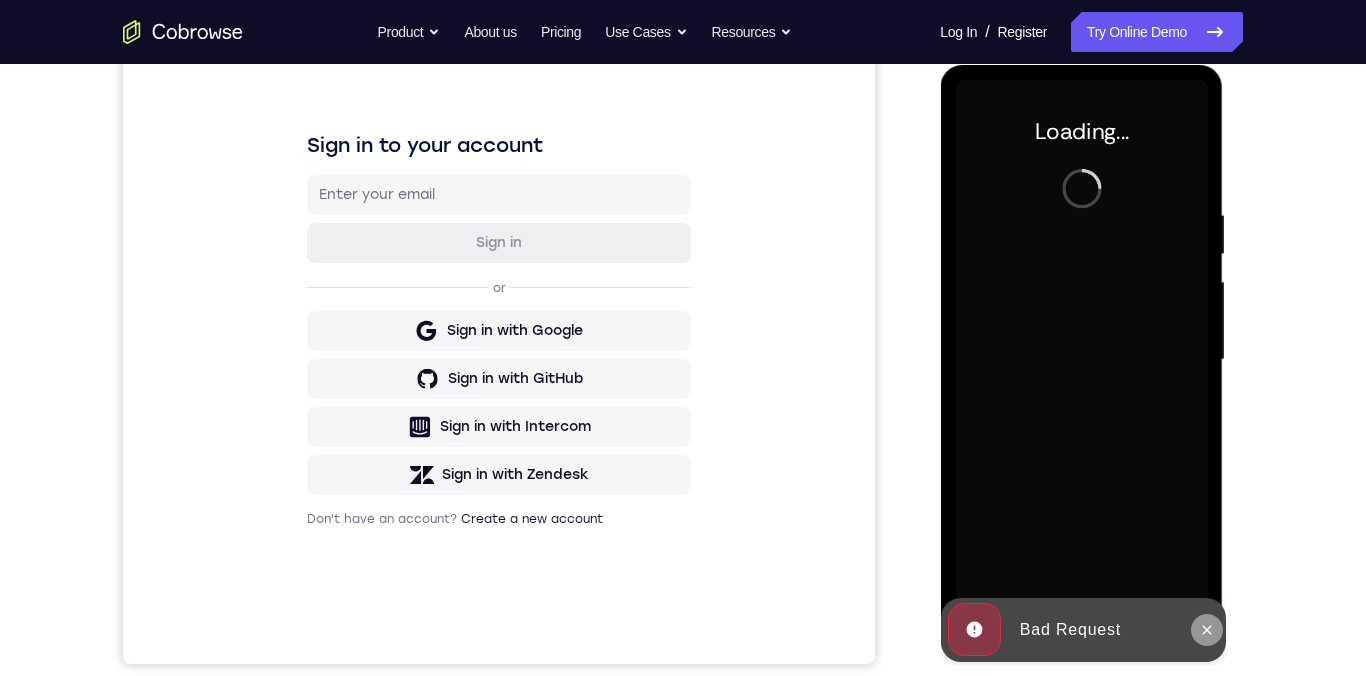 click 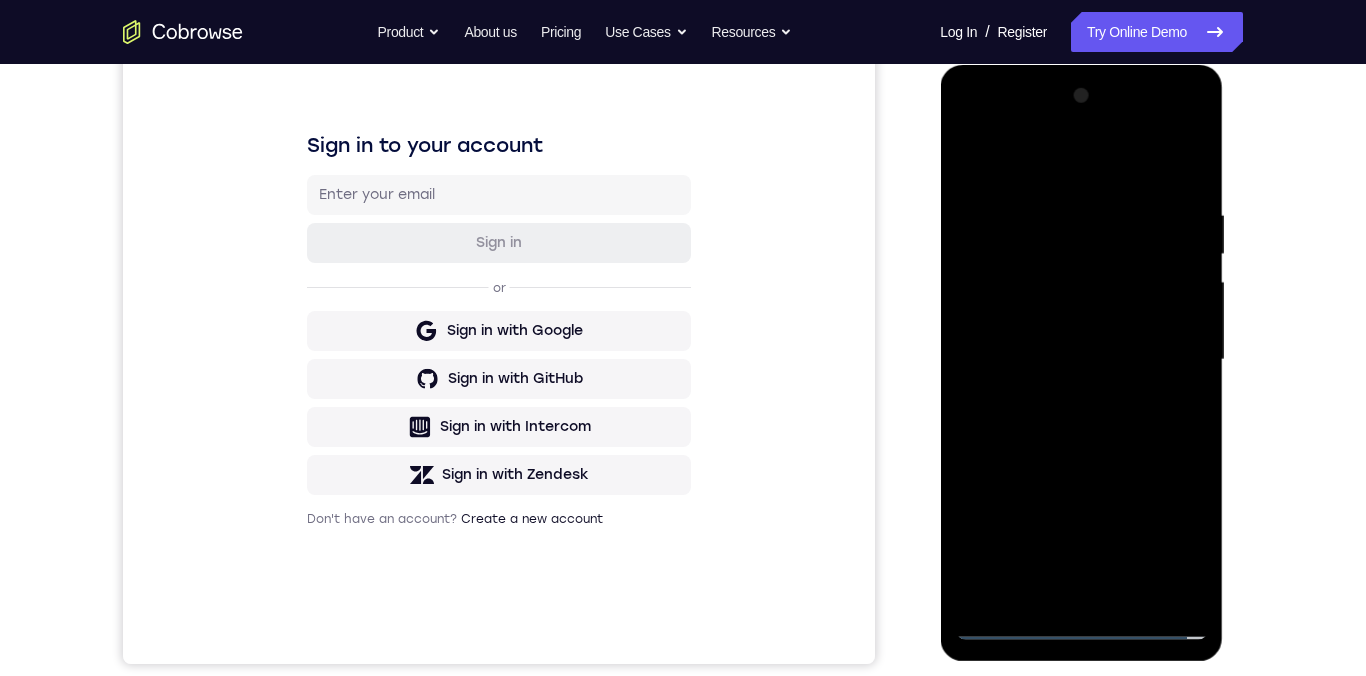 click at bounding box center [1081, 360] 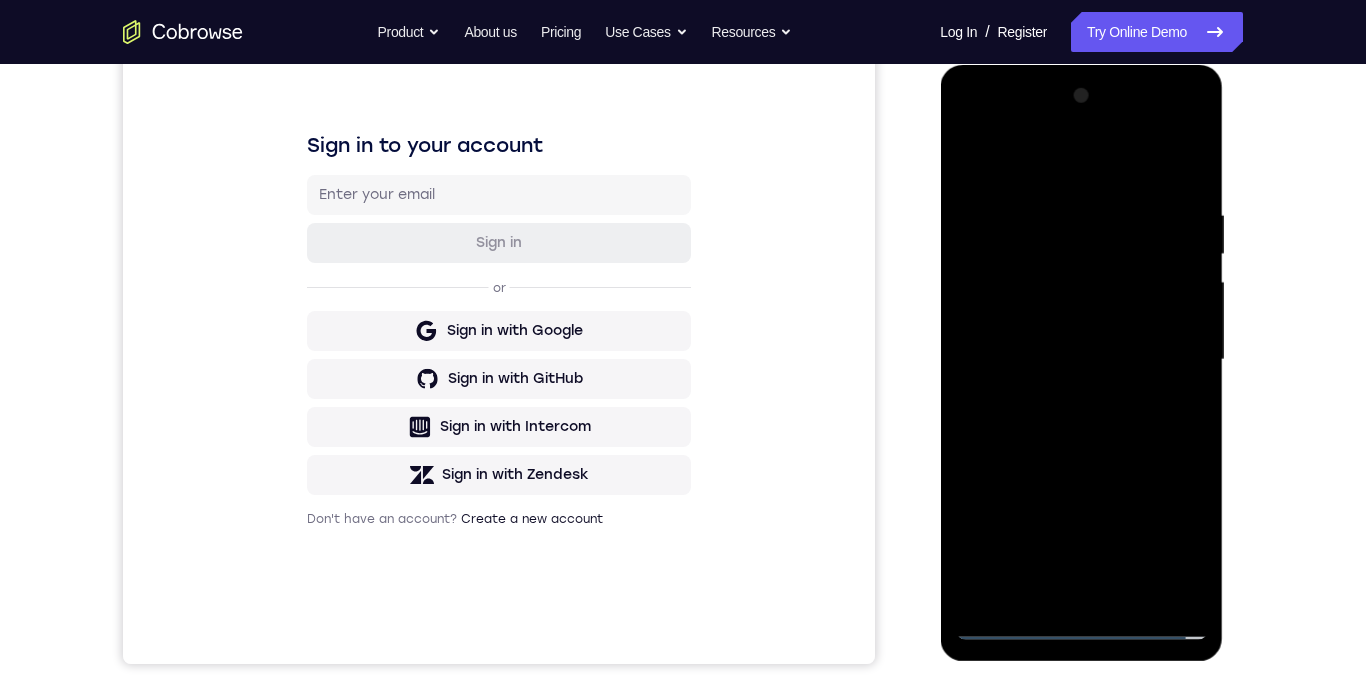 click at bounding box center [1081, 360] 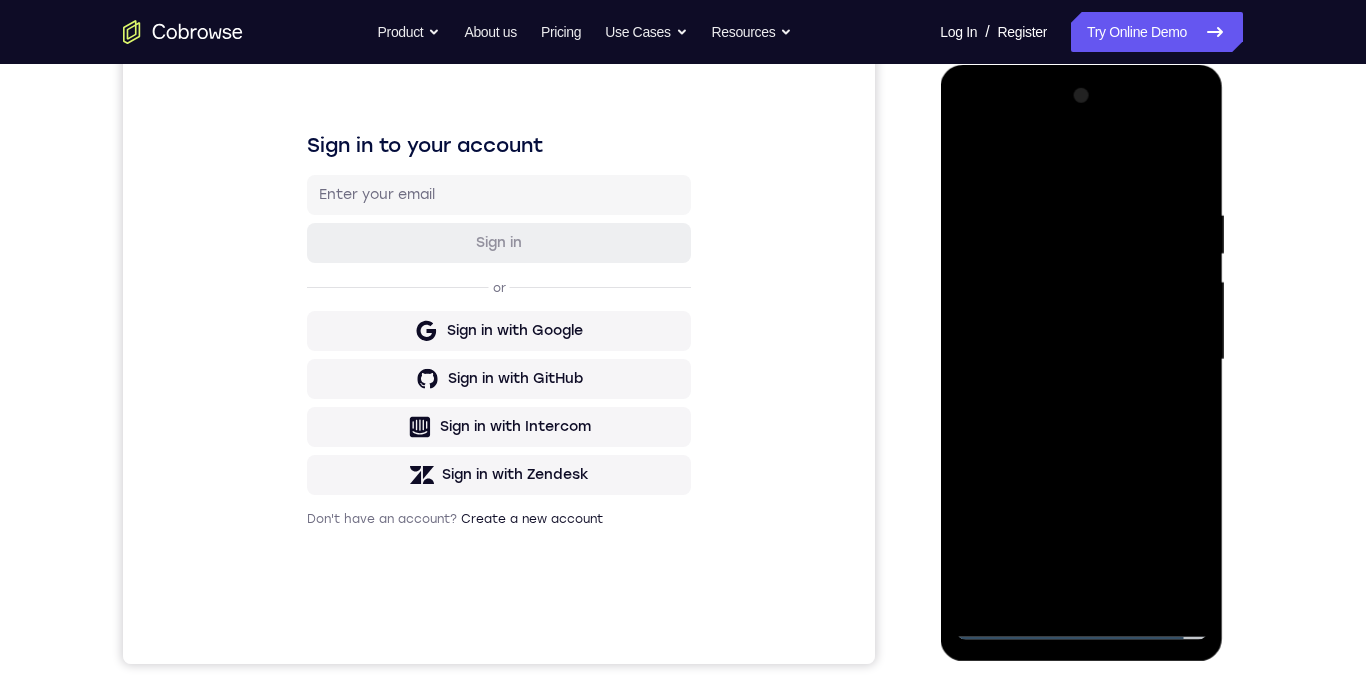 click at bounding box center (1081, 360) 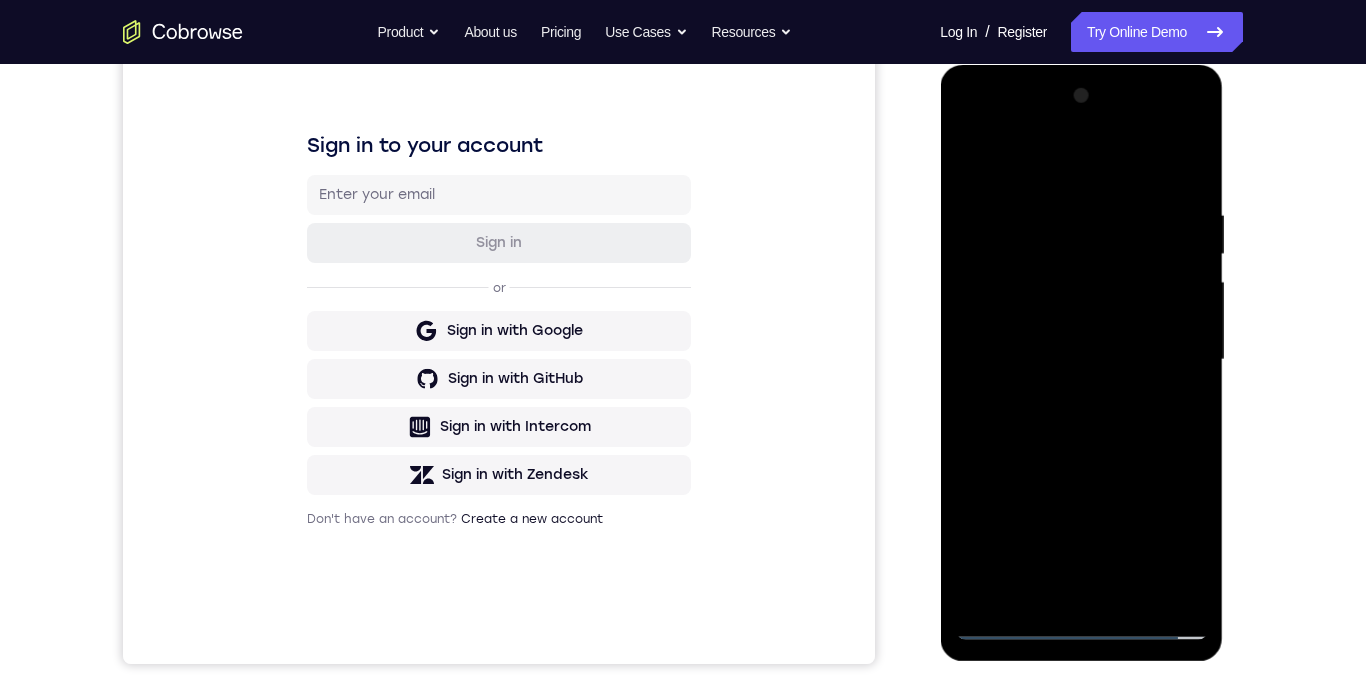 click at bounding box center (1081, 360) 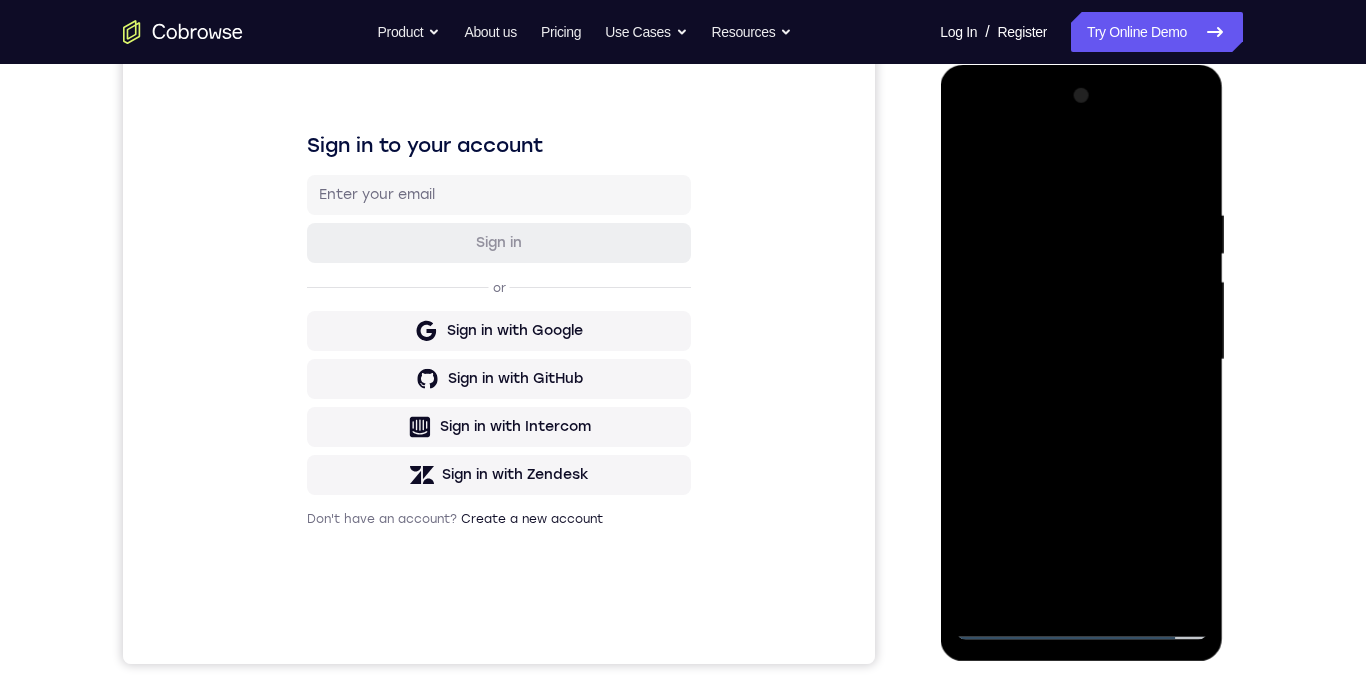 click at bounding box center [1081, 360] 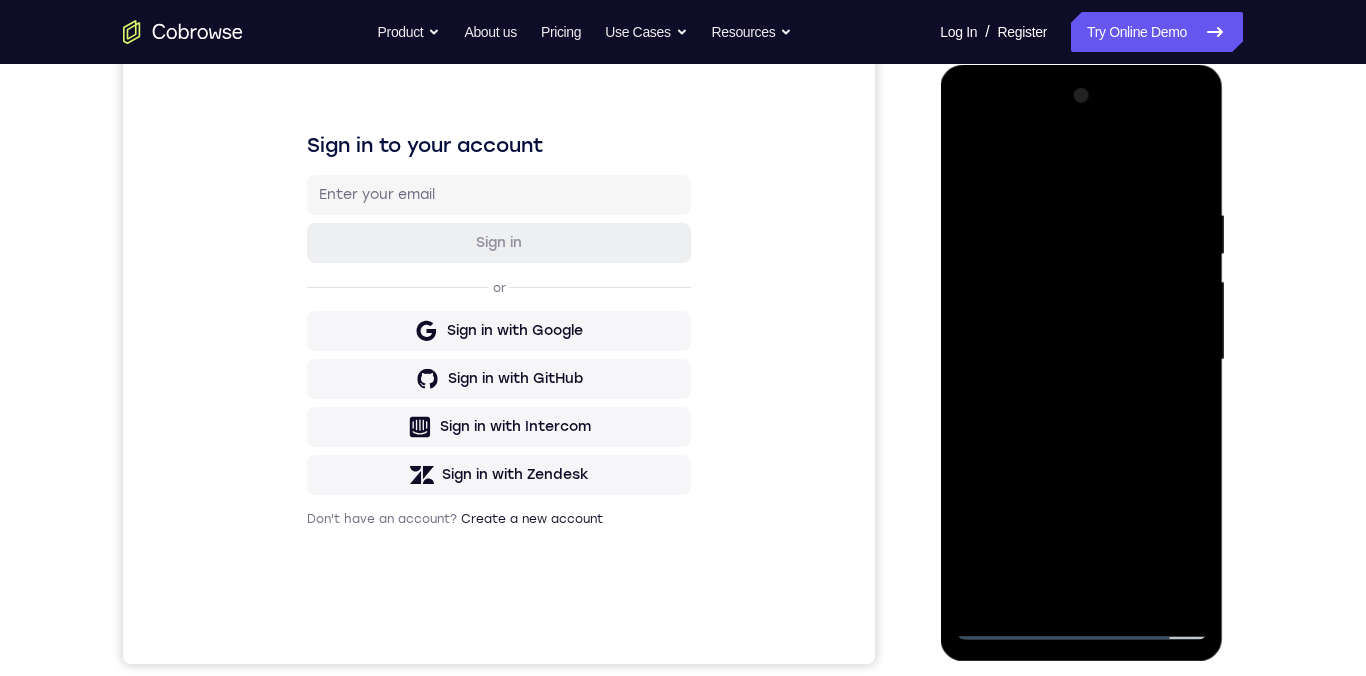 click at bounding box center [1081, 360] 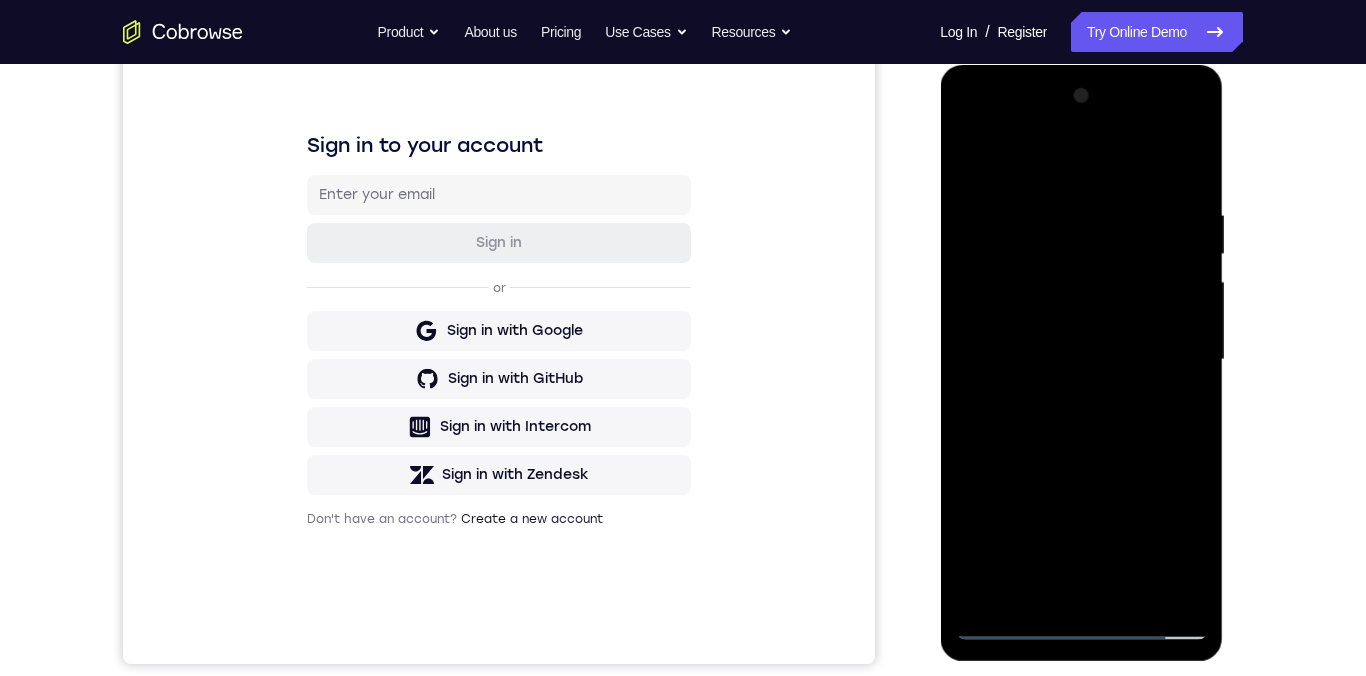 click at bounding box center (1081, 360) 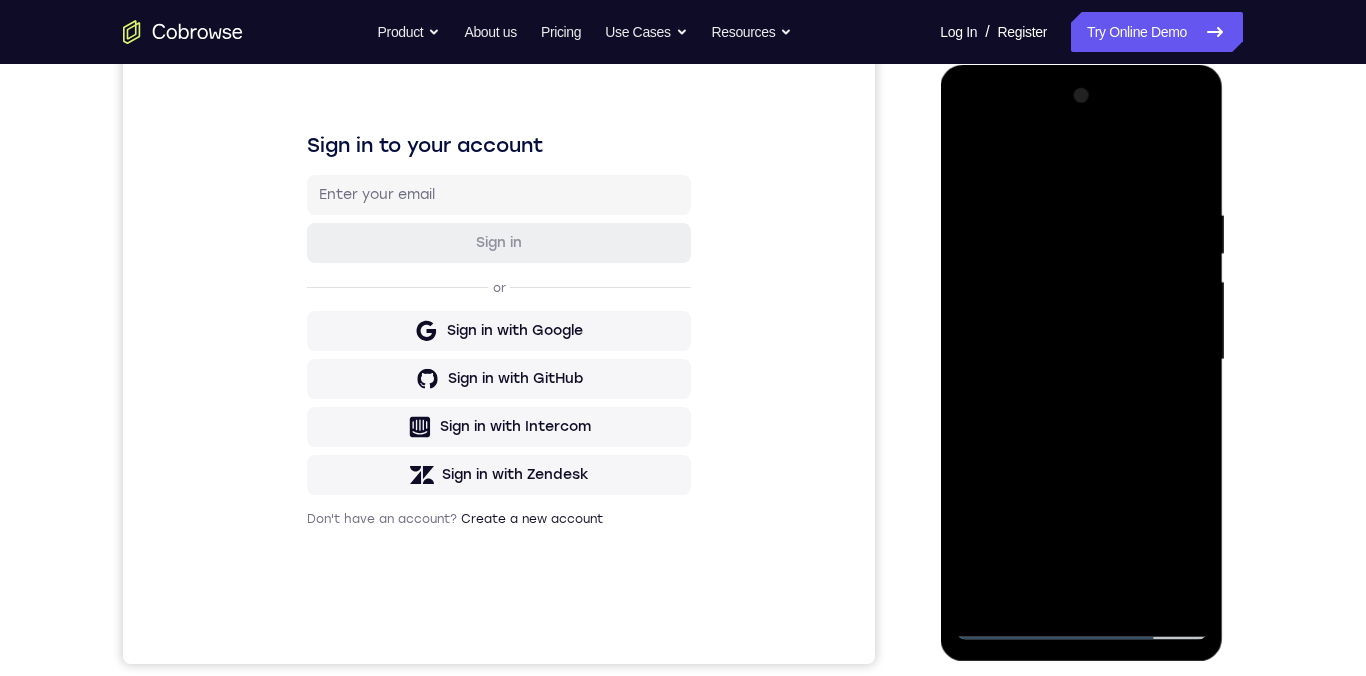 click at bounding box center [1081, 360] 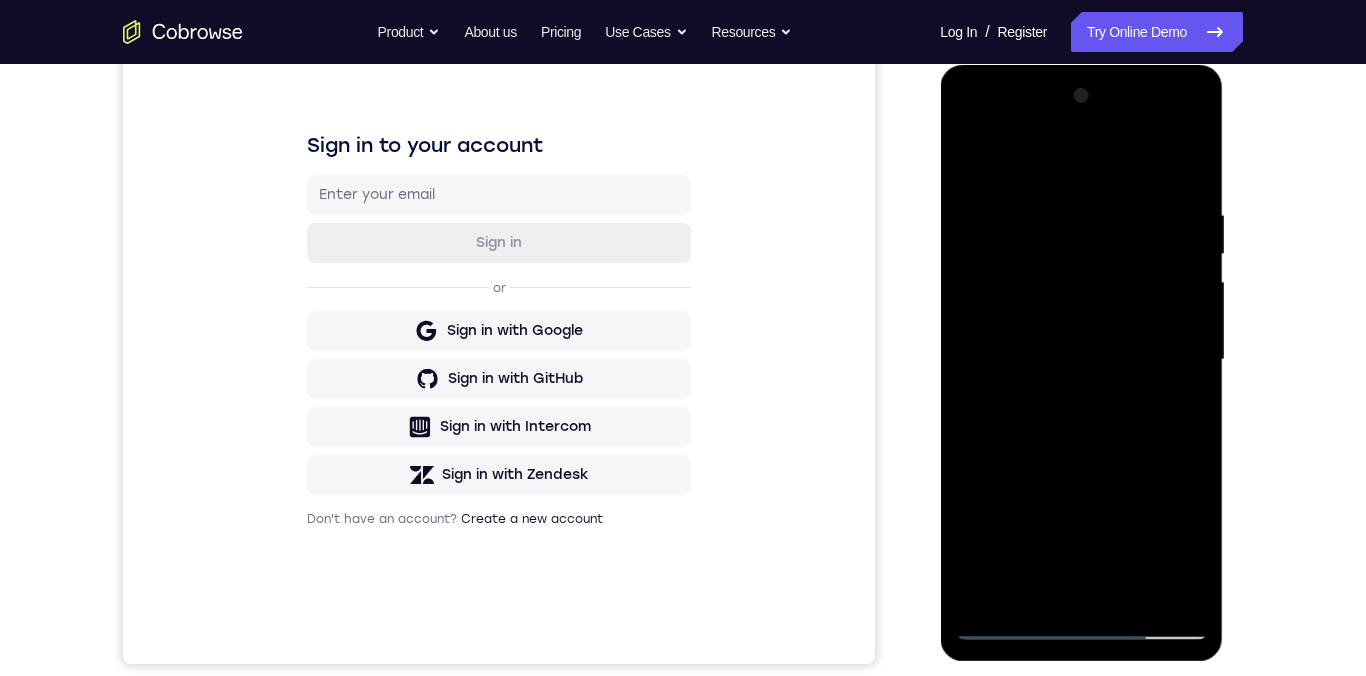 click at bounding box center [1081, 360] 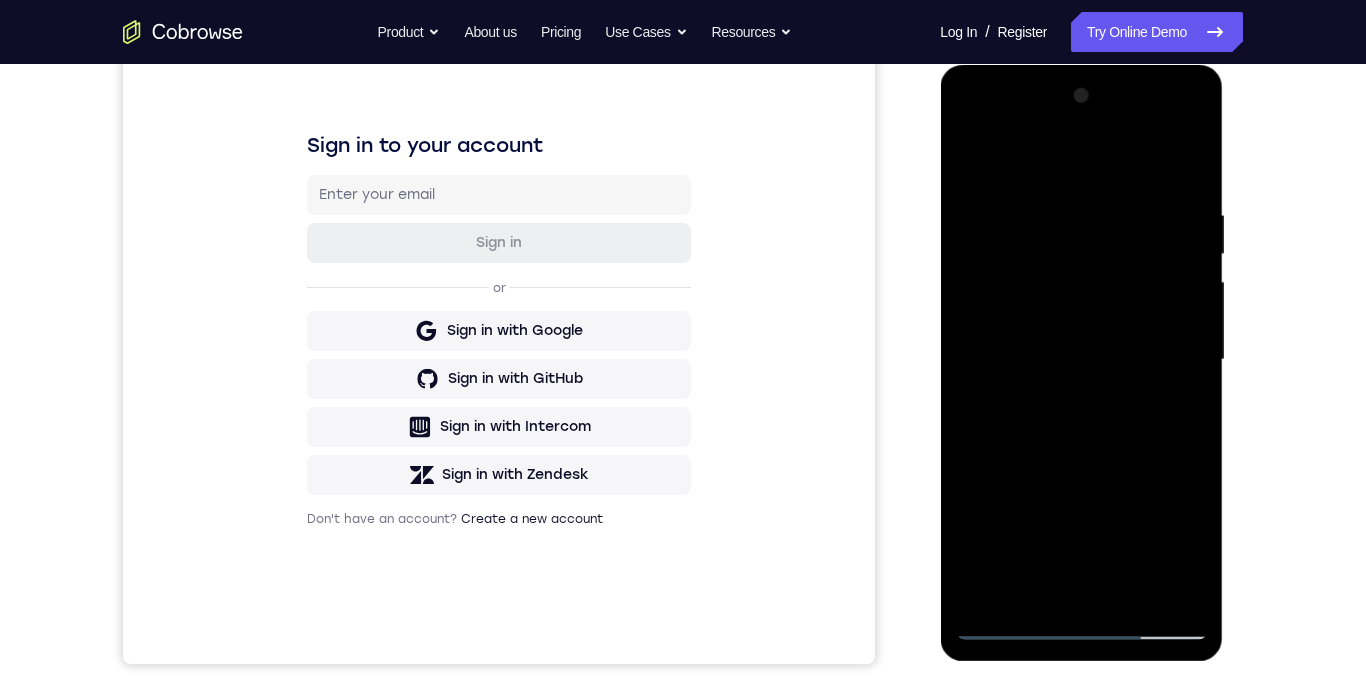 click at bounding box center (1081, 360) 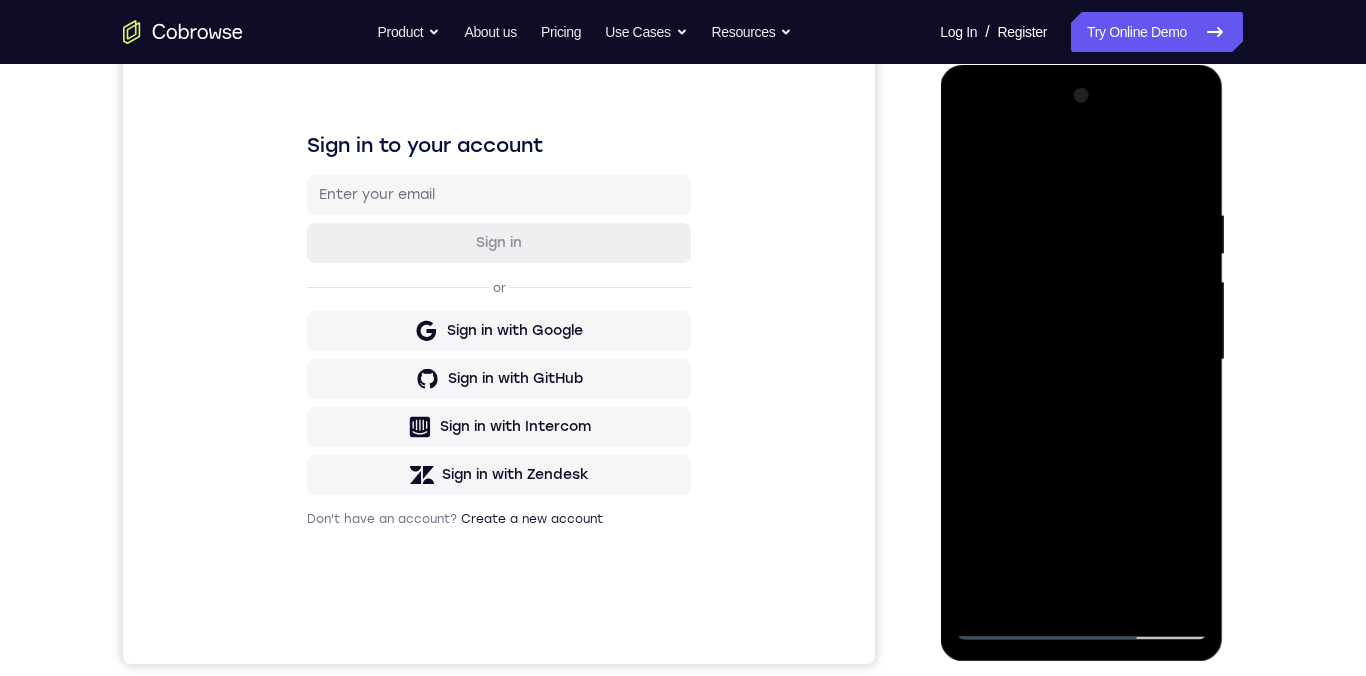 click at bounding box center [1081, 360] 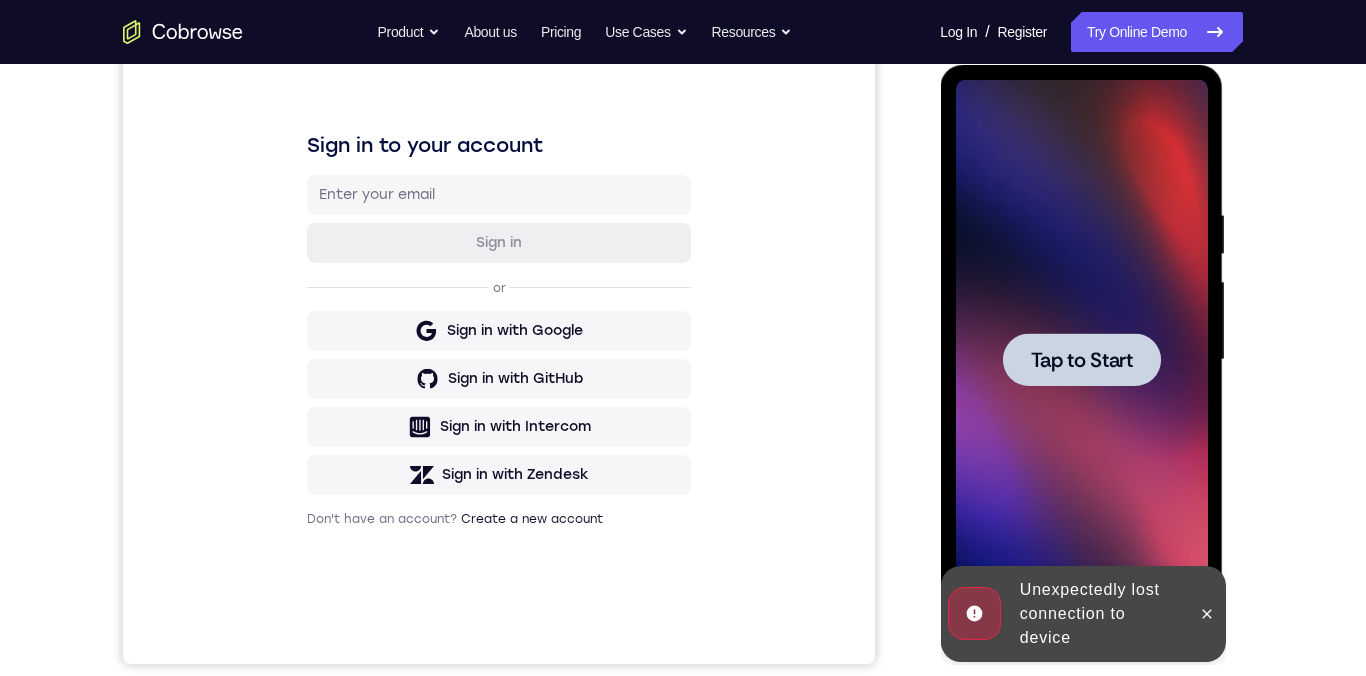 click on "Tap to Start" at bounding box center (1081, 360) 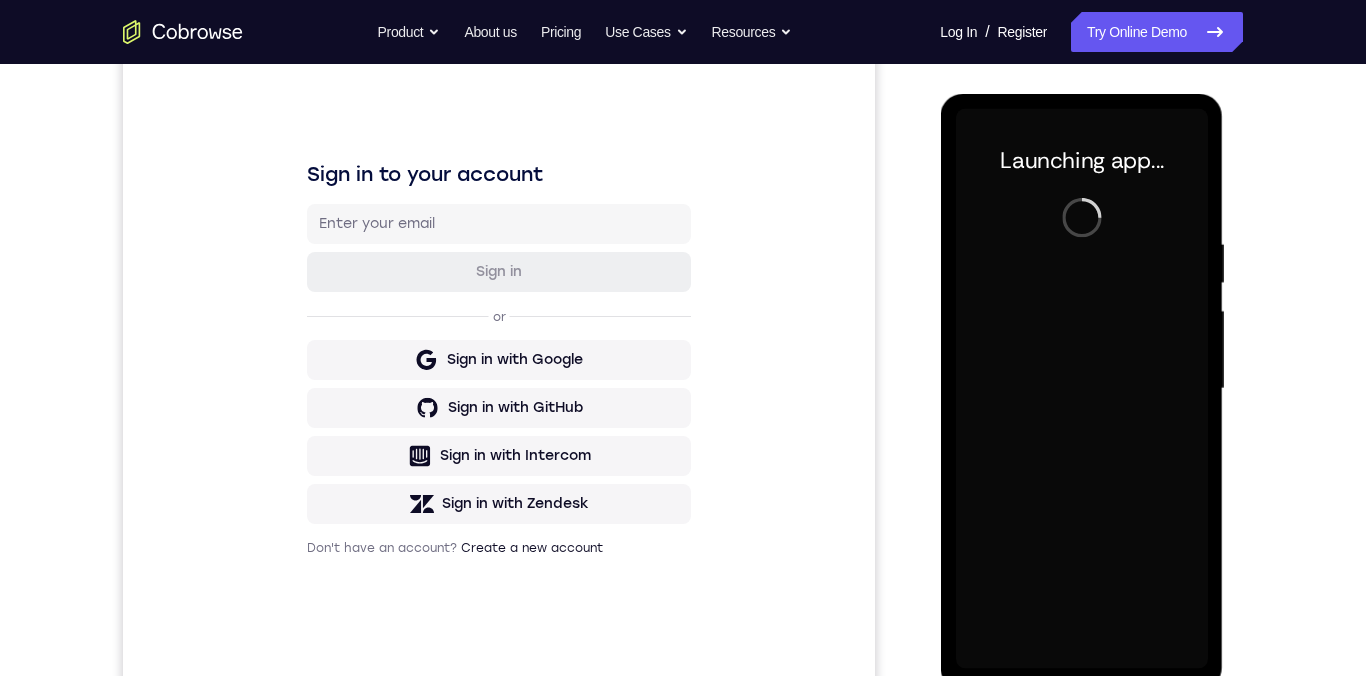 scroll, scrollTop: 268, scrollLeft: 0, axis: vertical 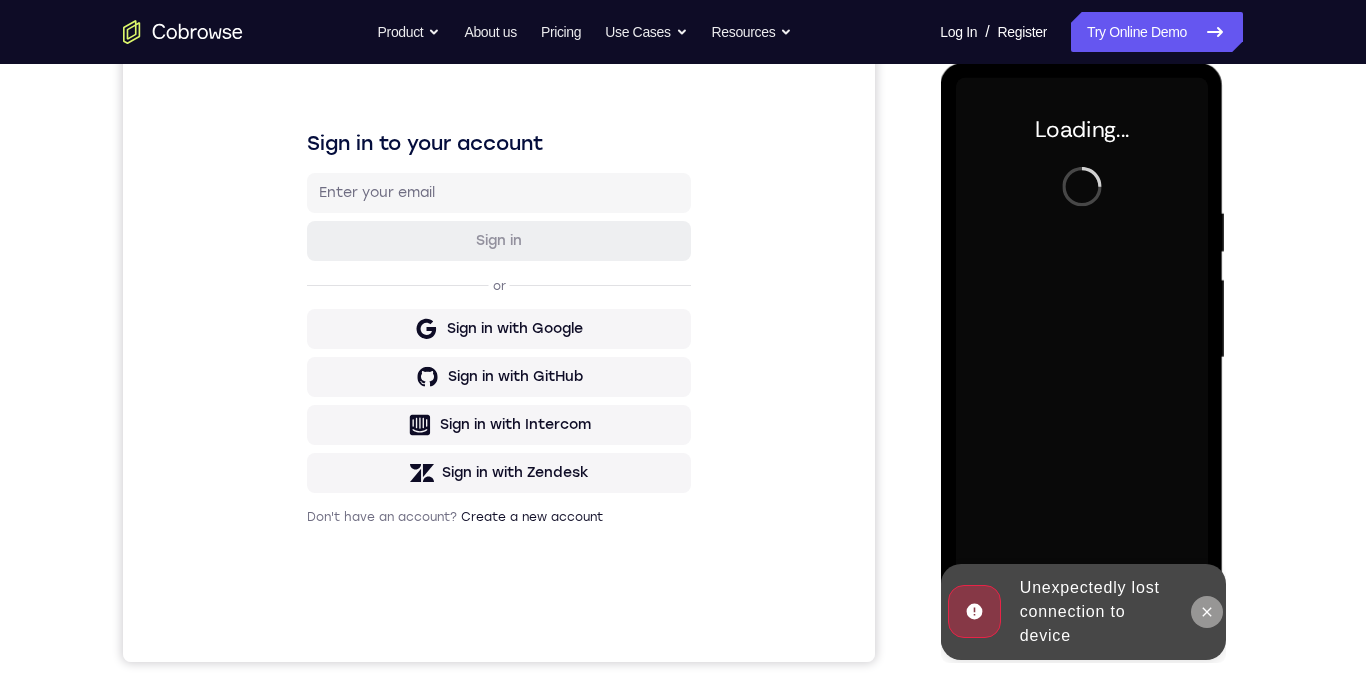 click 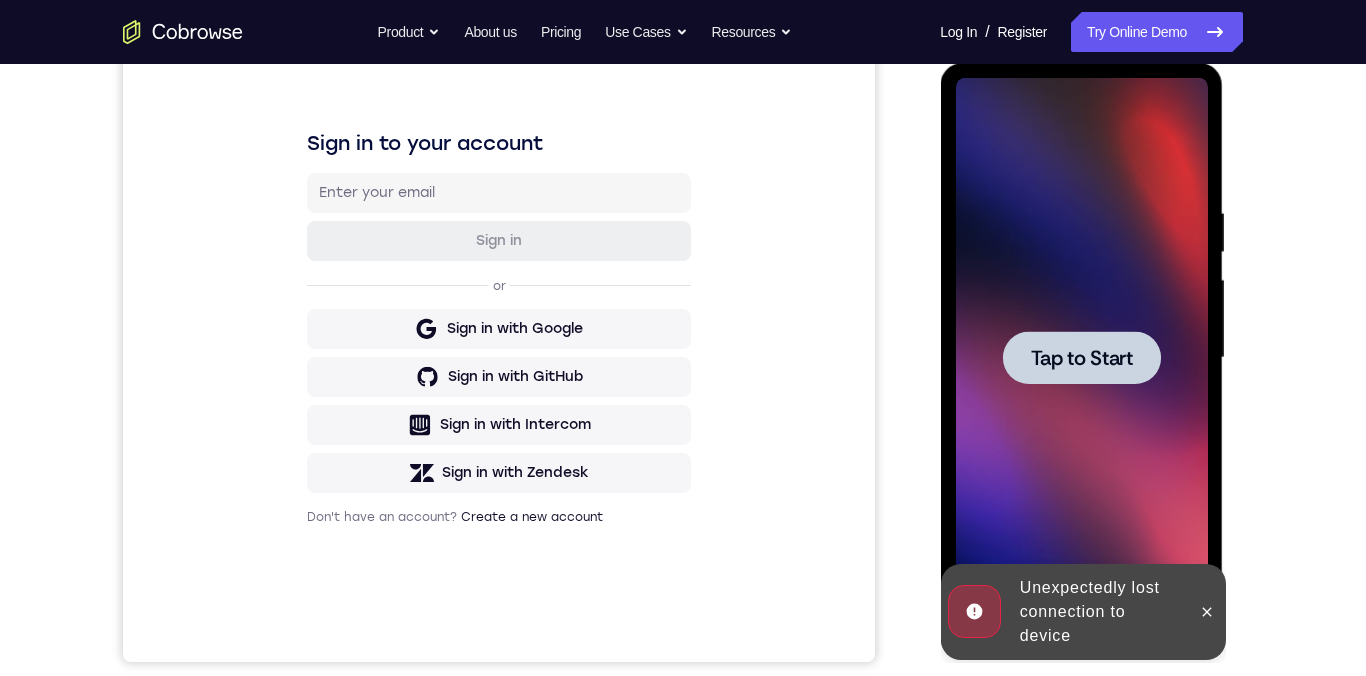 click on "Tap to Start" at bounding box center [1081, 358] 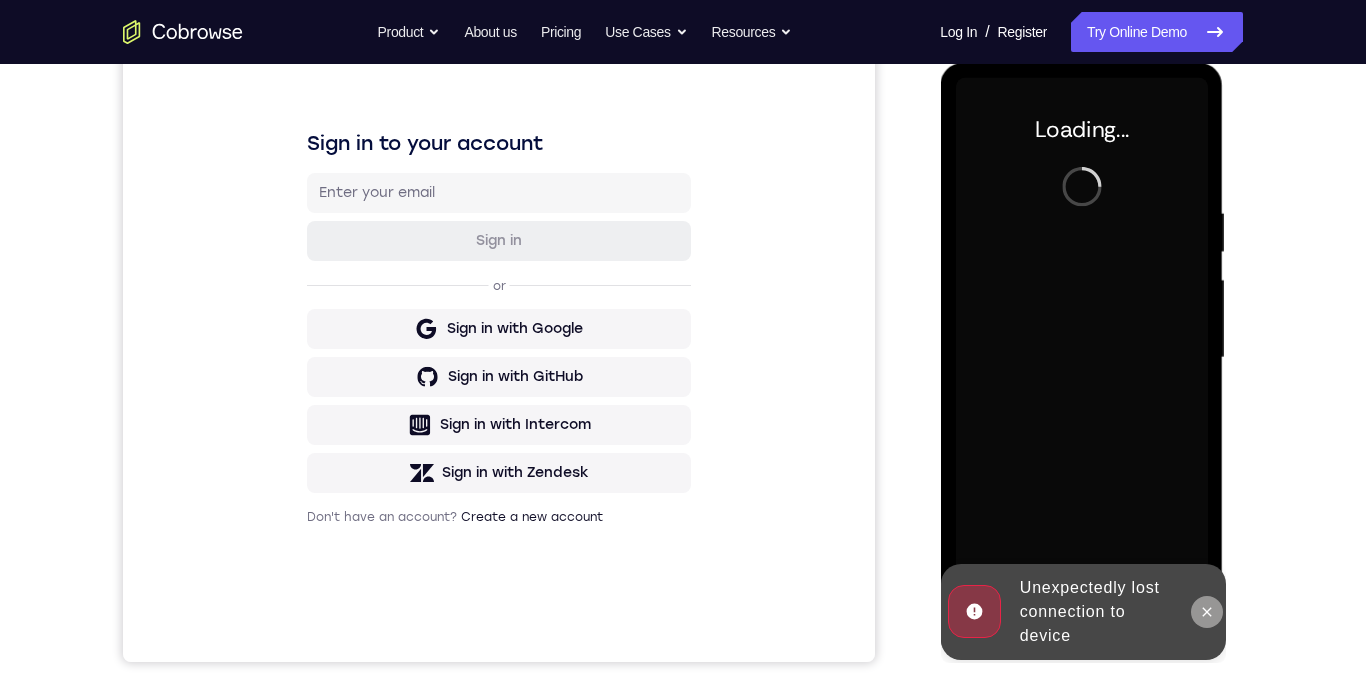 click at bounding box center (1206, 612) 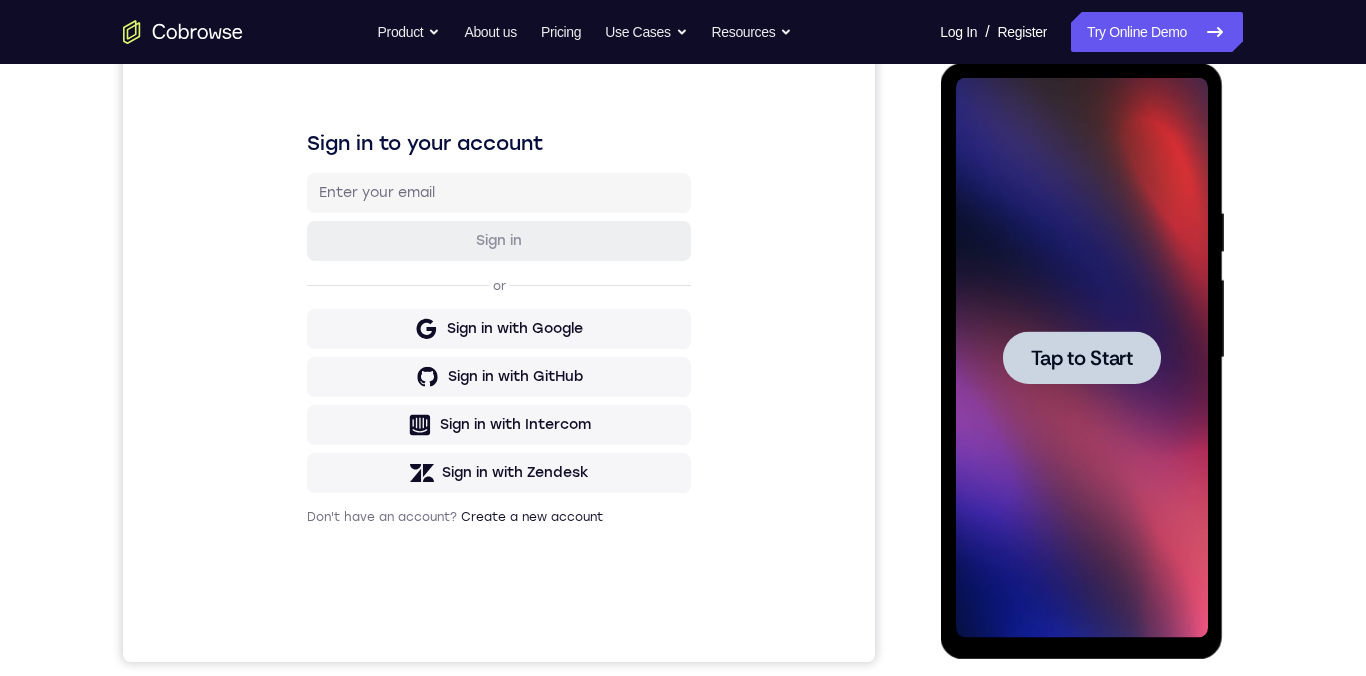 click on "Tap to Start" at bounding box center (1081, 358) 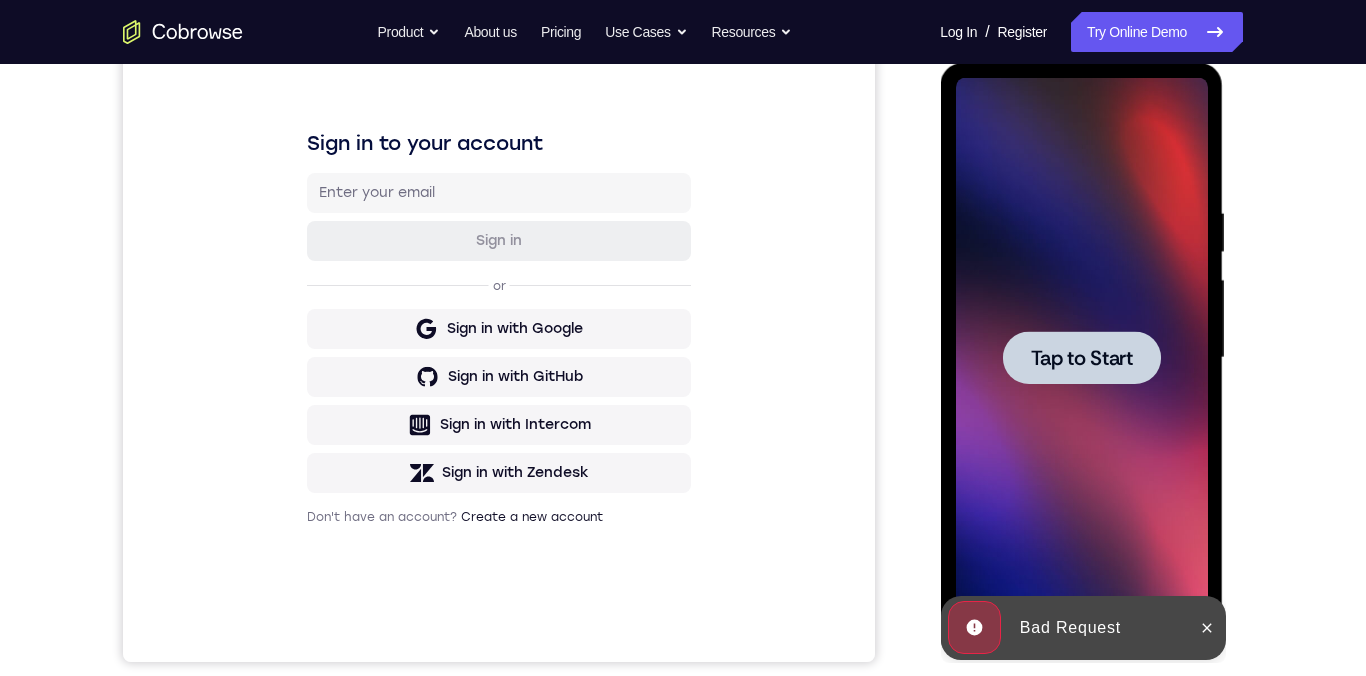 click on "Your Support Agent             Your Customer       Web   iOS   Android                         Next Steps   We’d be happy to give a product demo, answer any technical questions, or share best practices.          Create An Account             Contact Sales" at bounding box center [683, 455] 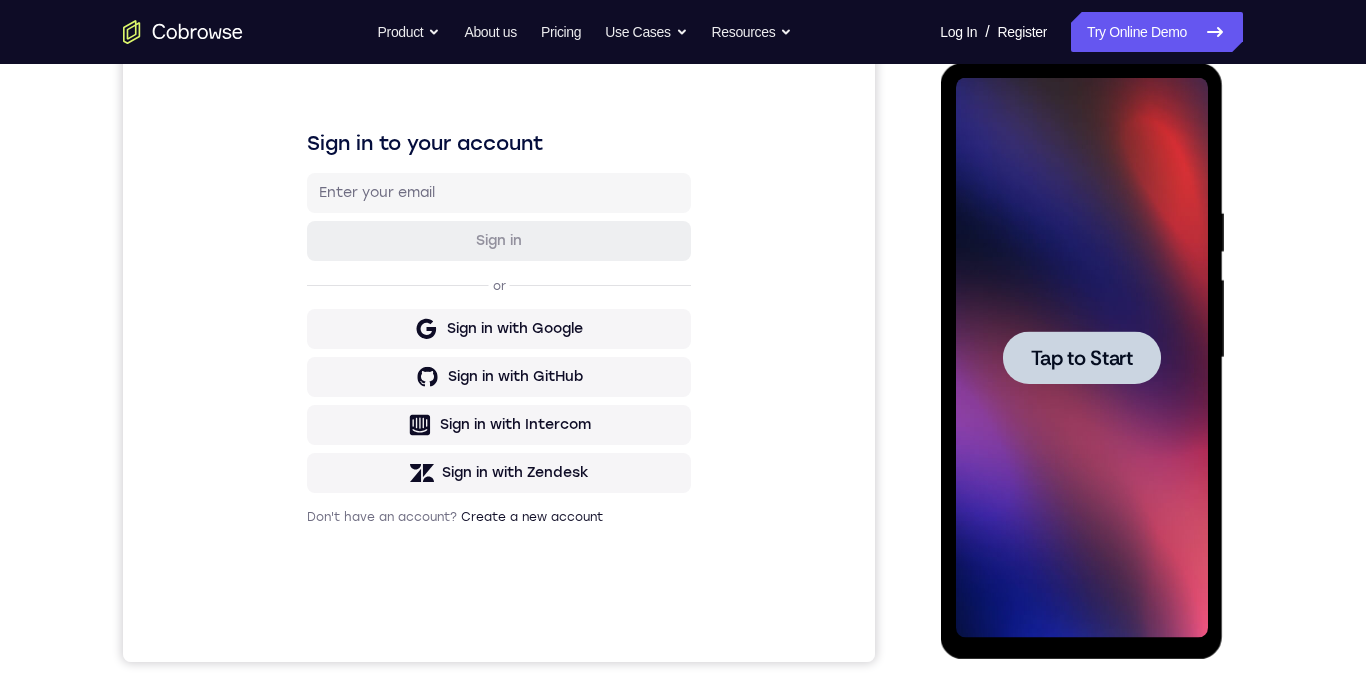 click on "Tap to Start" at bounding box center (1081, 358) 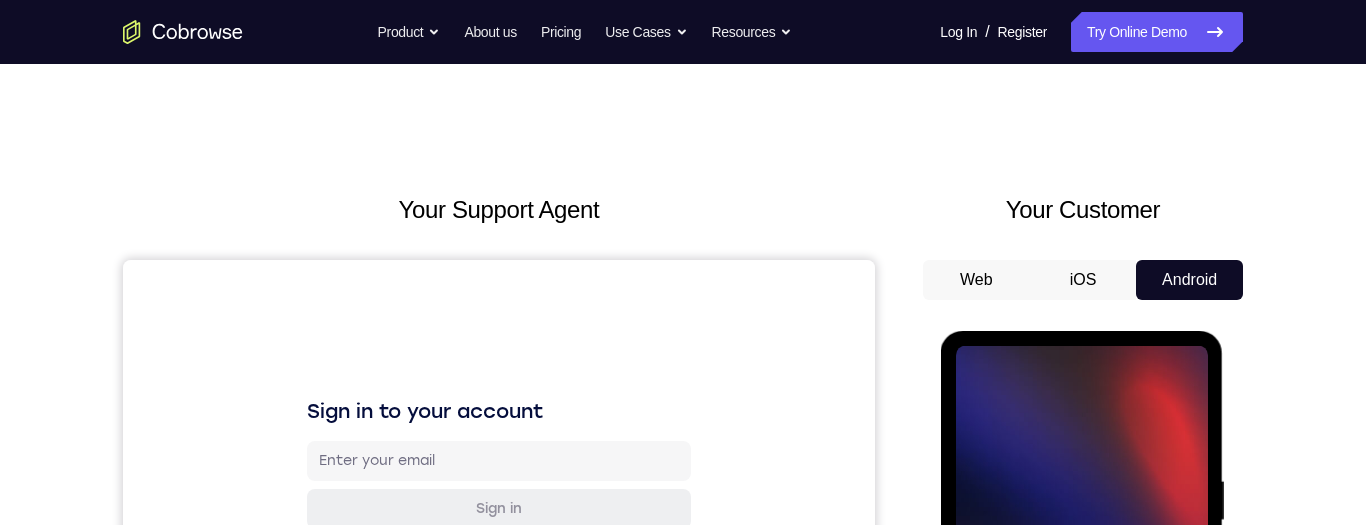 scroll, scrollTop: 240, scrollLeft: 0, axis: vertical 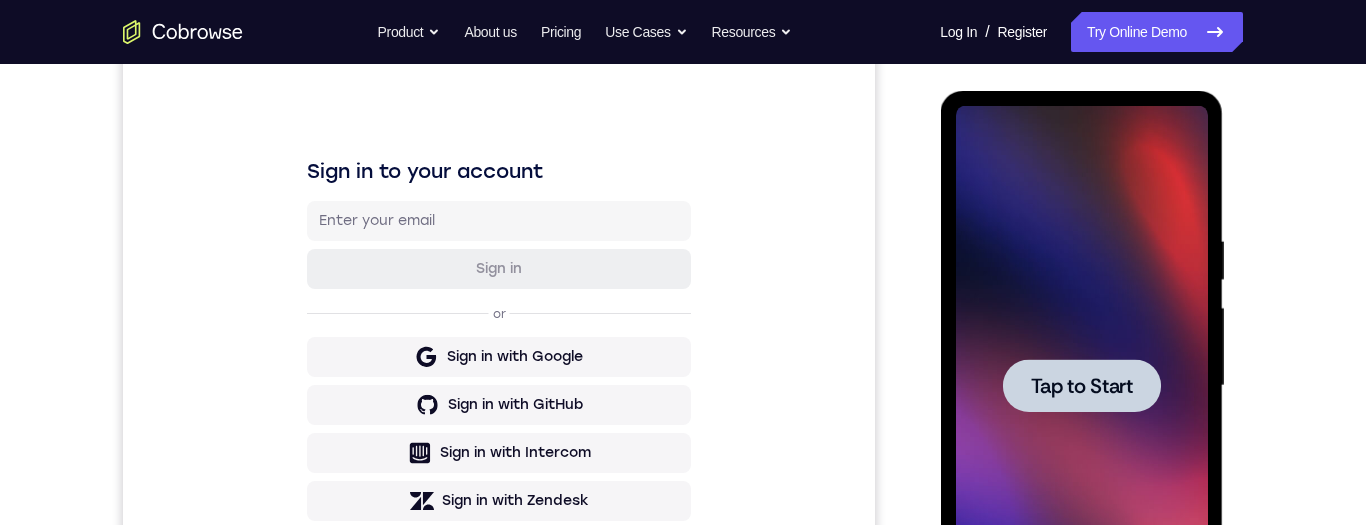 click at bounding box center (1081, 385) 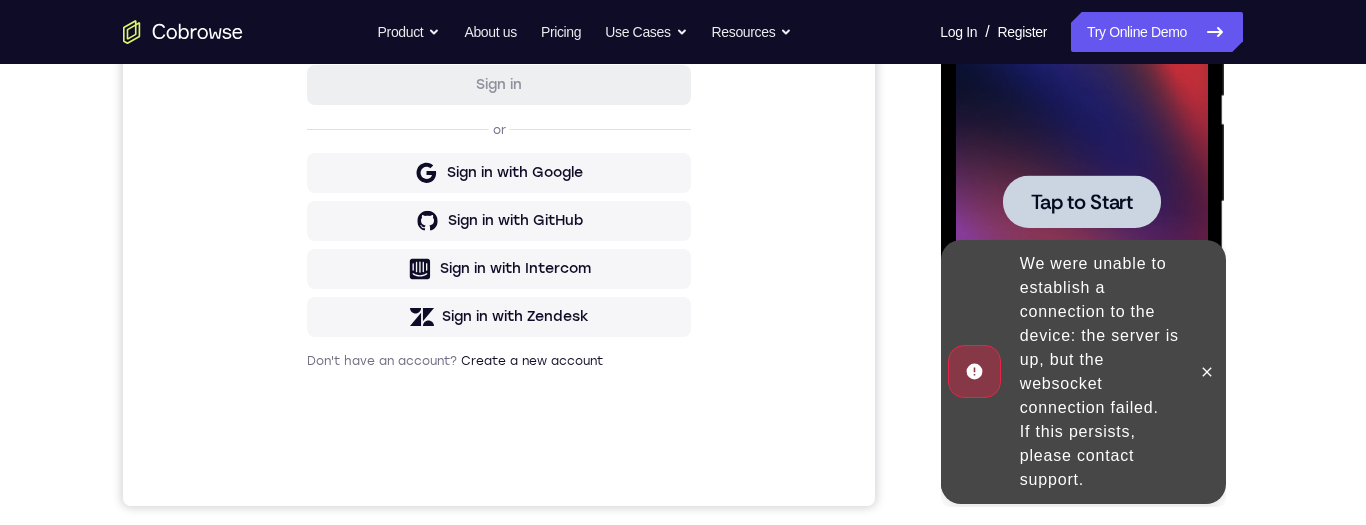 scroll, scrollTop: 412, scrollLeft: 0, axis: vertical 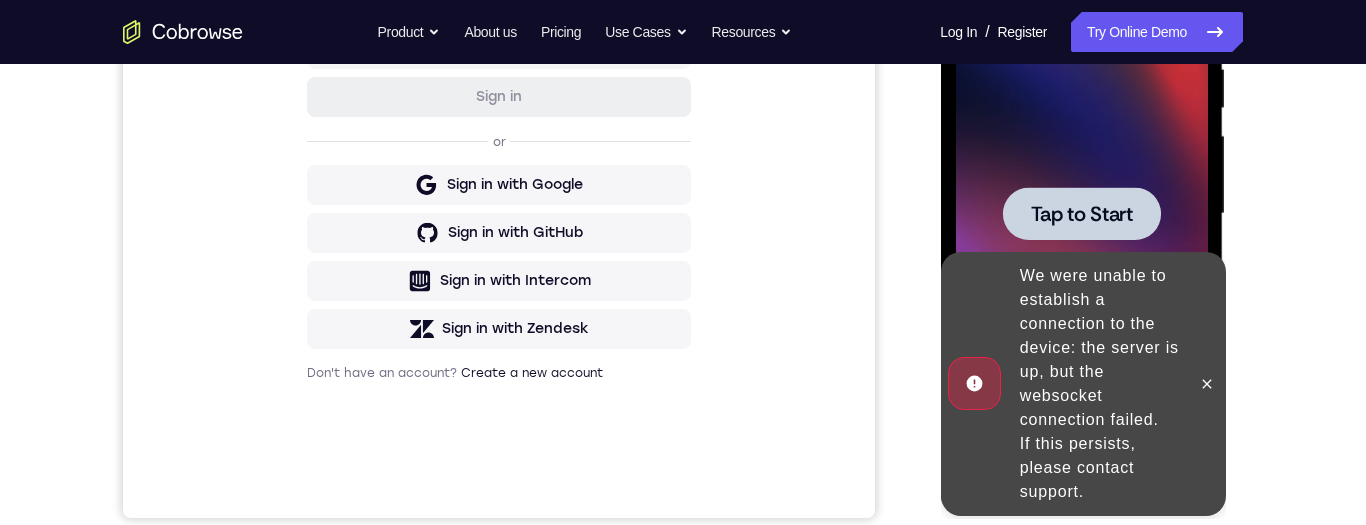 click at bounding box center (1081, 213) 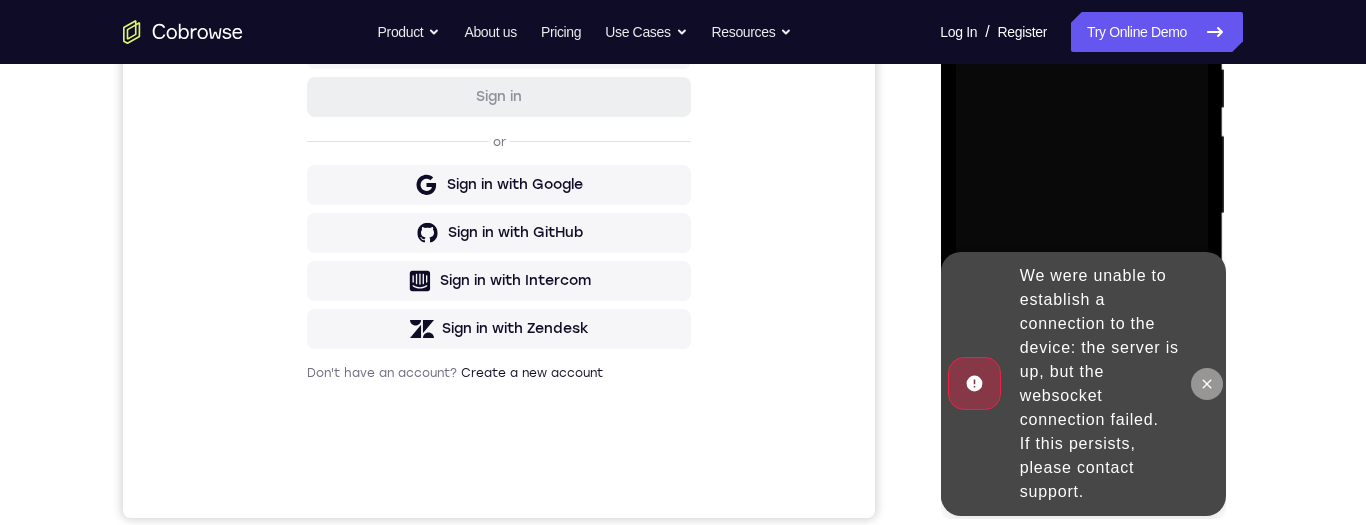 click 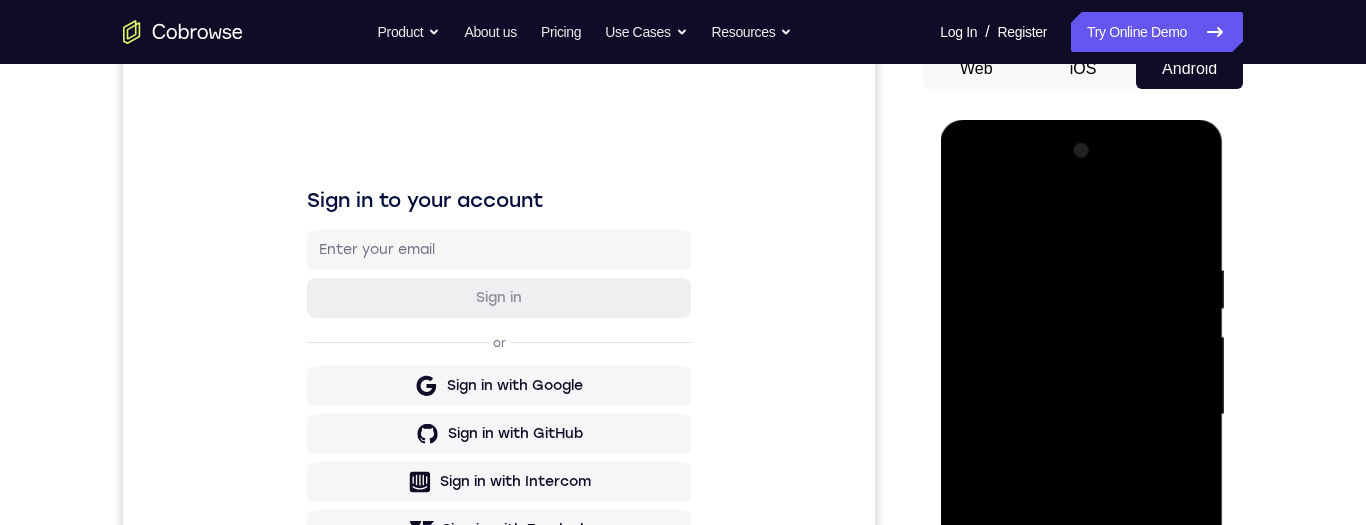 scroll, scrollTop: 404, scrollLeft: 0, axis: vertical 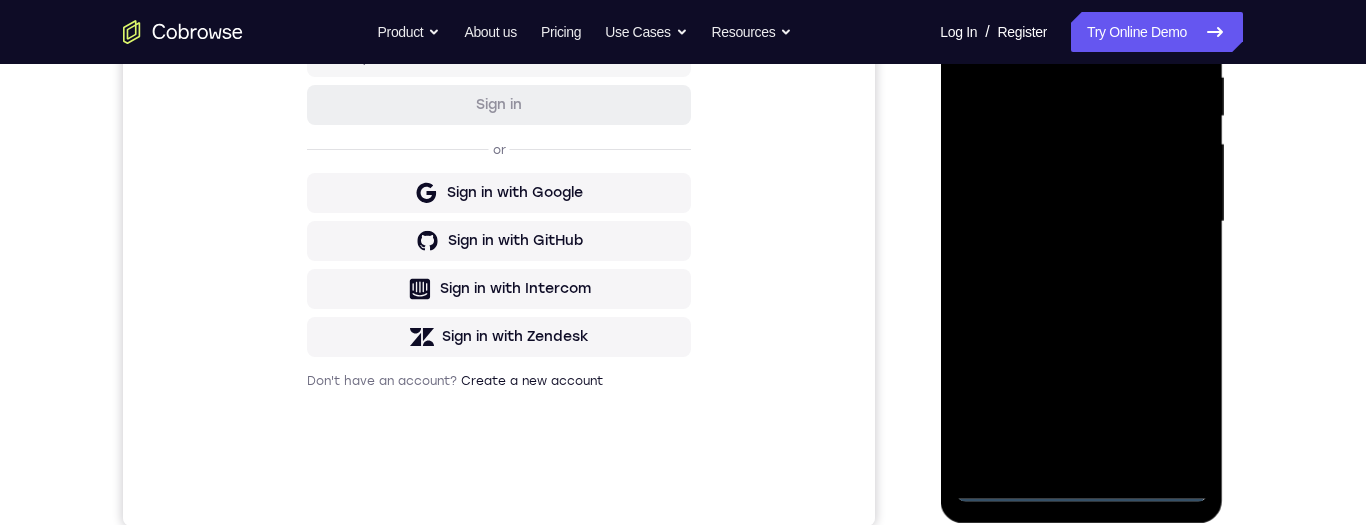 click at bounding box center [1081, 222] 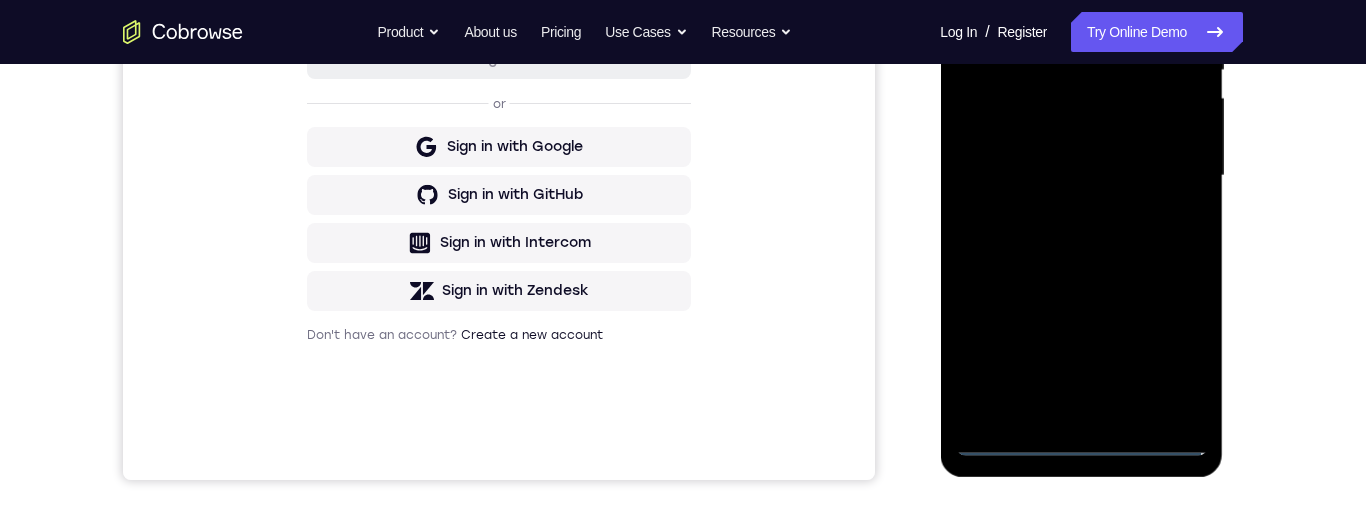 scroll, scrollTop: 404, scrollLeft: 0, axis: vertical 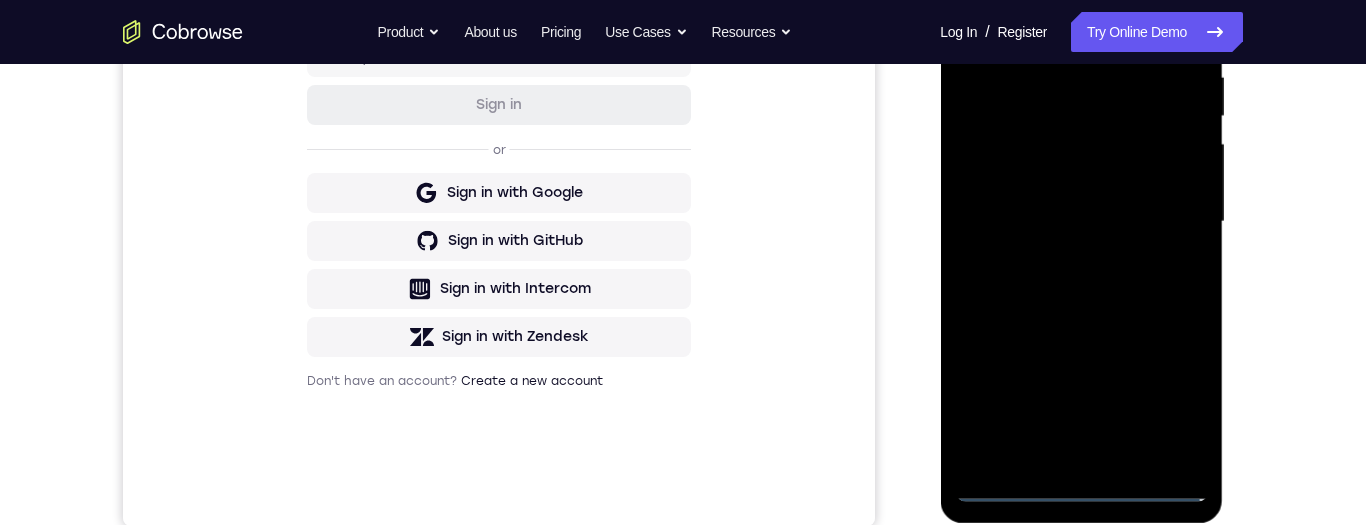 click at bounding box center (1081, 222) 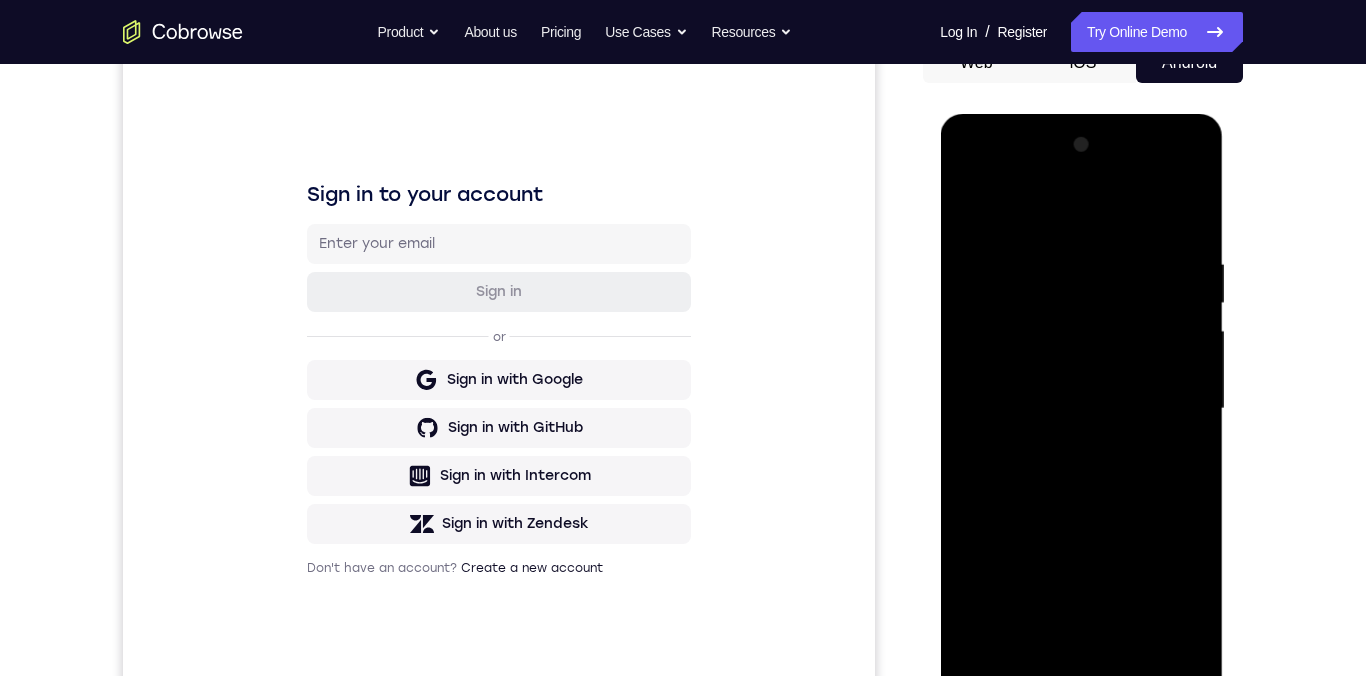 scroll, scrollTop: 204, scrollLeft: 0, axis: vertical 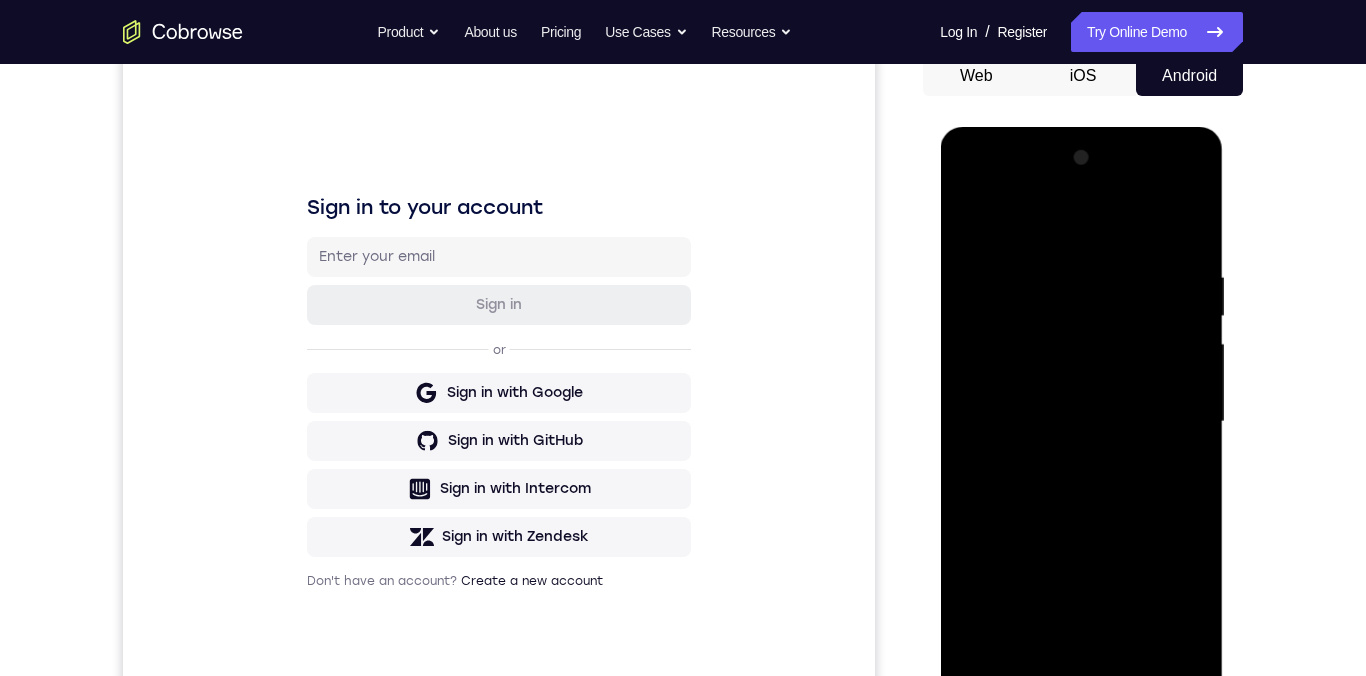 click on "Your Support Agent             Your Customer       Web   iOS   Android                         Next Steps   We’d be happy to give a product demo, answer any technical questions, or share best practices.          Create An Account             Contact Sales" at bounding box center (683, 519) 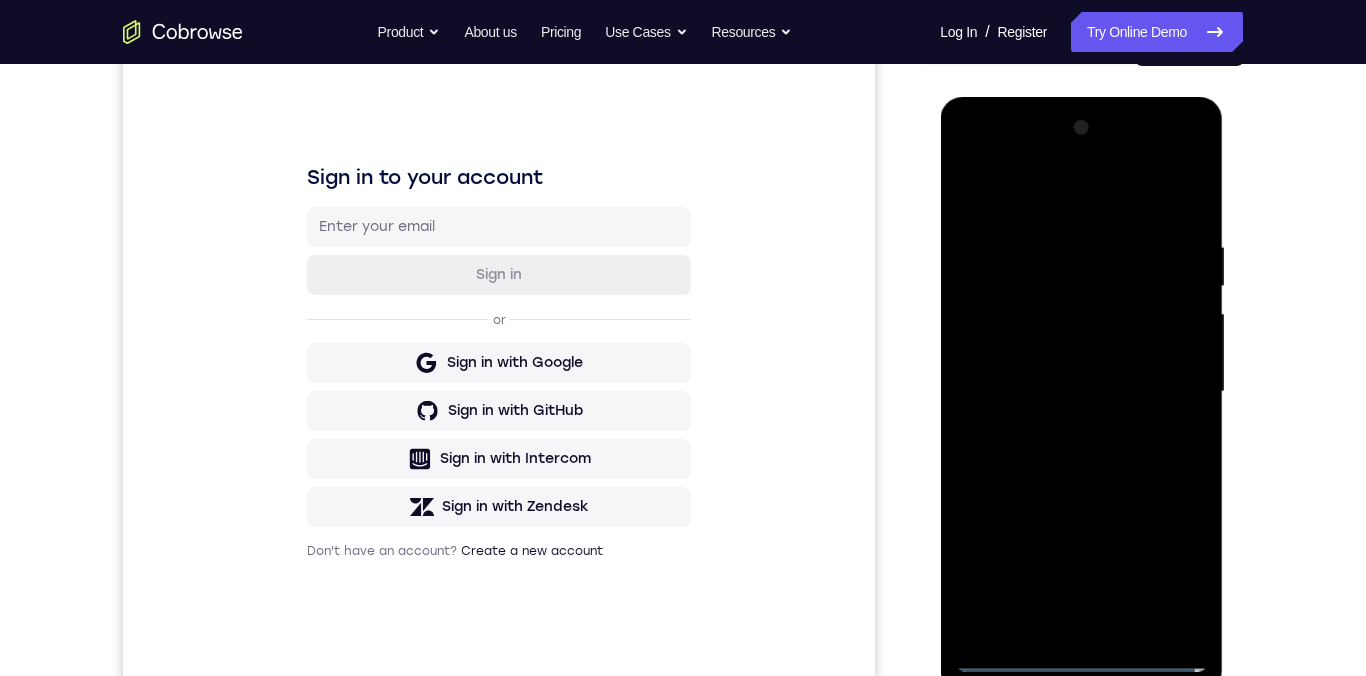 scroll, scrollTop: 243, scrollLeft: 0, axis: vertical 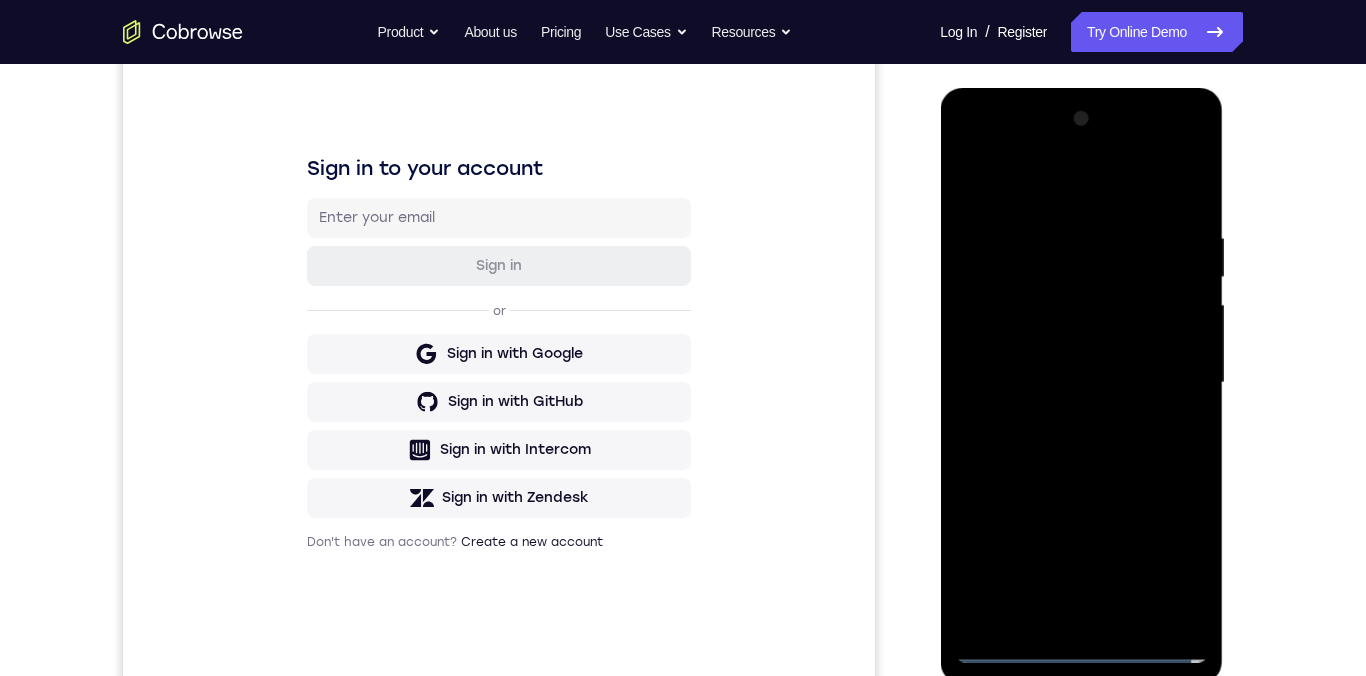 click at bounding box center [1081, 383] 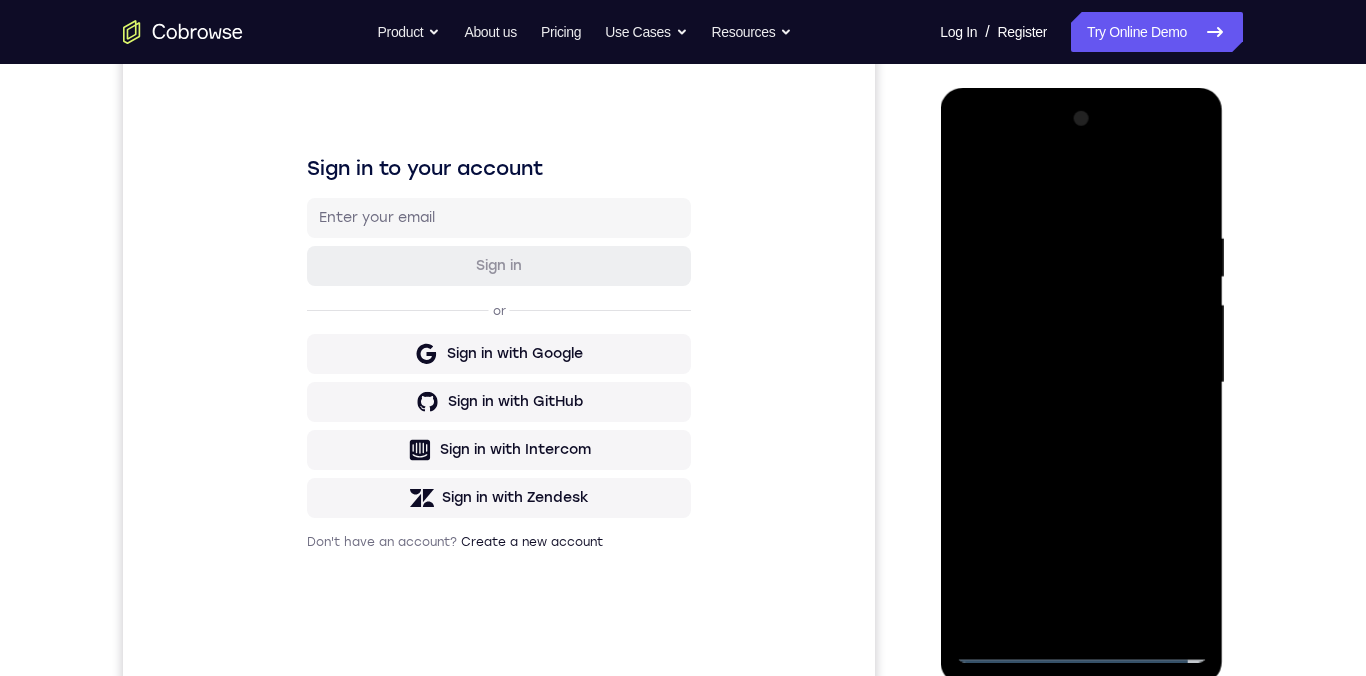click at bounding box center (1081, 383) 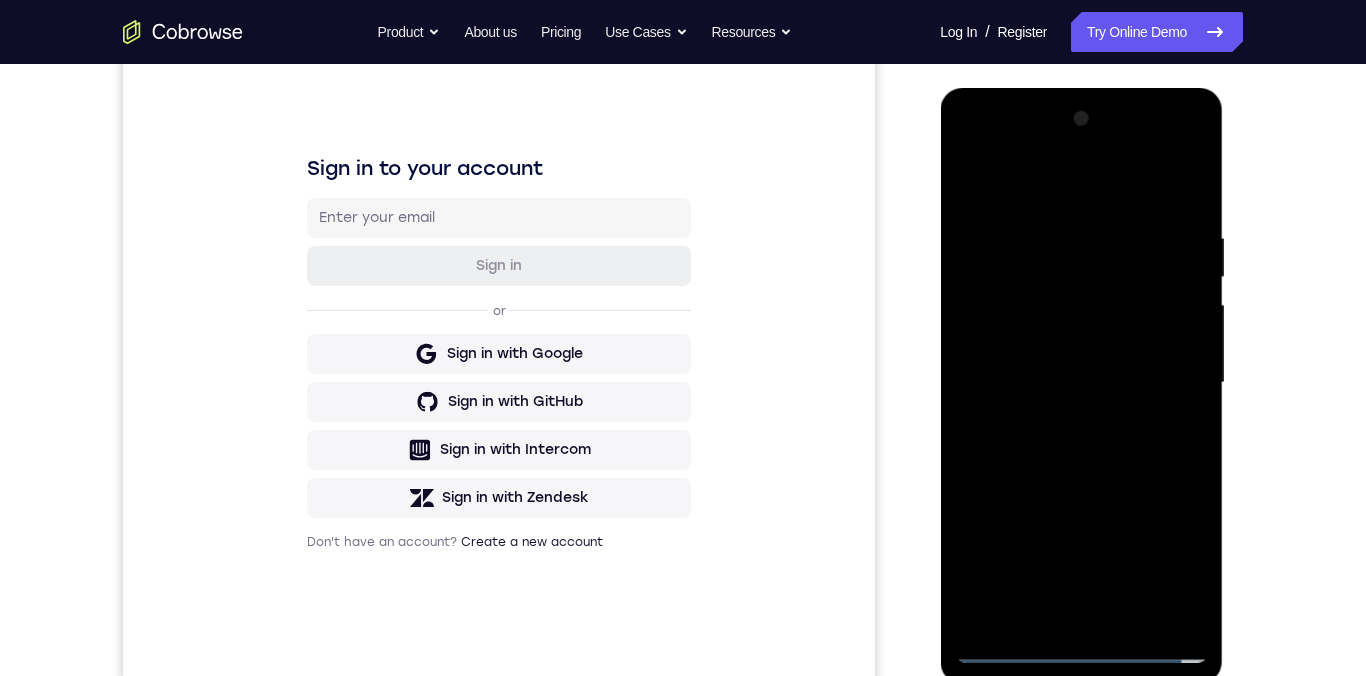 click at bounding box center [1081, 383] 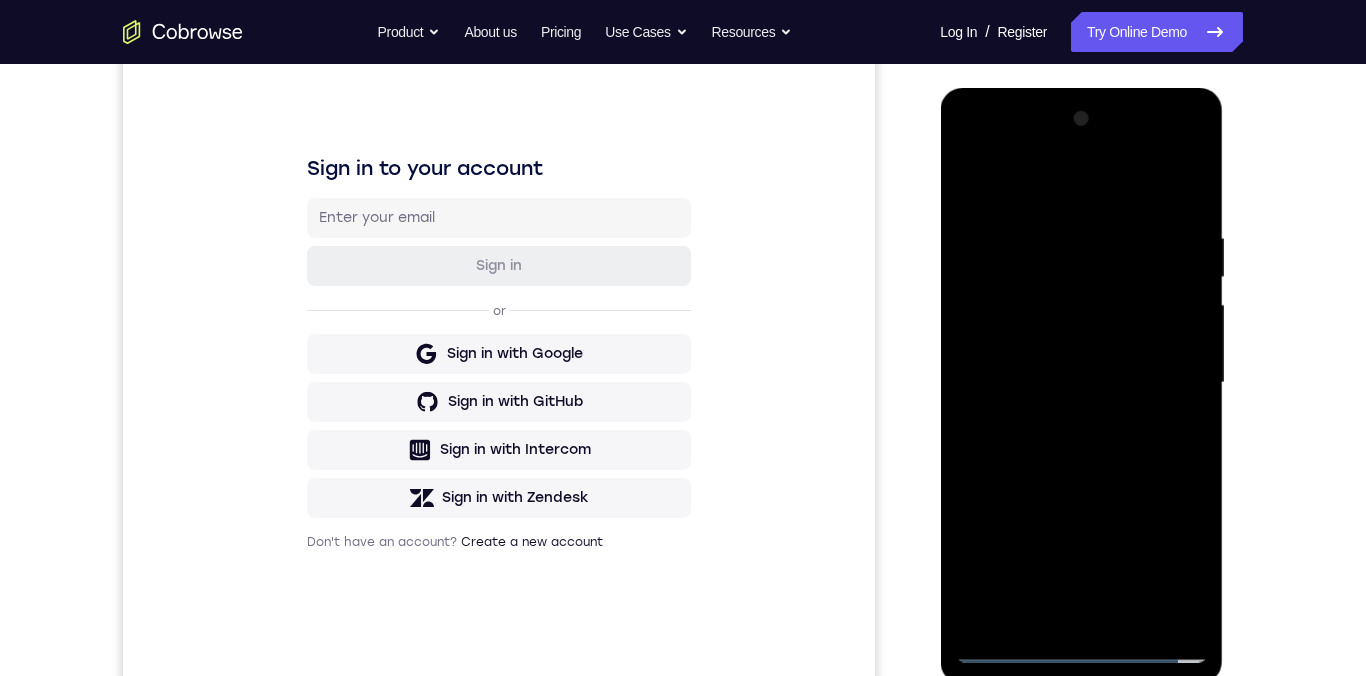 click at bounding box center (1081, 383) 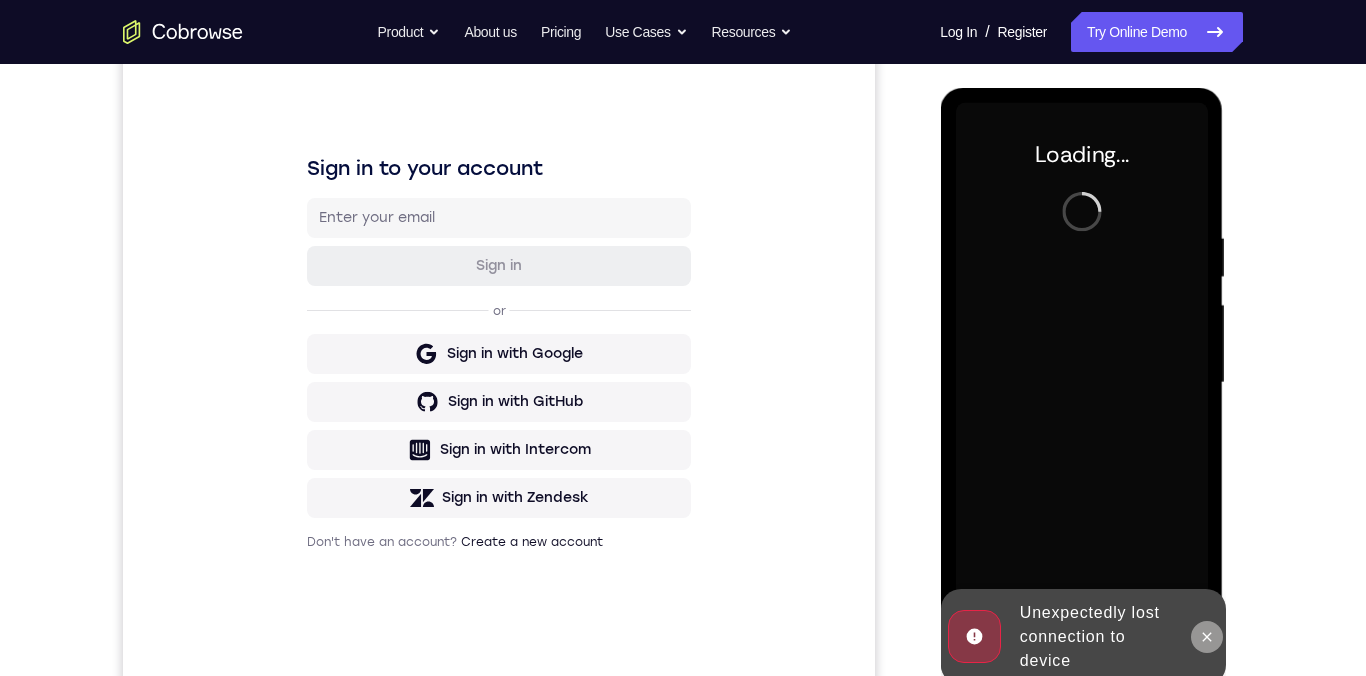 click 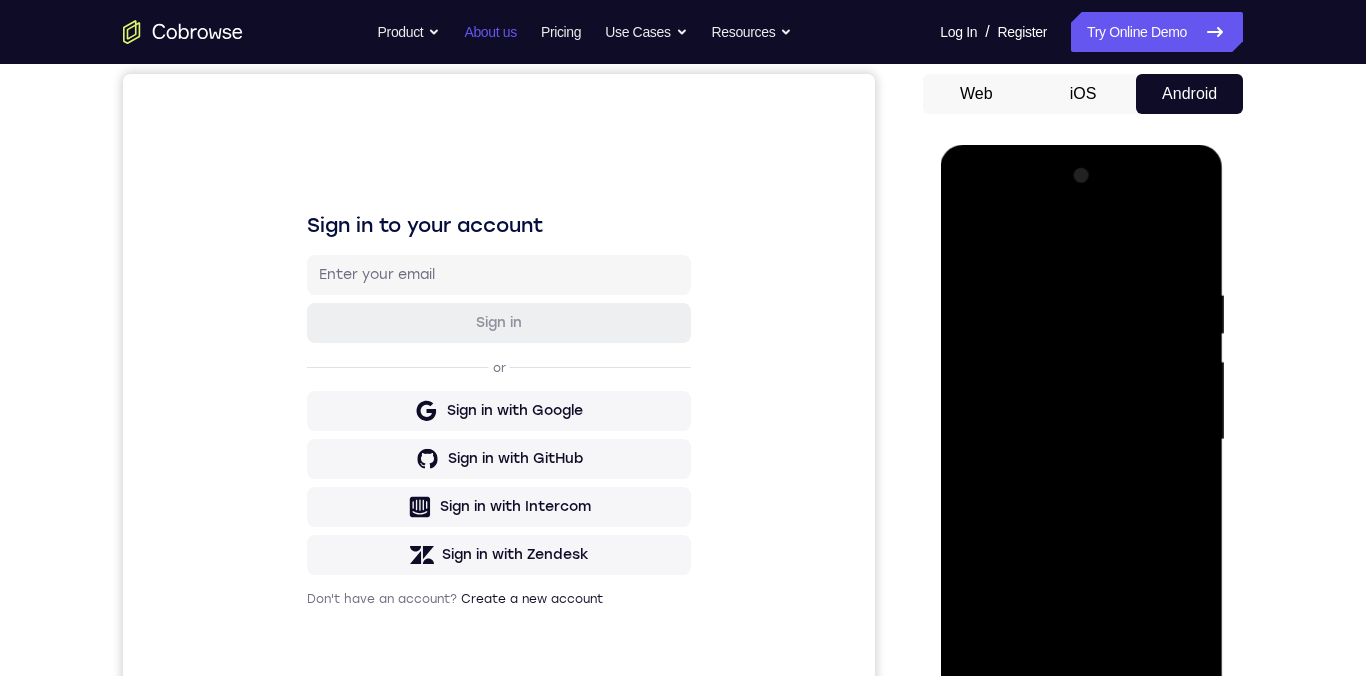 scroll, scrollTop: 426, scrollLeft: 0, axis: vertical 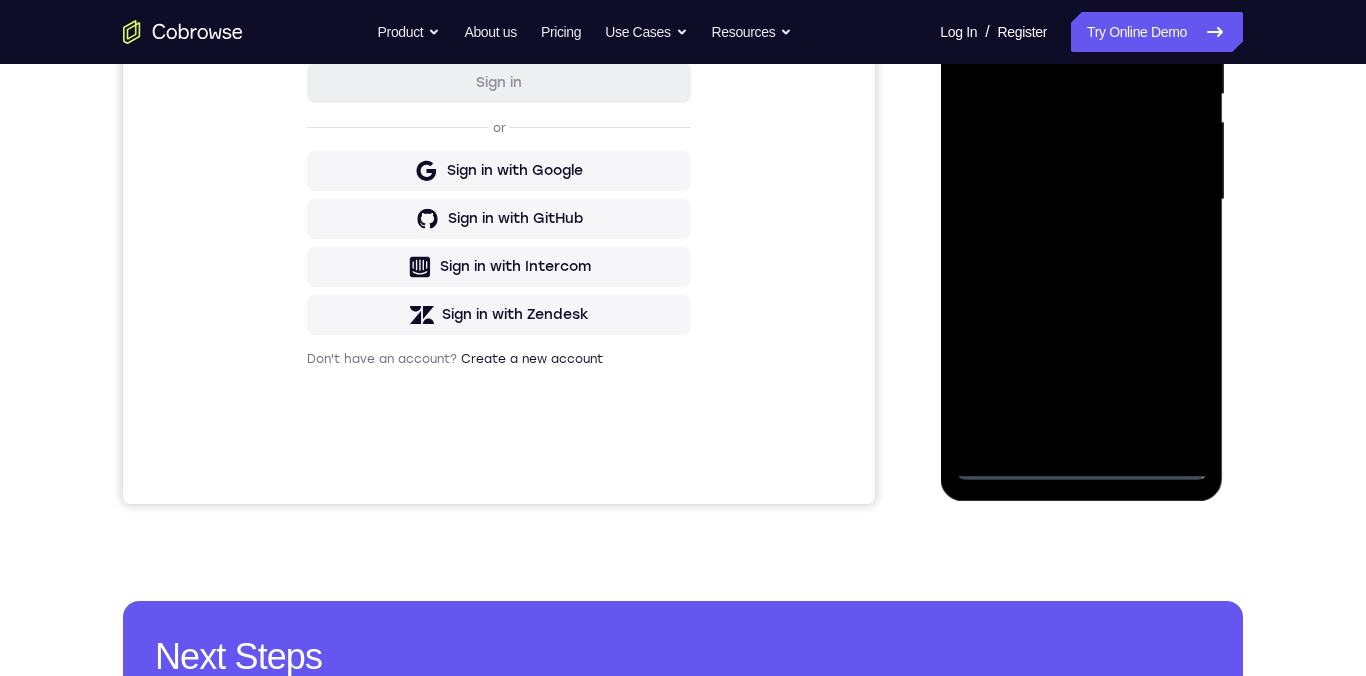 click at bounding box center [1081, 200] 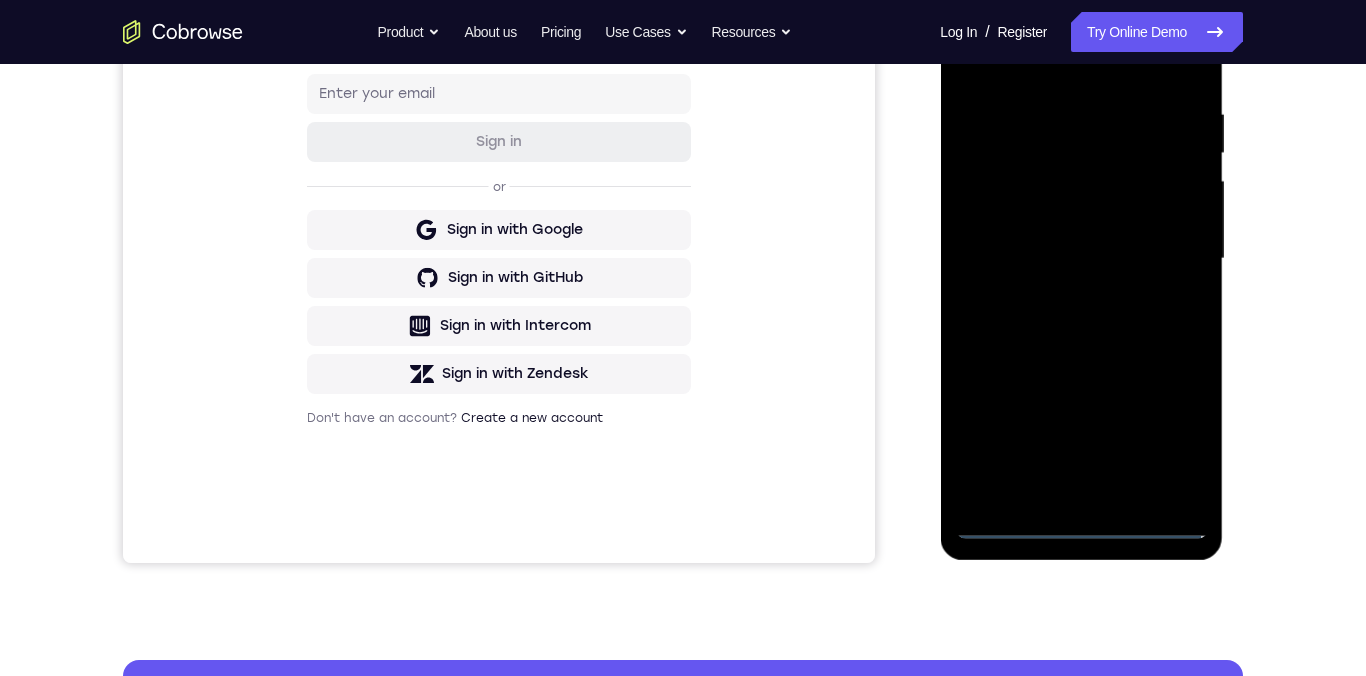 scroll, scrollTop: 297, scrollLeft: 0, axis: vertical 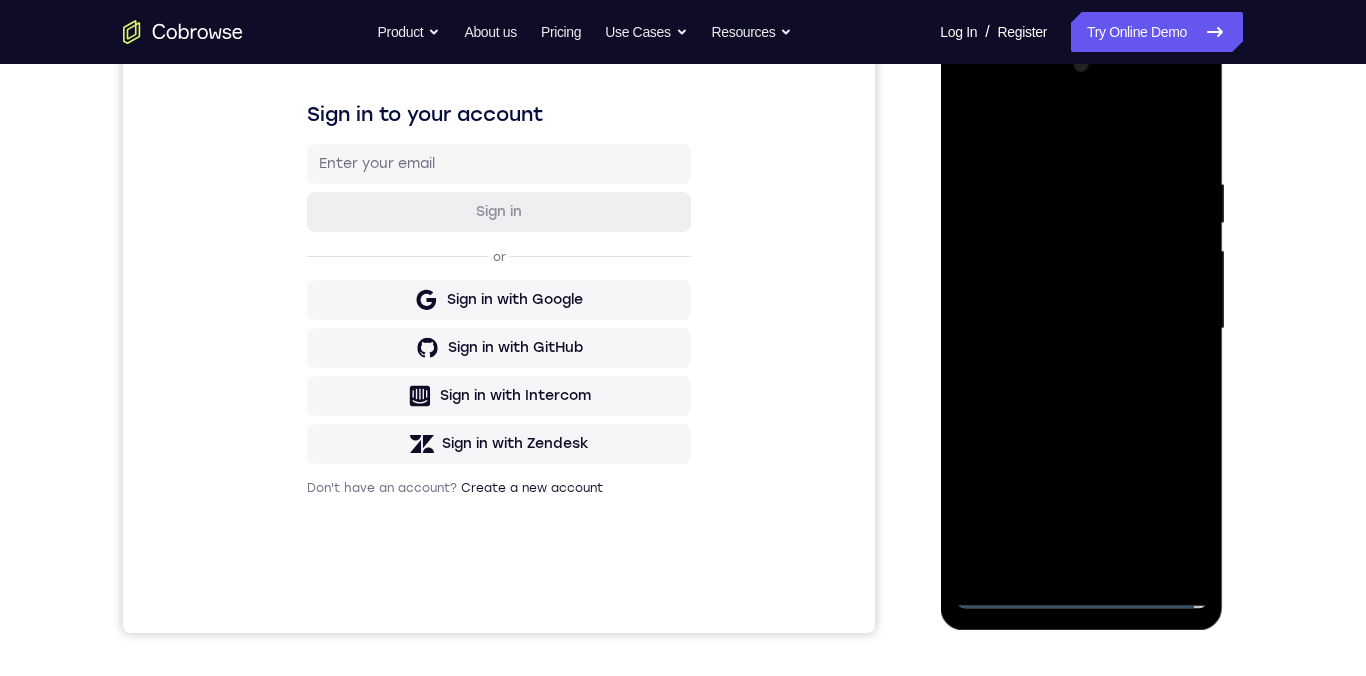 click at bounding box center (1081, 329) 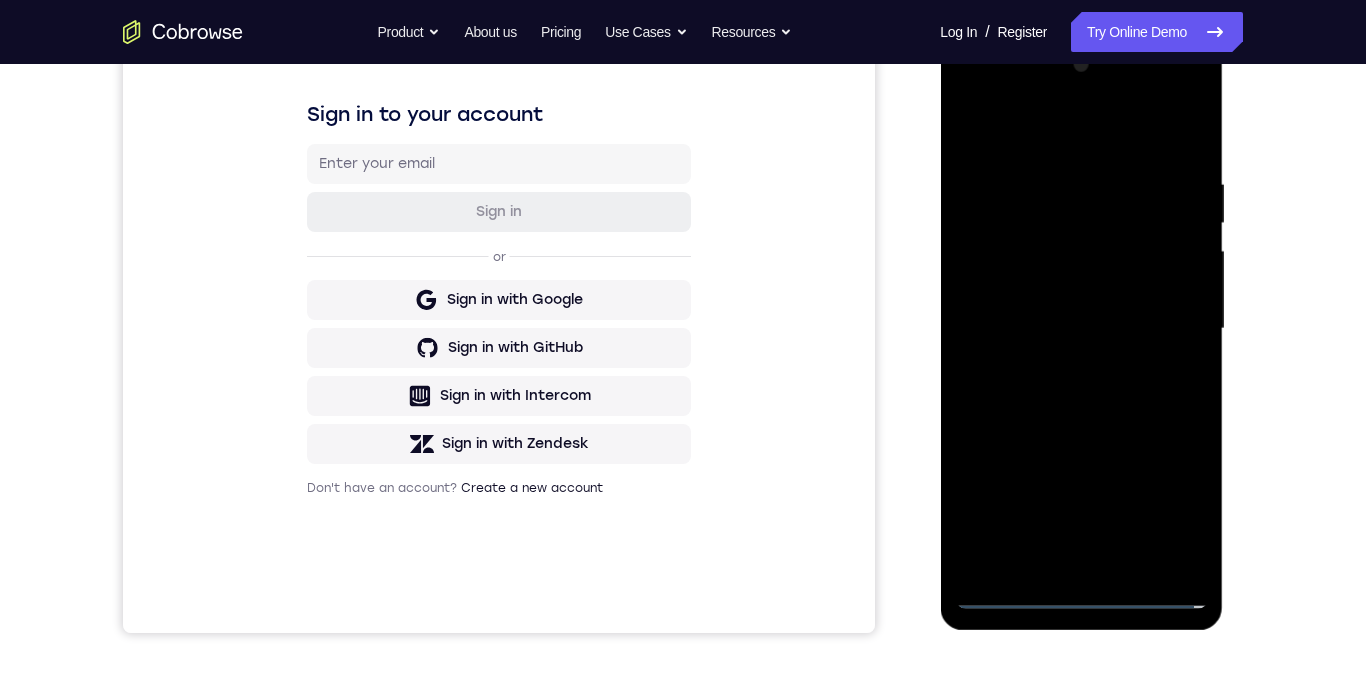 scroll, scrollTop: 289, scrollLeft: 0, axis: vertical 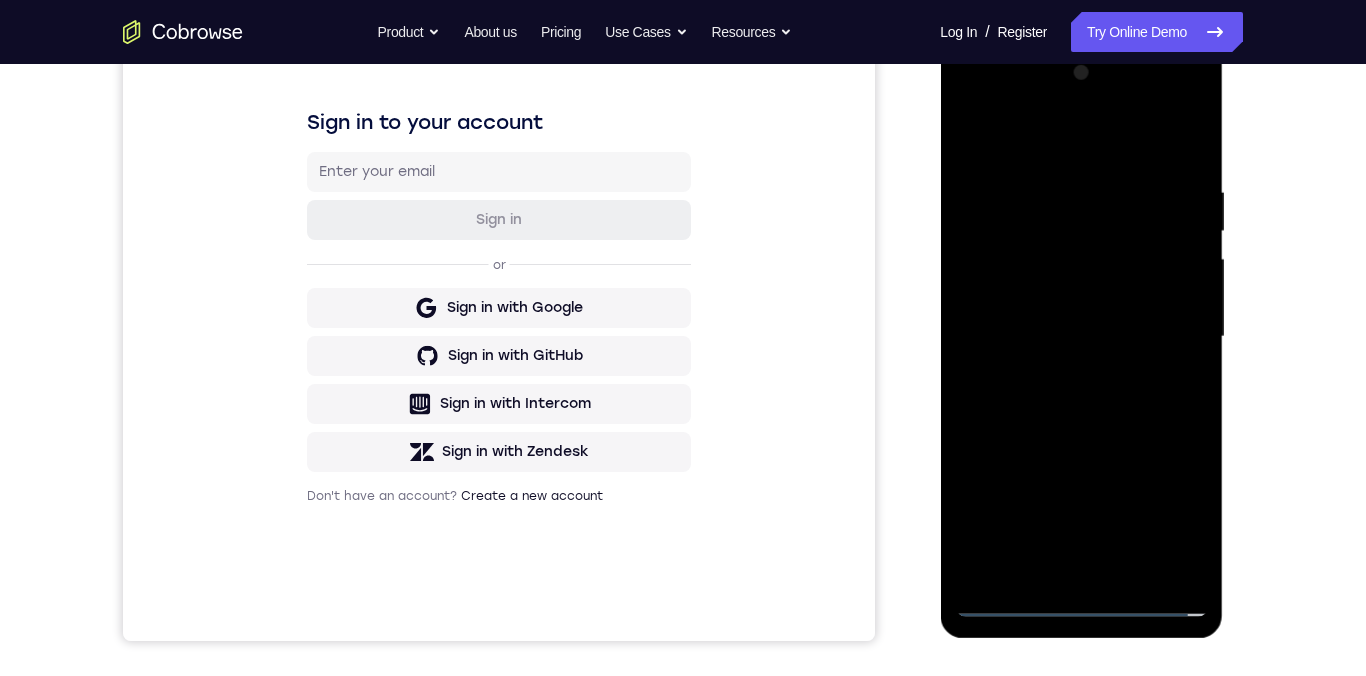 click at bounding box center (1081, 337) 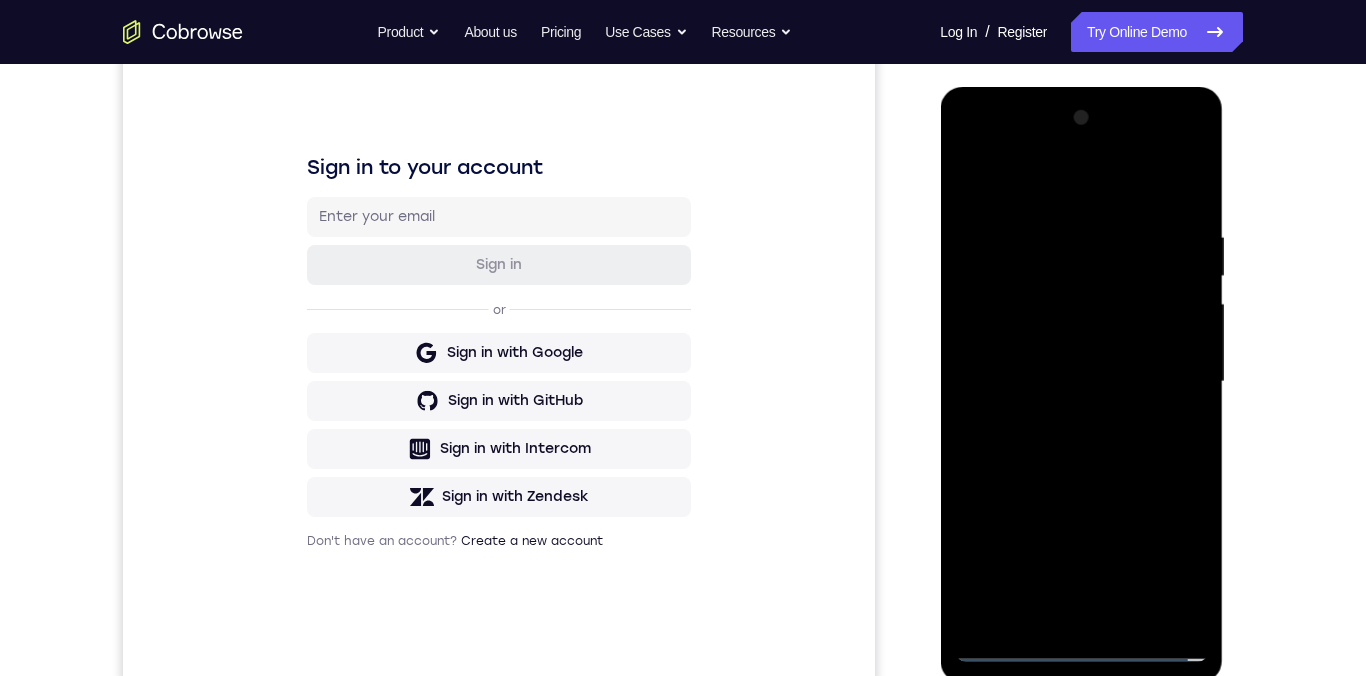 scroll, scrollTop: 251, scrollLeft: 0, axis: vertical 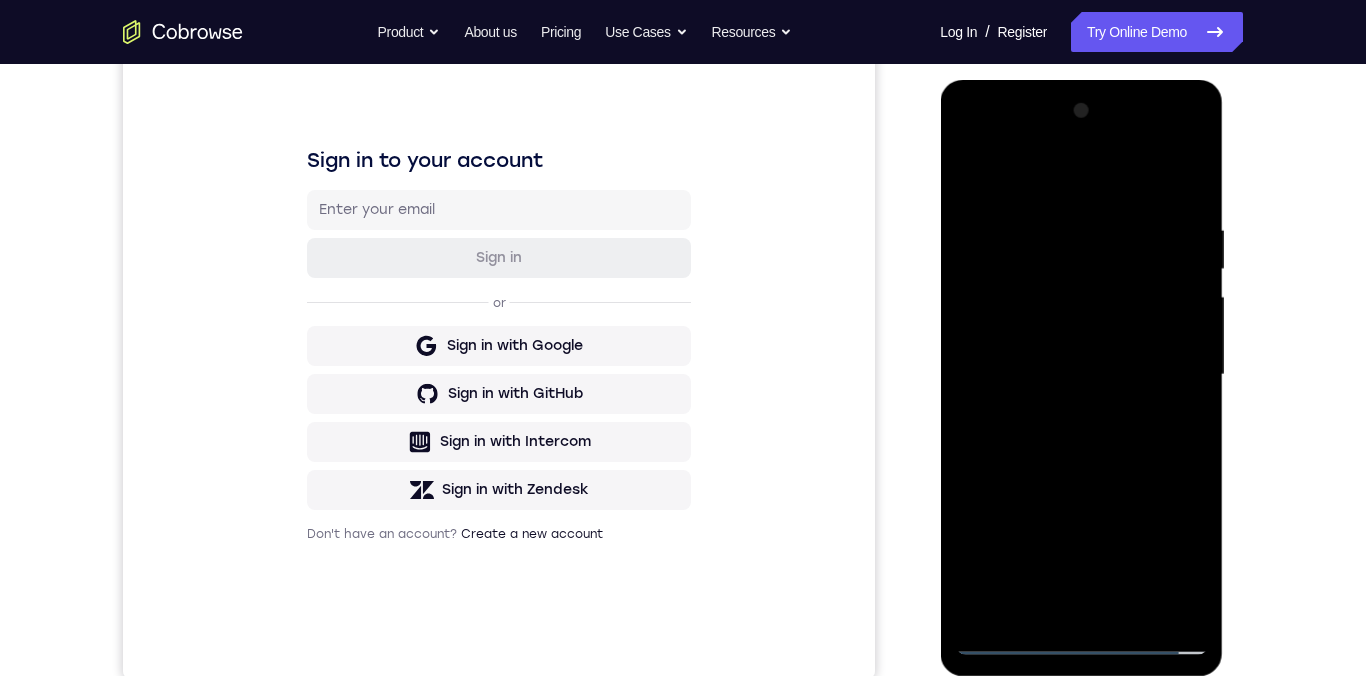 click at bounding box center (1081, 375) 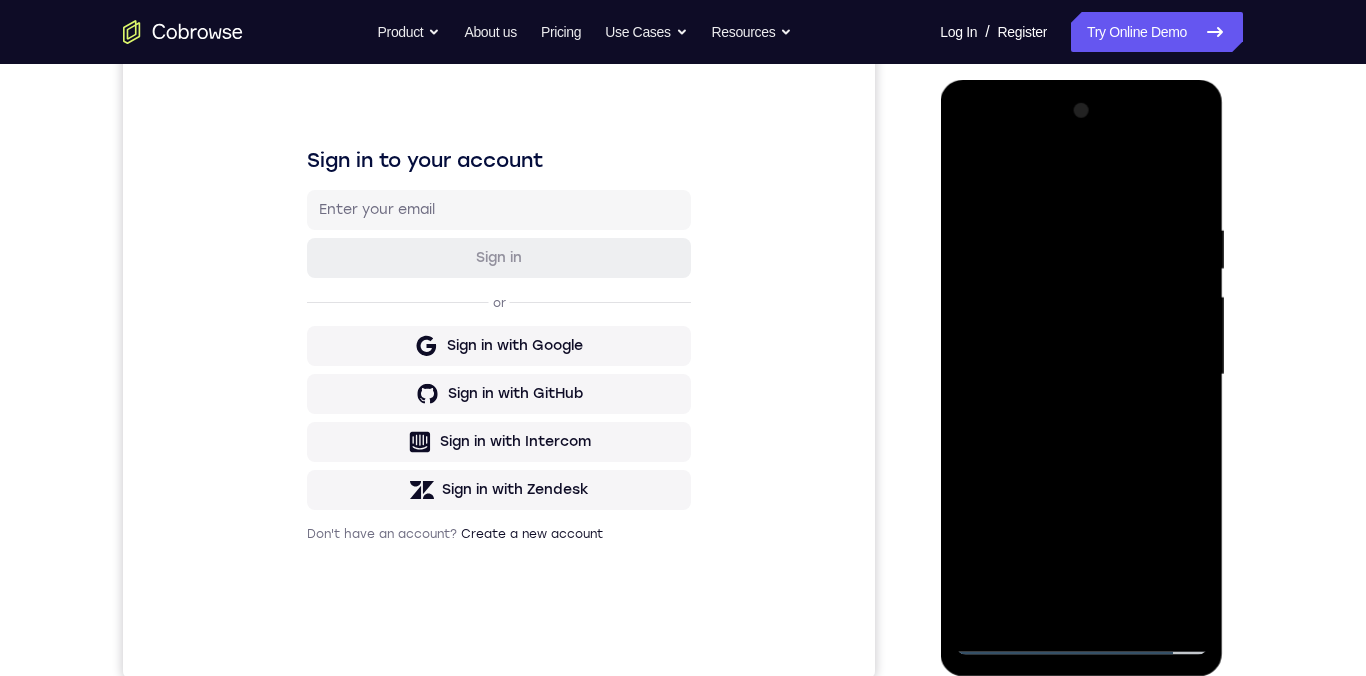 click at bounding box center [1081, 375] 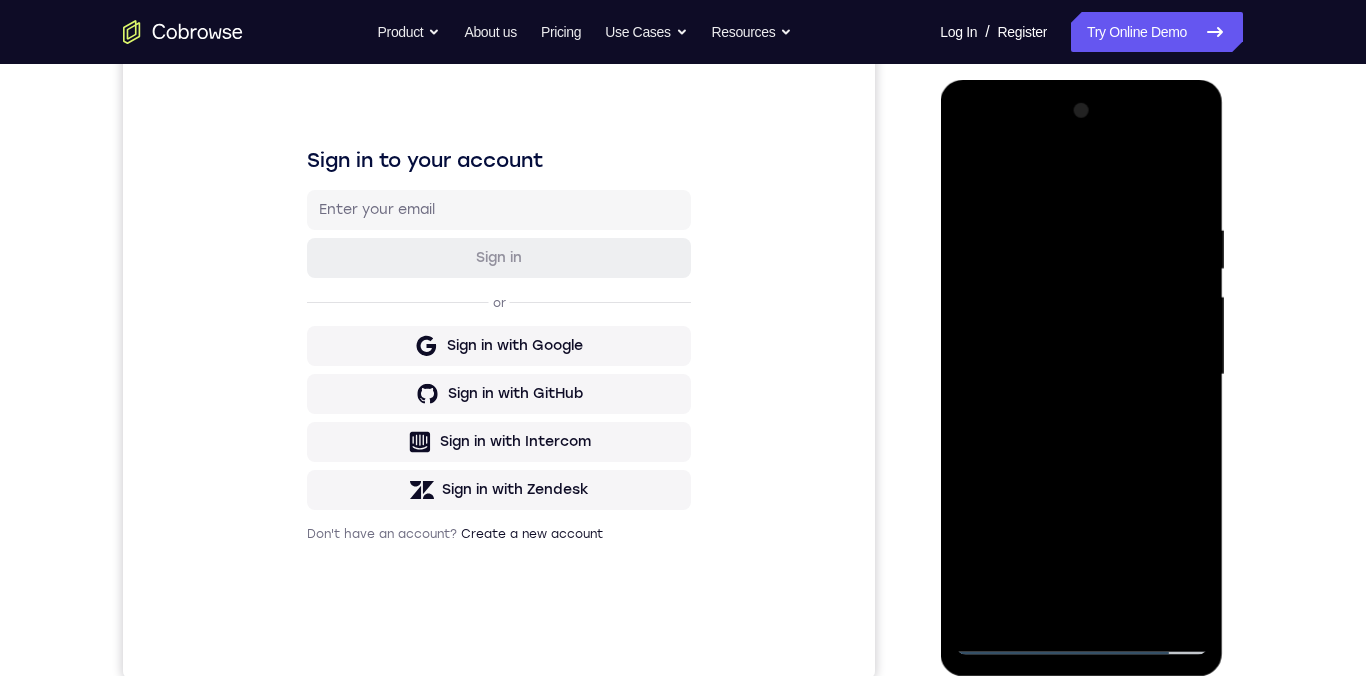 click at bounding box center (1081, 375) 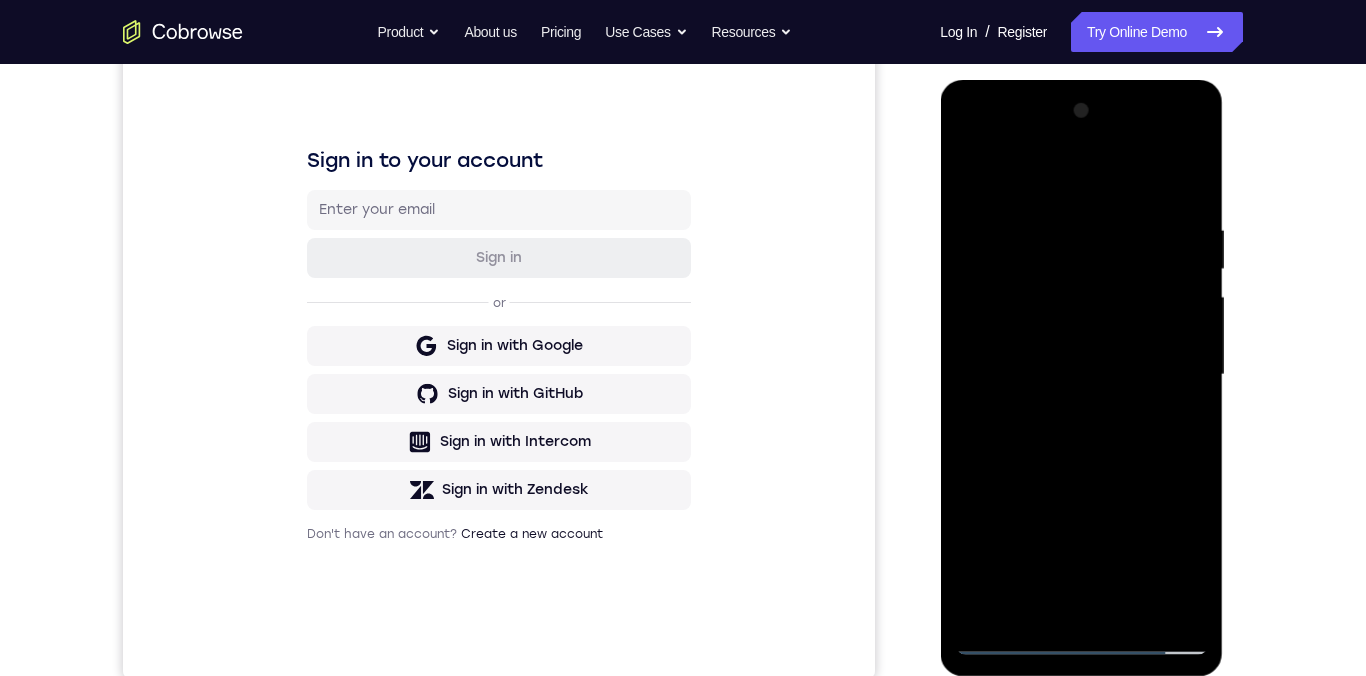 click at bounding box center [1081, 375] 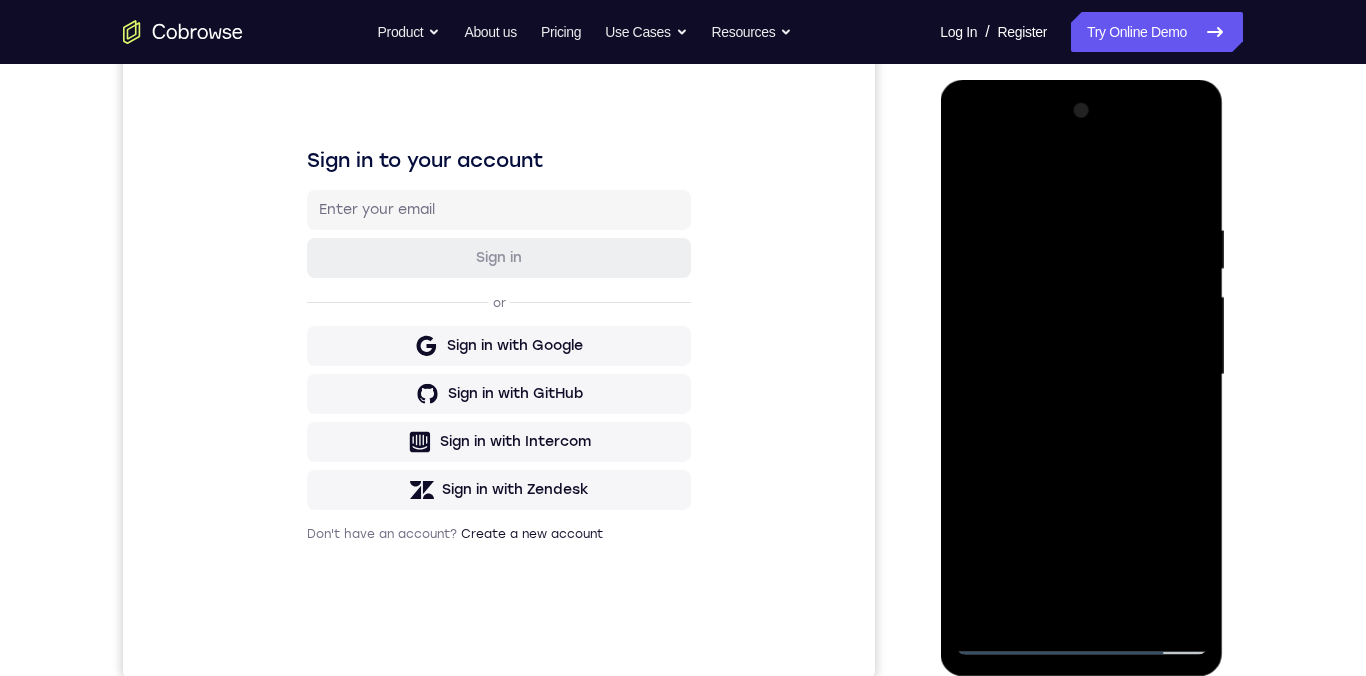 click at bounding box center (1081, 375) 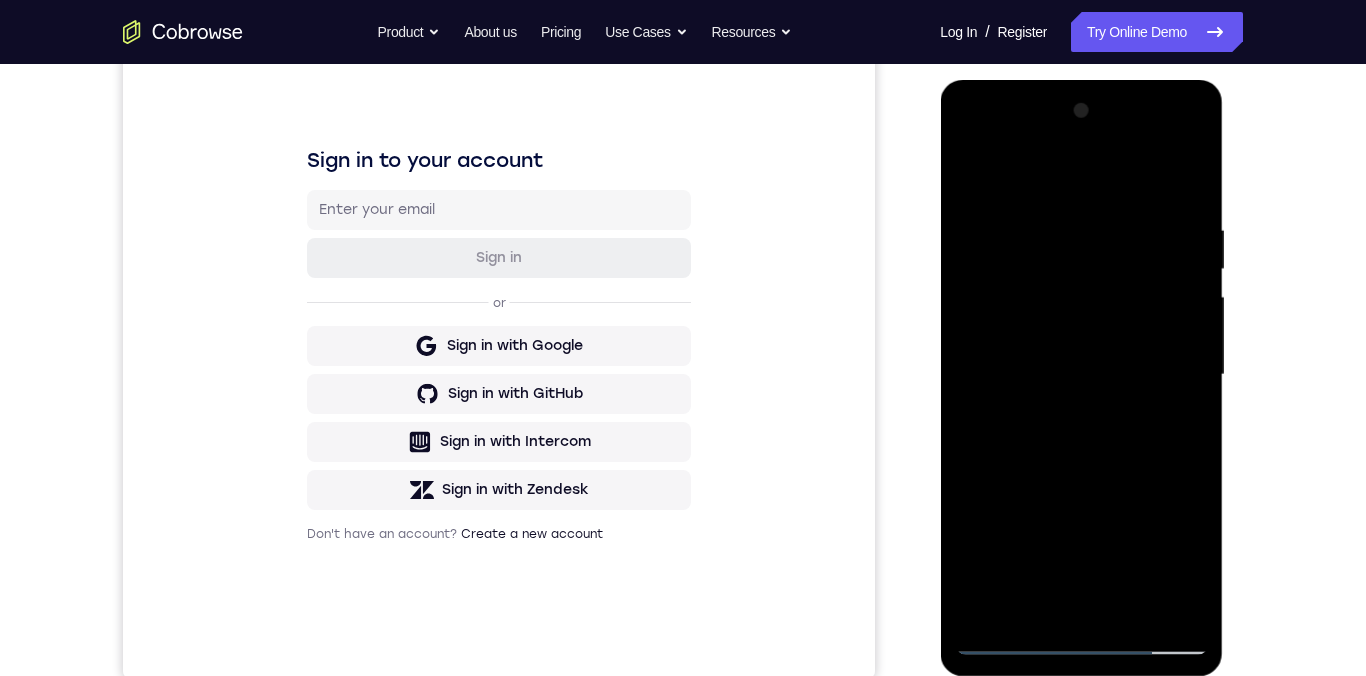 click at bounding box center (1081, 375) 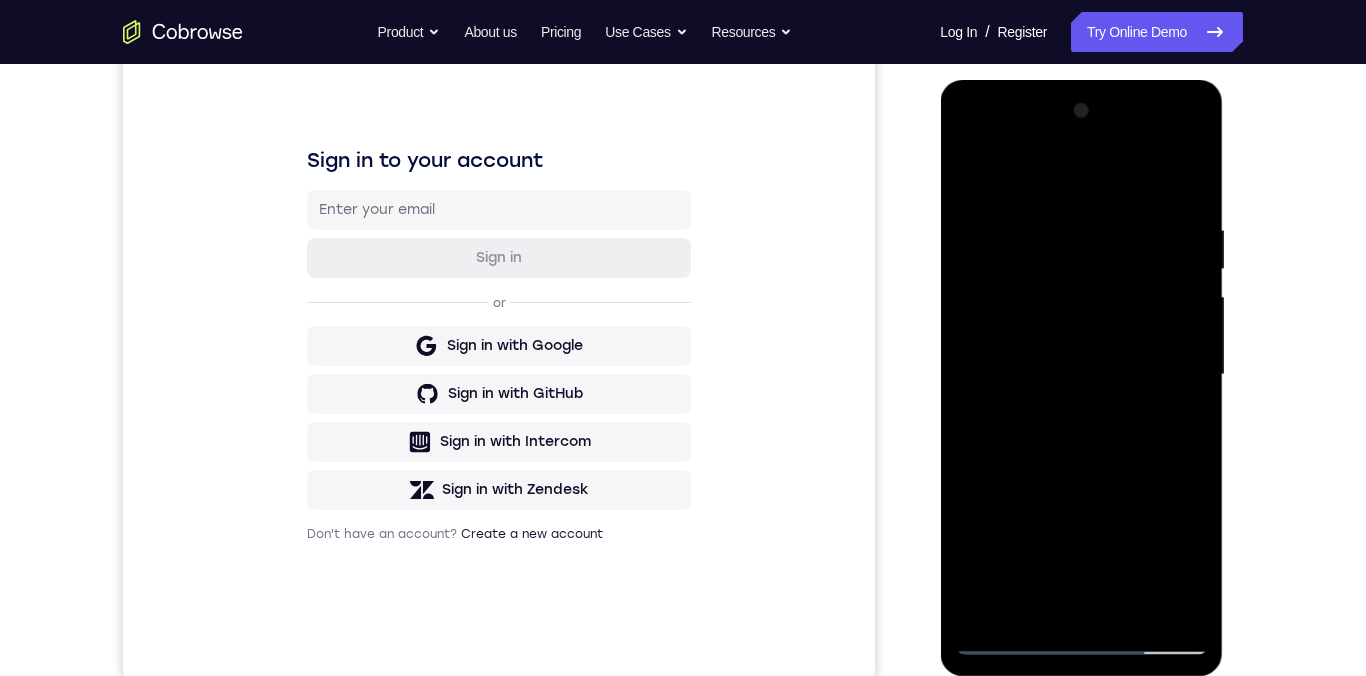 click at bounding box center [1081, 375] 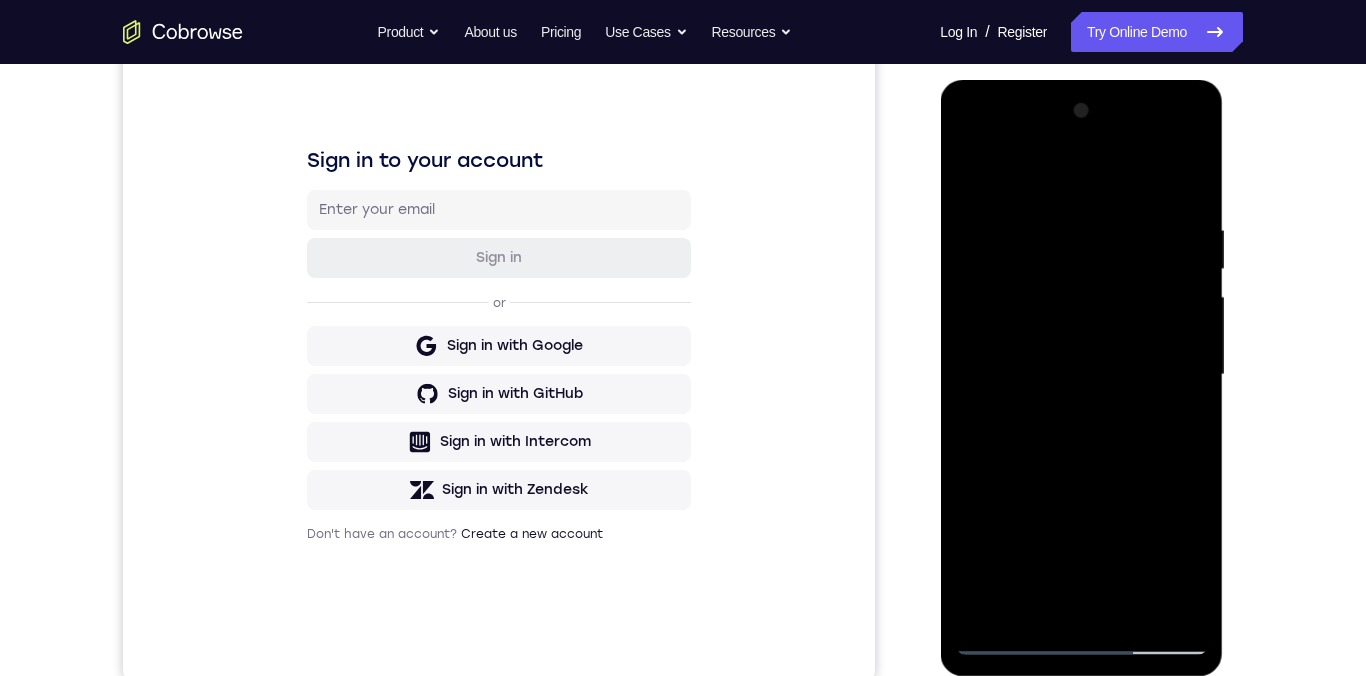 click at bounding box center [1081, 375] 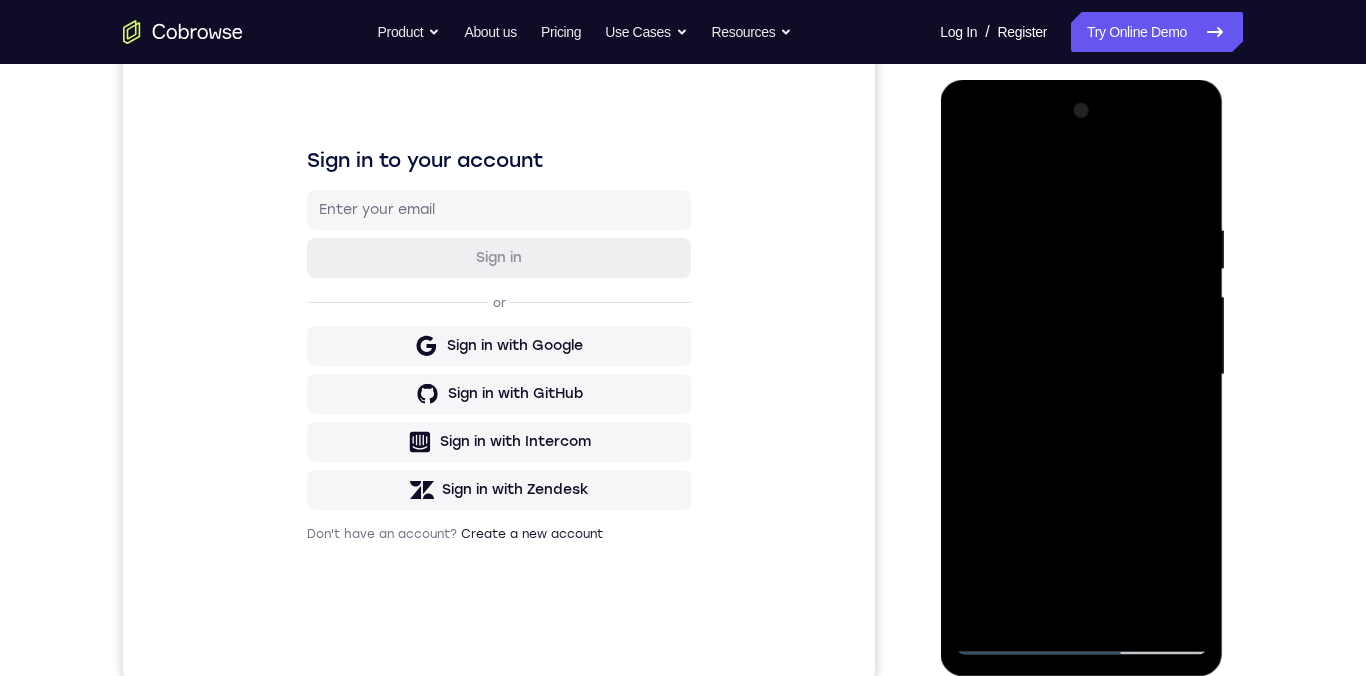 click at bounding box center (1081, 375) 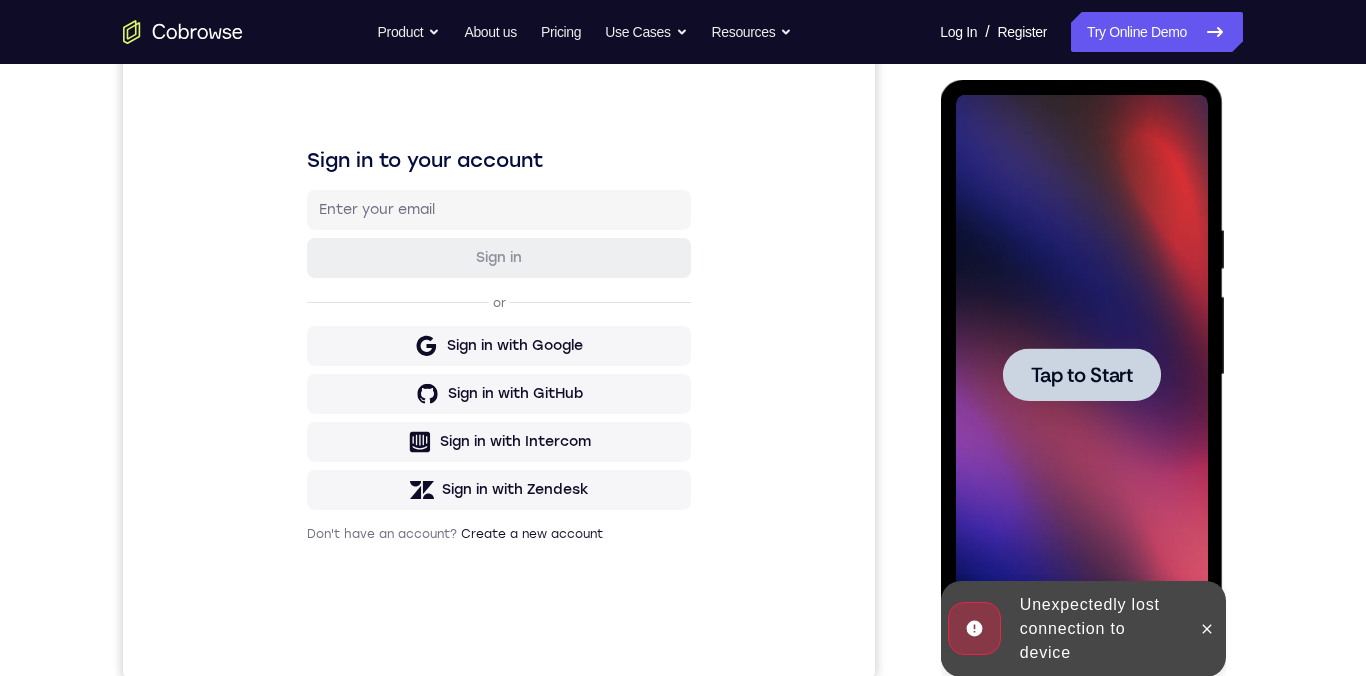 click on "Tap to Start" at bounding box center [1081, 375] 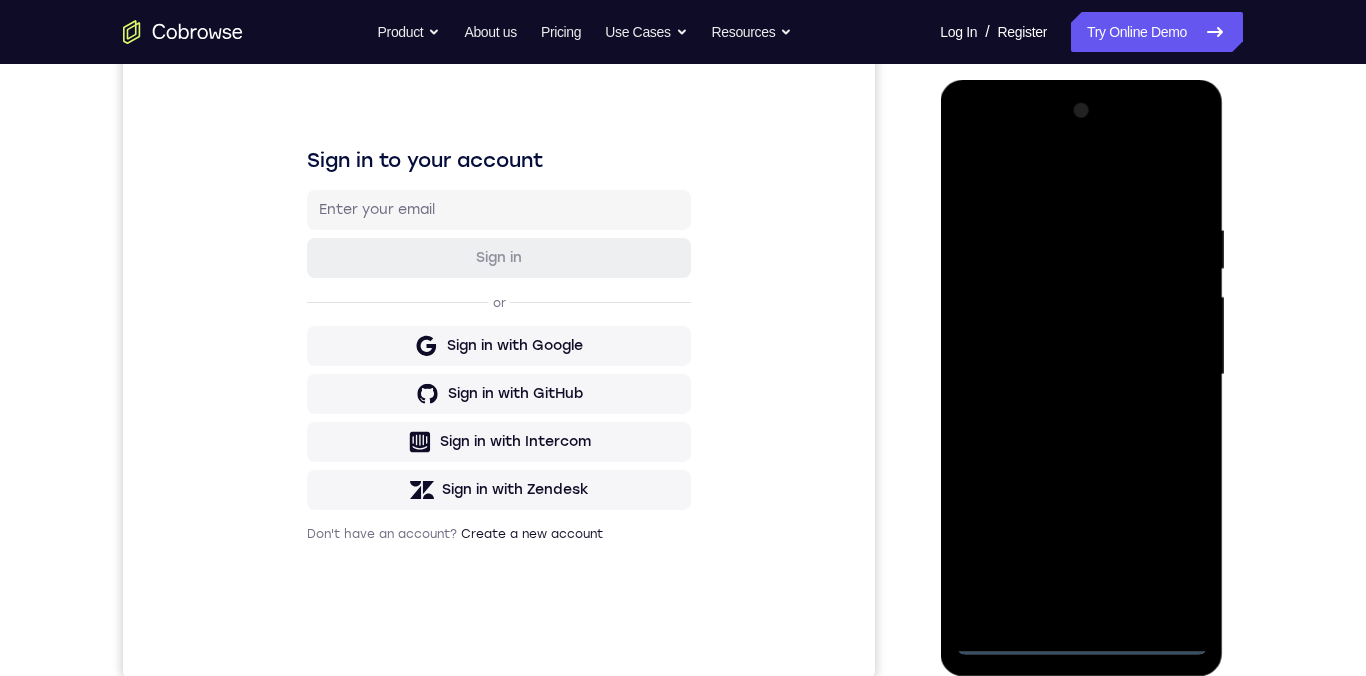 click at bounding box center (1081, 375) 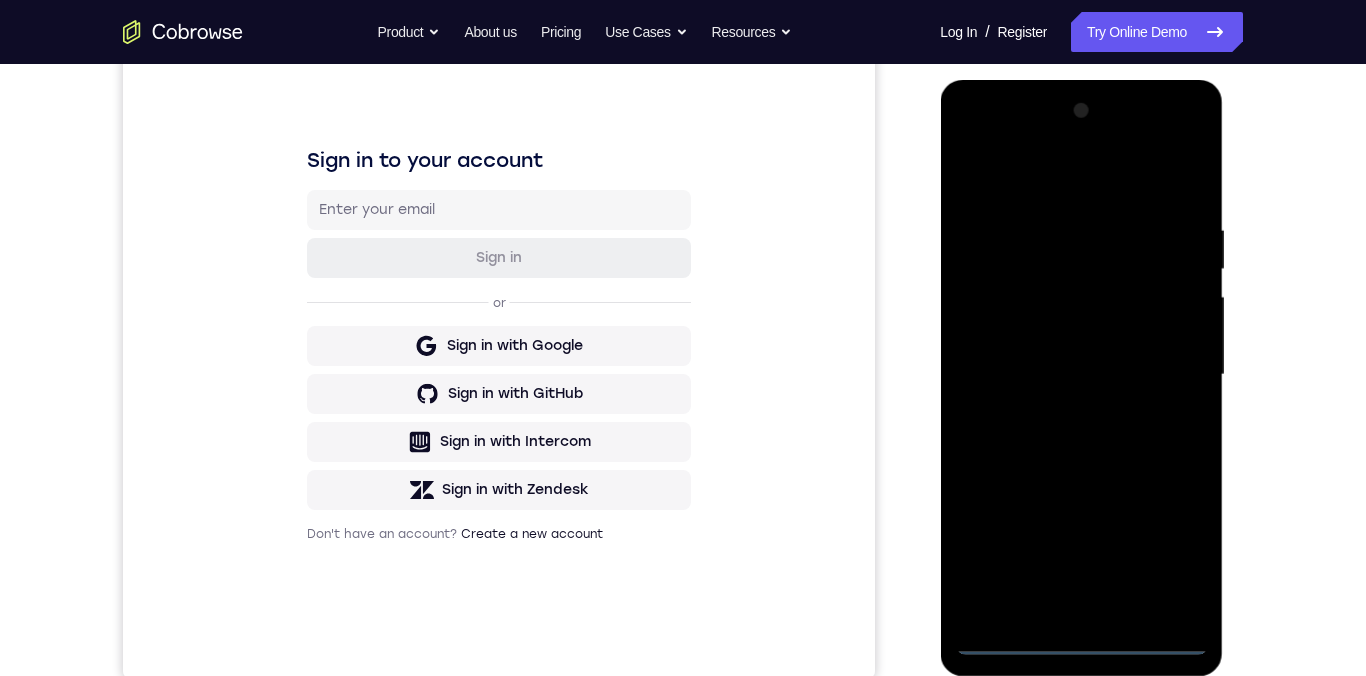 click at bounding box center (1081, 375) 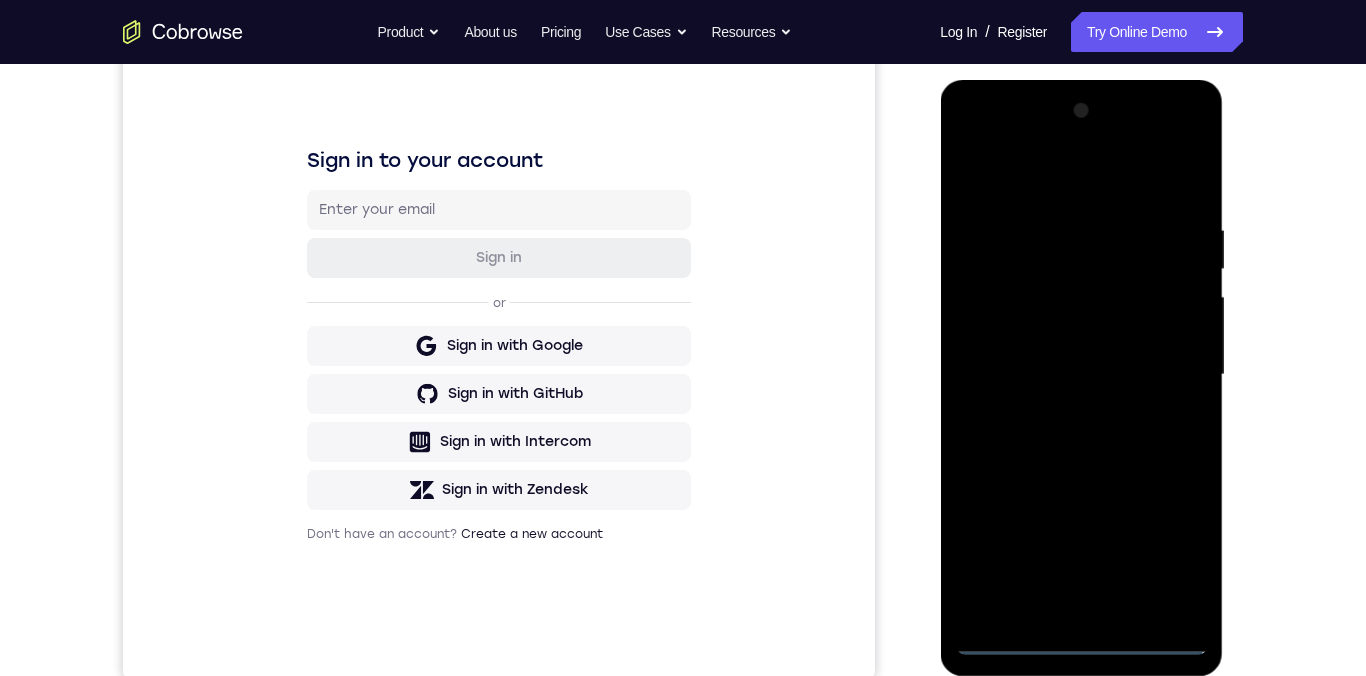 click at bounding box center [1081, 375] 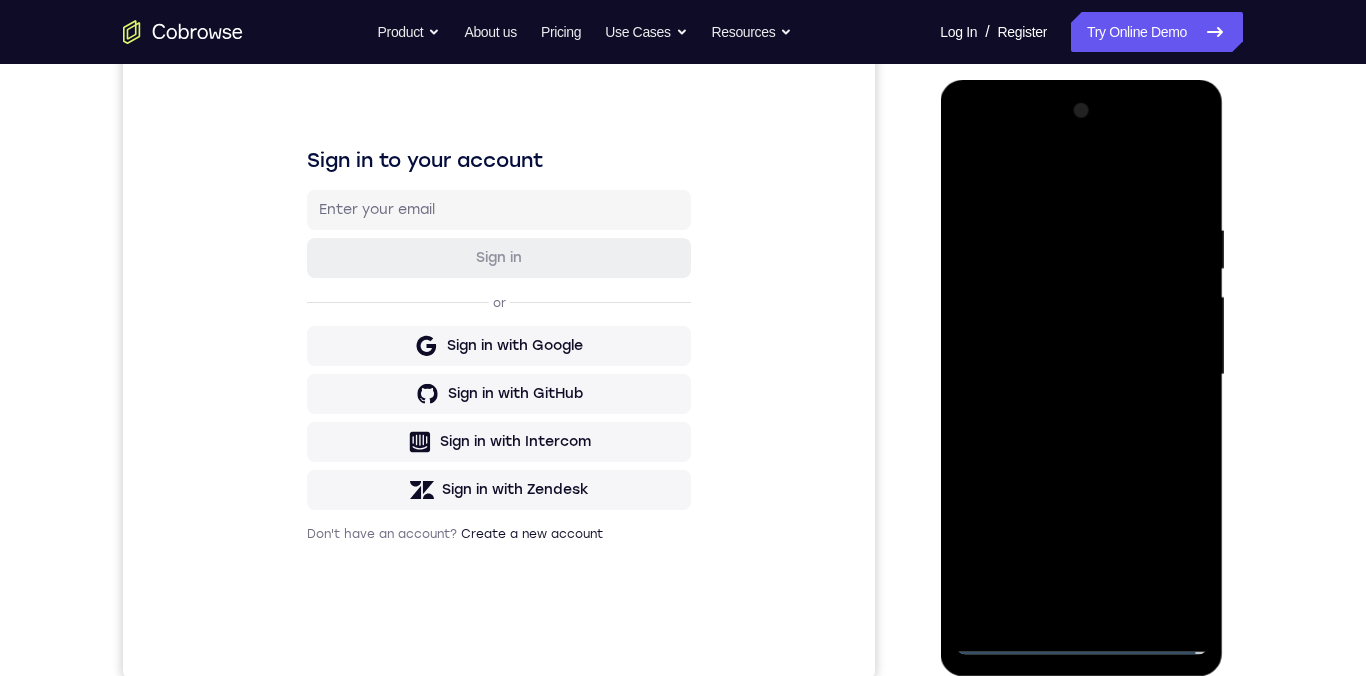click at bounding box center [1081, 375] 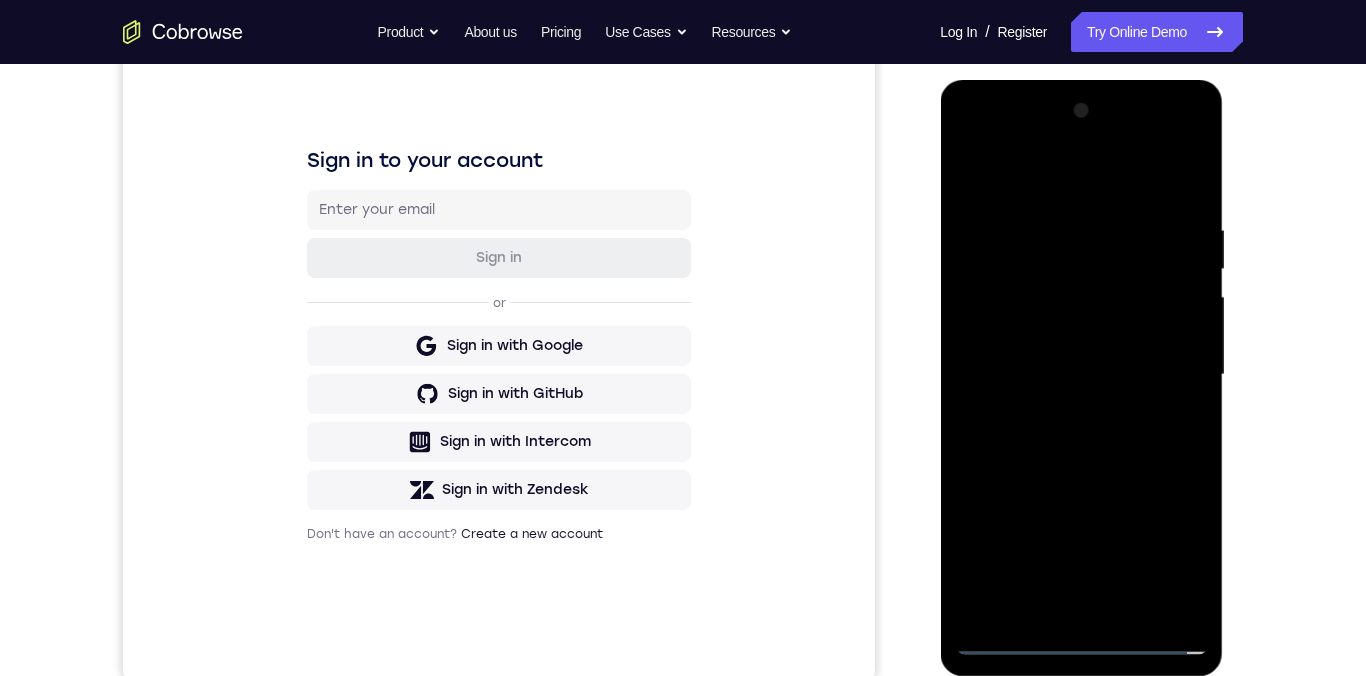 click at bounding box center (1081, 375) 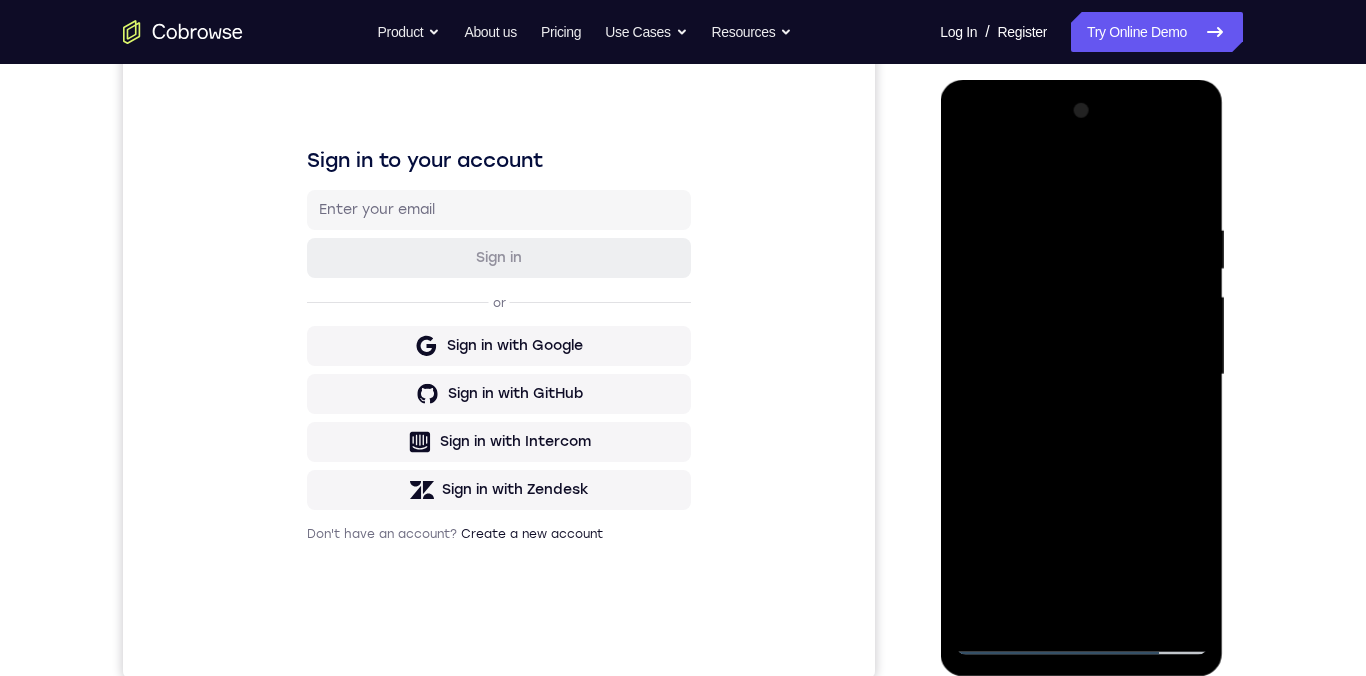 click at bounding box center [1081, 375] 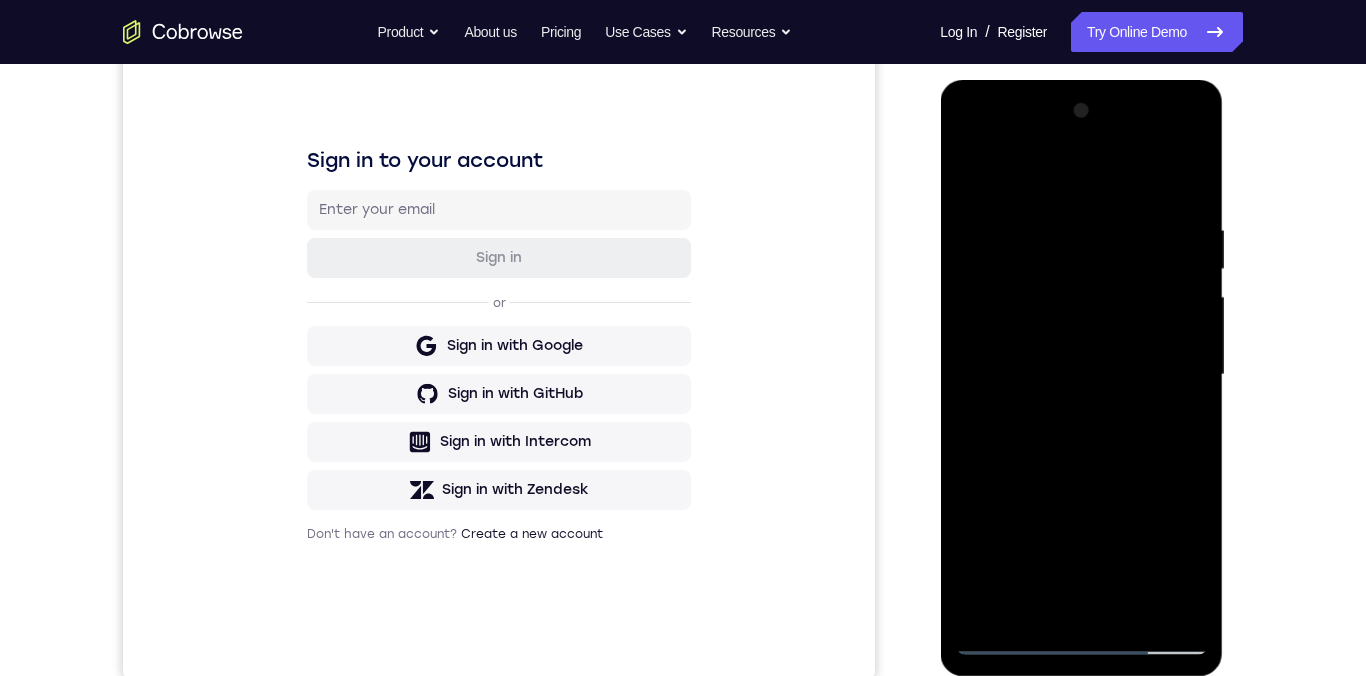 click at bounding box center (1081, 375) 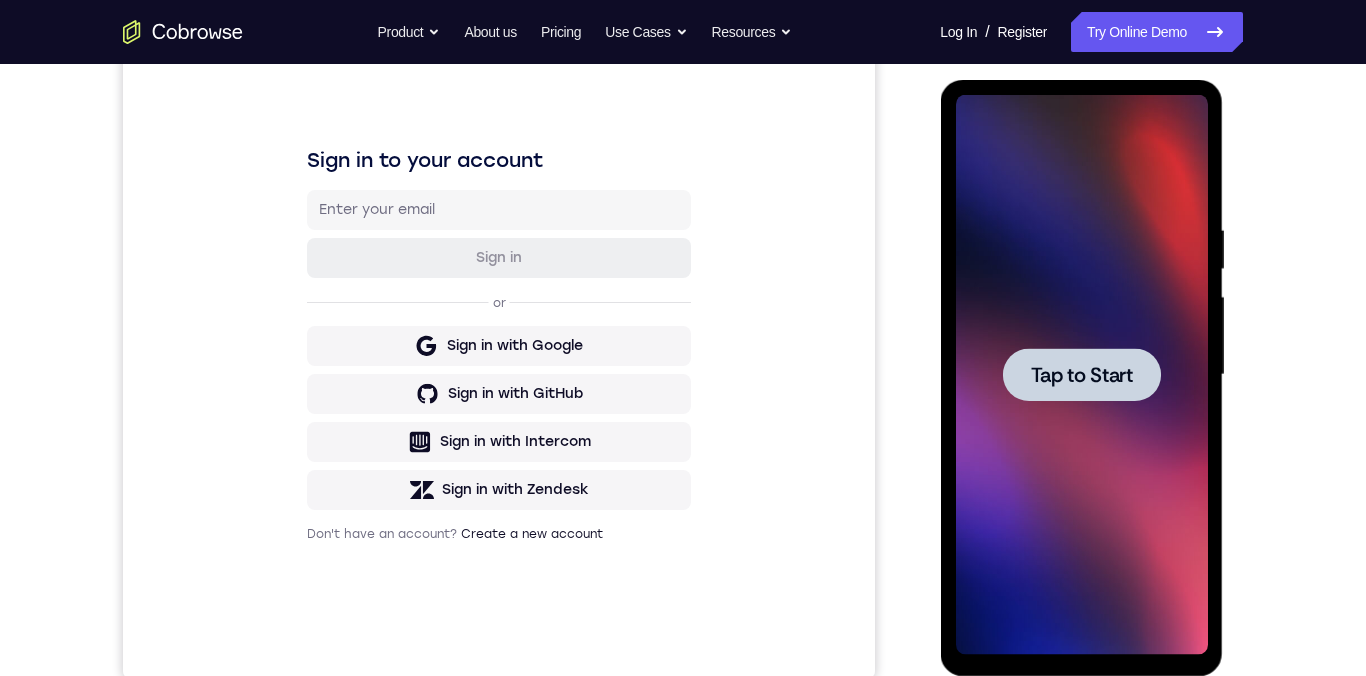 click on "Tap to Start" at bounding box center (1081, 375) 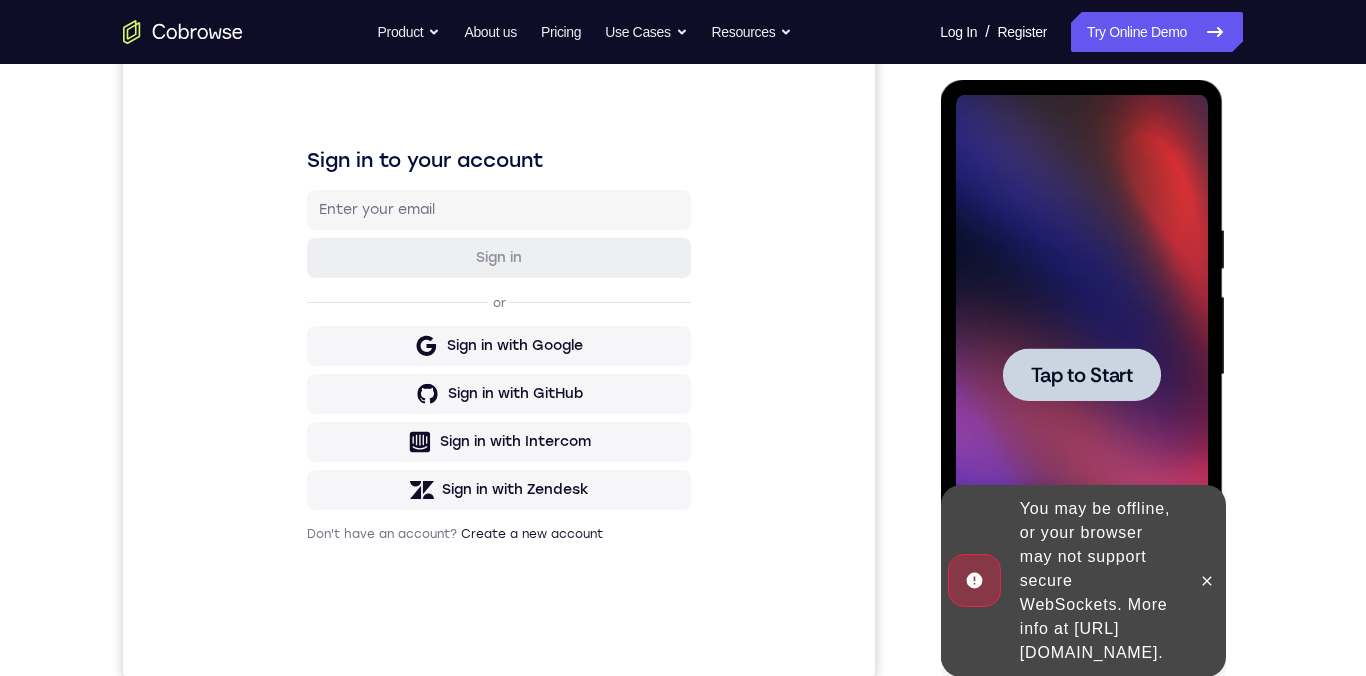 click on "Tap to Start" at bounding box center [1081, 375] 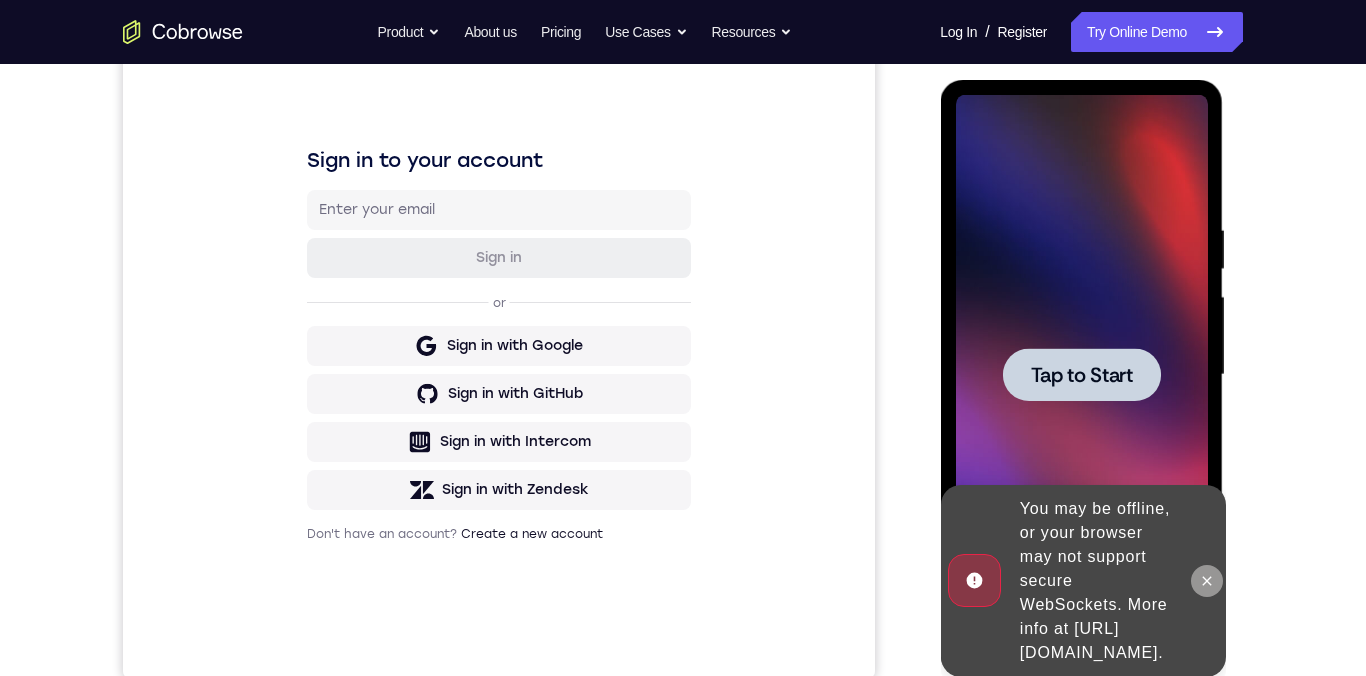 click at bounding box center (1206, 581) 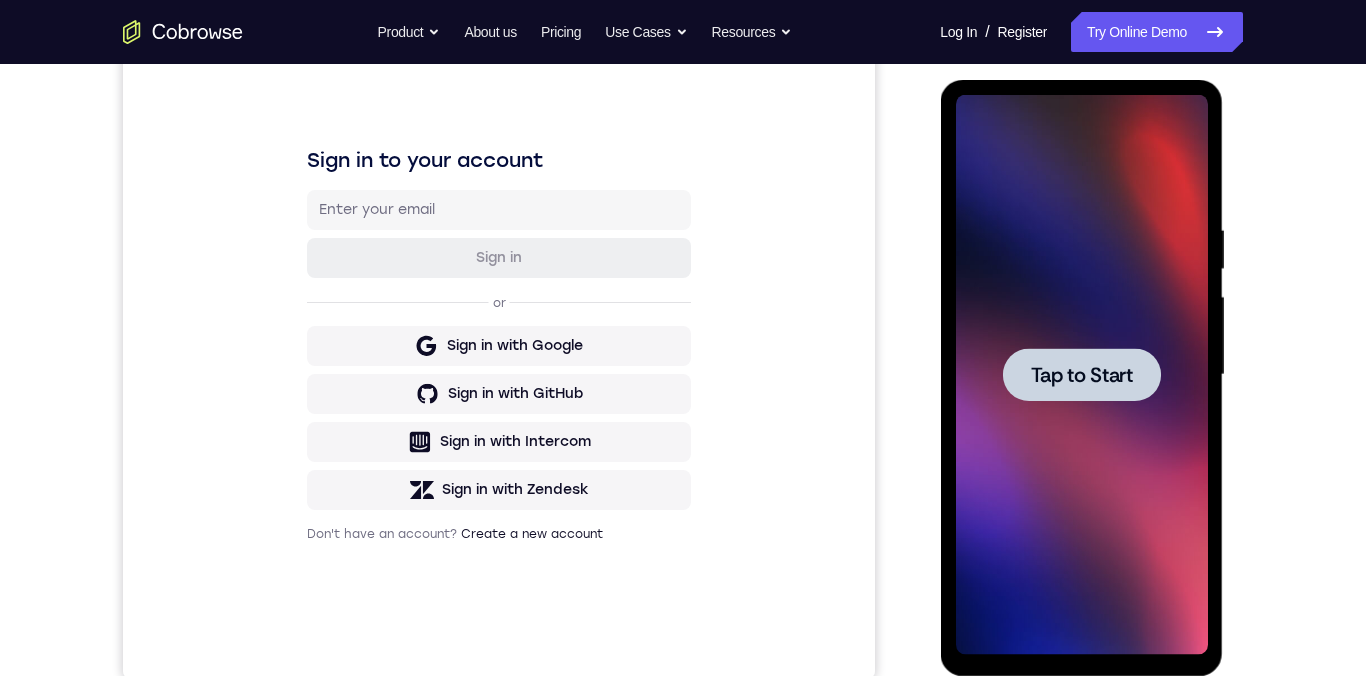 click on "Tap to Start" at bounding box center [1081, 375] 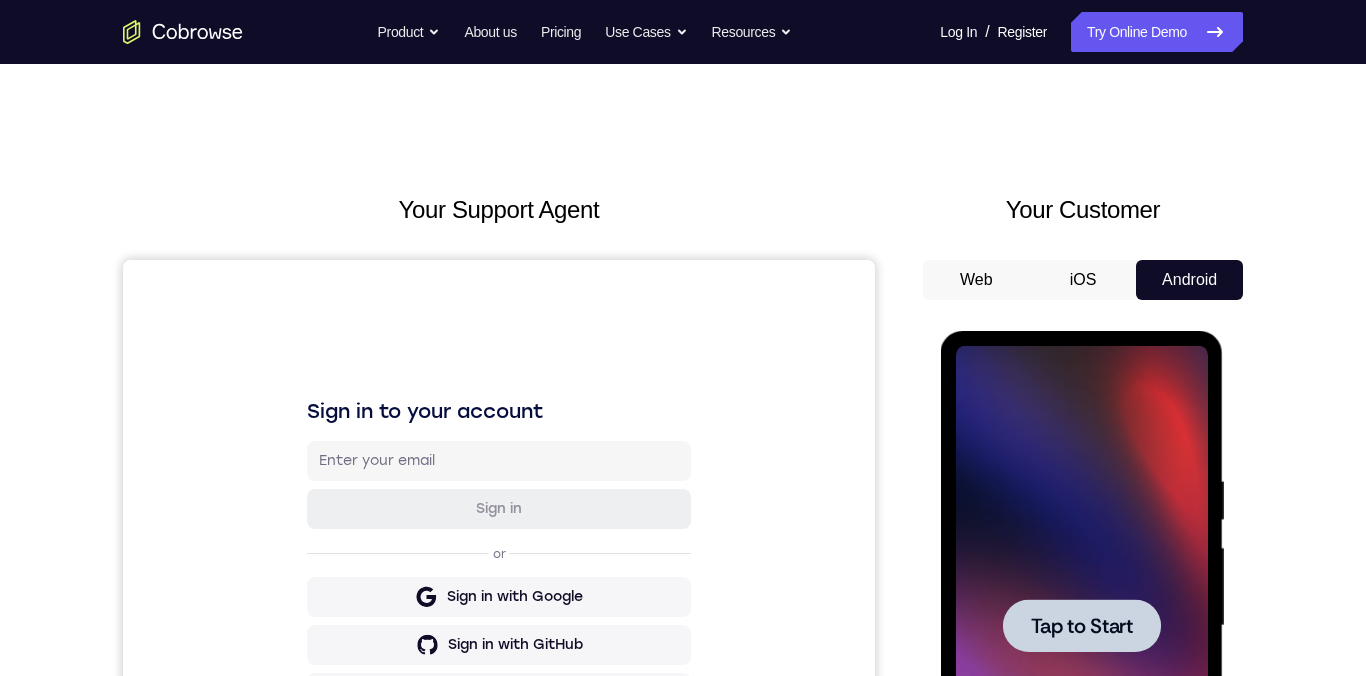 click on "Tap to Start" at bounding box center [1081, 626] 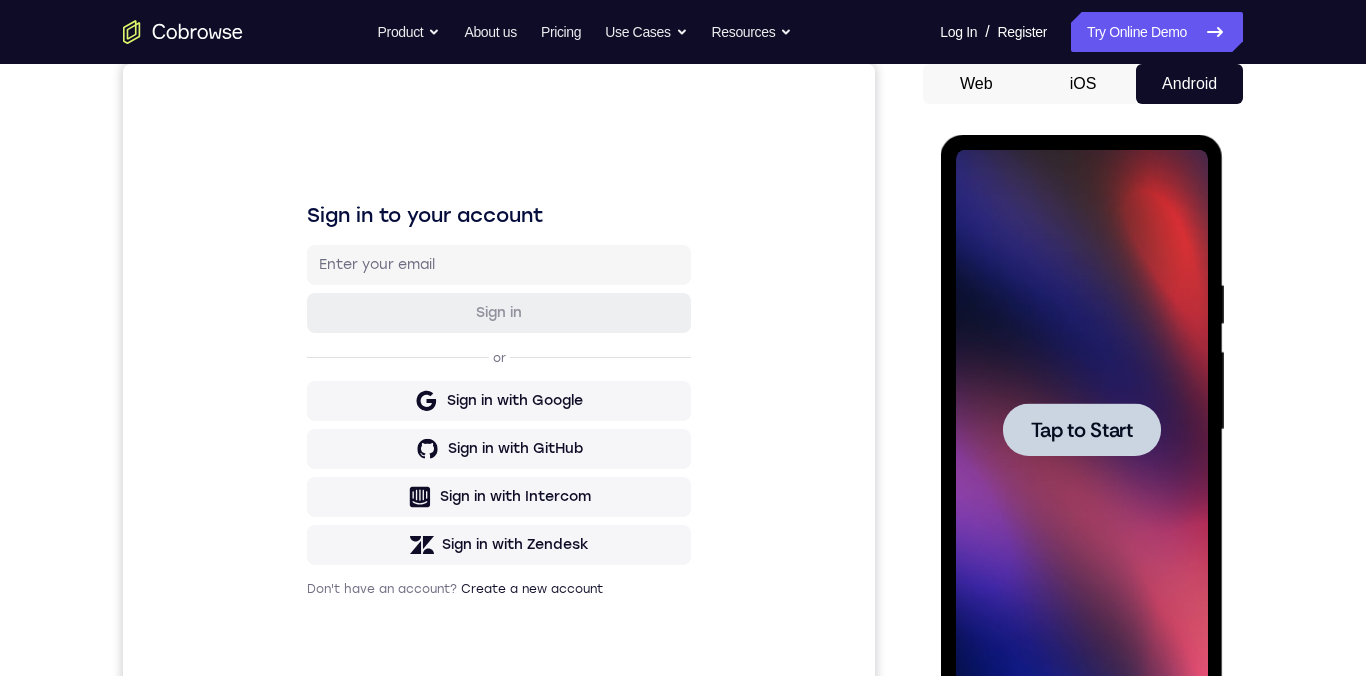 click on "Tap to Start" at bounding box center (1081, 430) 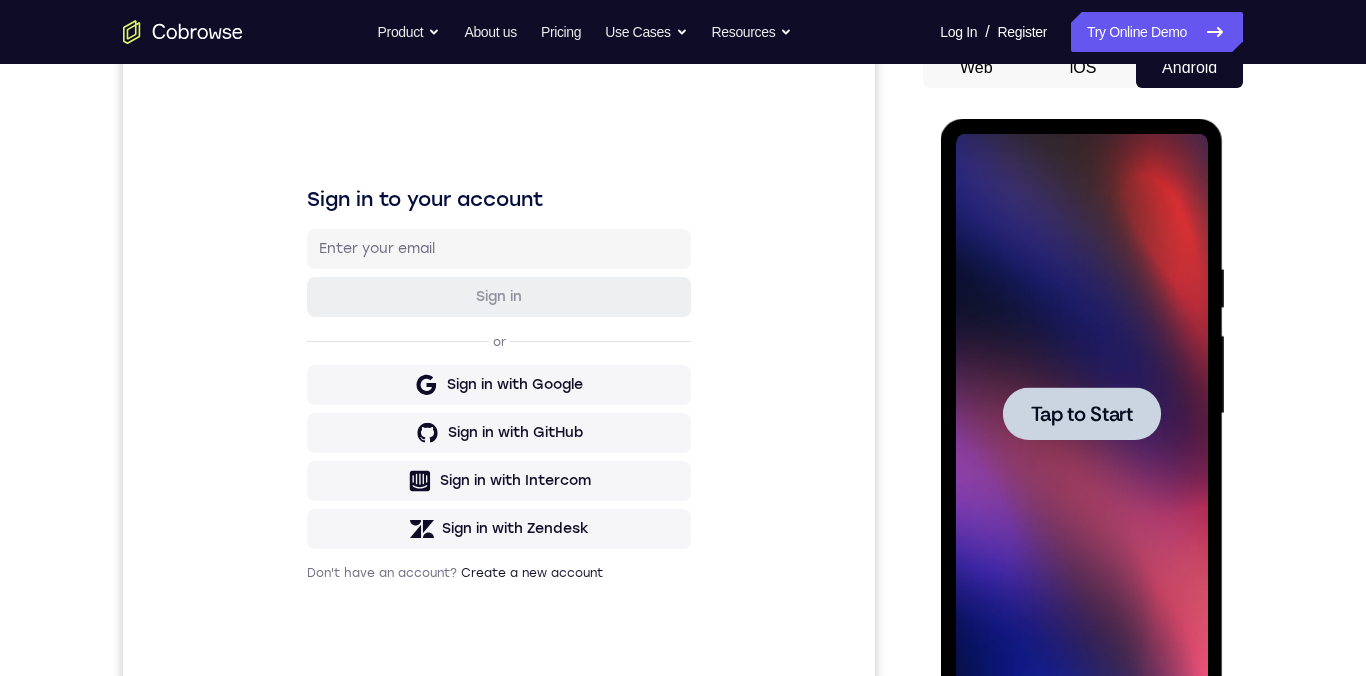 click on "Tap to Start" at bounding box center [1081, 414] 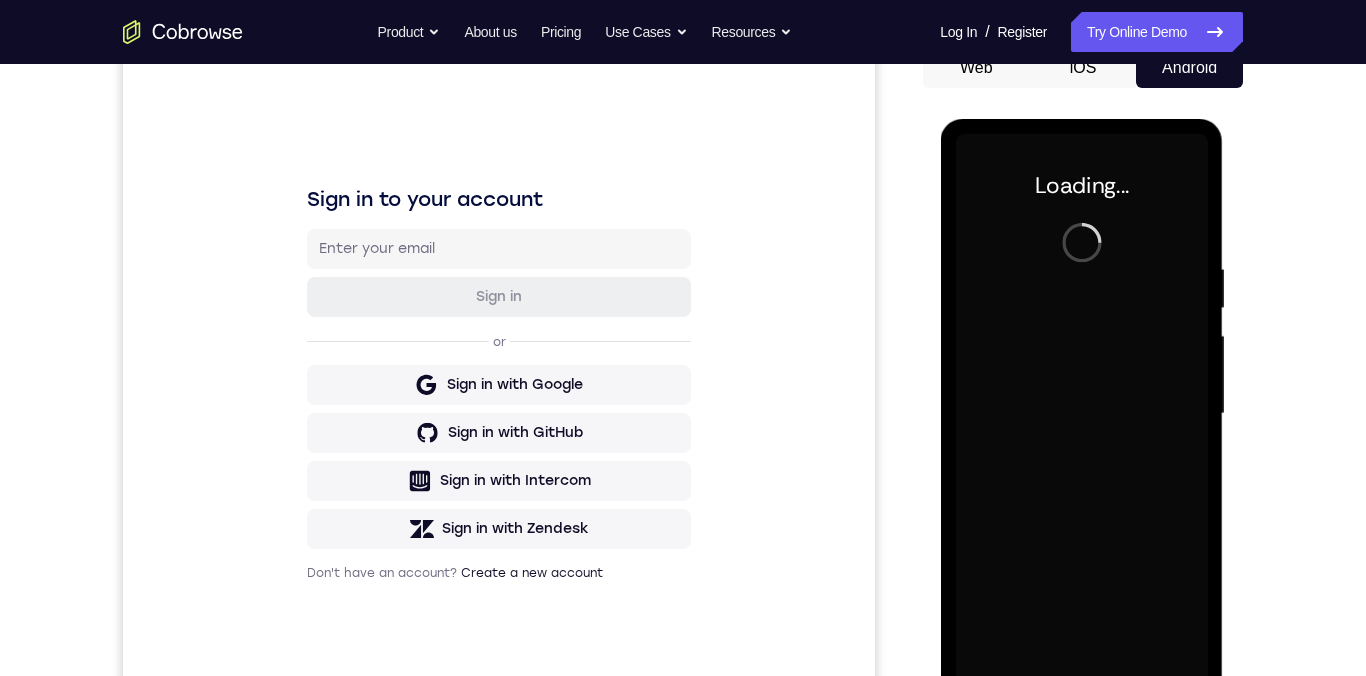 click at bounding box center [1081, 414] 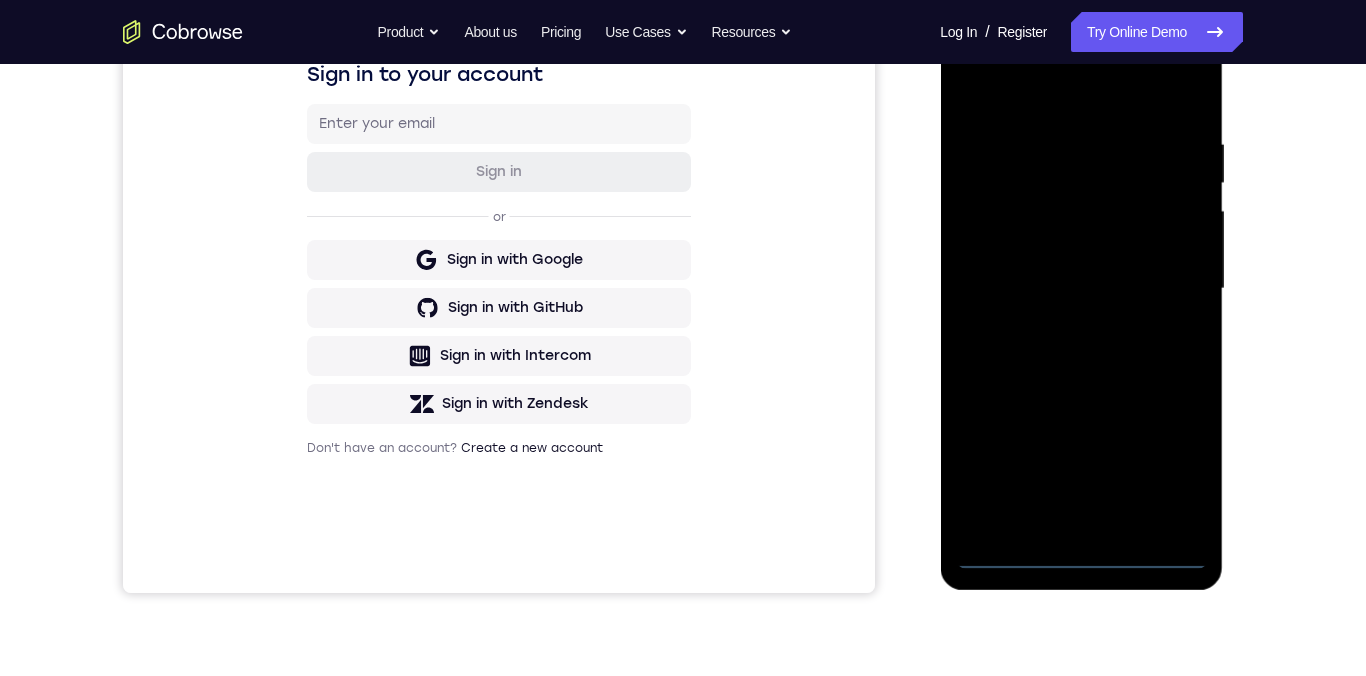scroll, scrollTop: 341, scrollLeft: 0, axis: vertical 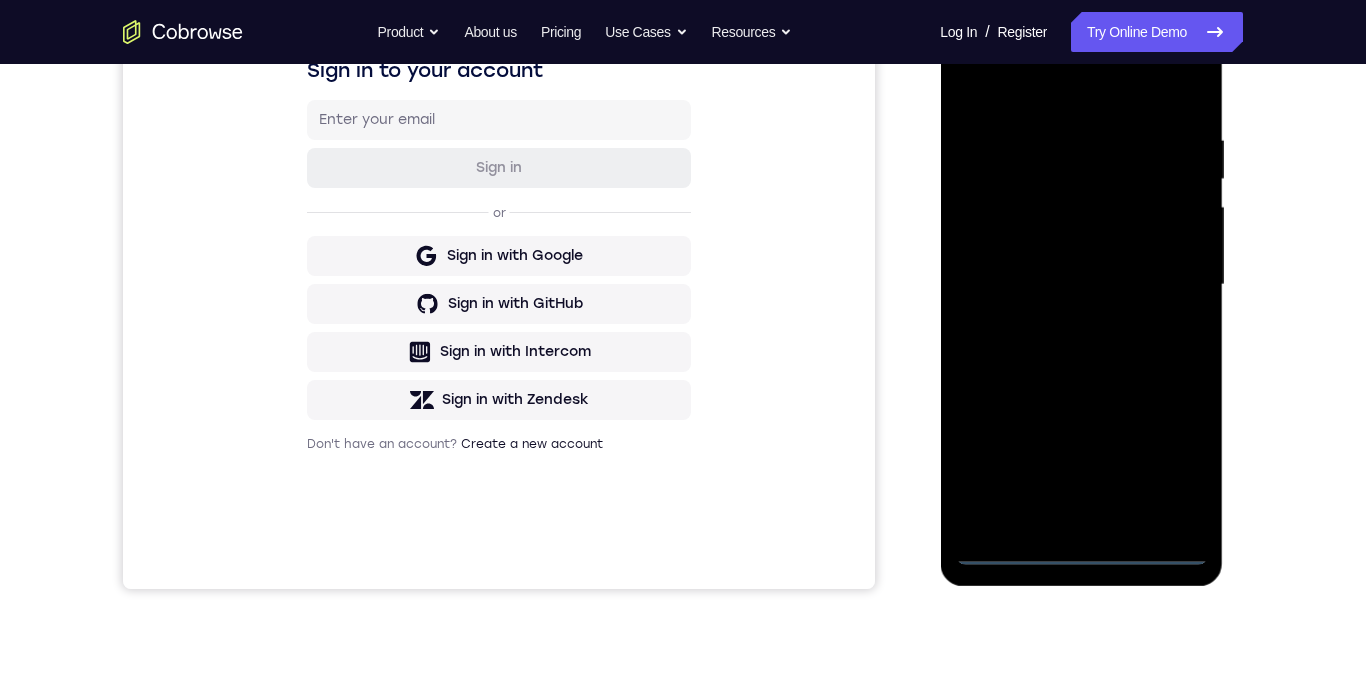 click at bounding box center [1081, 285] 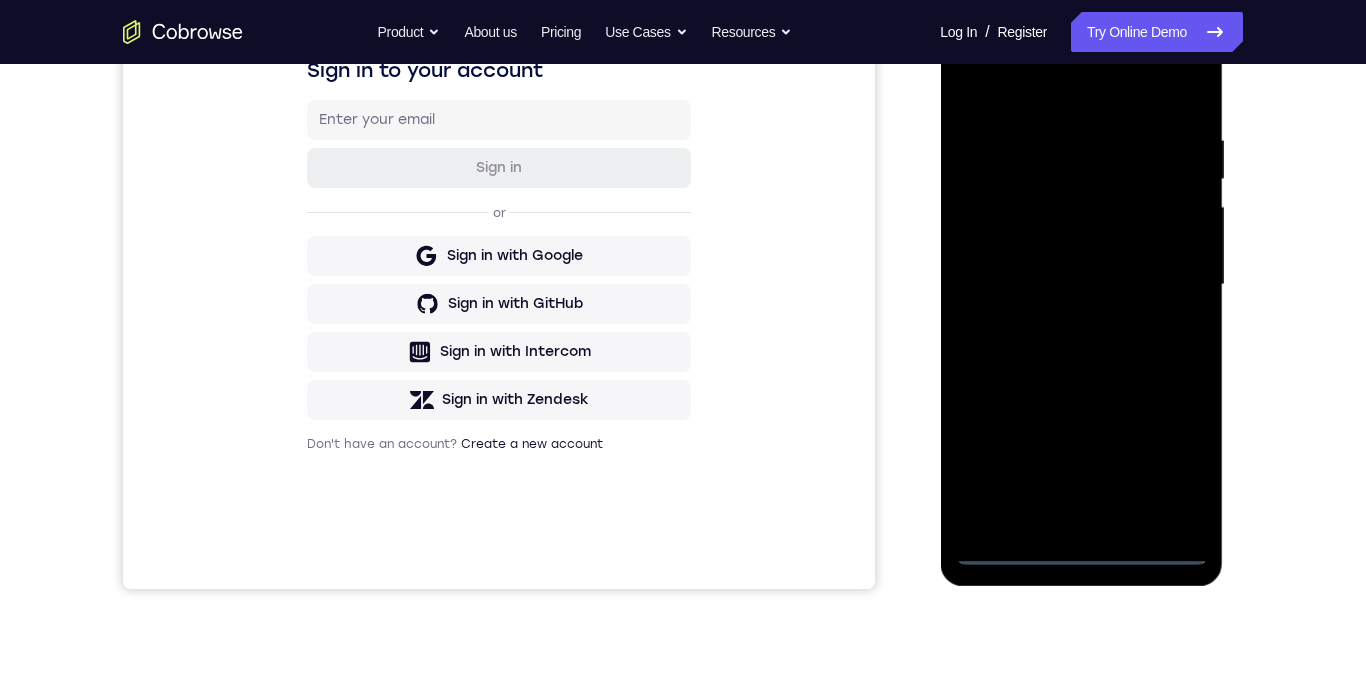 click at bounding box center [1081, 285] 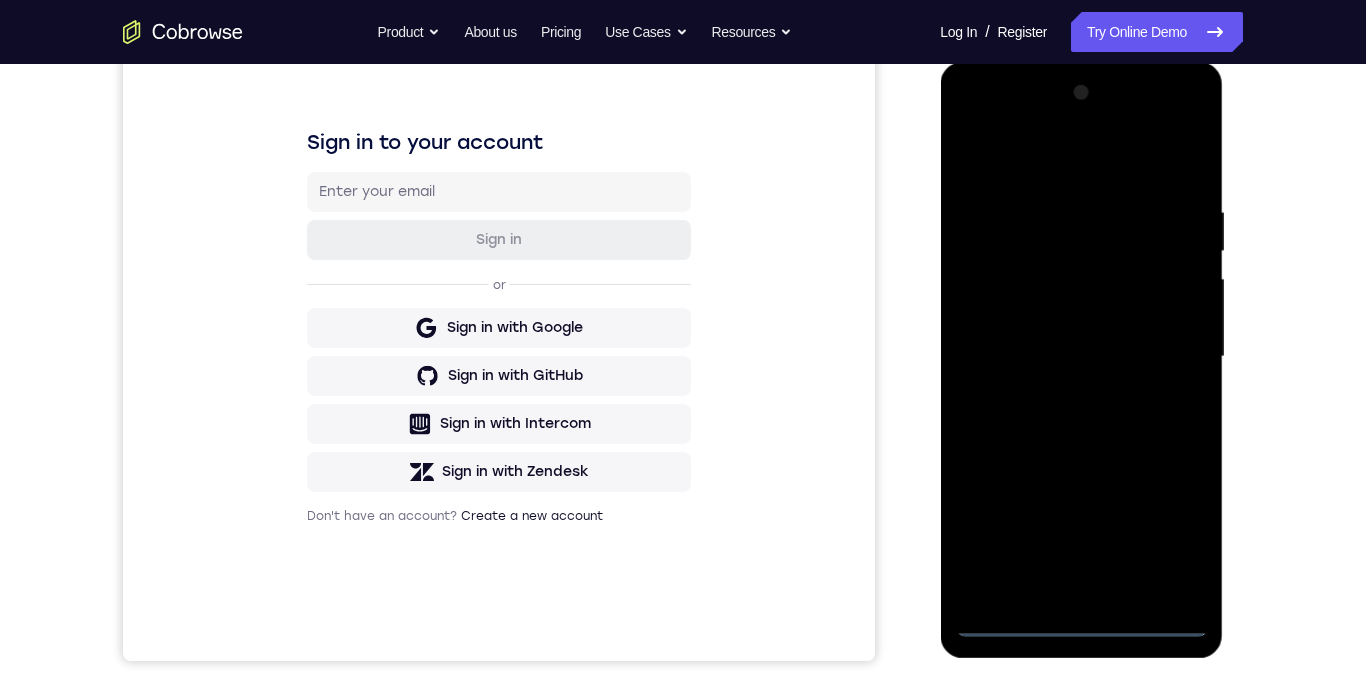 scroll, scrollTop: 242, scrollLeft: 0, axis: vertical 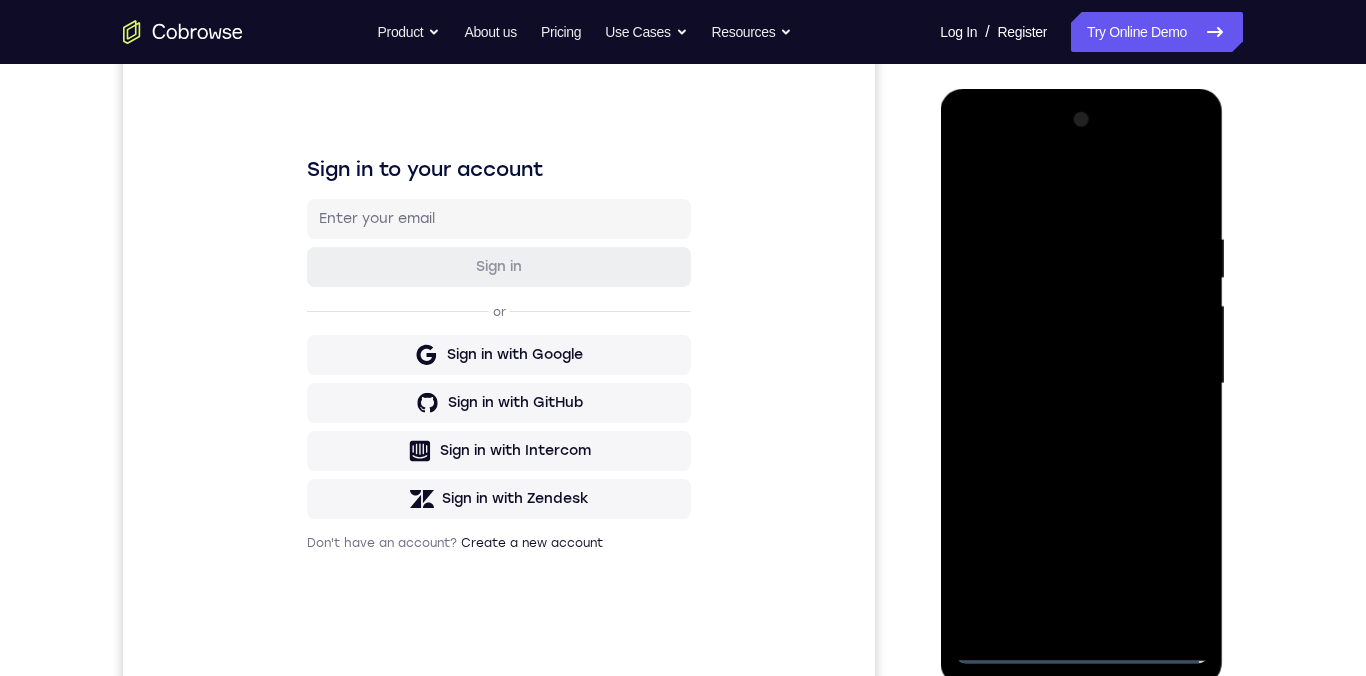 click at bounding box center (1081, 384) 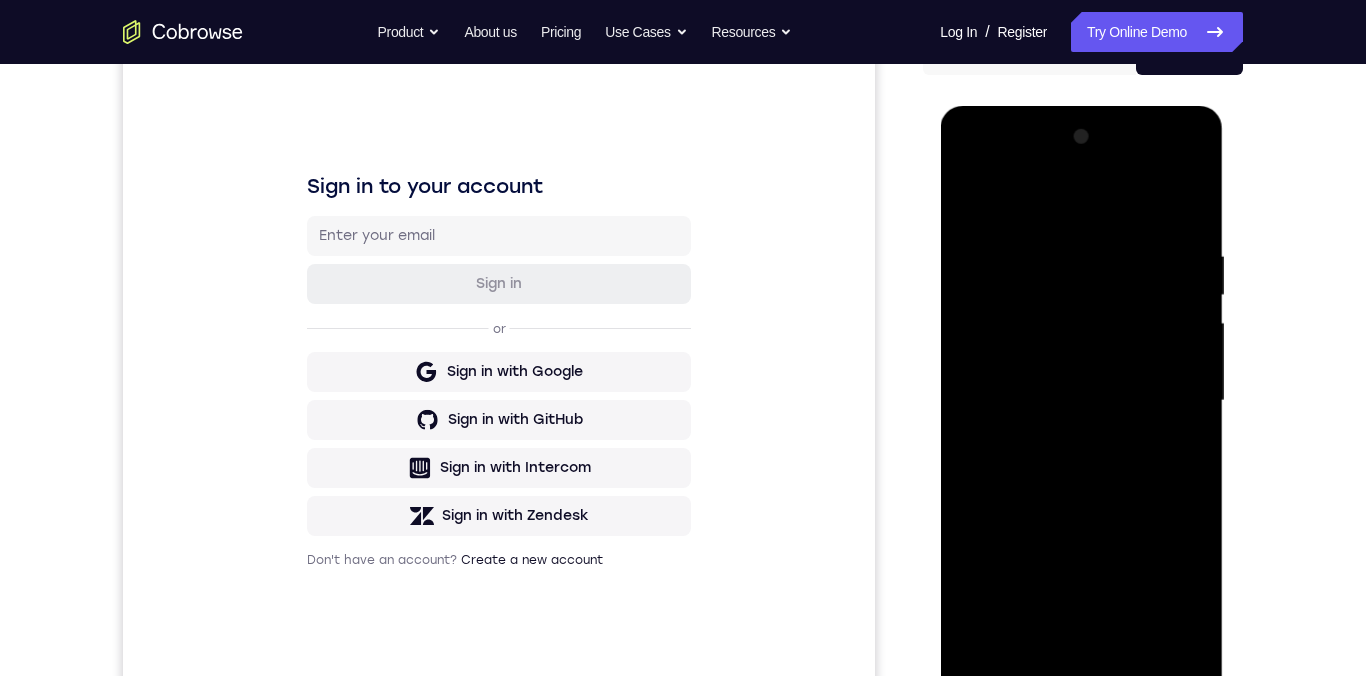 scroll, scrollTop: 240, scrollLeft: 0, axis: vertical 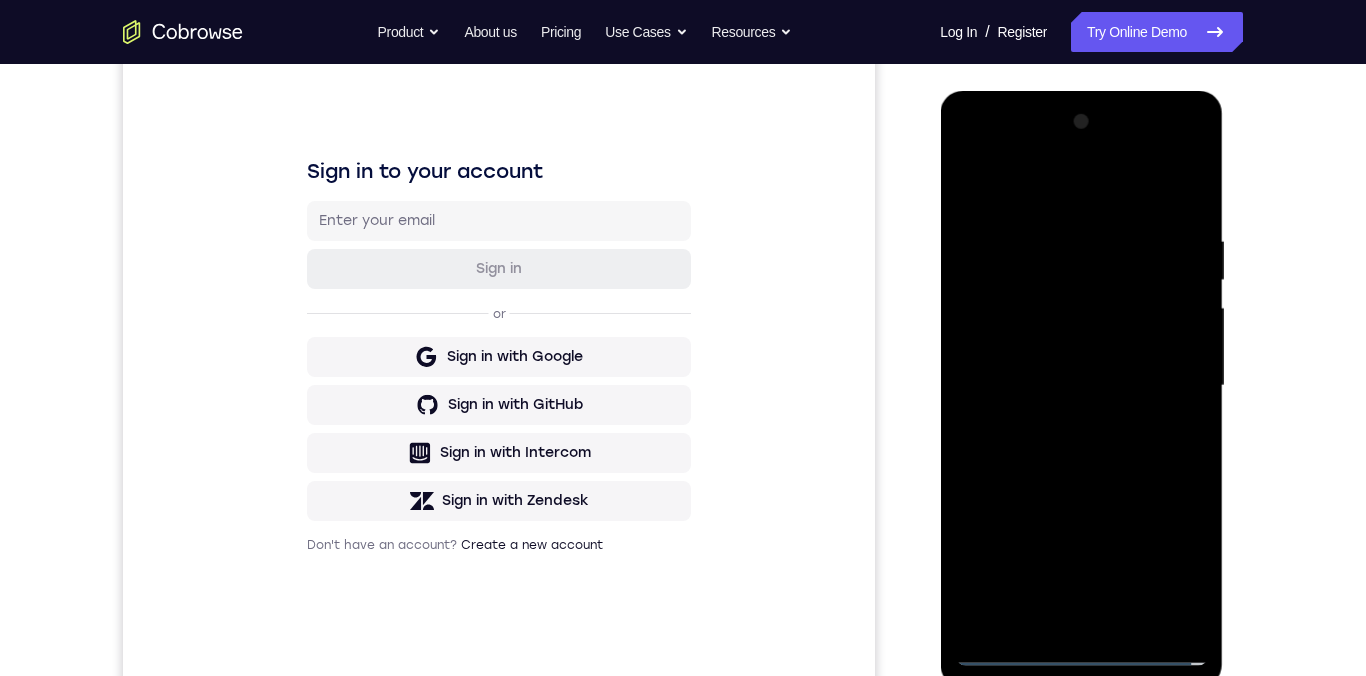click at bounding box center [1081, 386] 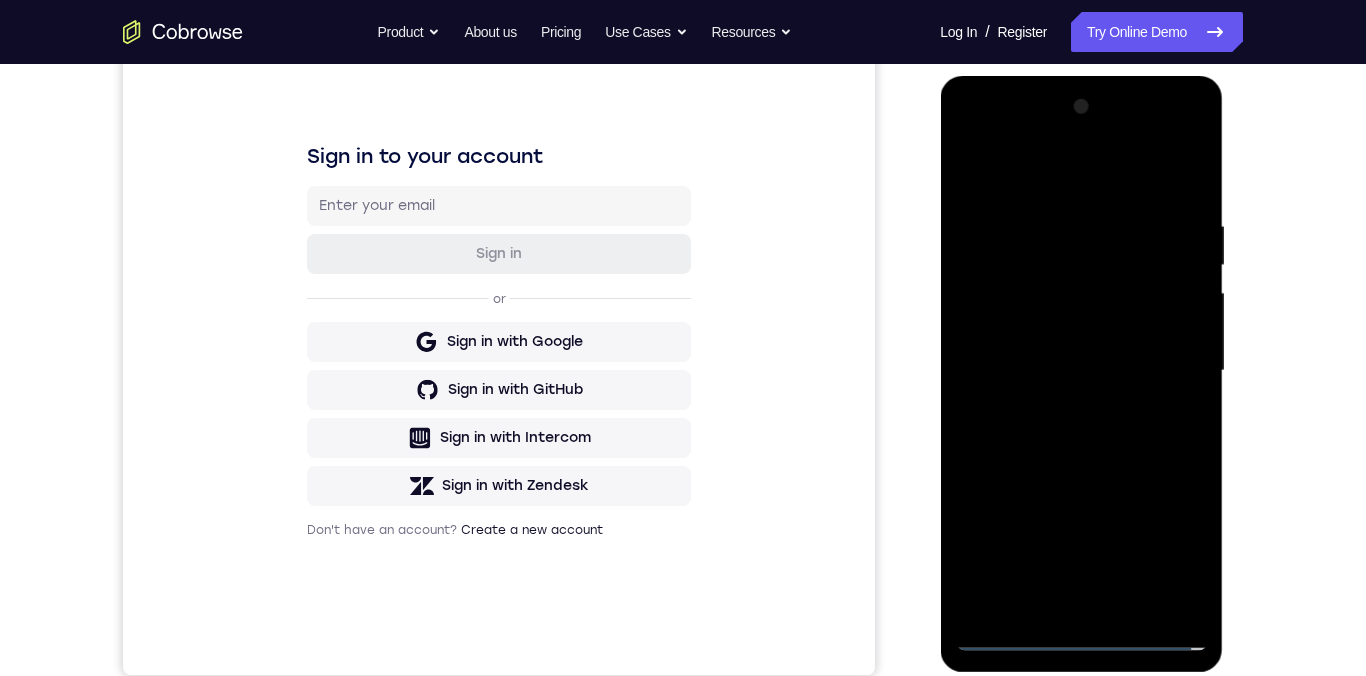scroll, scrollTop: 261, scrollLeft: 0, axis: vertical 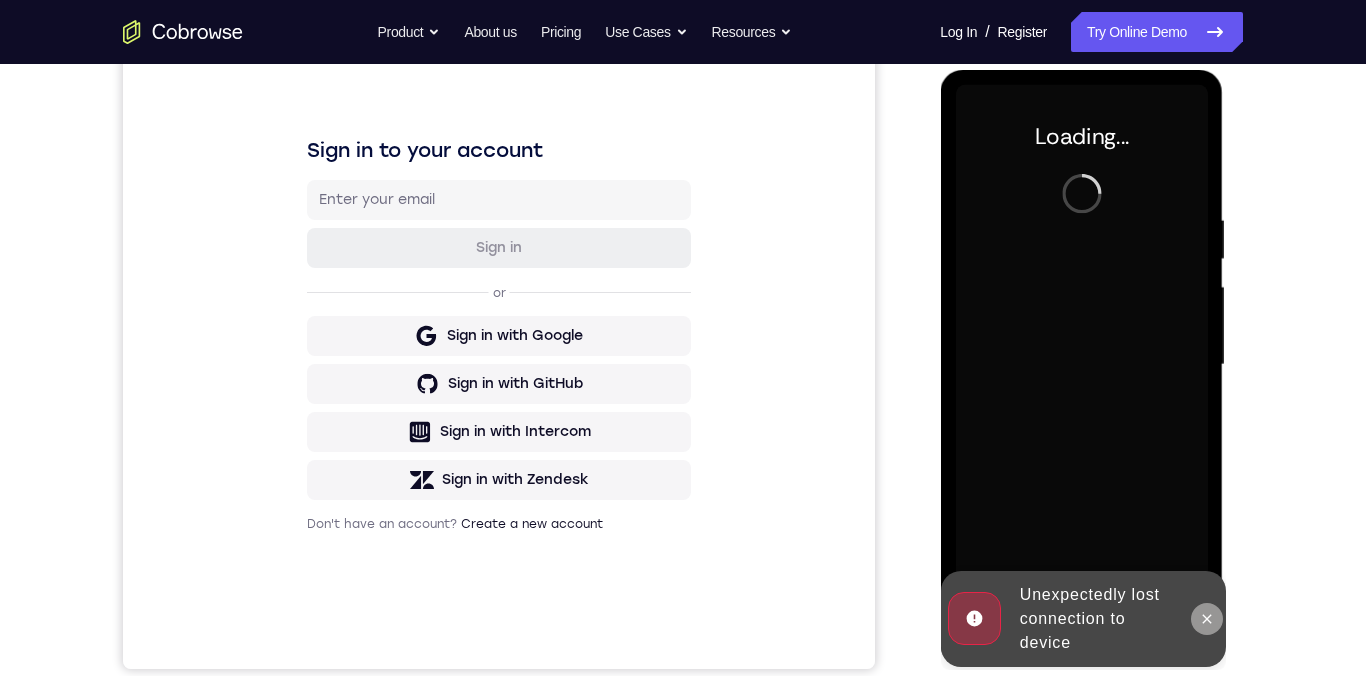 click at bounding box center [1206, 619] 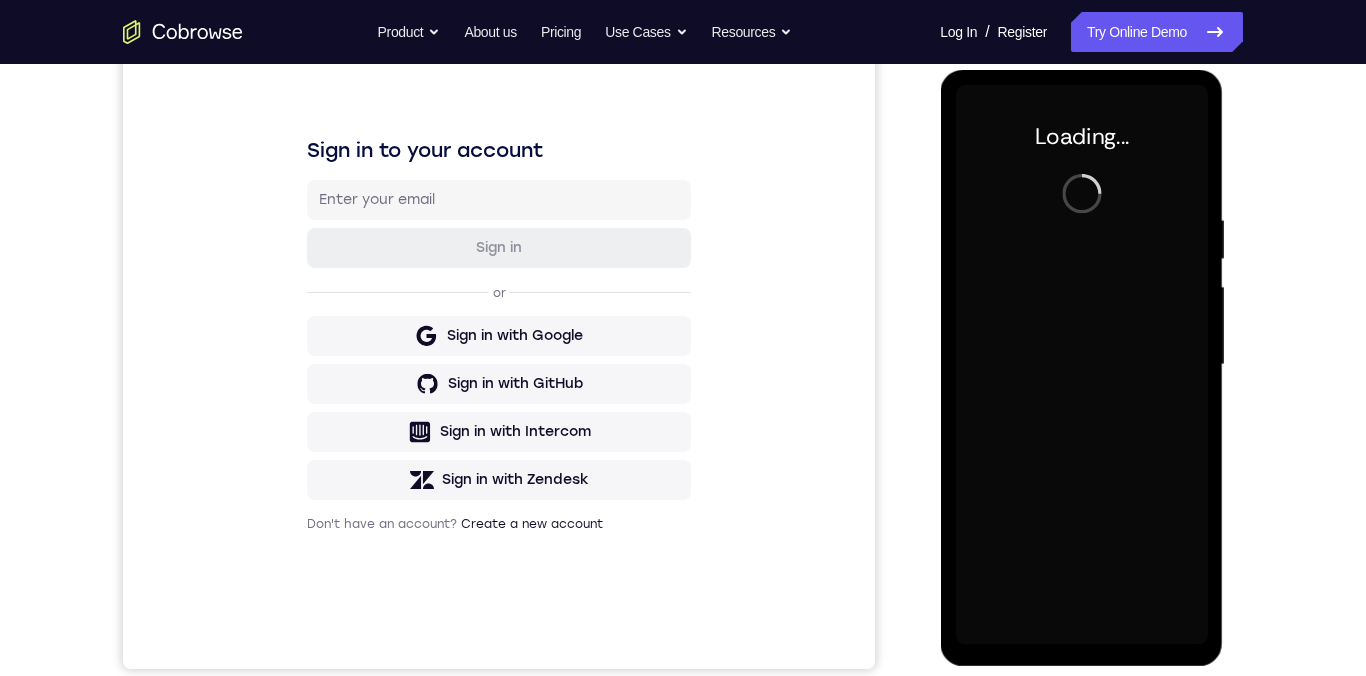 scroll, scrollTop: 266, scrollLeft: 0, axis: vertical 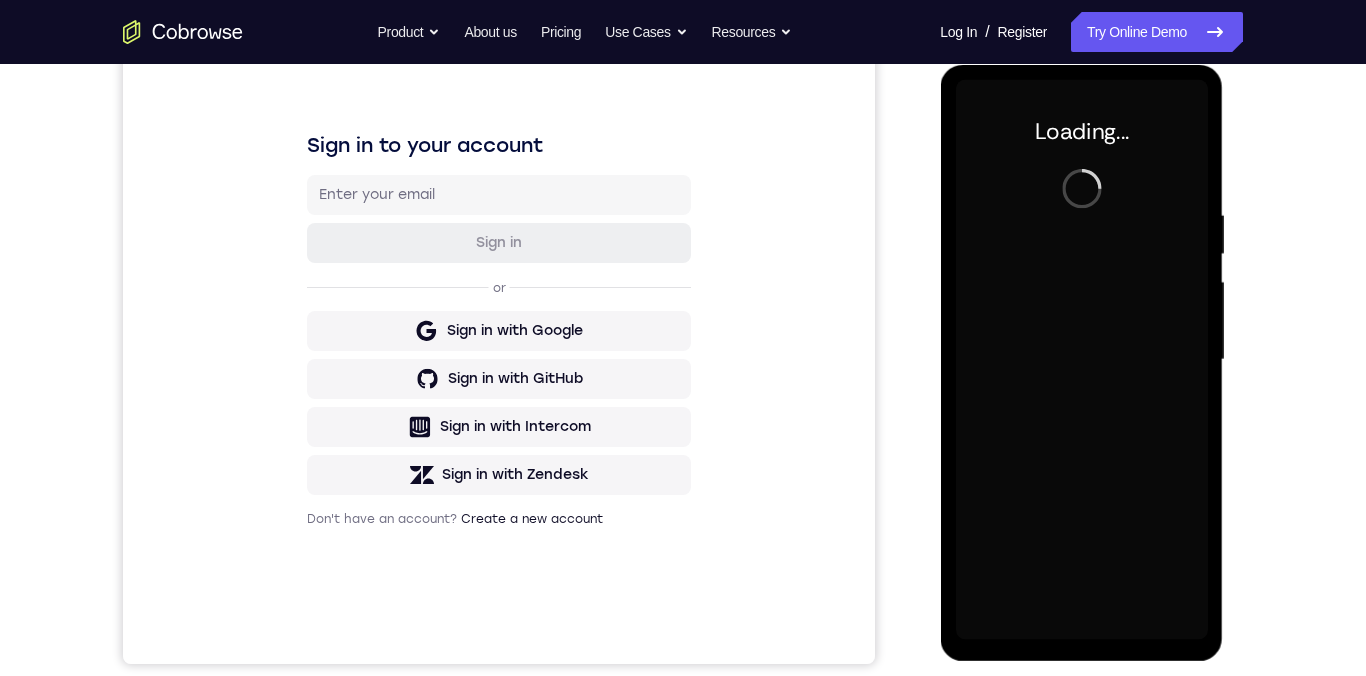 click on "Your Support Agent             Your Customer       Web   iOS   Android                         Next Steps   We’d be happy to give a product demo, answer any technical questions, or share best practices.          Create An Account             Contact Sales" at bounding box center [683, 457] 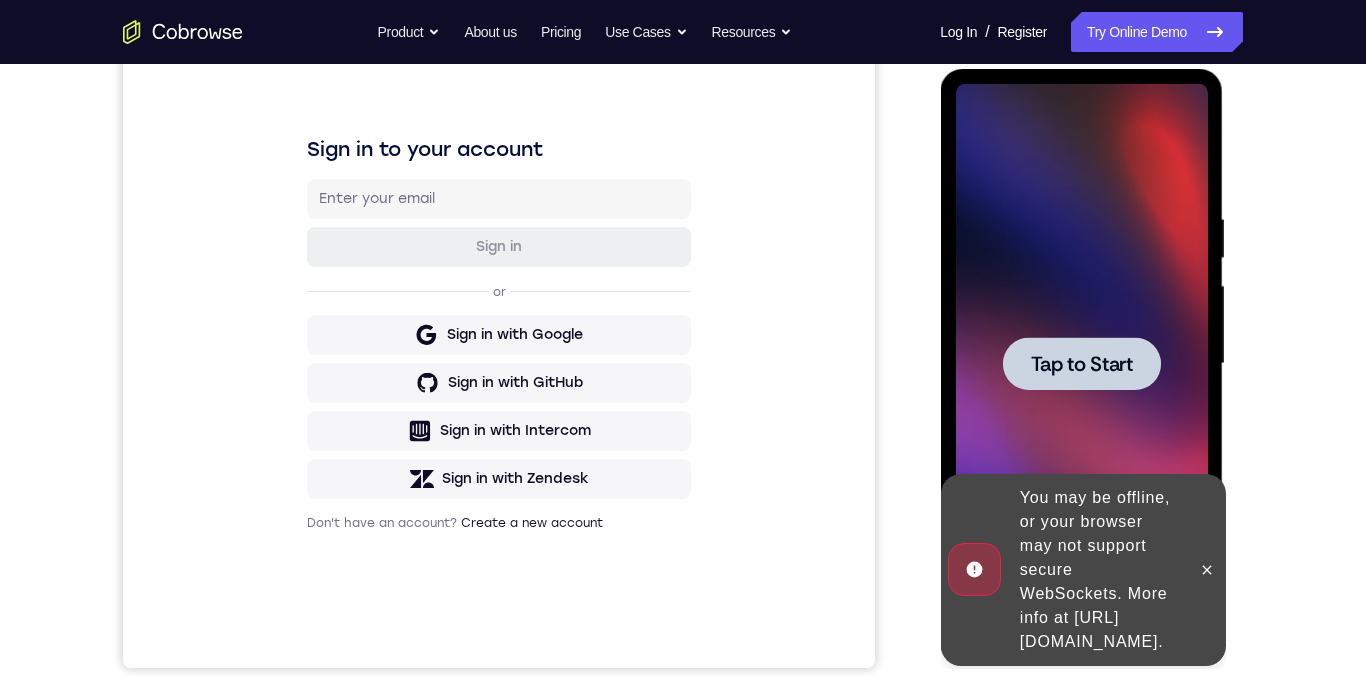 scroll, scrollTop: 0, scrollLeft: 0, axis: both 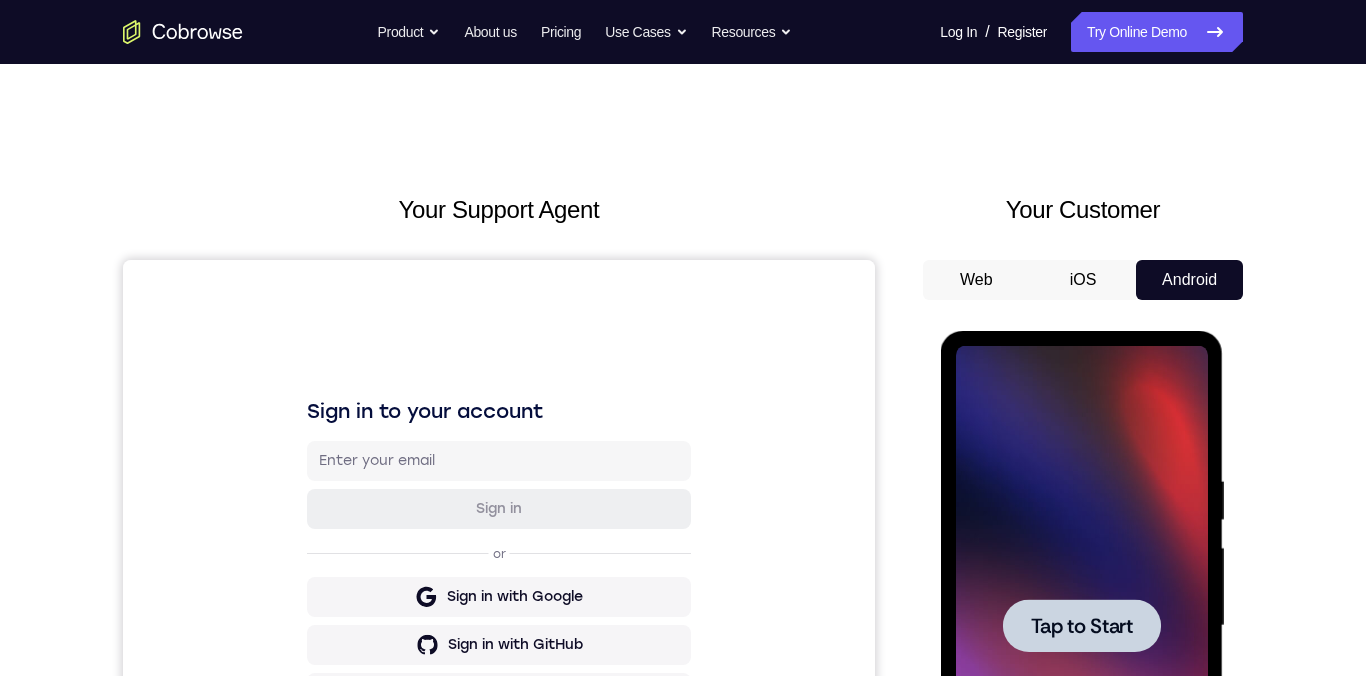 click on "Tap to Start" at bounding box center (1081, 626) 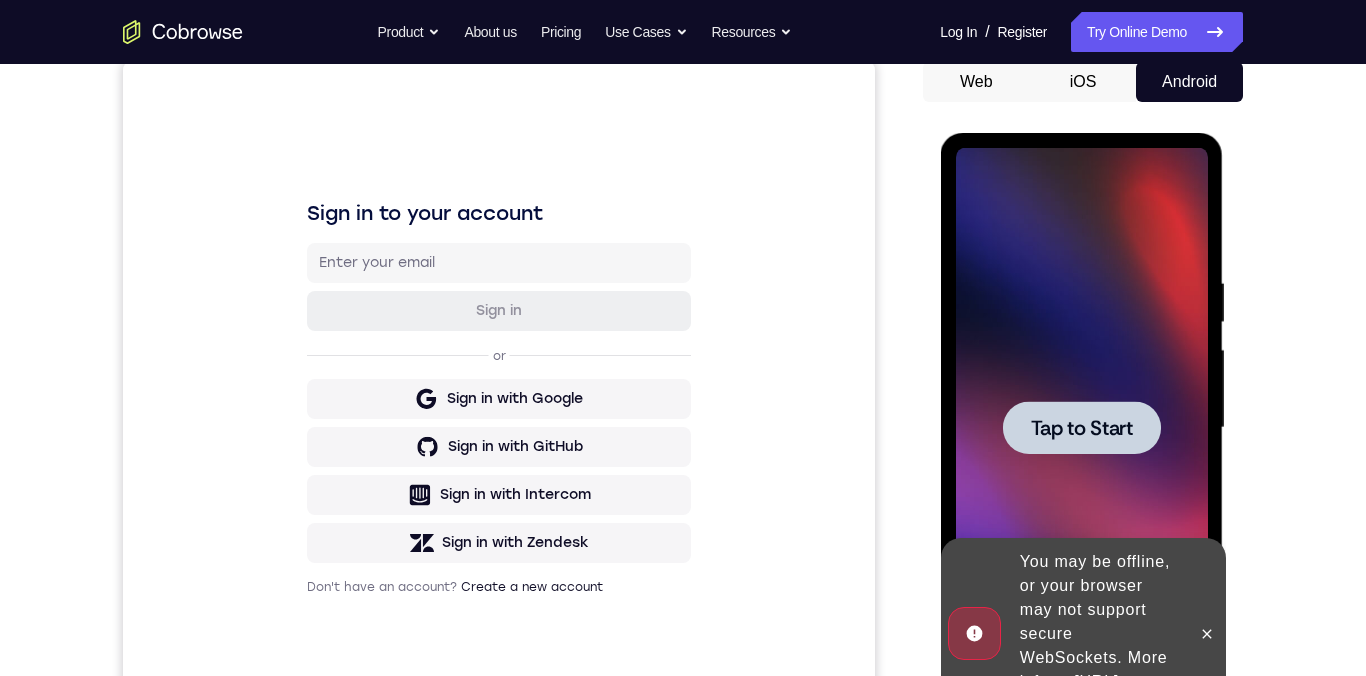 click at bounding box center (1081, 427) 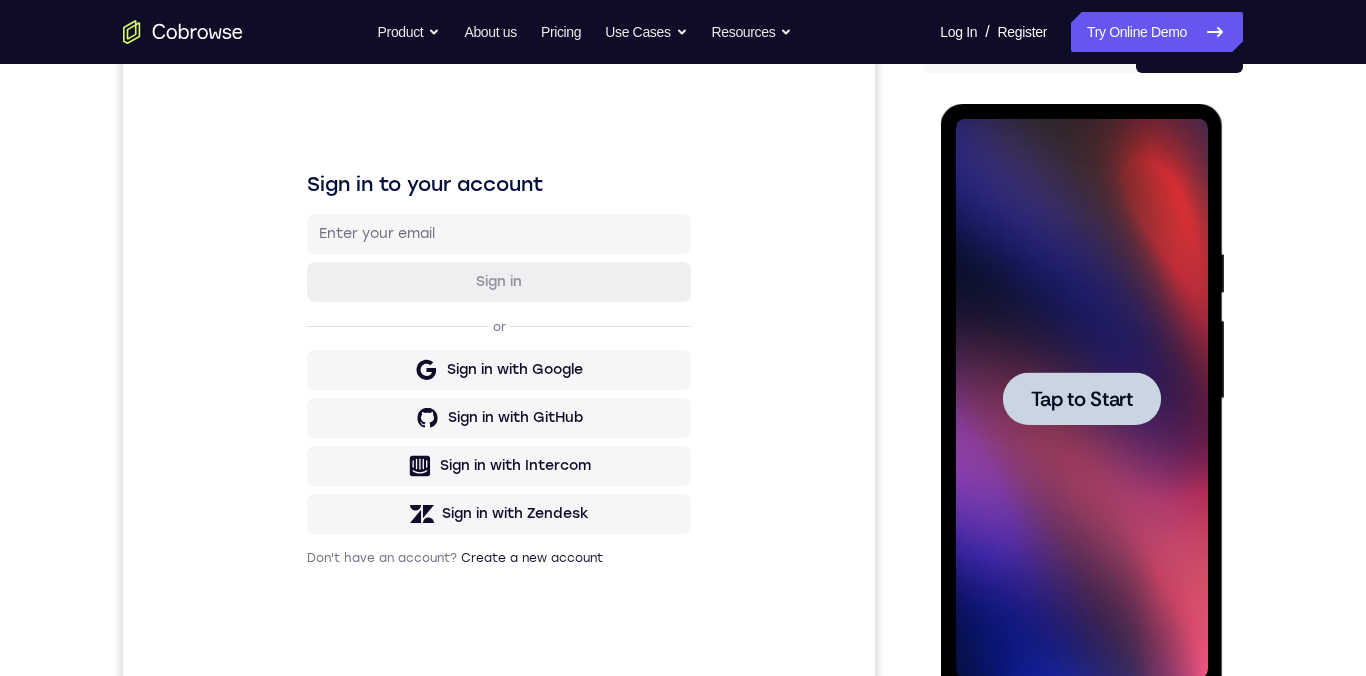 click on "Tap to Start" at bounding box center (1081, 402) 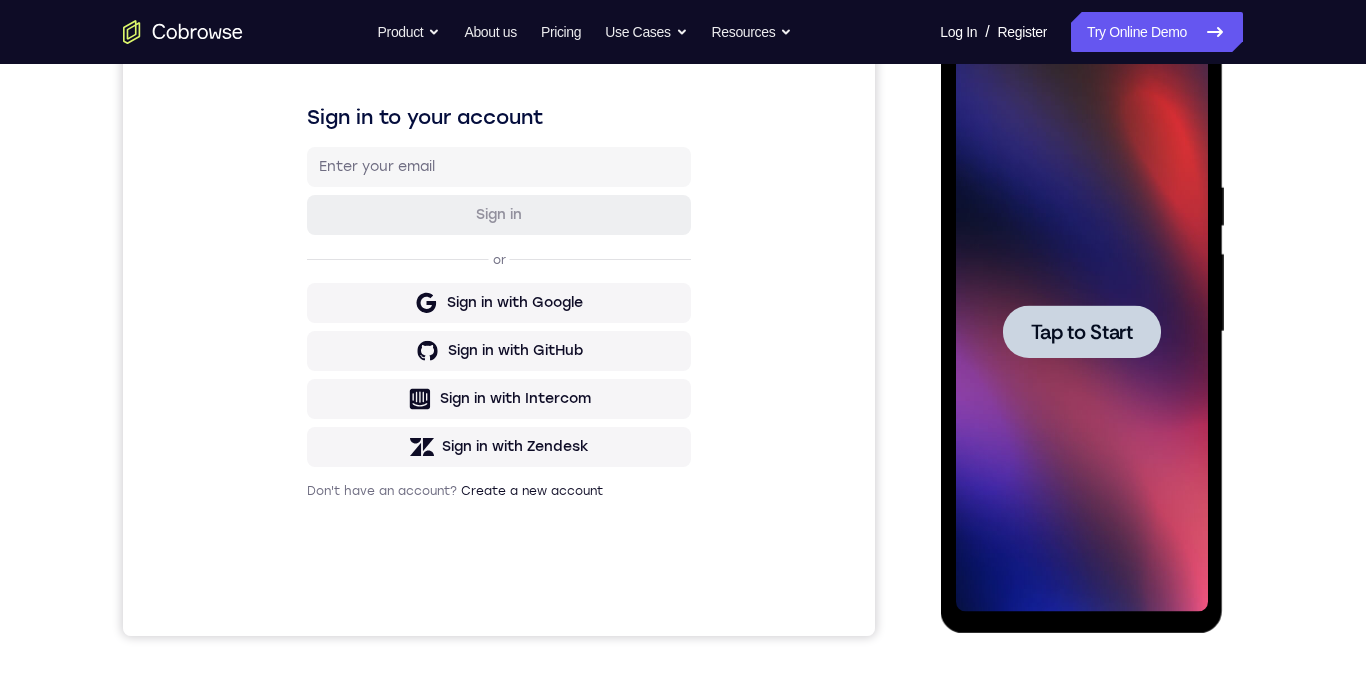 click on "Tap to Start" at bounding box center [1081, 332] 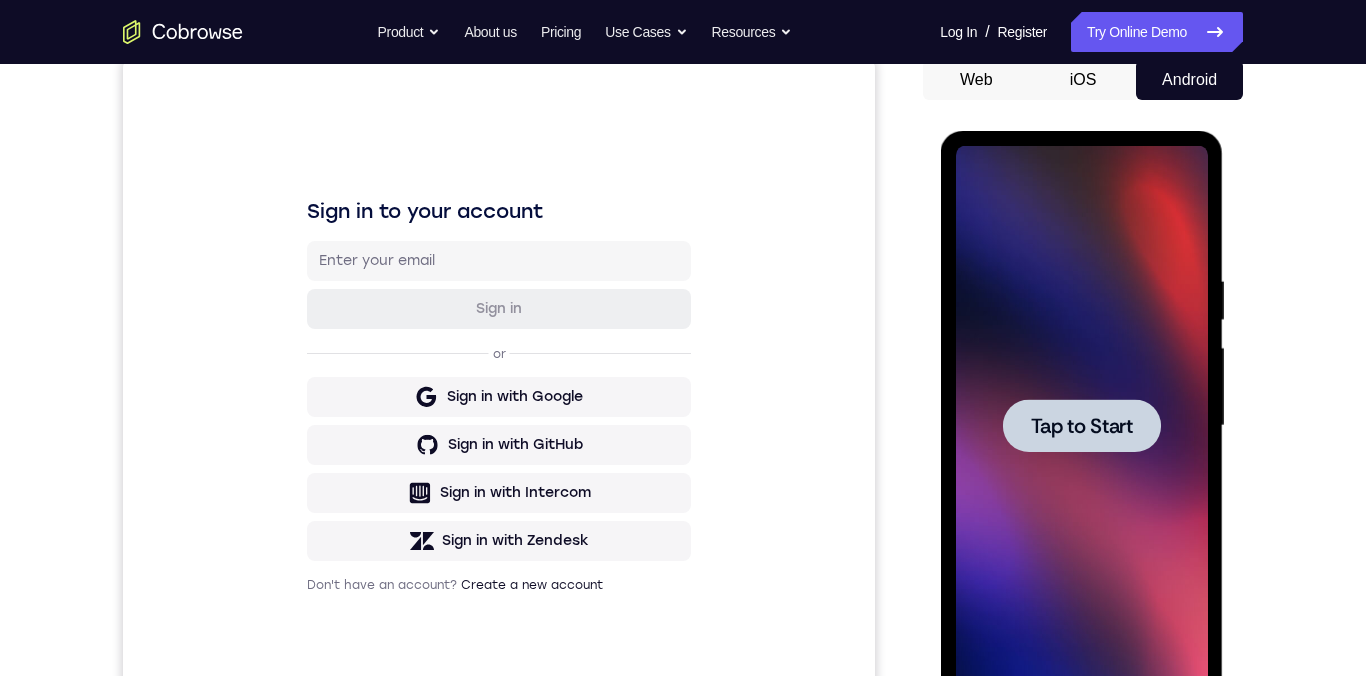 scroll, scrollTop: 140, scrollLeft: 0, axis: vertical 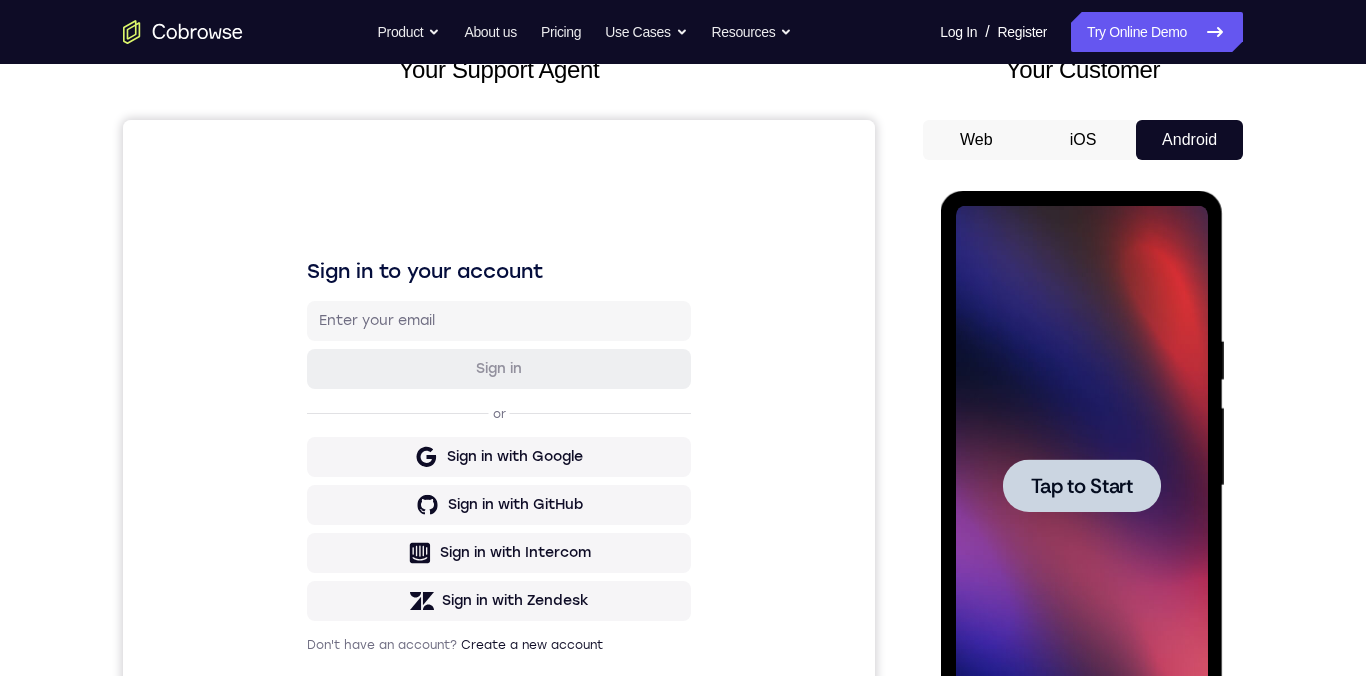 click on "Web" at bounding box center [976, 140] 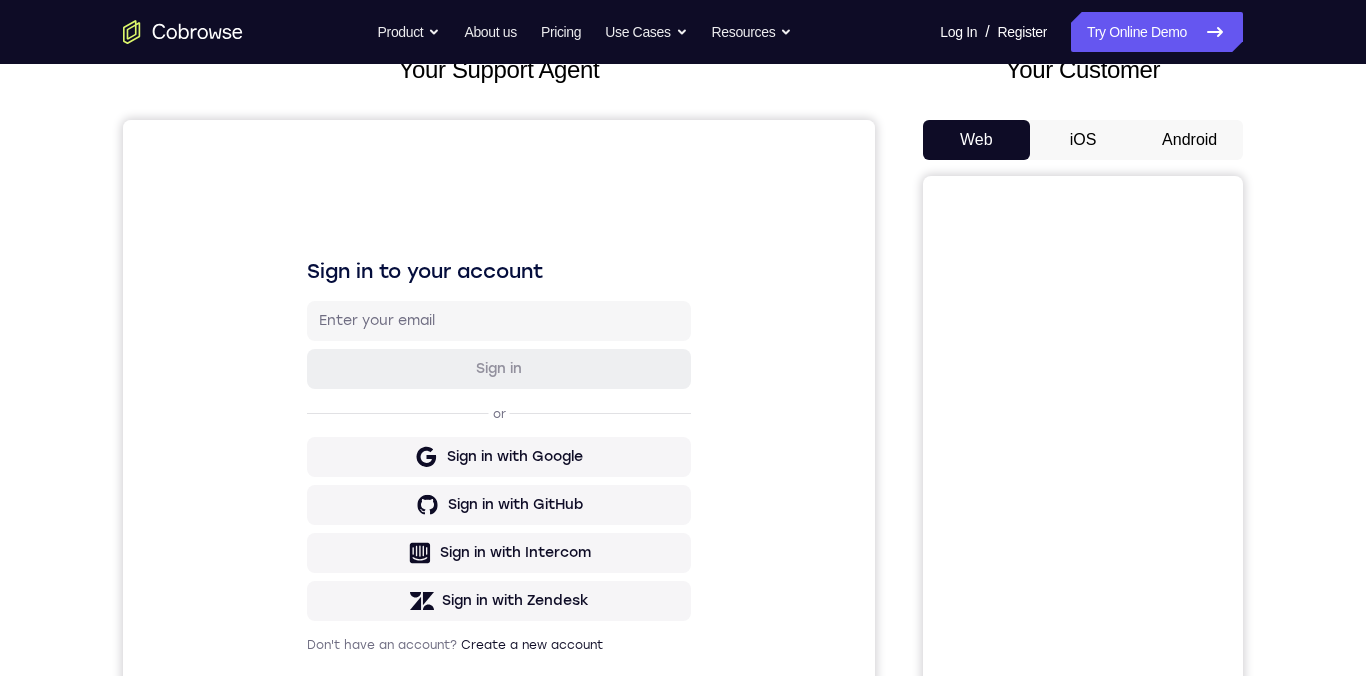click on "iOS" at bounding box center [1083, 140] 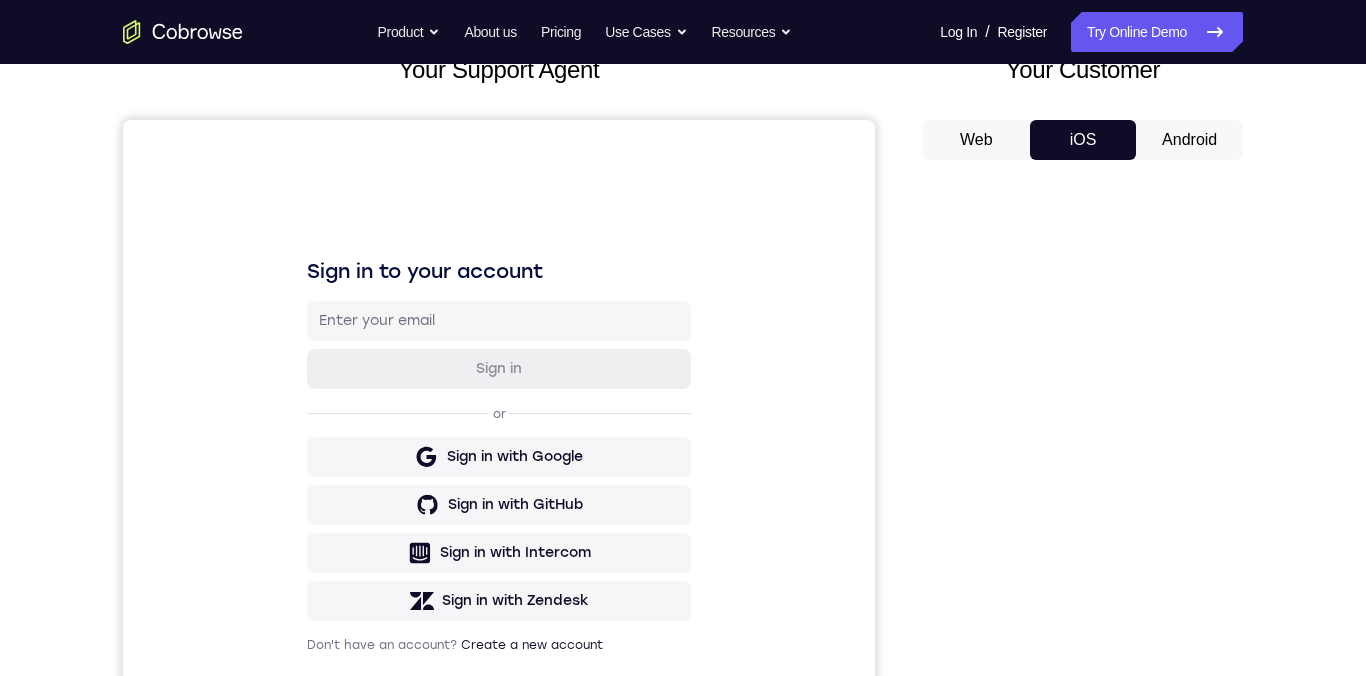 click on "Android" at bounding box center [1189, 140] 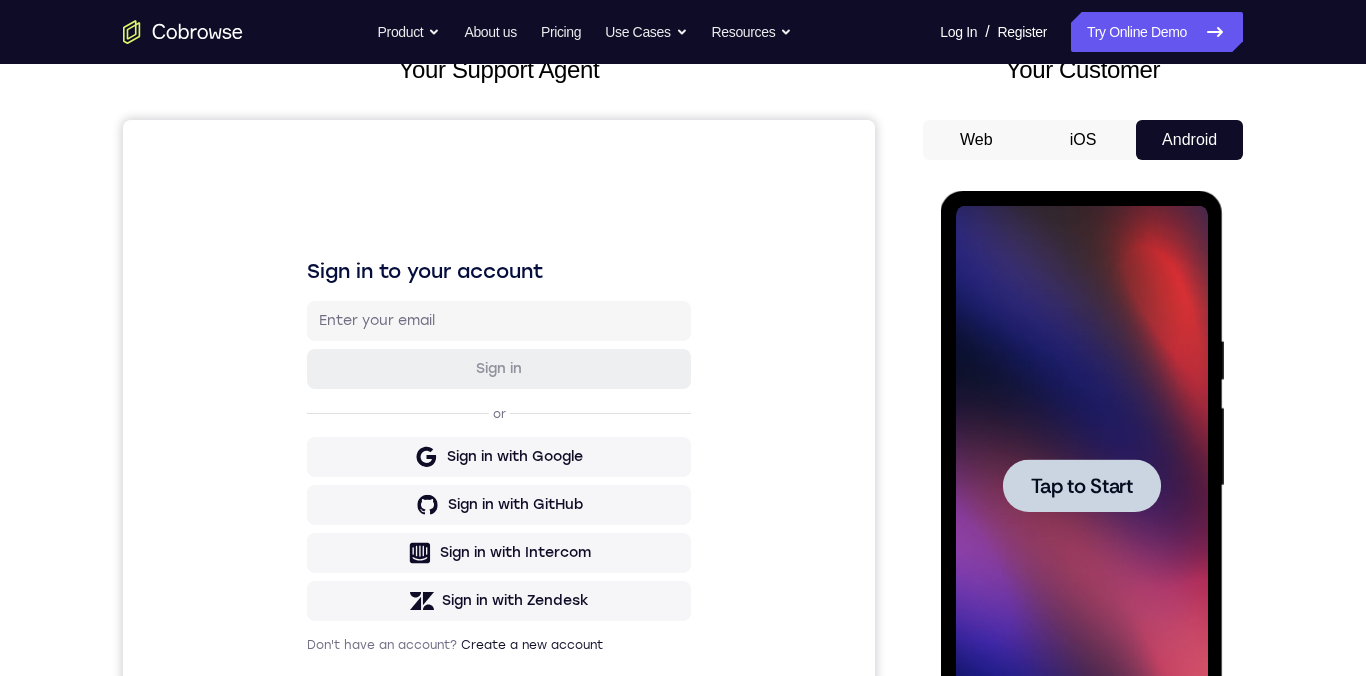 click on "Tap to Start" at bounding box center [1081, 486] 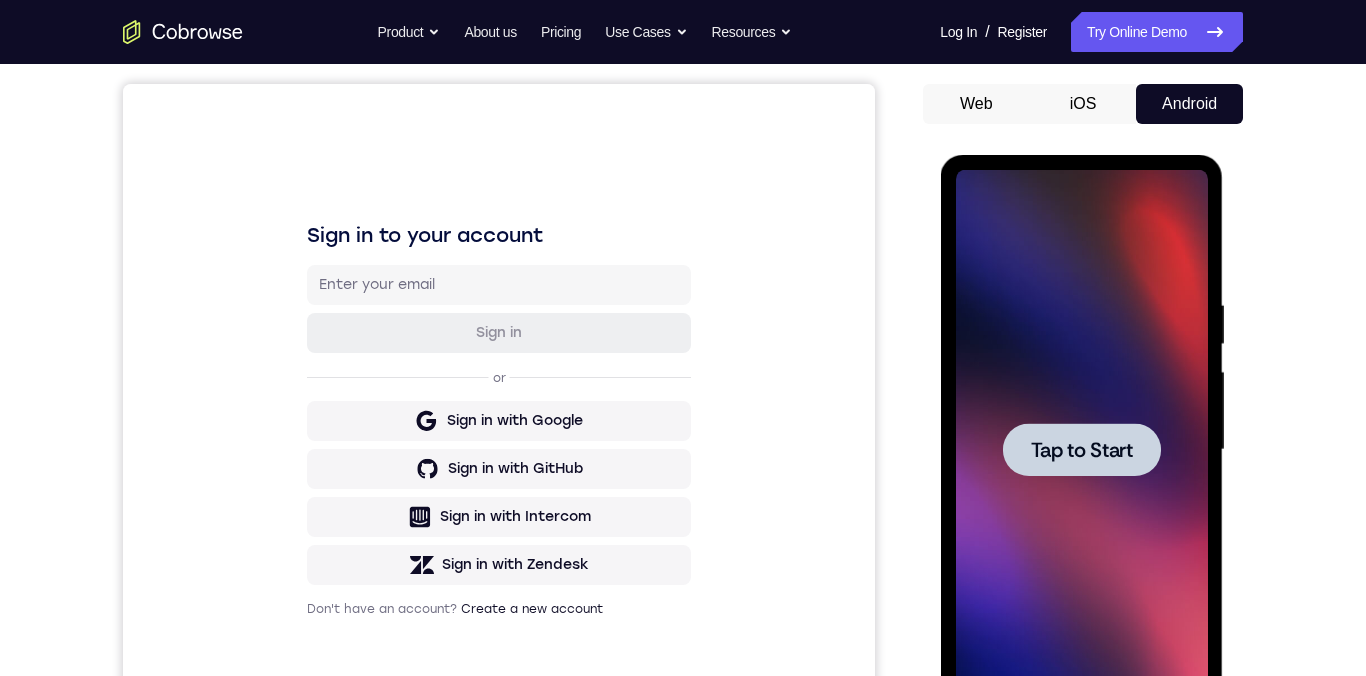 click on "Your Support Agent             Your Customer       Web   iOS   Android" at bounding box center (683, 385) 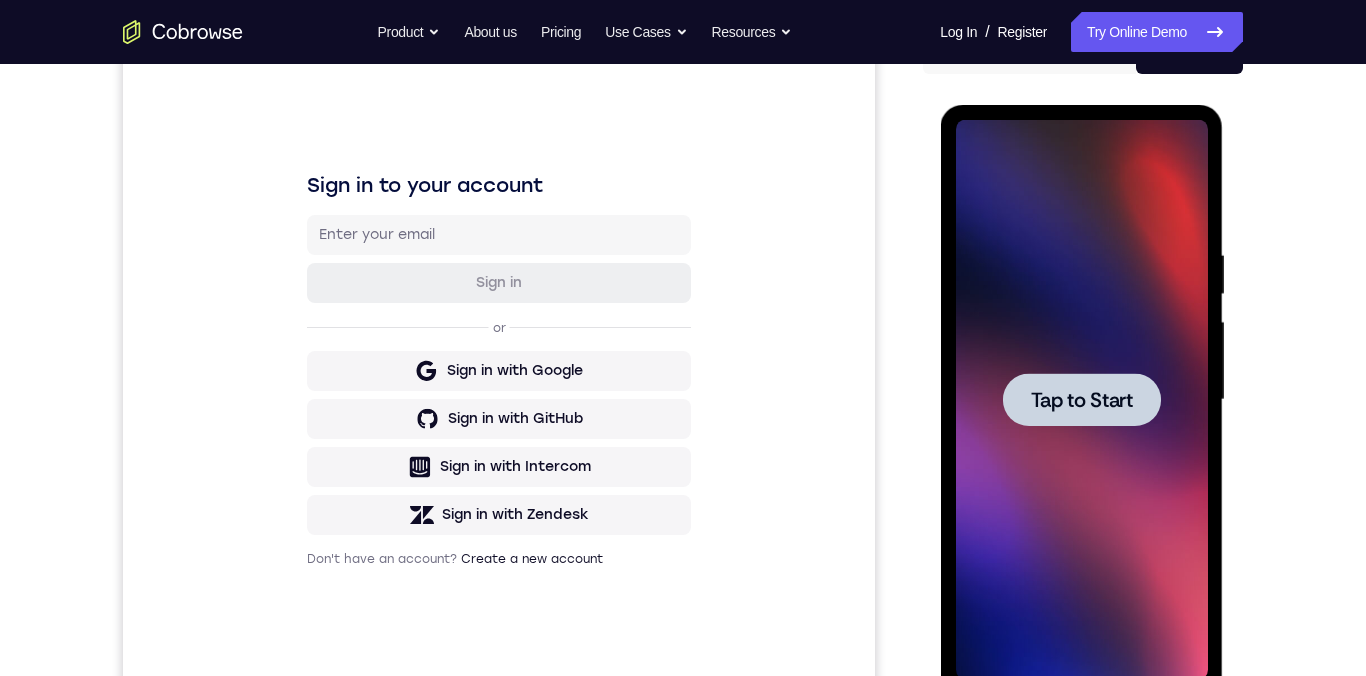 click at bounding box center [1081, 399] 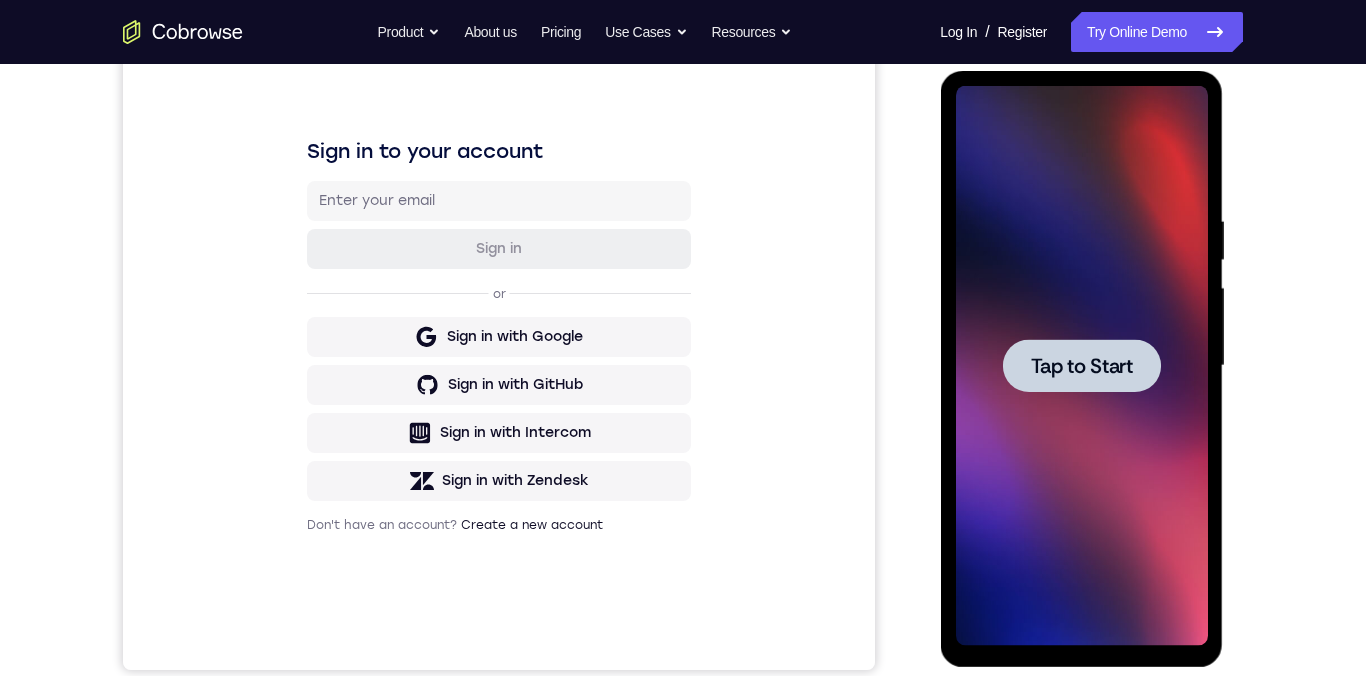 click at bounding box center (1081, 365) 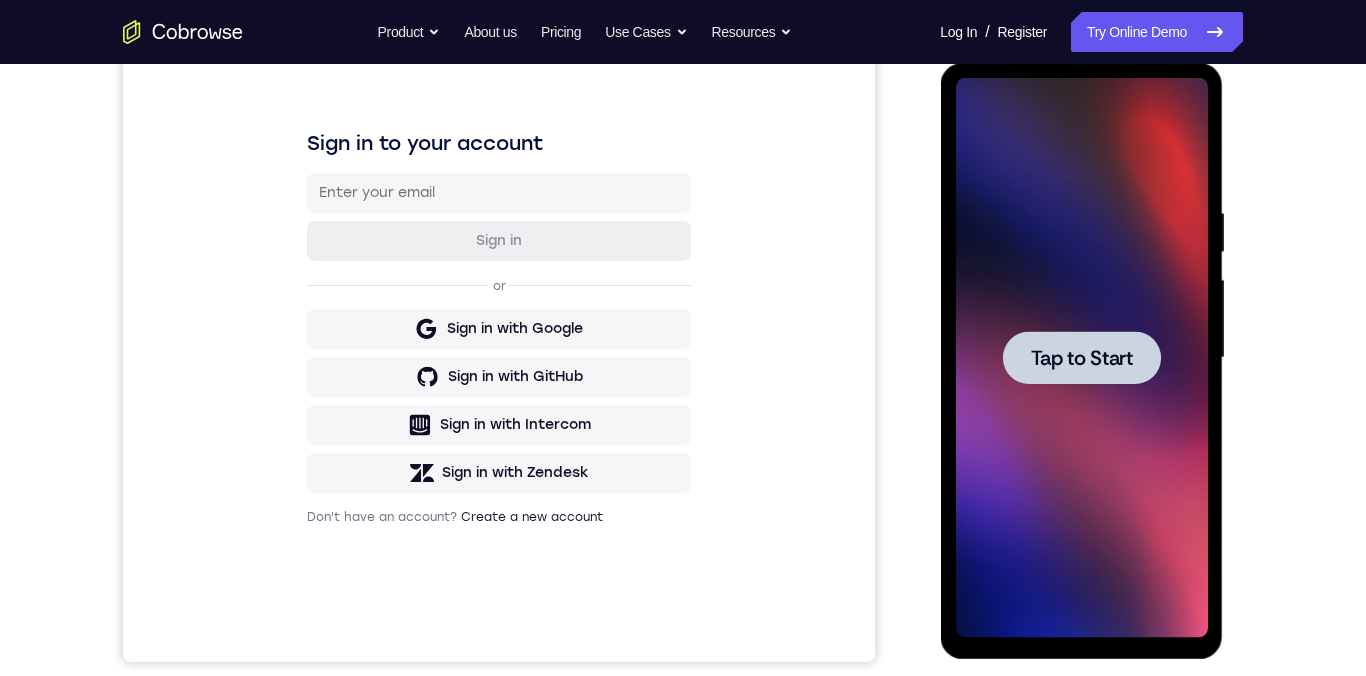 scroll, scrollTop: 270, scrollLeft: 0, axis: vertical 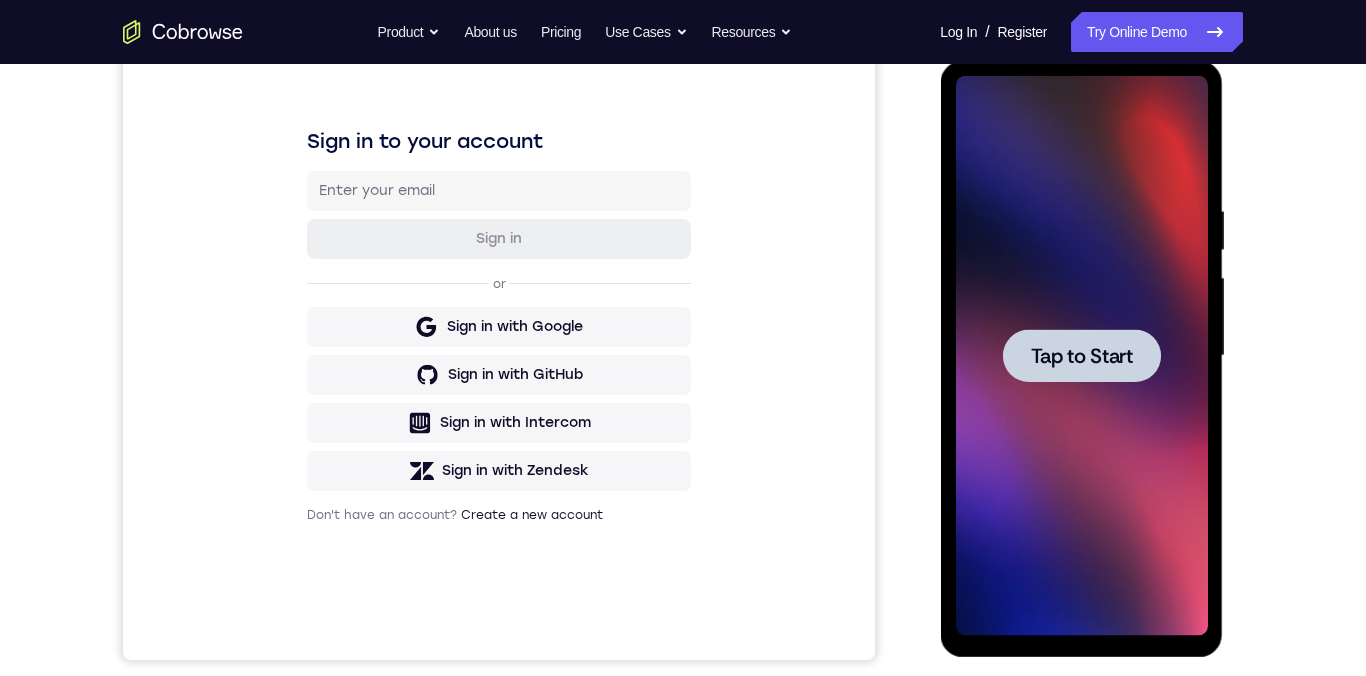 click on "Tap to Start" at bounding box center (1081, 356) 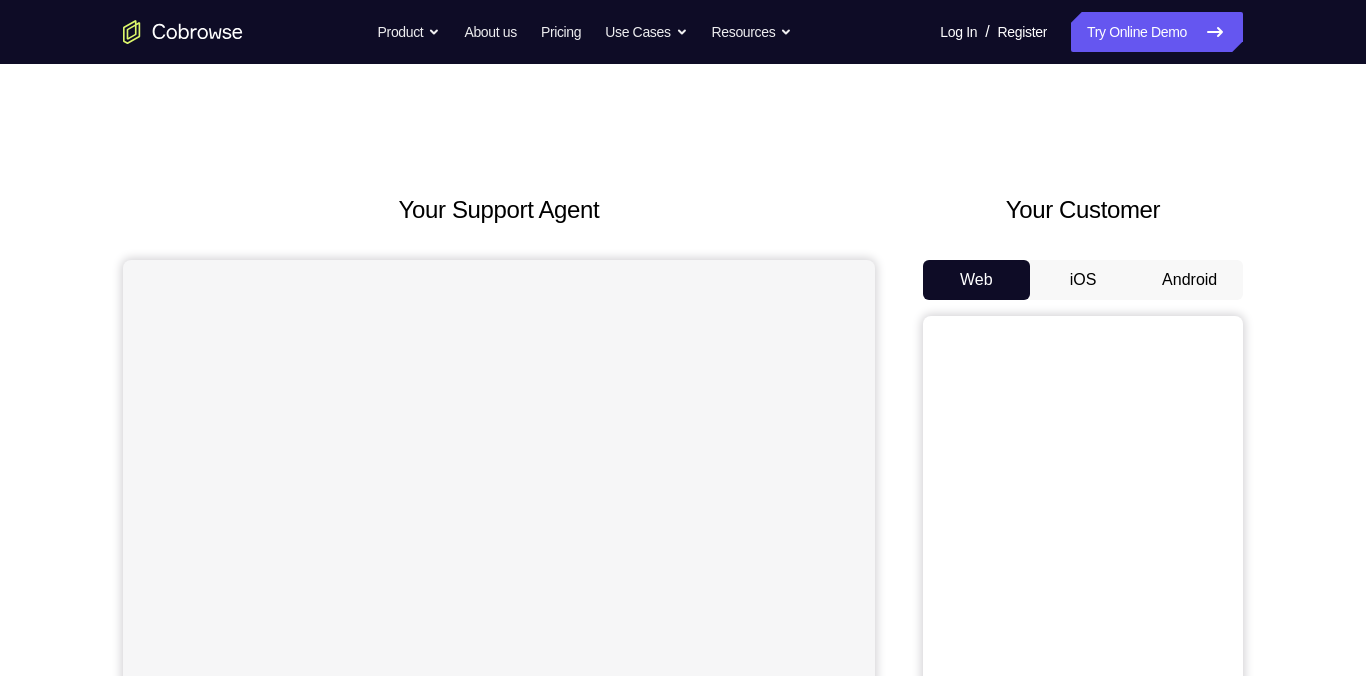 scroll, scrollTop: 0, scrollLeft: 0, axis: both 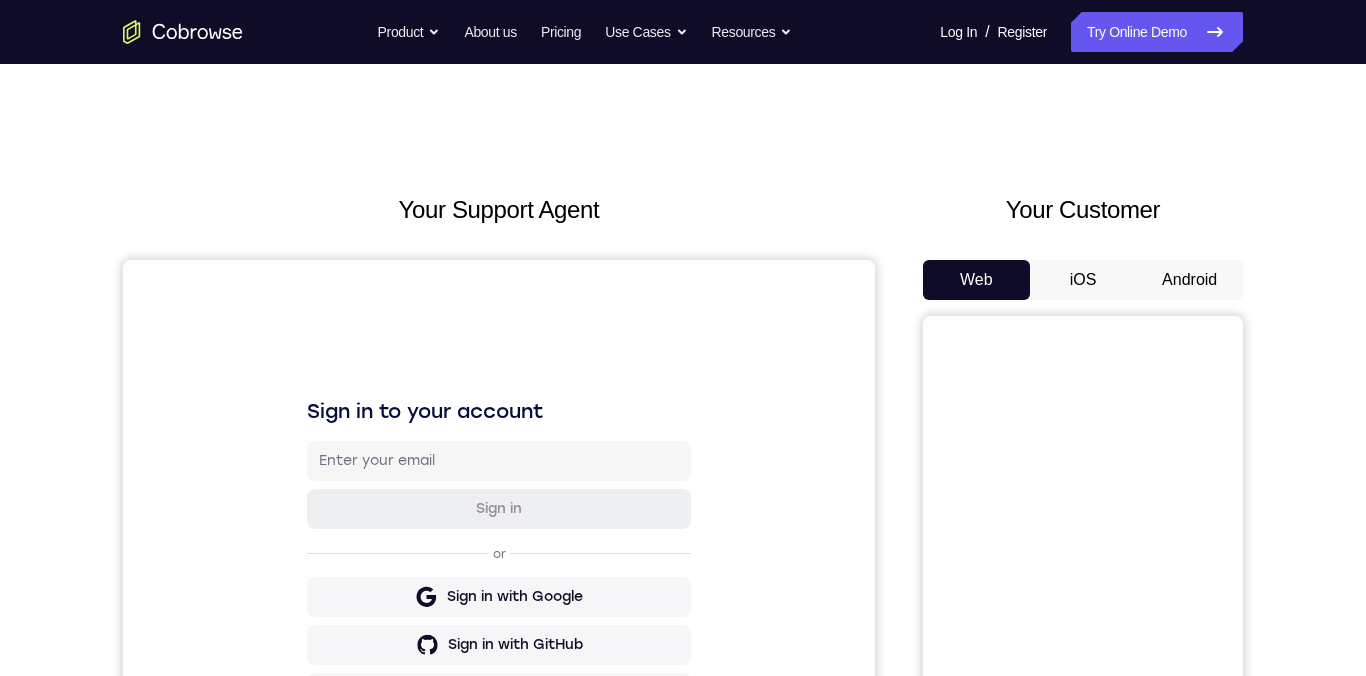 click on "Android" at bounding box center (1189, 280) 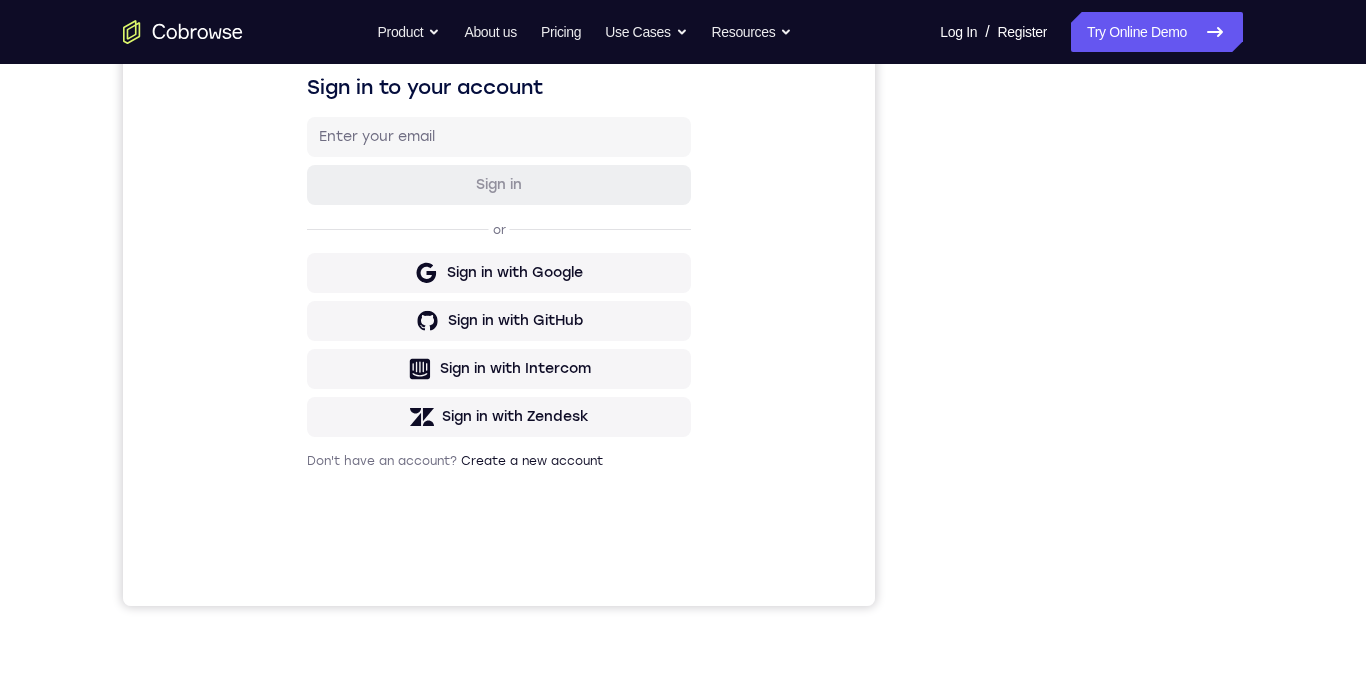 scroll, scrollTop: 0, scrollLeft: 0, axis: both 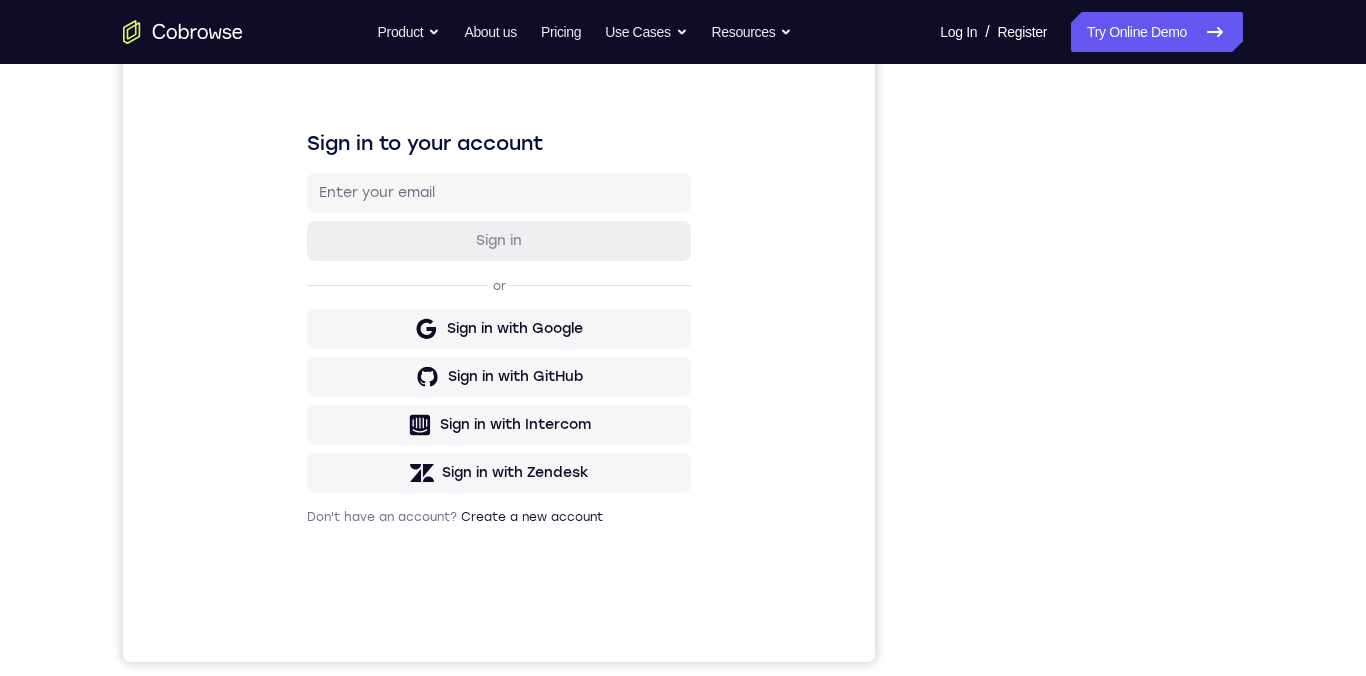 click on "Your Support Agent             Your Customer       Web   iOS   Android                         Next Steps   We’d be happy to give a product demo, answer any technical questions, or share best practices.          Create An Account             Contact Sales" at bounding box center (683, 455) 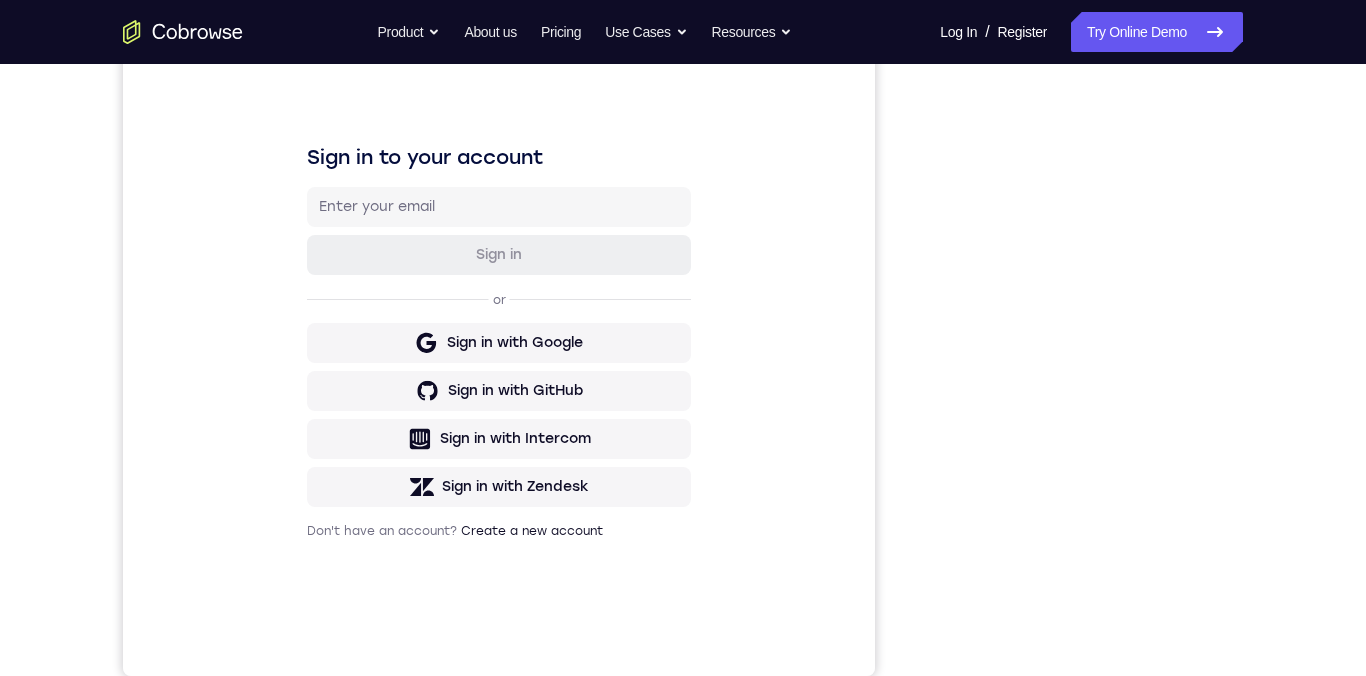 click on "Your Support Agent             Your Customer       Web   iOS   Android                         Next Steps   We’d be happy to give a product demo, answer any technical questions, or share best practices.          Create An Account             Contact Sales" at bounding box center [683, 469] 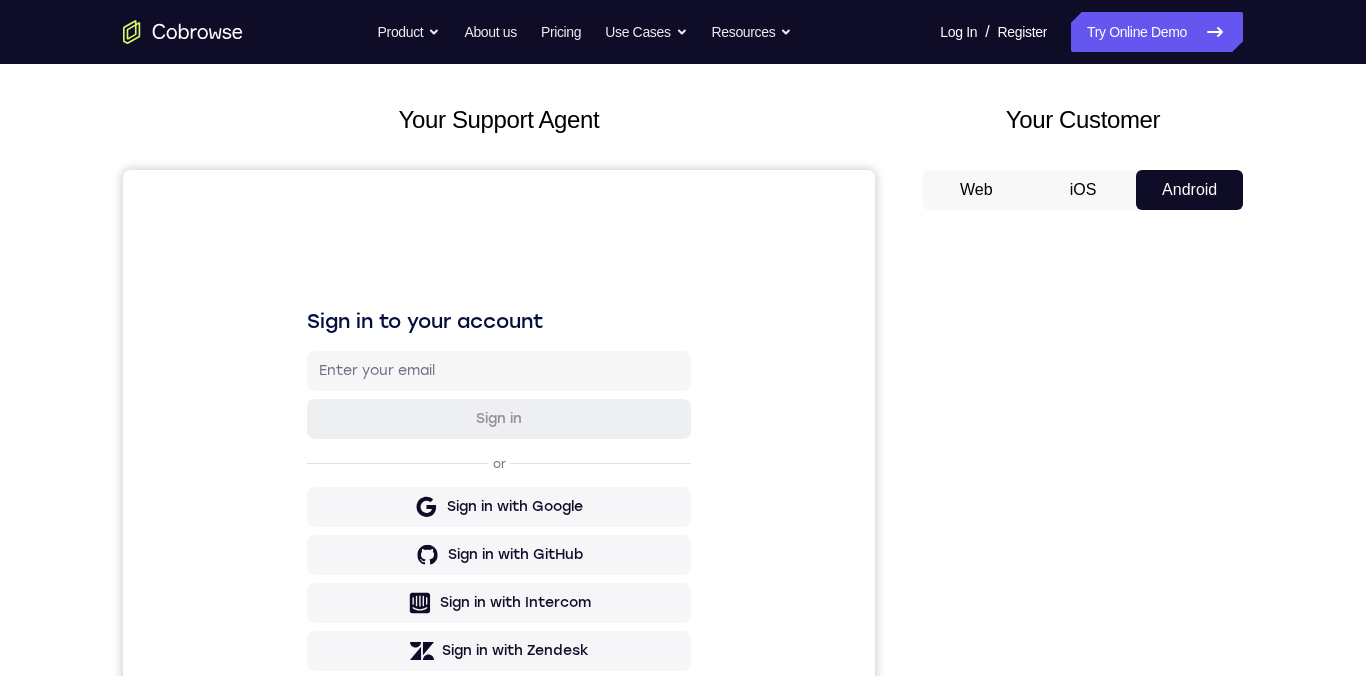 scroll, scrollTop: 110, scrollLeft: 0, axis: vertical 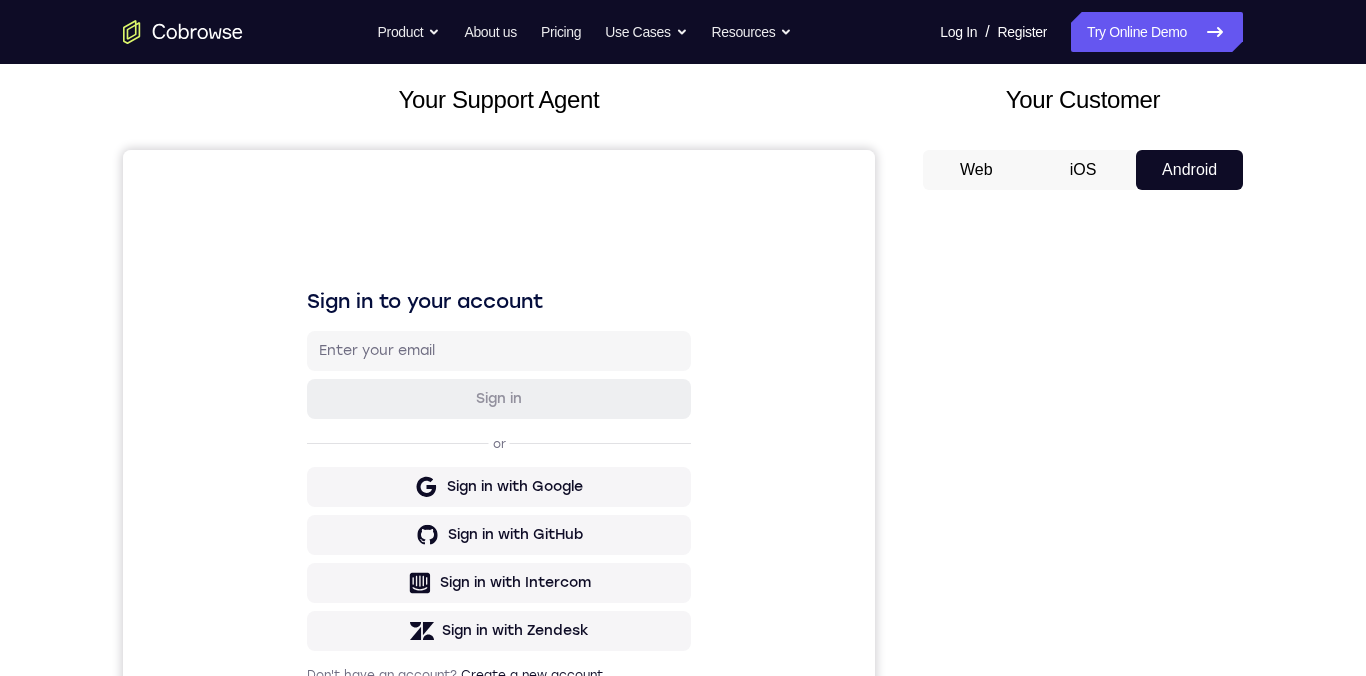 click on "Your Support Agent             Your Customer       Web   iOS   Android                         Next Steps   We’d be happy to give a product demo, answer any technical questions, or share best practices.          Create An Account             Contact Sales" at bounding box center (683, 613) 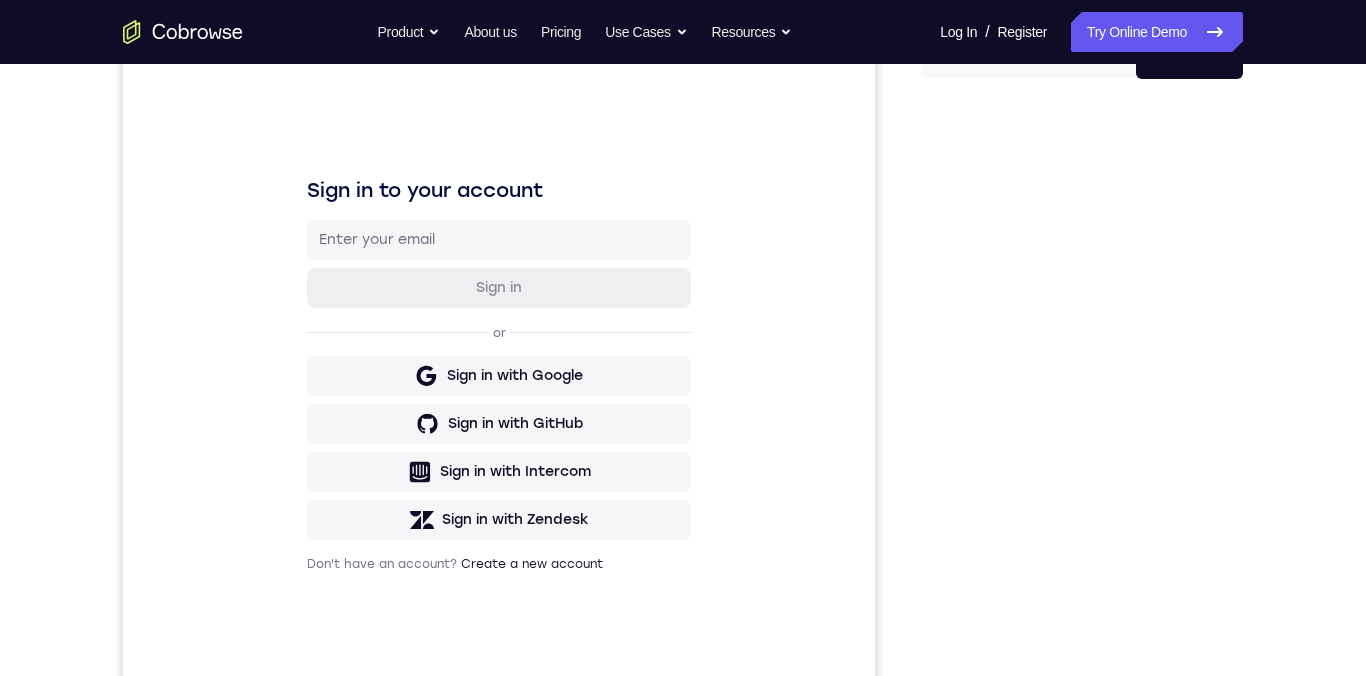 scroll, scrollTop: 243, scrollLeft: 0, axis: vertical 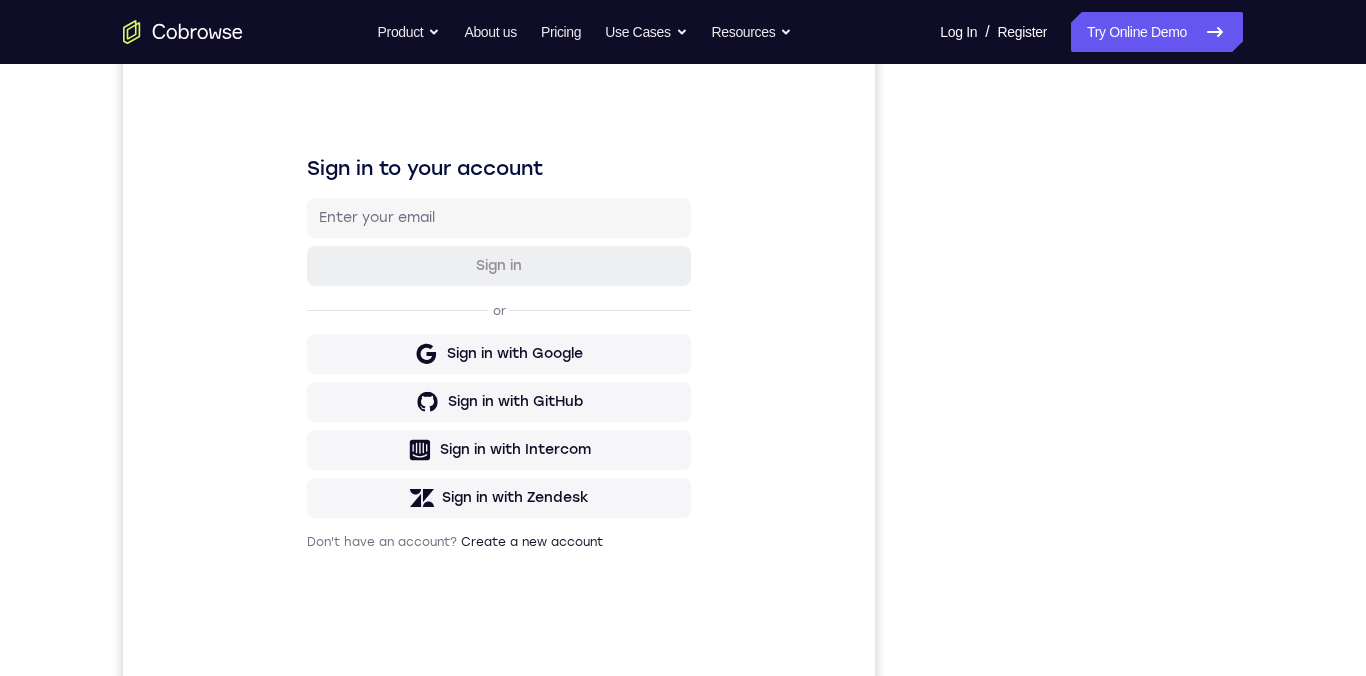 click on "Your Support Agent             Your Customer       Web   iOS   Android                         Next Steps   We’d be happy to give a product demo, answer any technical questions, or share best practices.          Create An Account             Contact Sales" at bounding box center [683, 480] 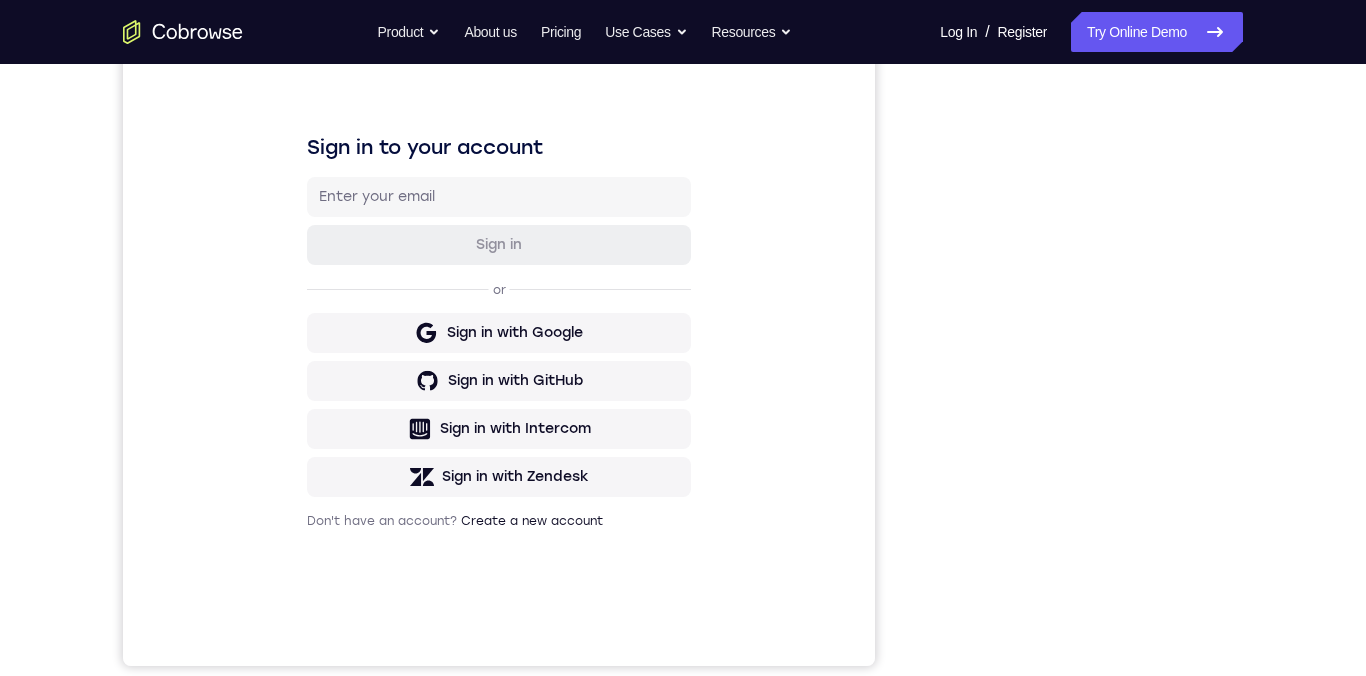 scroll, scrollTop: 0, scrollLeft: 0, axis: both 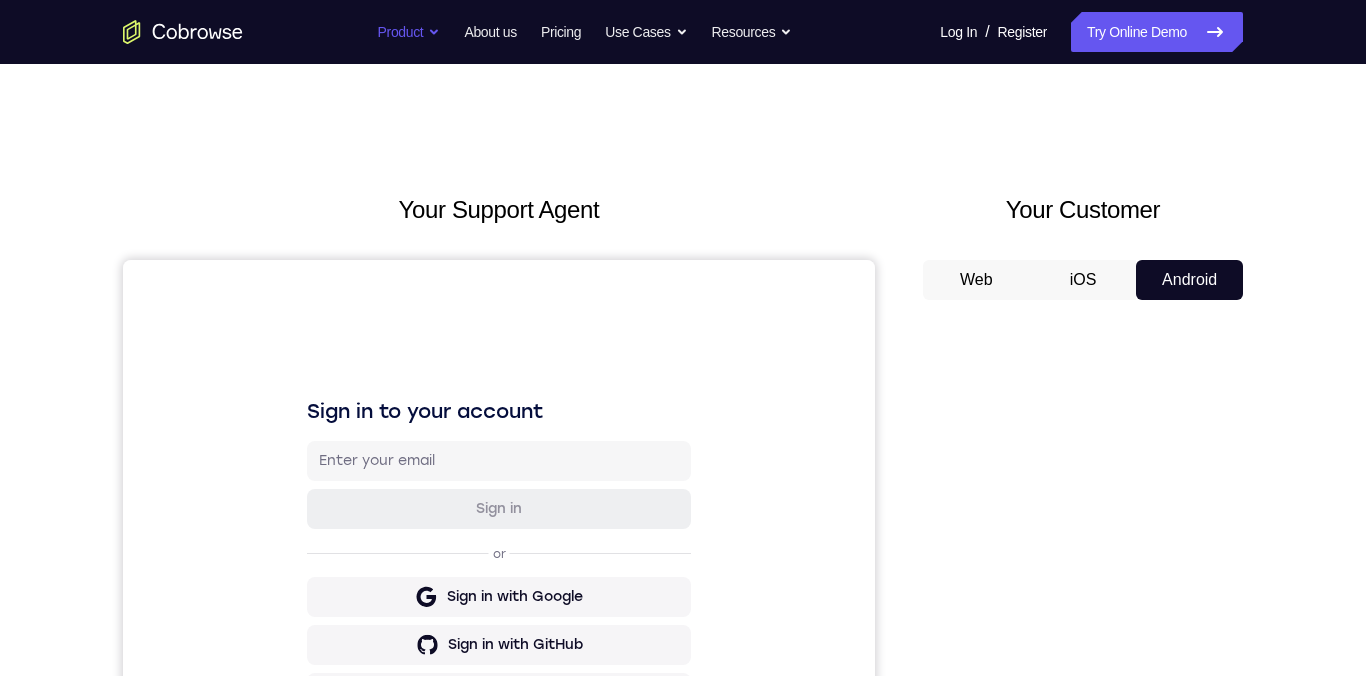 click on "Product" at bounding box center [409, 32] 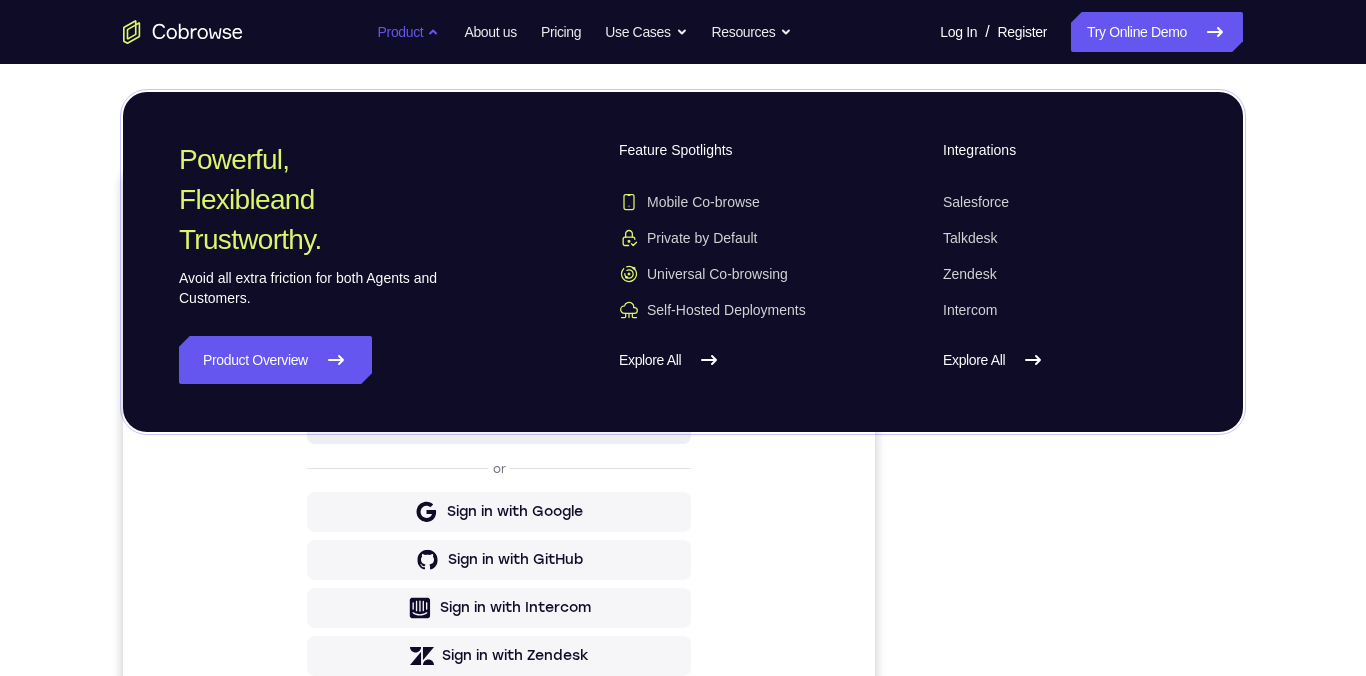 scroll, scrollTop: 34, scrollLeft: 0, axis: vertical 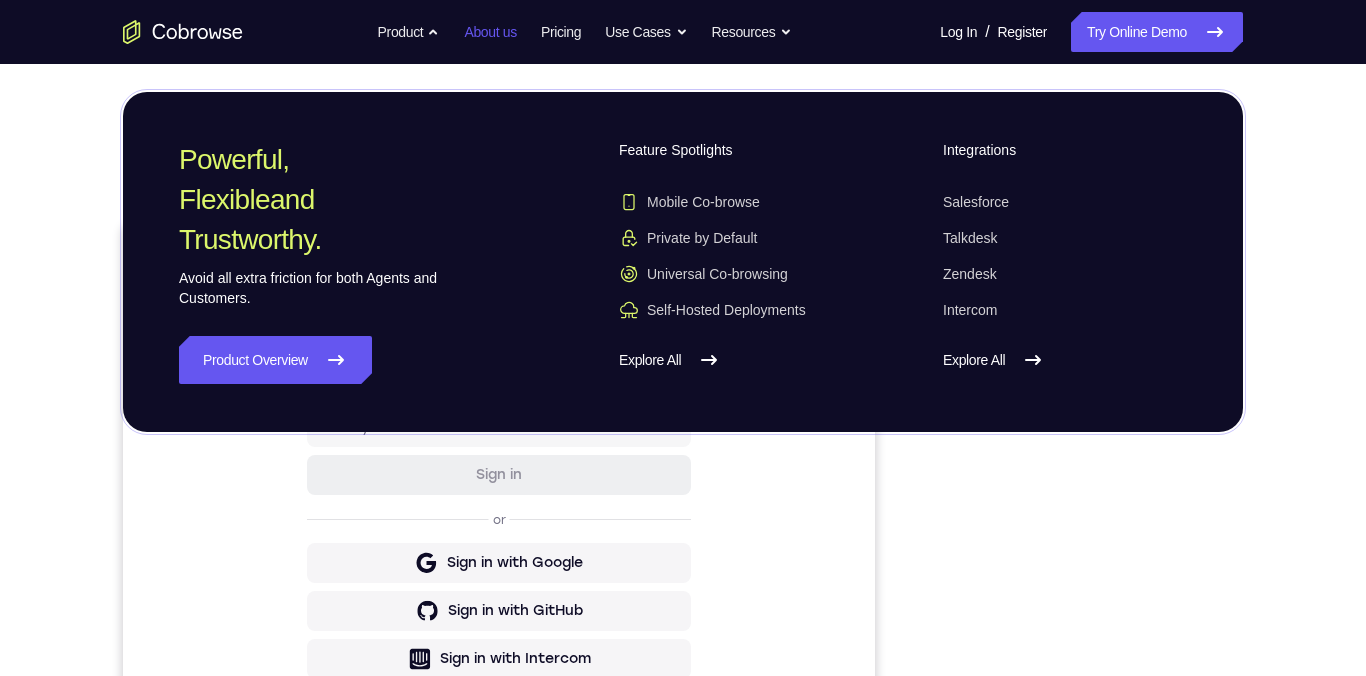 click on "About us" at bounding box center (490, 32) 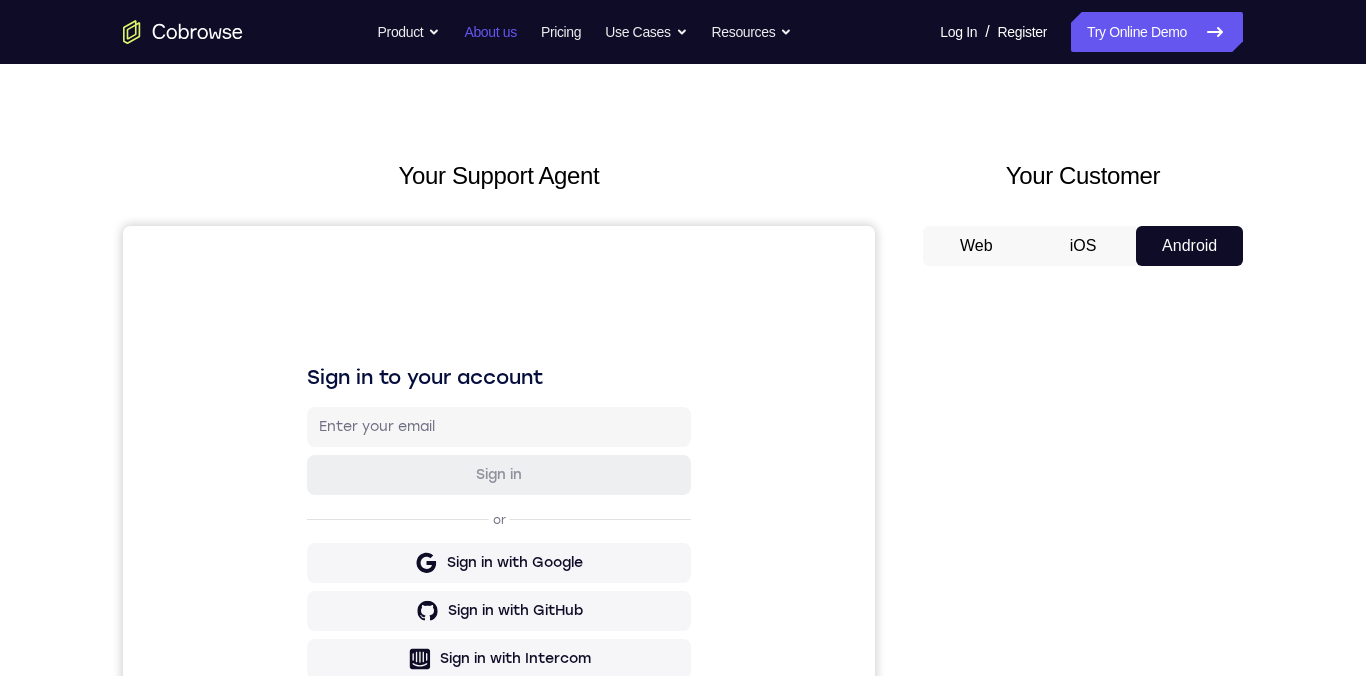 scroll, scrollTop: 0, scrollLeft: 0, axis: both 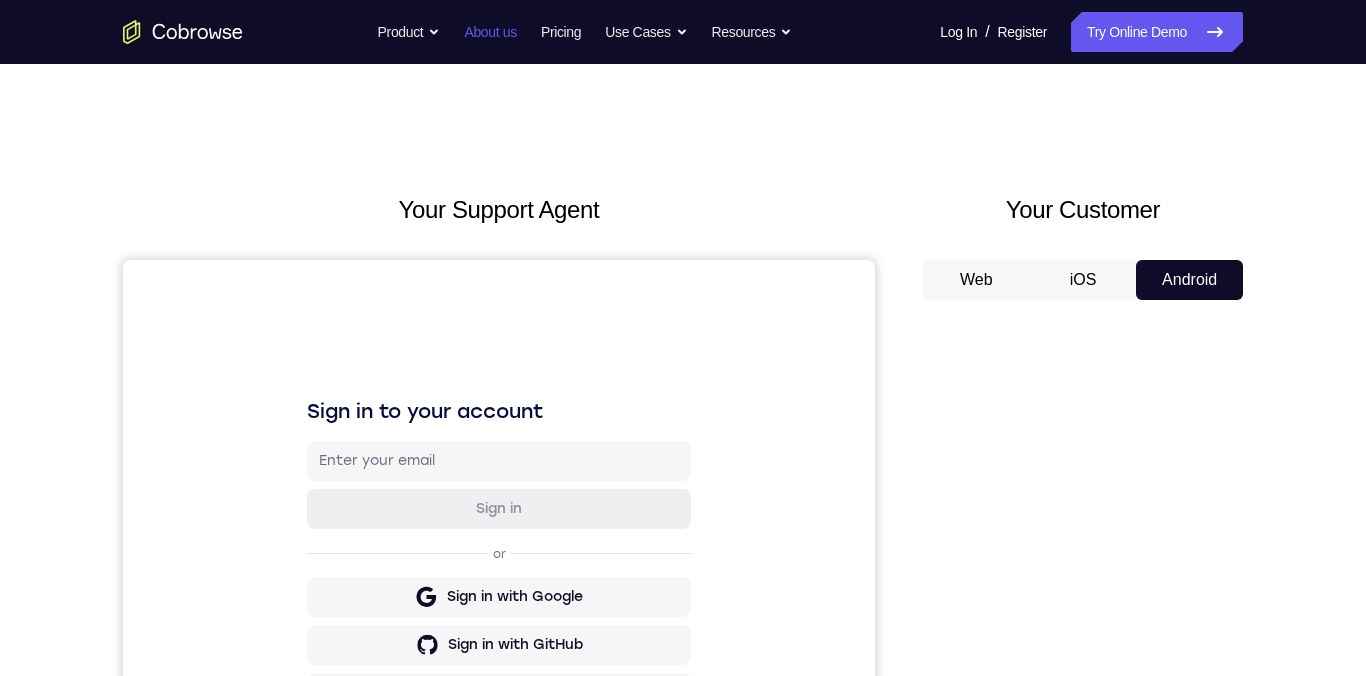 click on "About us" at bounding box center (490, 32) 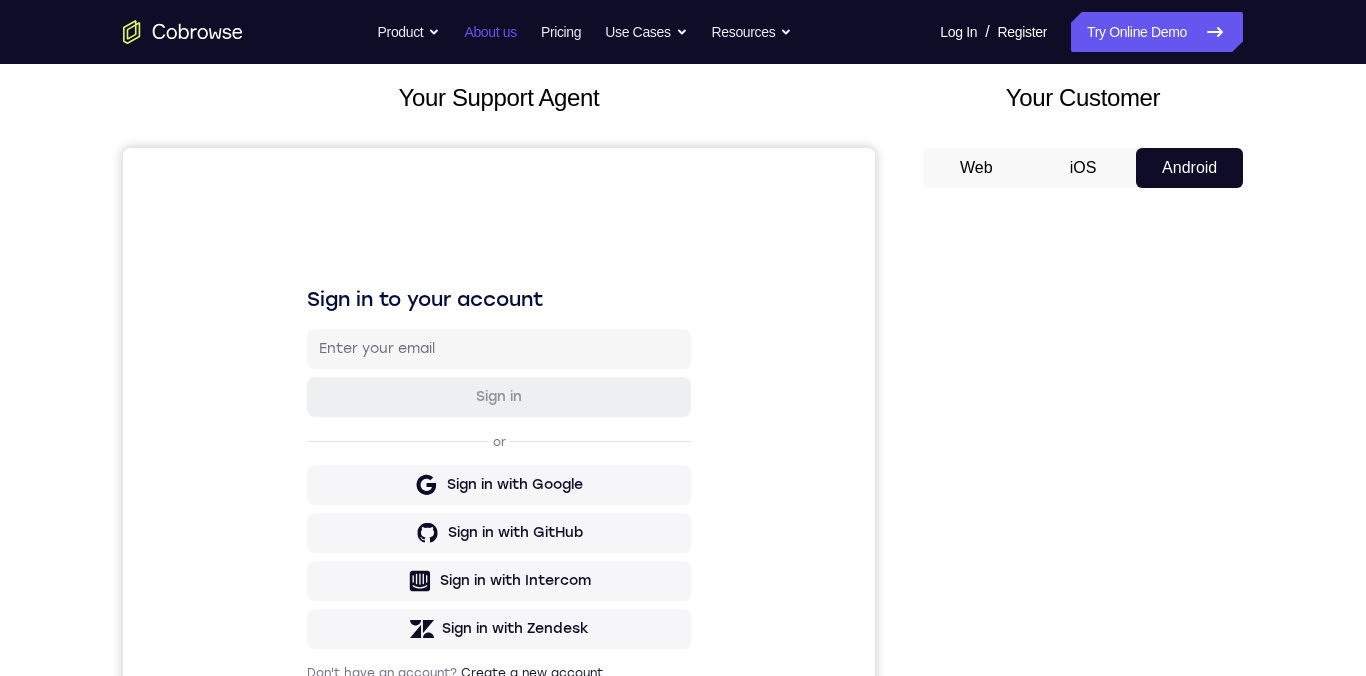 scroll, scrollTop: 122, scrollLeft: 0, axis: vertical 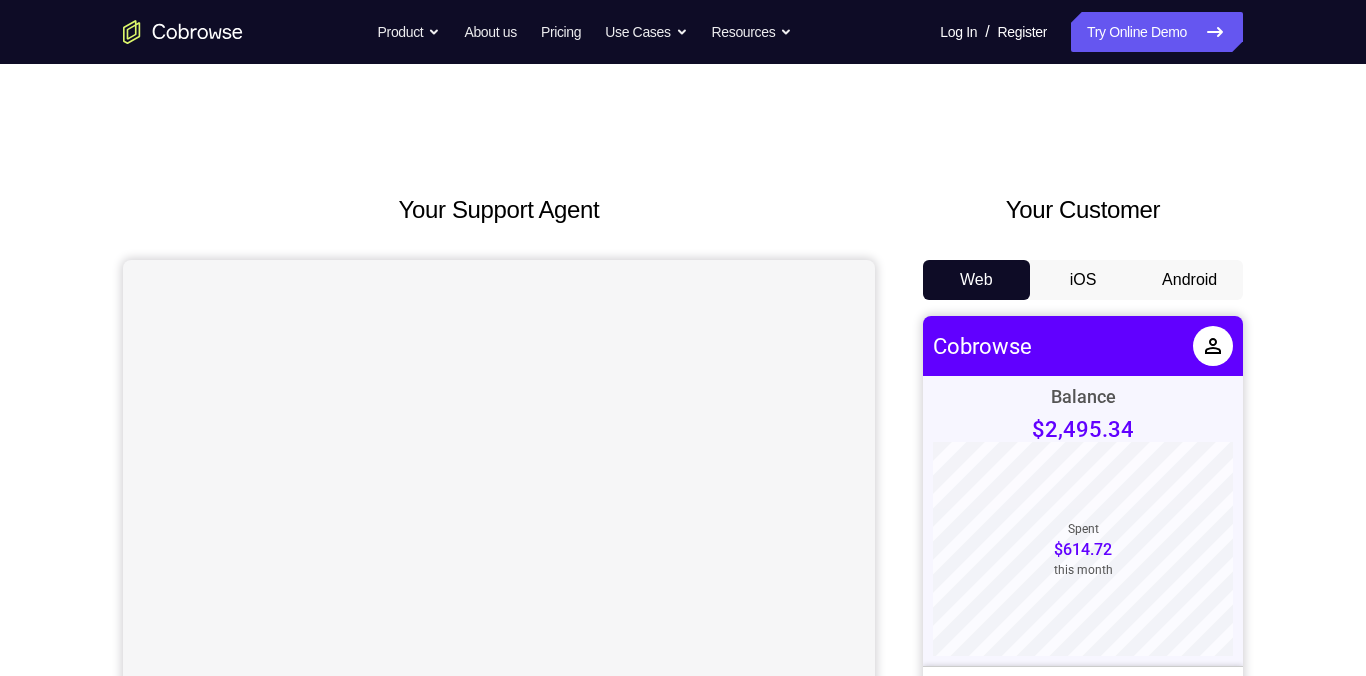 click on "Android" at bounding box center (1189, 280) 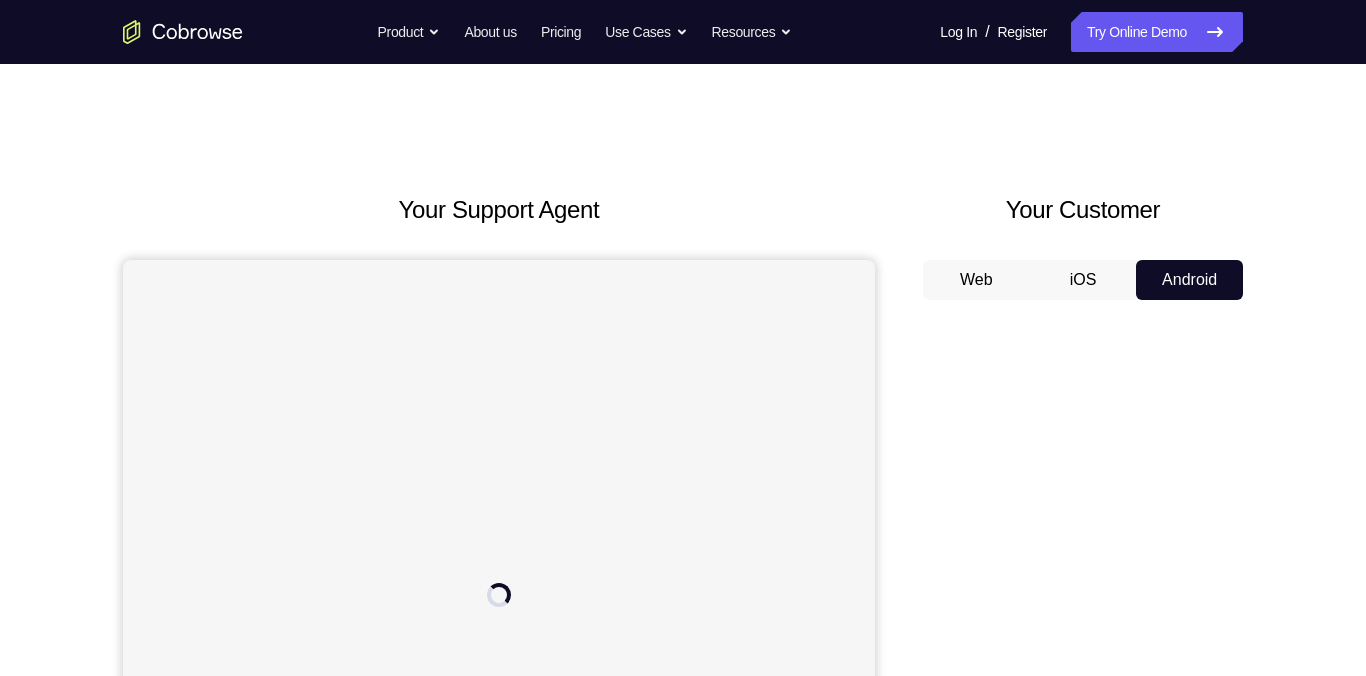 scroll, scrollTop: 0, scrollLeft: 0, axis: both 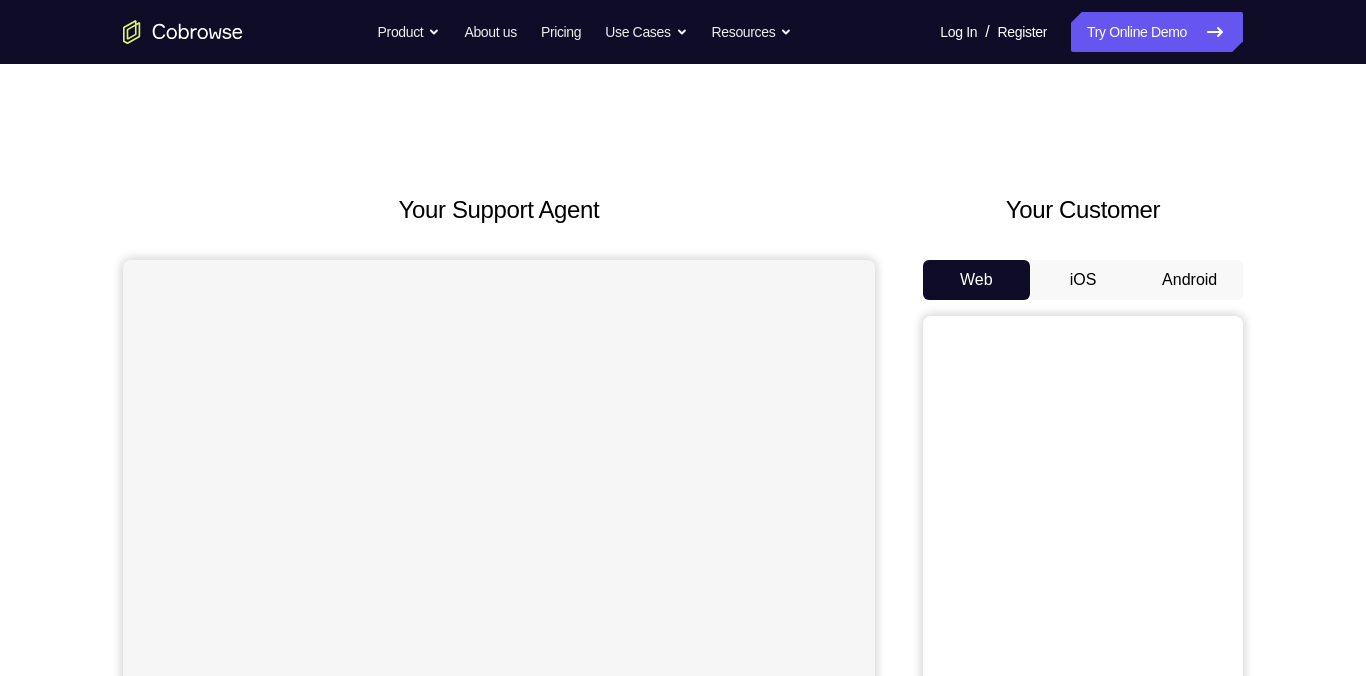 click on "Android" at bounding box center [1189, 280] 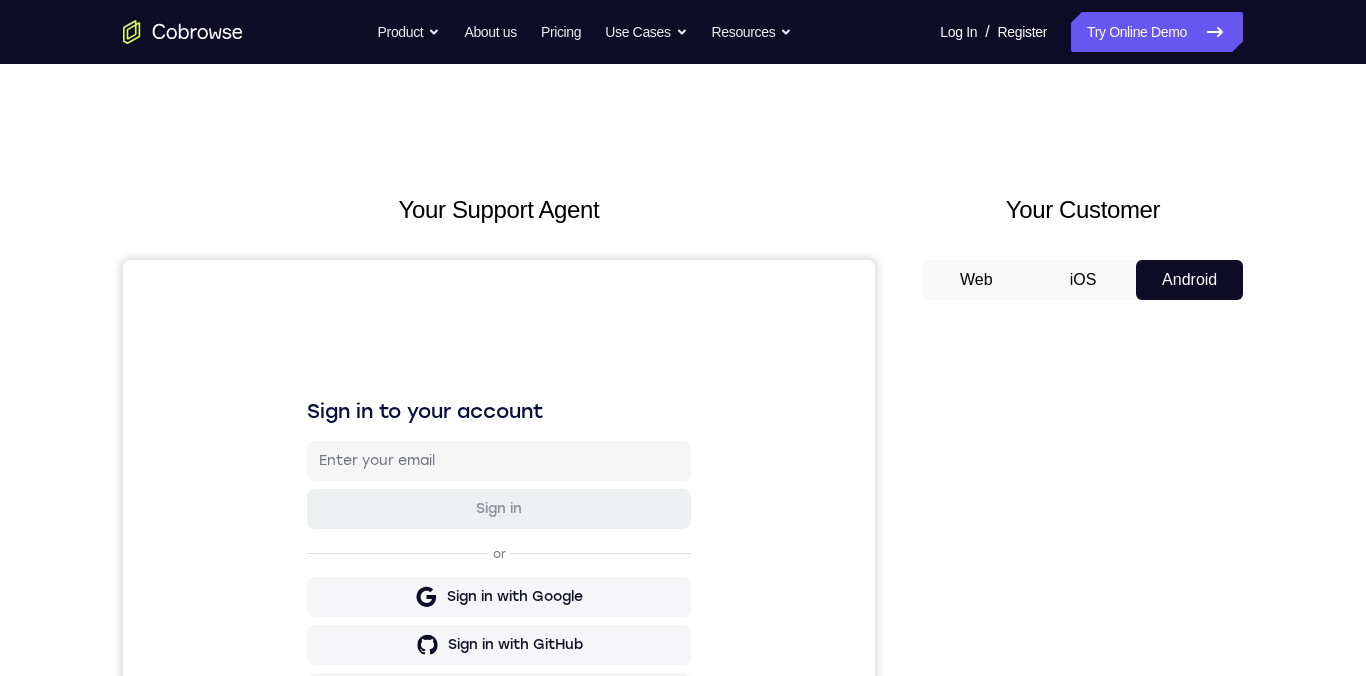 scroll, scrollTop: 0, scrollLeft: 0, axis: both 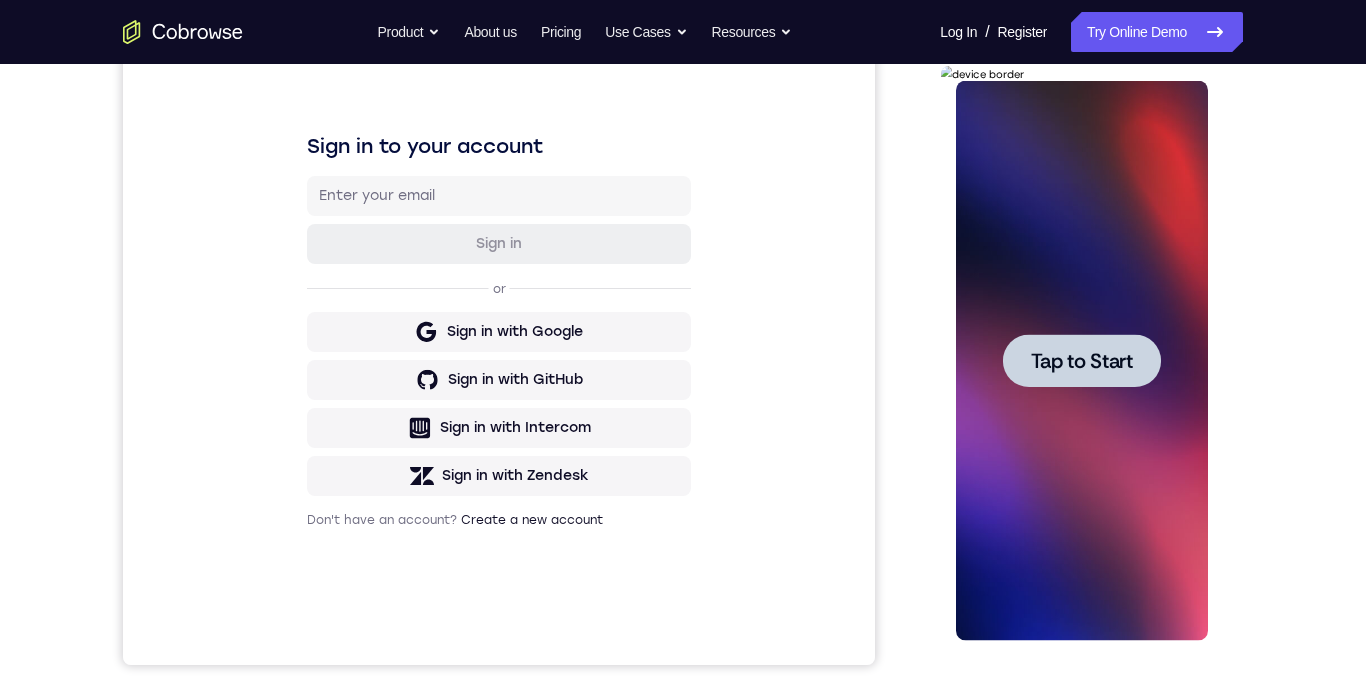 click at bounding box center [1081, 360] 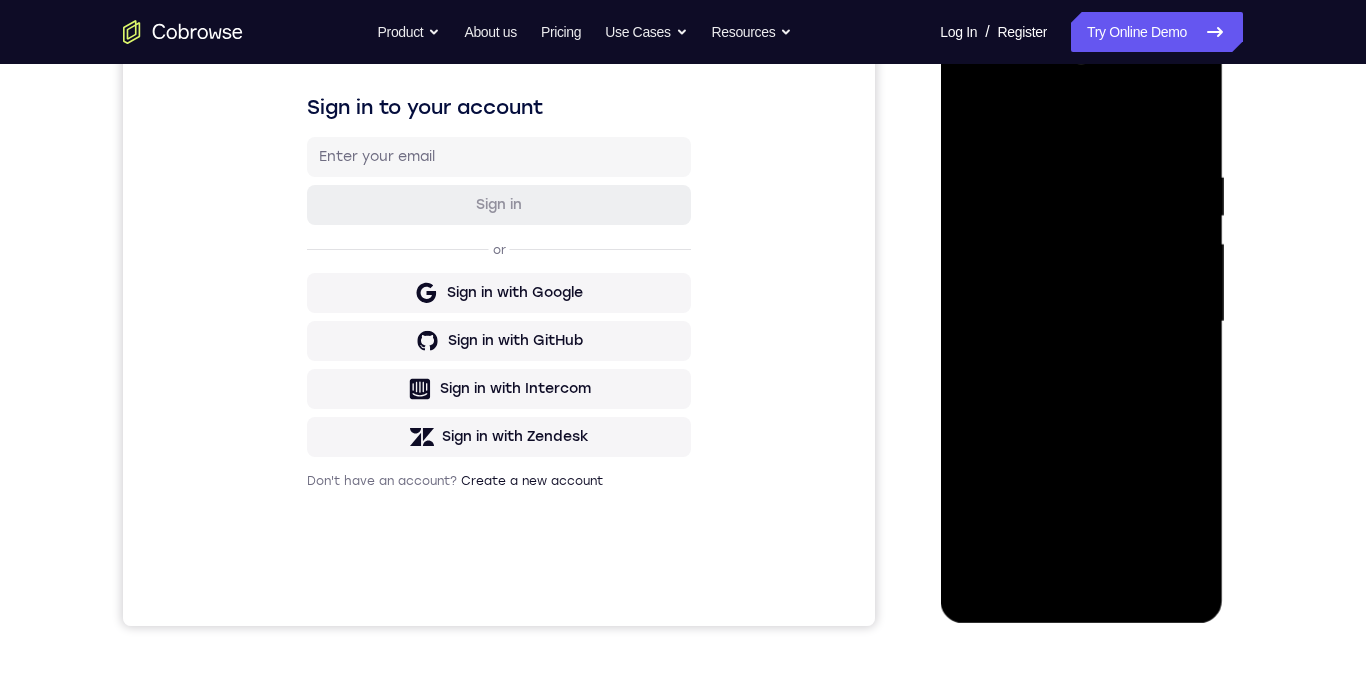 scroll, scrollTop: 357, scrollLeft: 0, axis: vertical 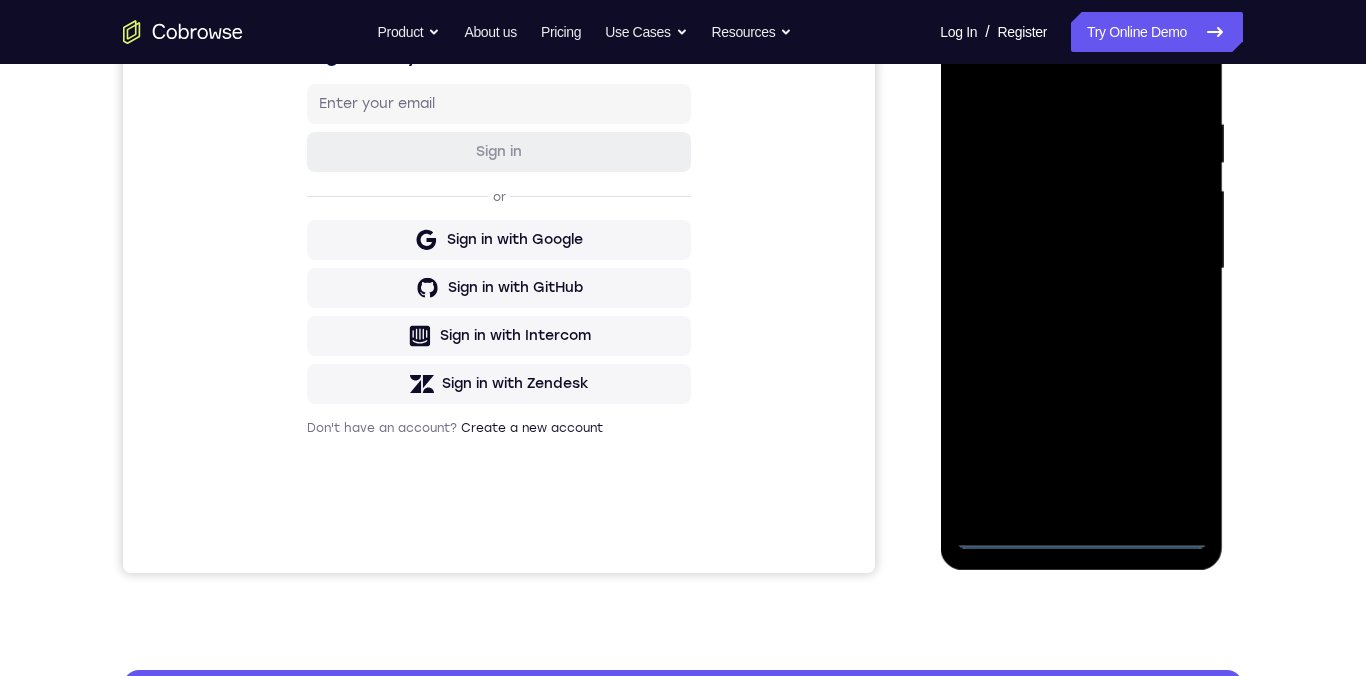 click at bounding box center (1081, 269) 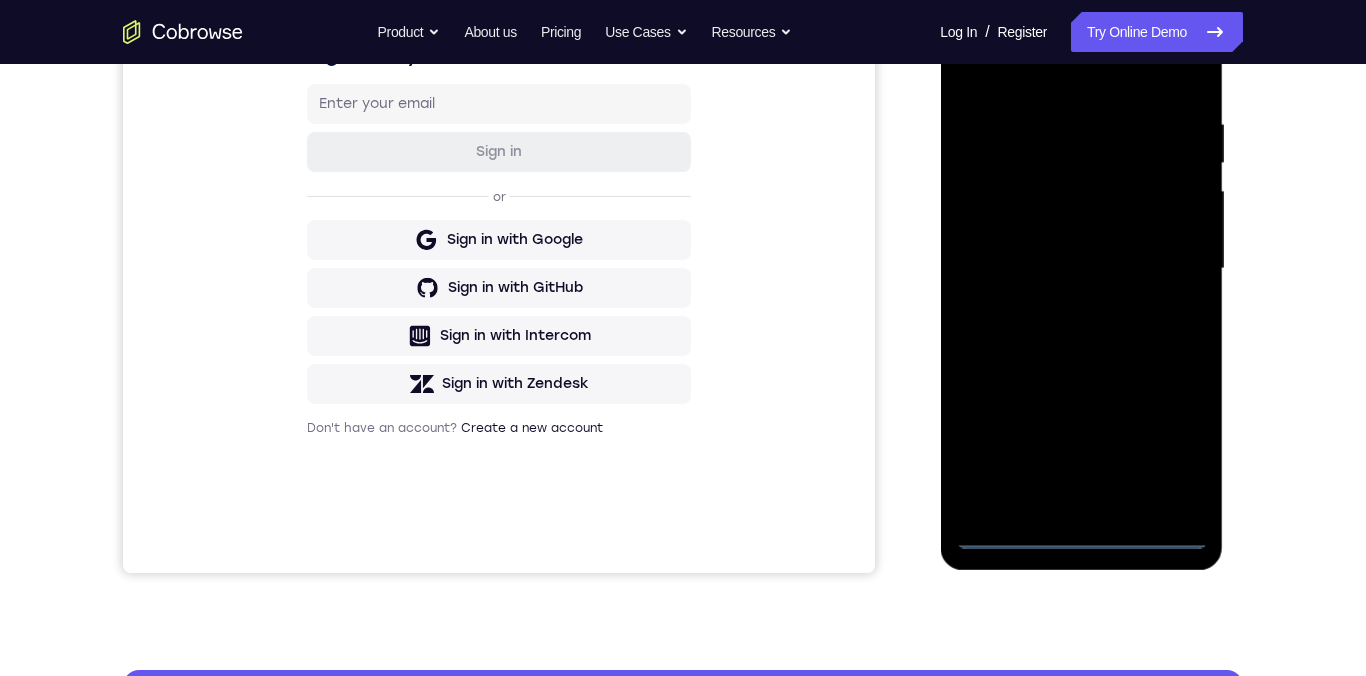 click at bounding box center (1081, 269) 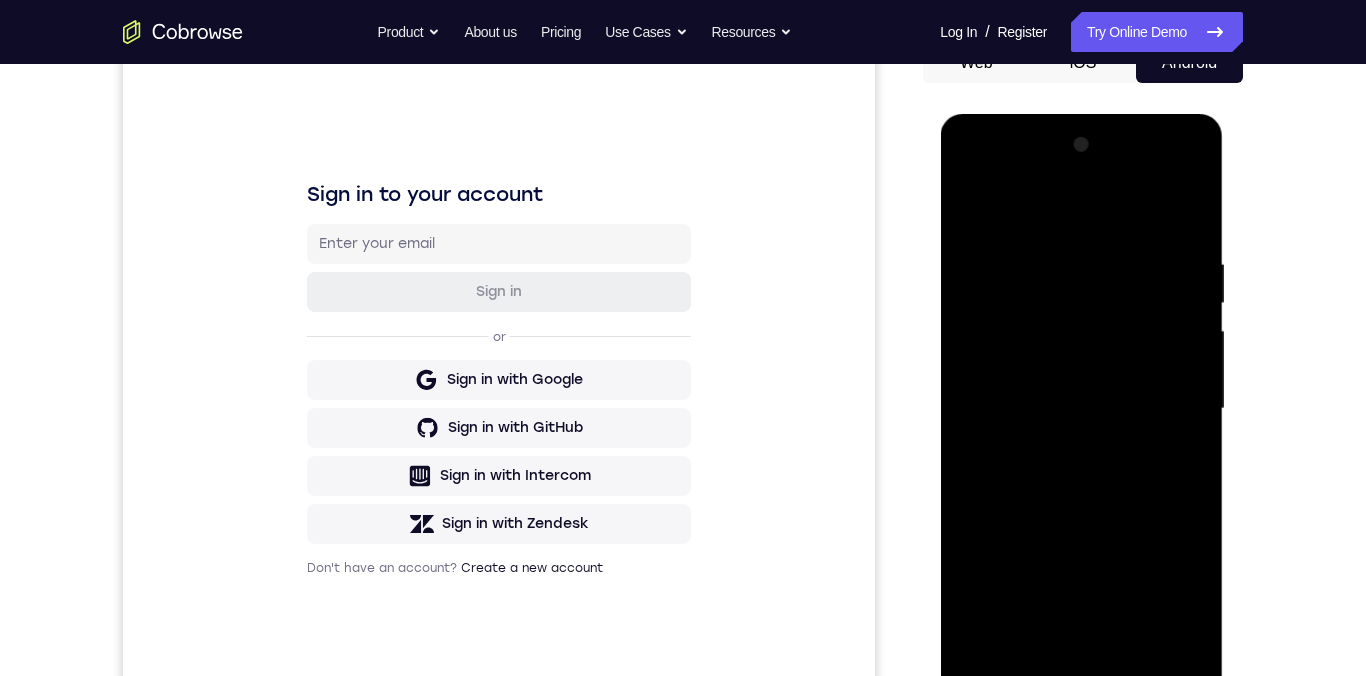 scroll, scrollTop: 204, scrollLeft: 0, axis: vertical 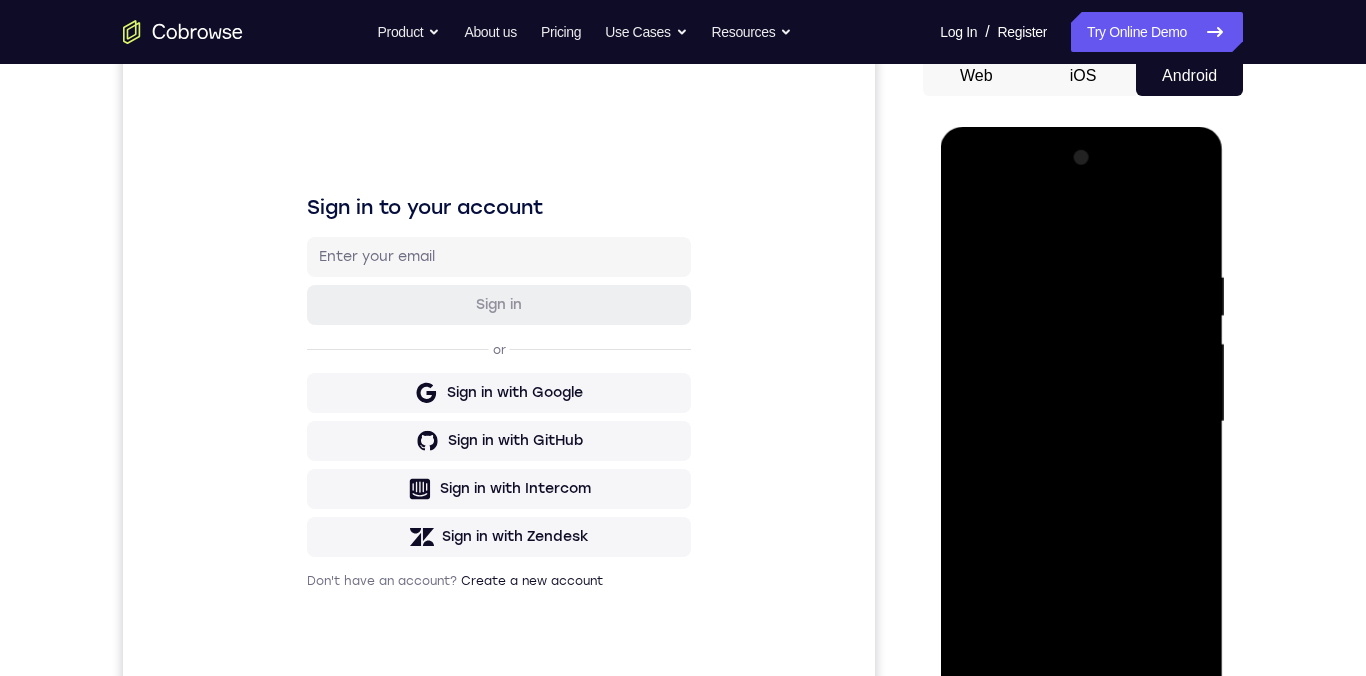 click at bounding box center (1081, 422) 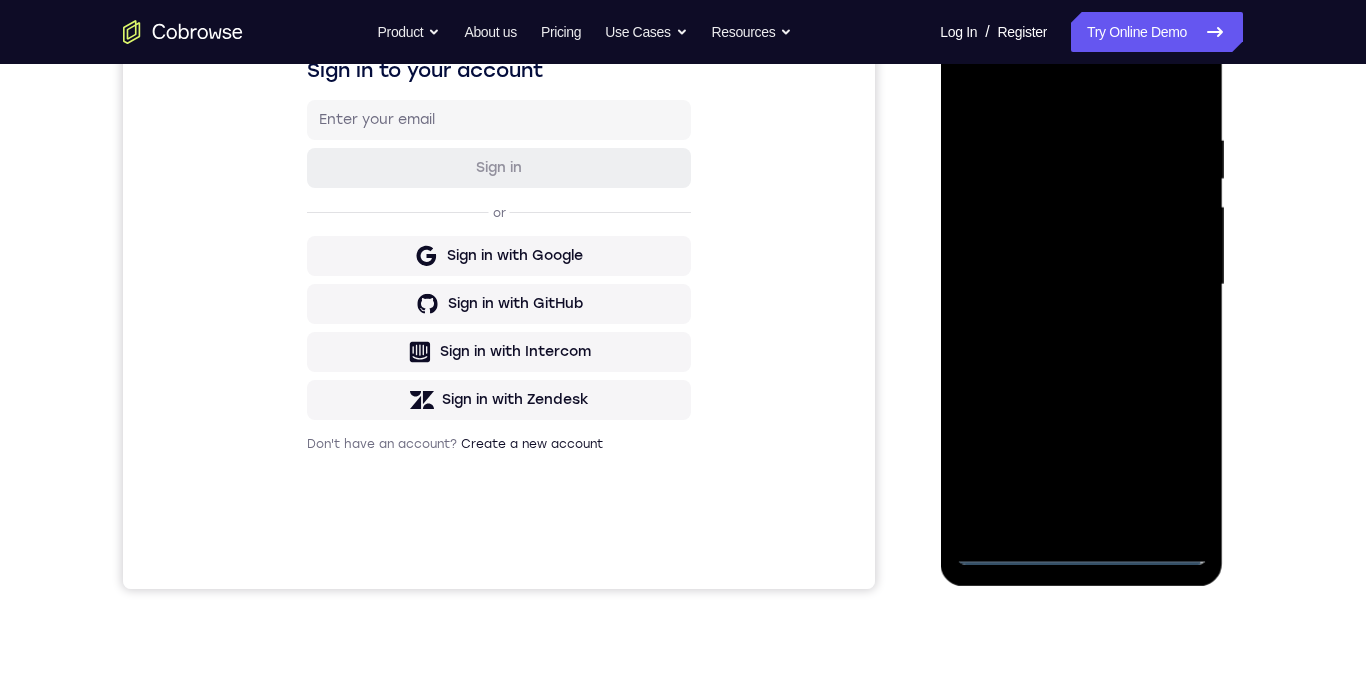 scroll, scrollTop: 322, scrollLeft: 0, axis: vertical 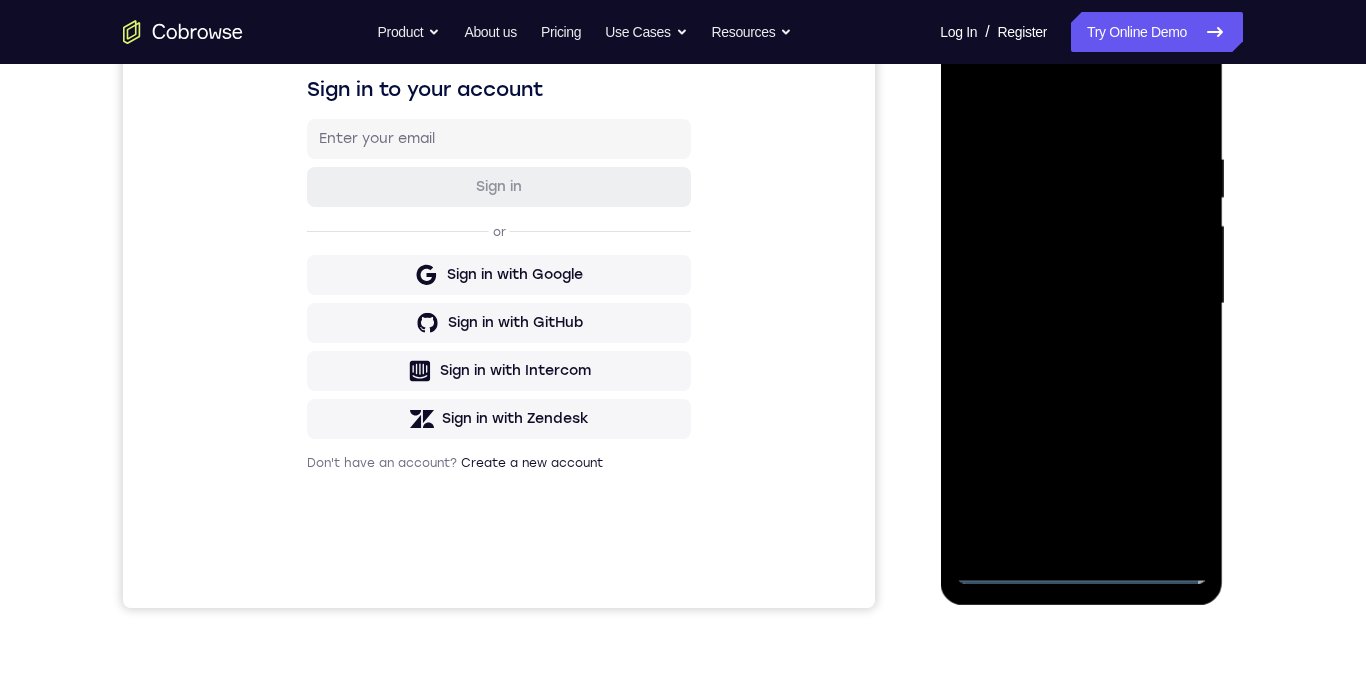 click at bounding box center (1081, 304) 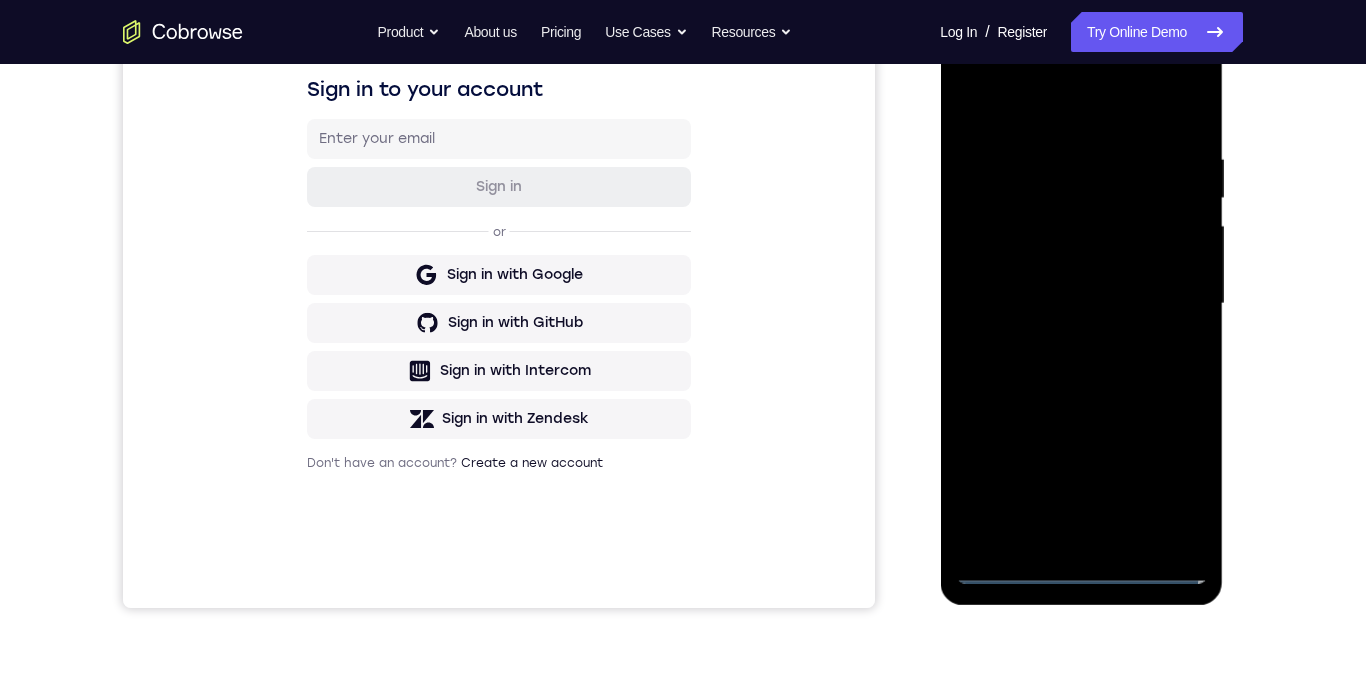 scroll, scrollTop: 256, scrollLeft: 0, axis: vertical 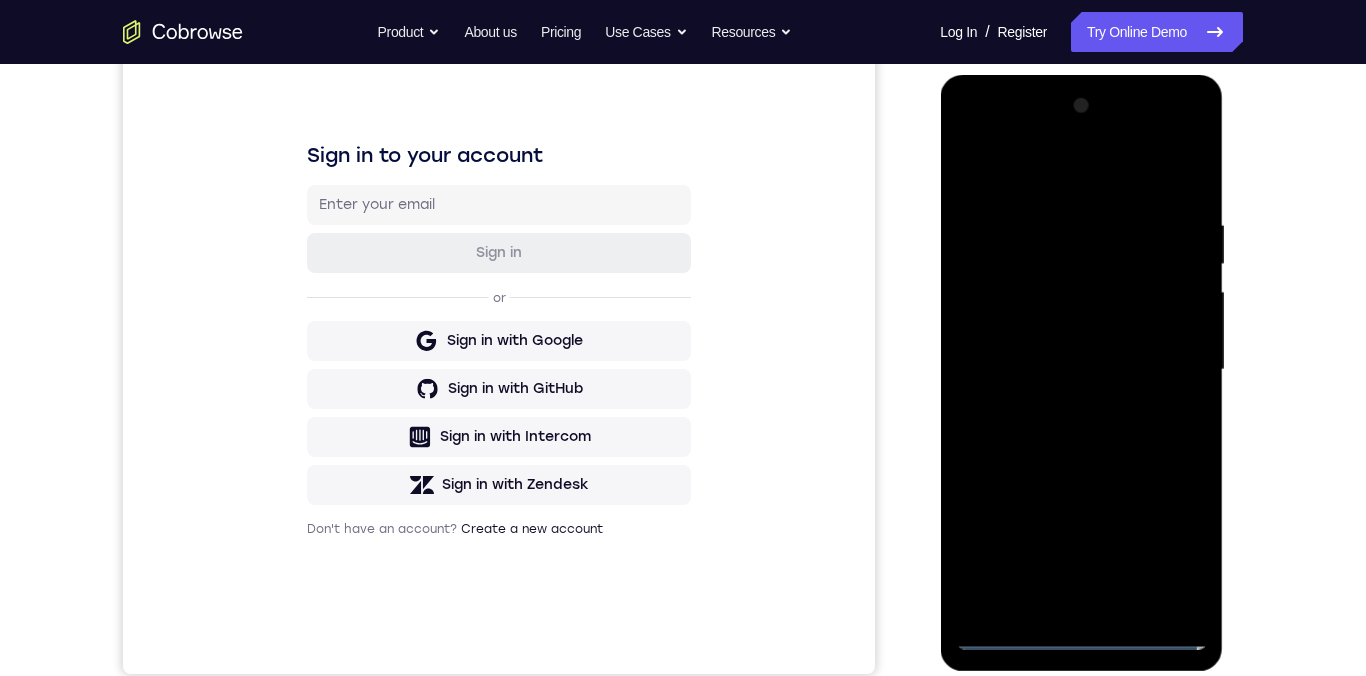 click at bounding box center (1081, 370) 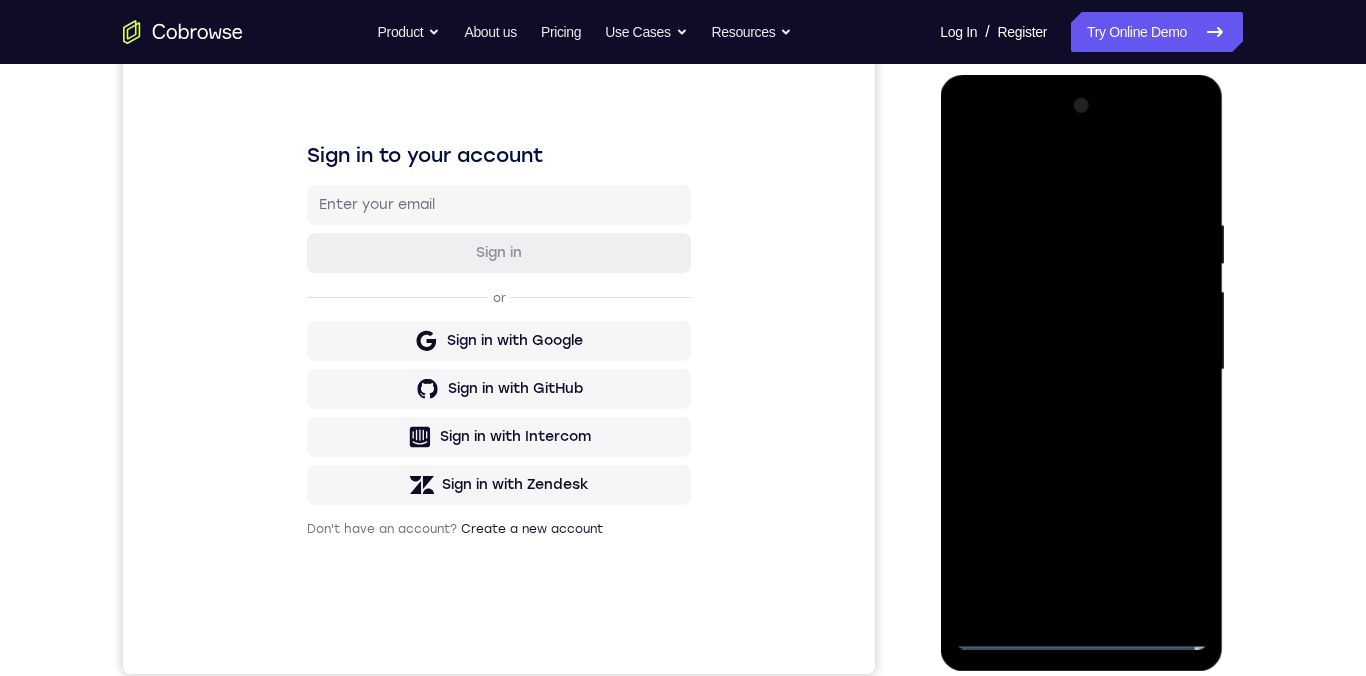 click at bounding box center (1081, 370) 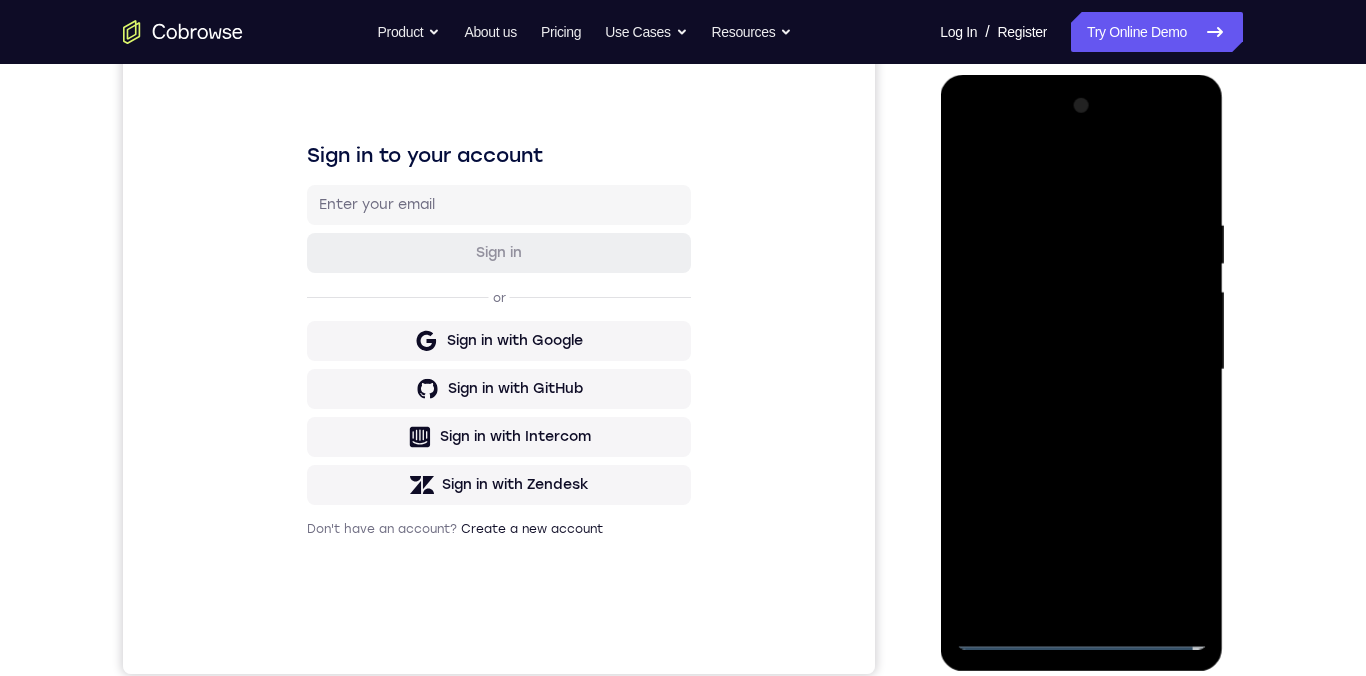 click at bounding box center [1081, 370] 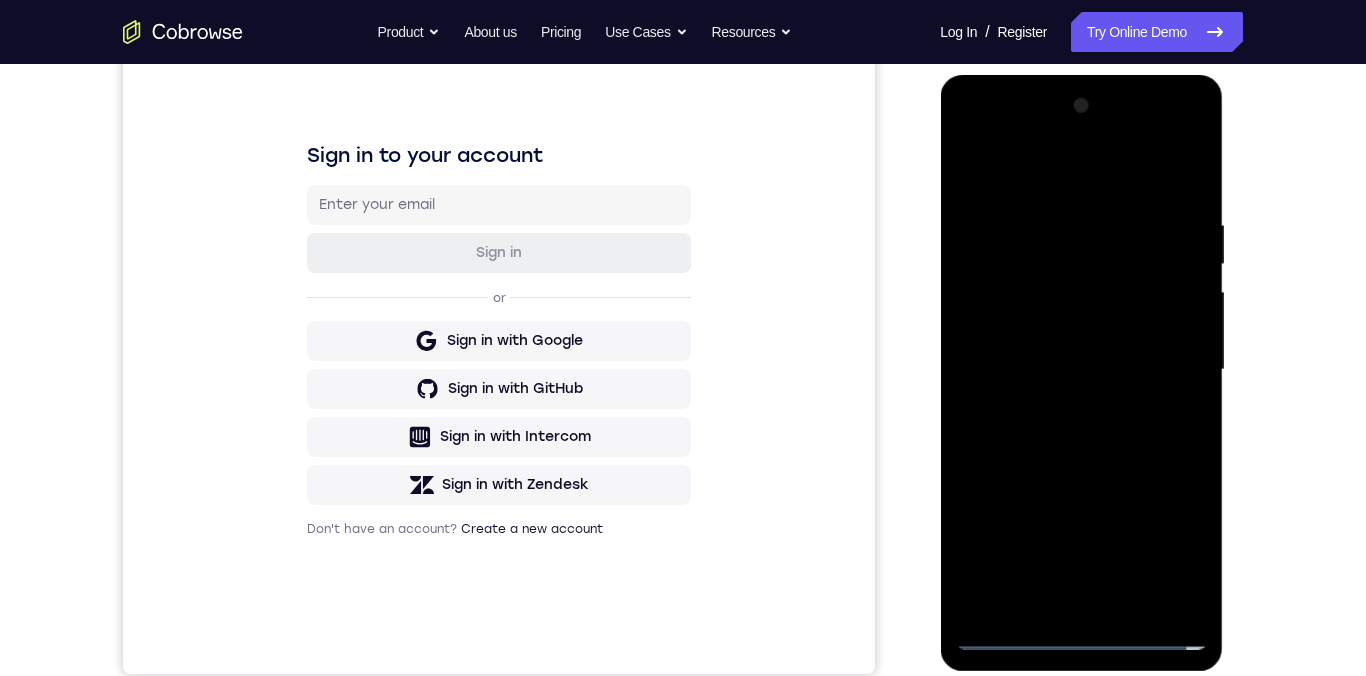 click at bounding box center (1081, 370) 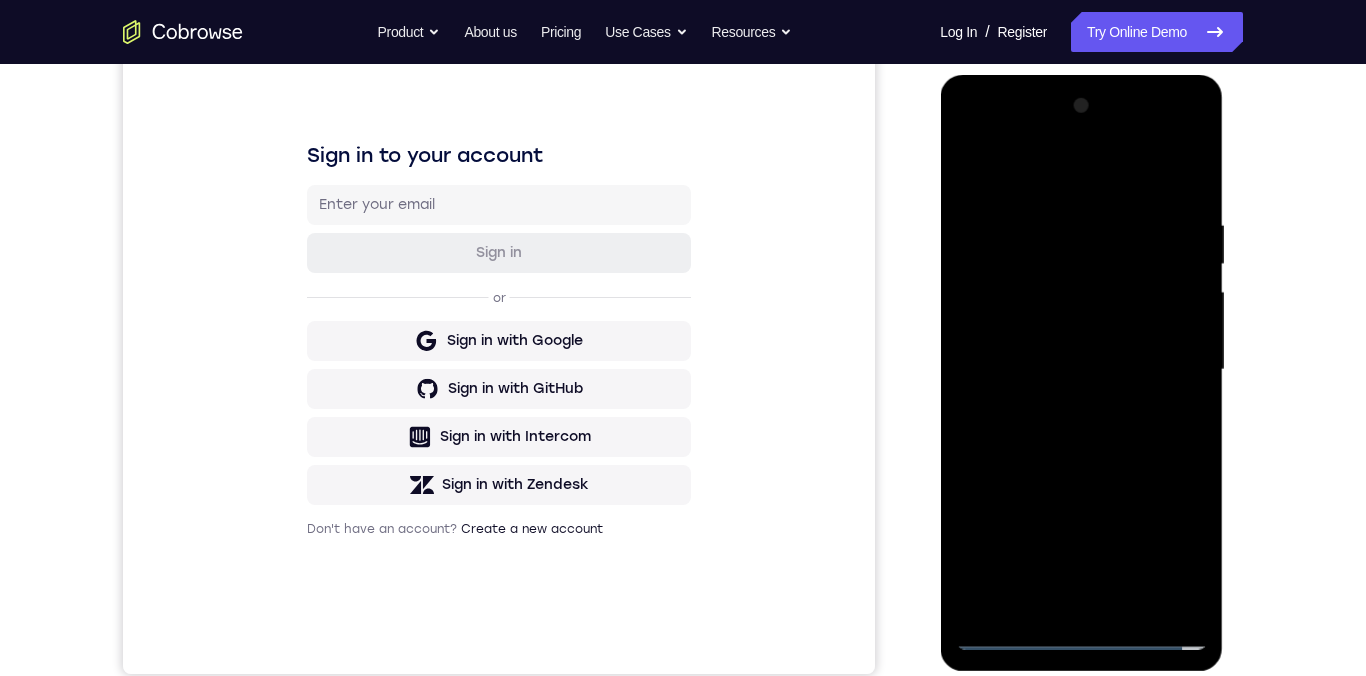 scroll, scrollTop: 297, scrollLeft: 0, axis: vertical 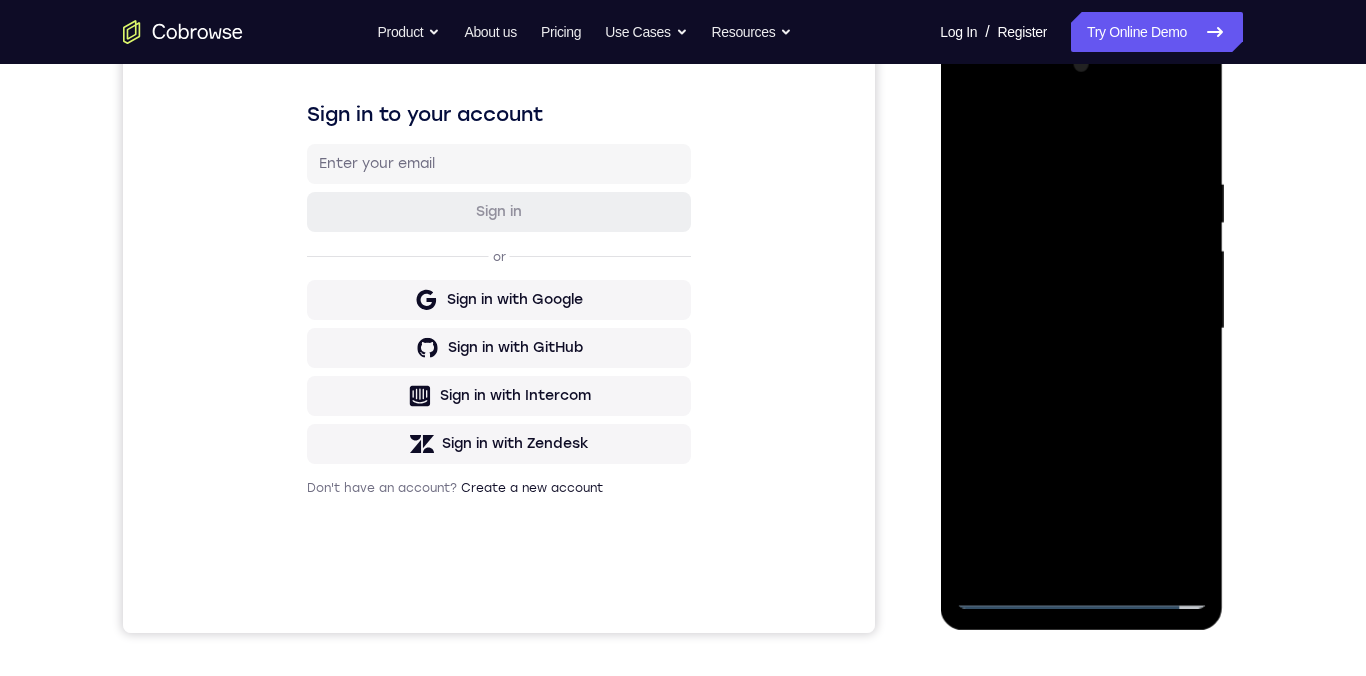 click at bounding box center [1081, 329] 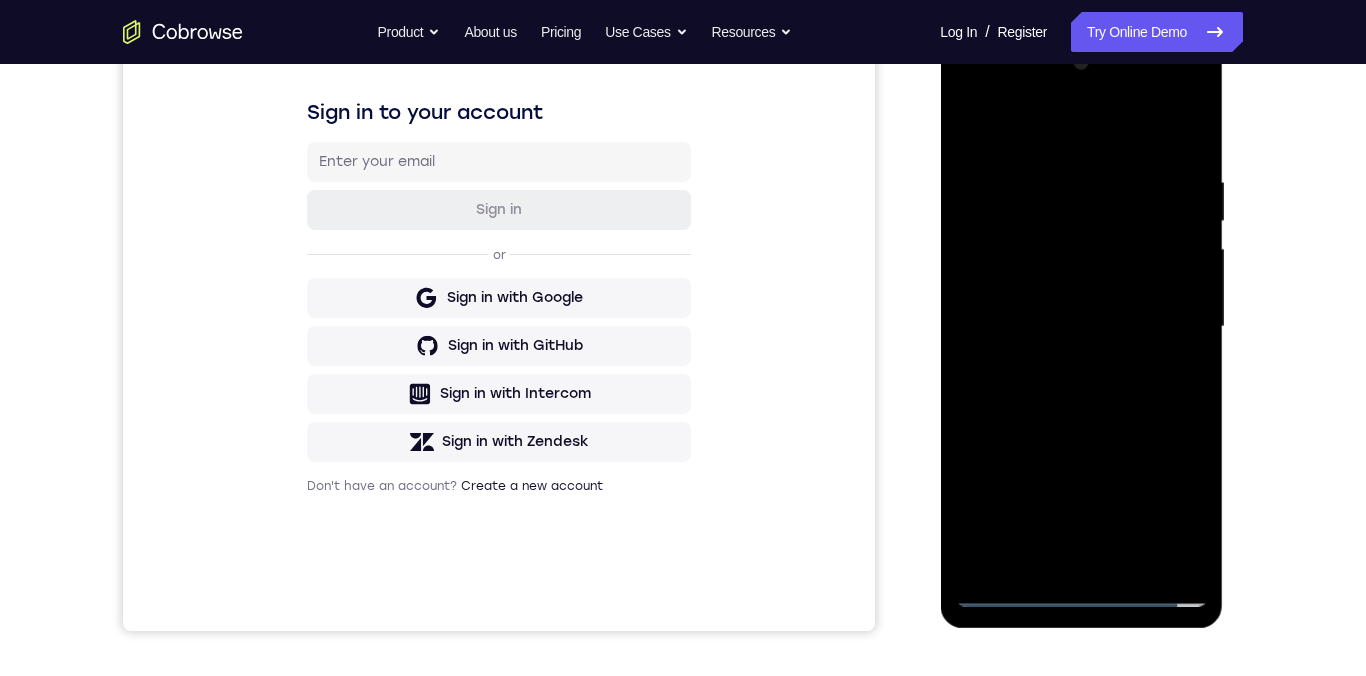 click at bounding box center (1081, 327) 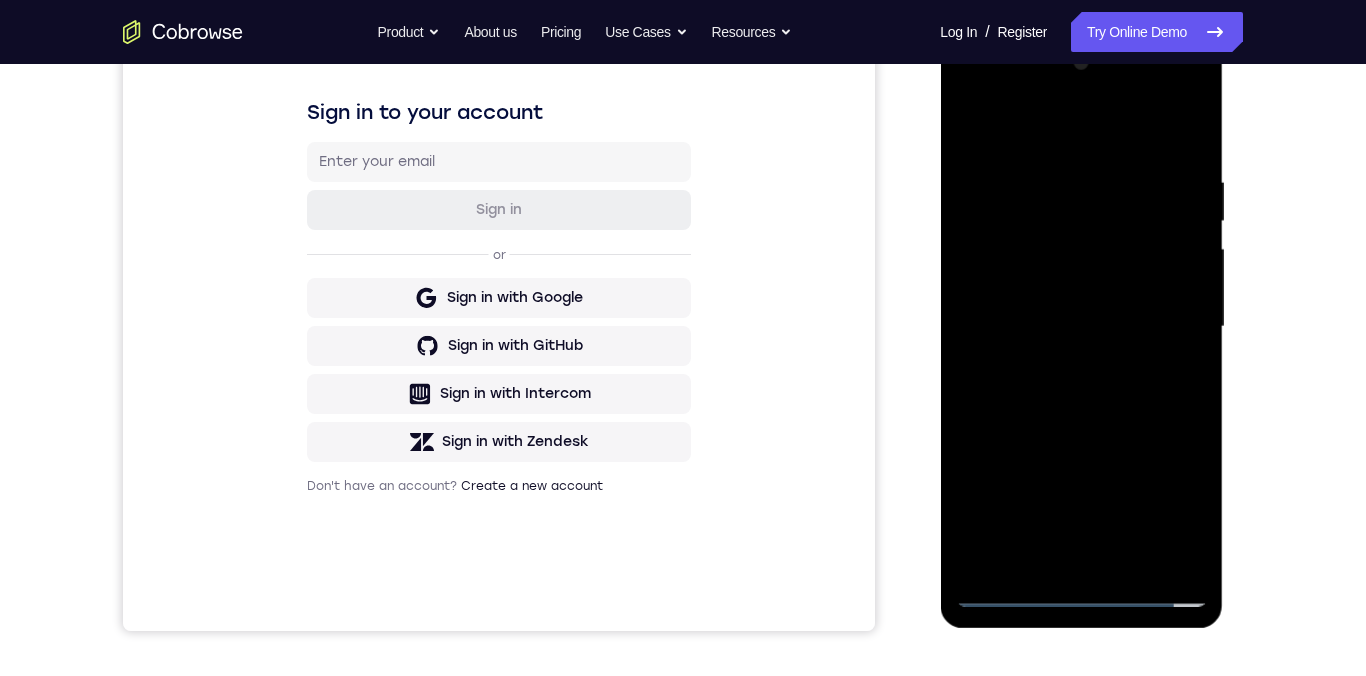click at bounding box center [1081, 327] 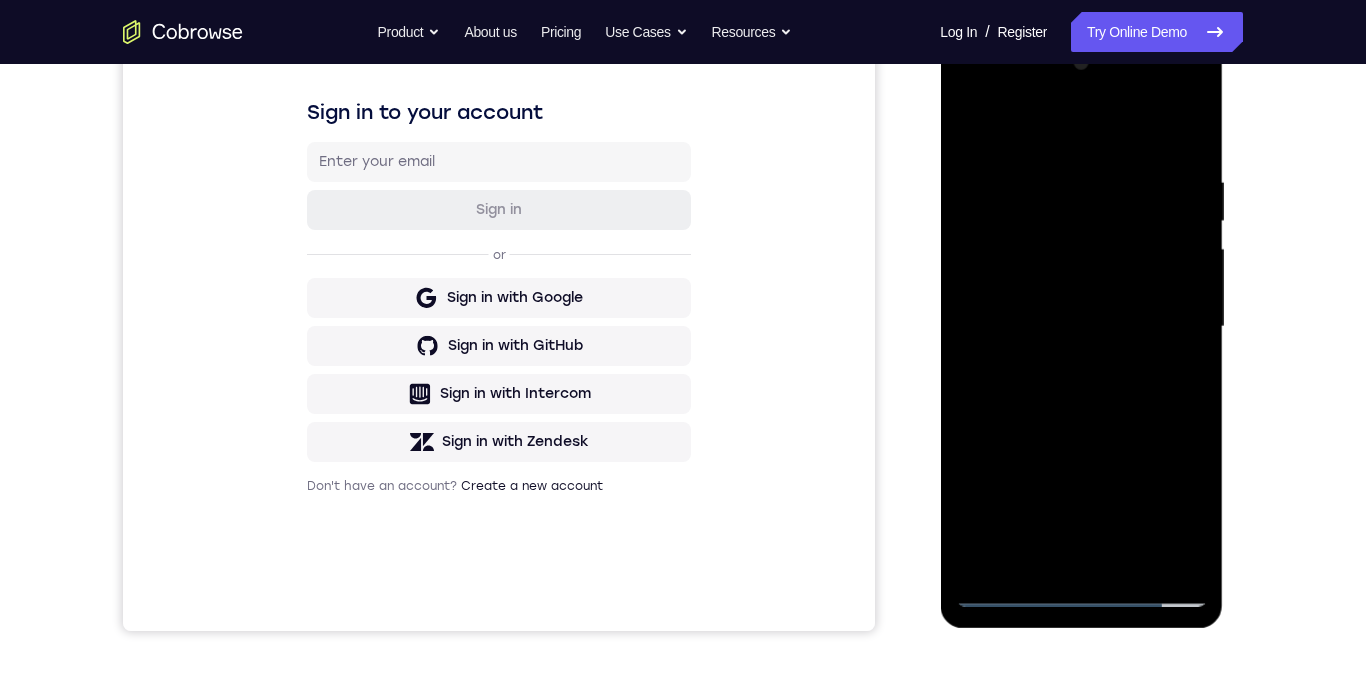 scroll, scrollTop: 293, scrollLeft: 0, axis: vertical 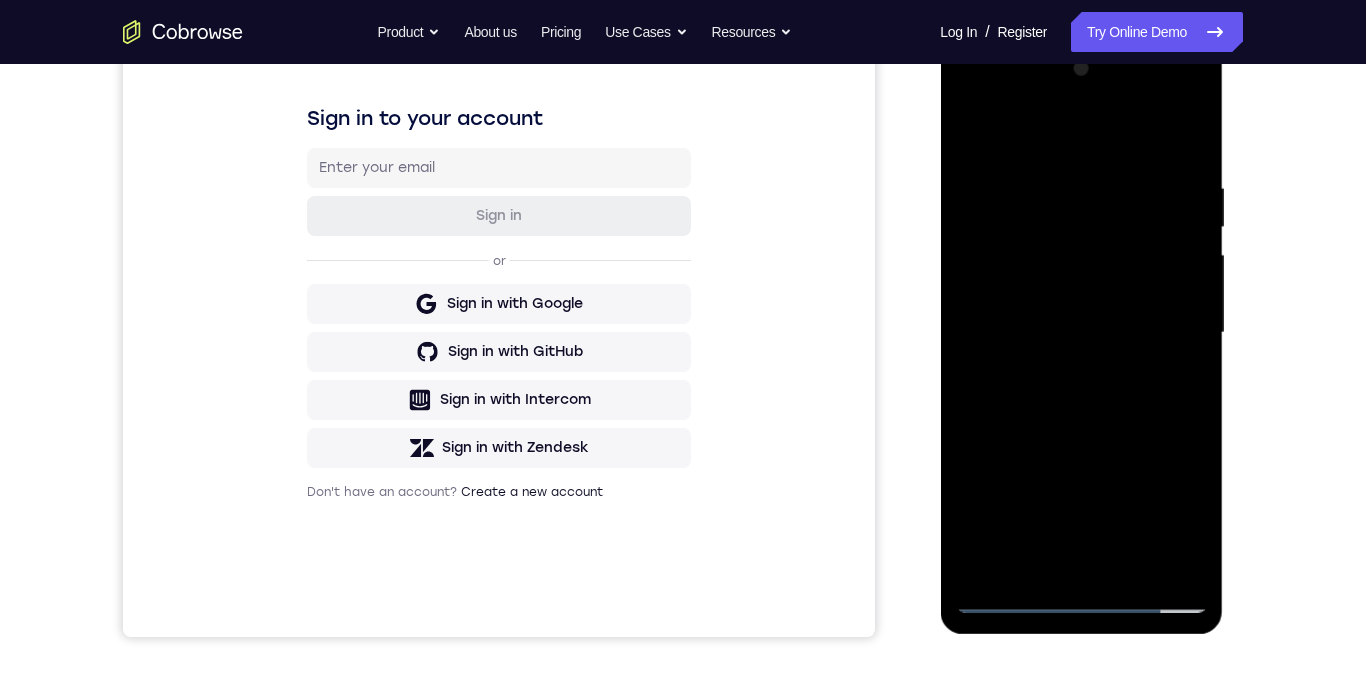 click at bounding box center [1081, 333] 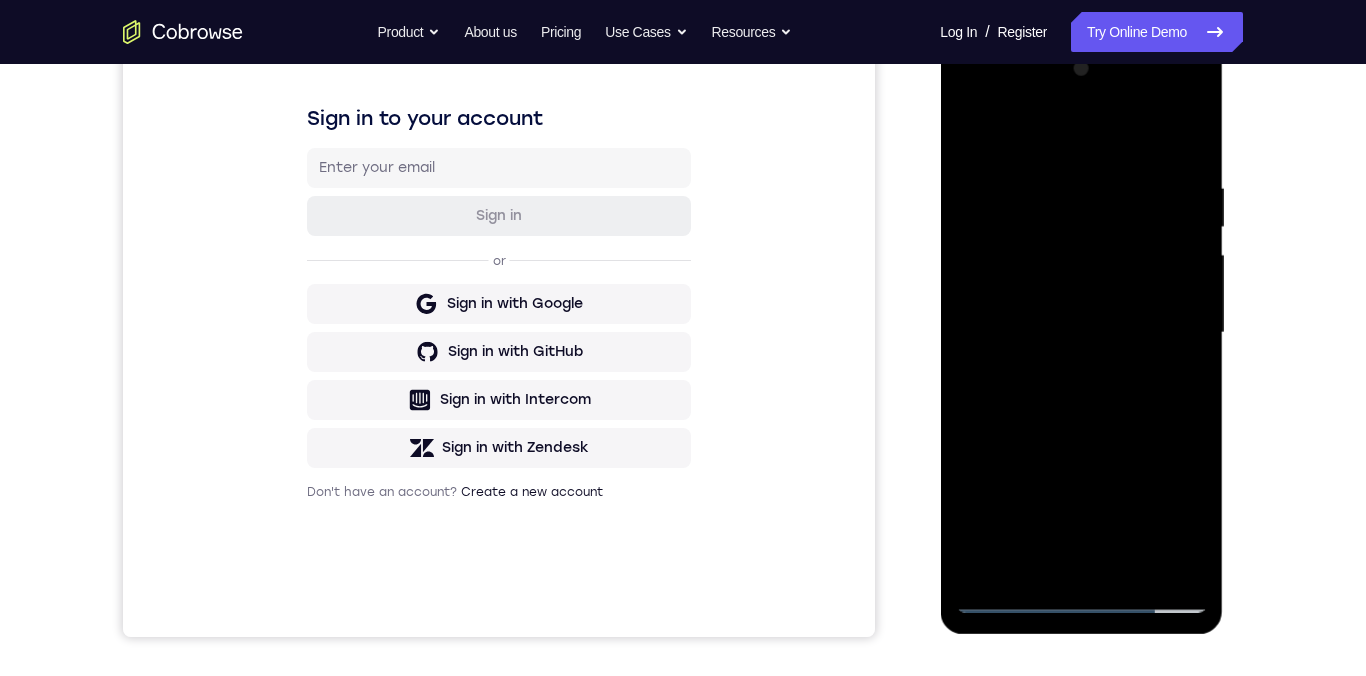 click at bounding box center (1081, 333) 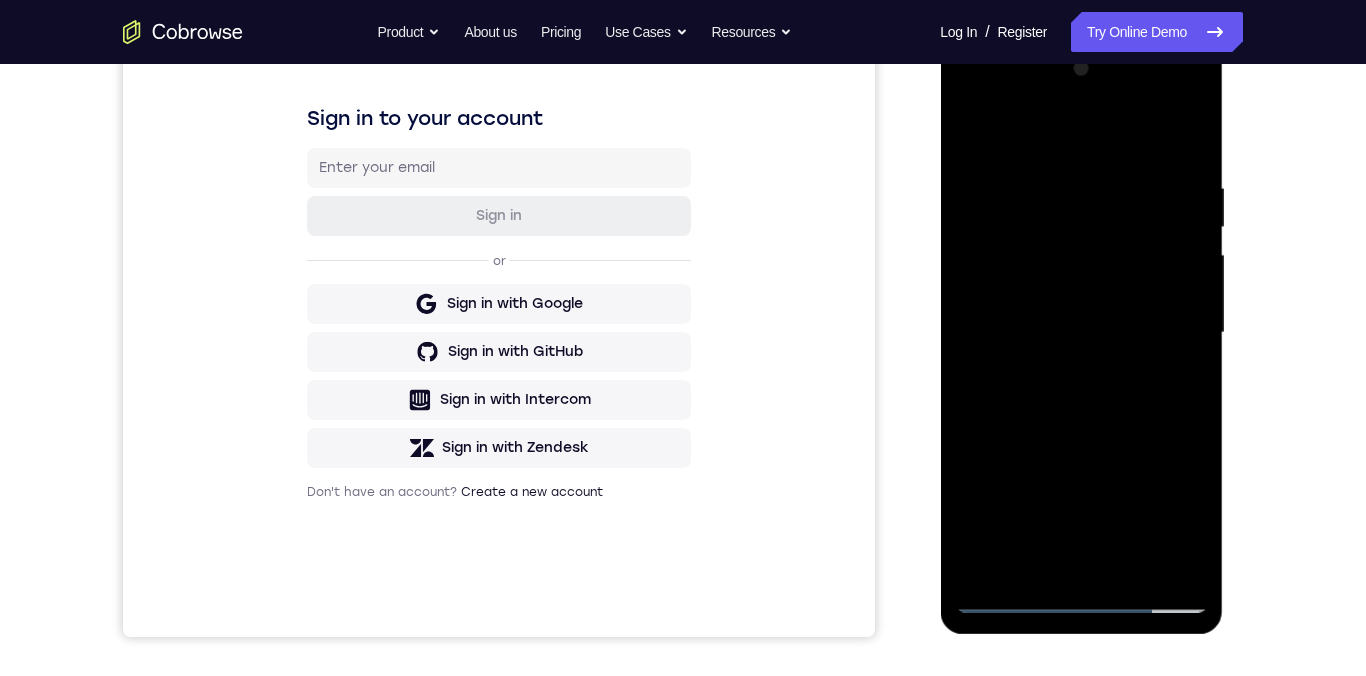 click at bounding box center [1081, 333] 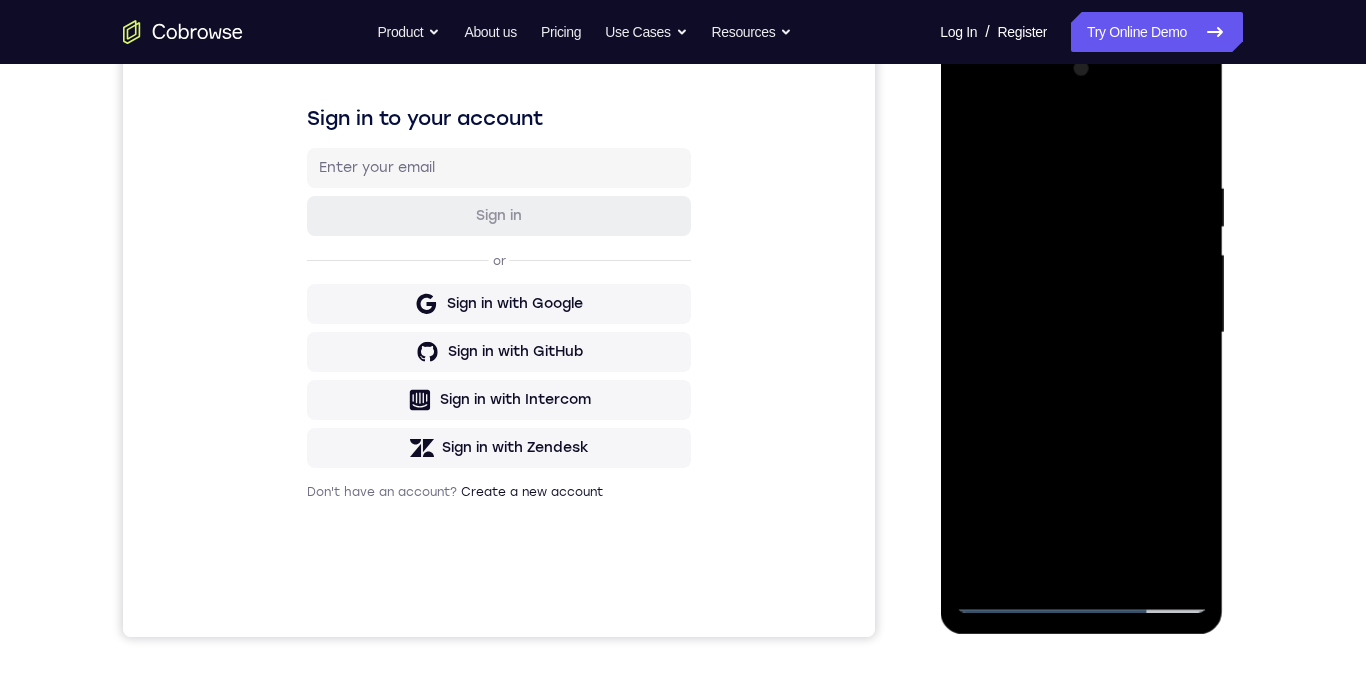 click at bounding box center (1081, 333) 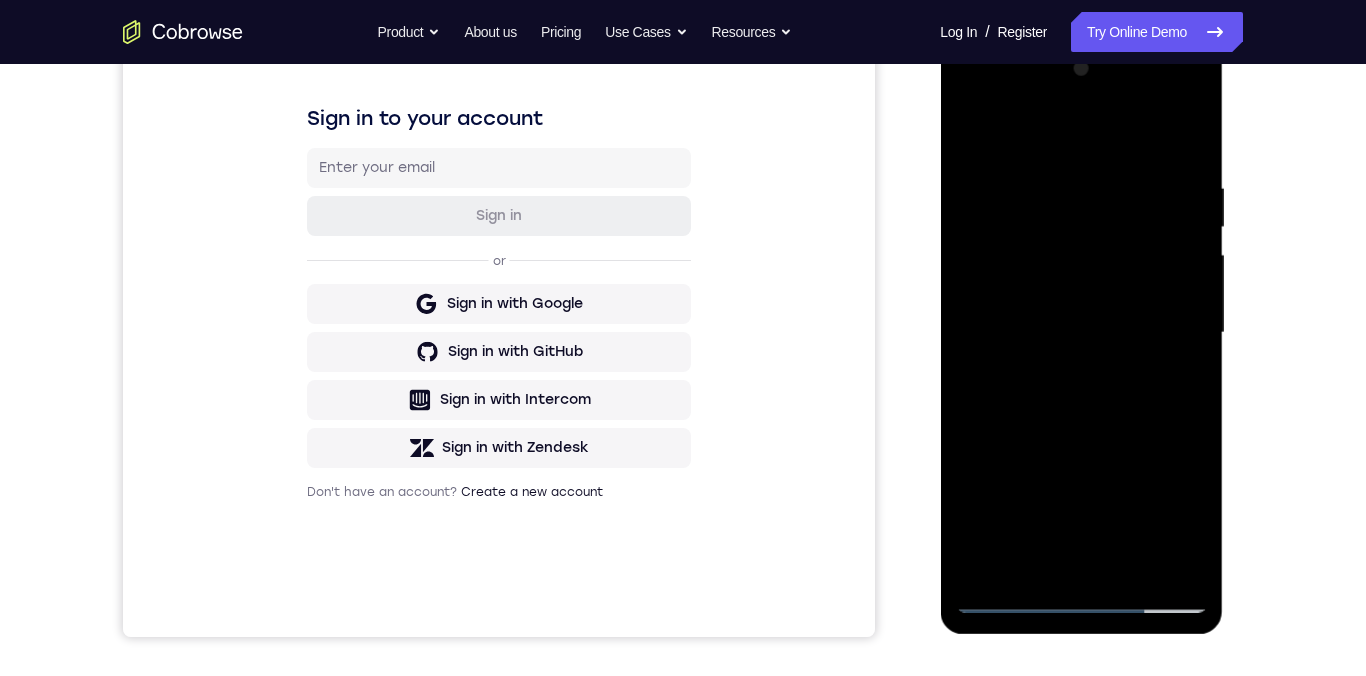 click at bounding box center (1081, 333) 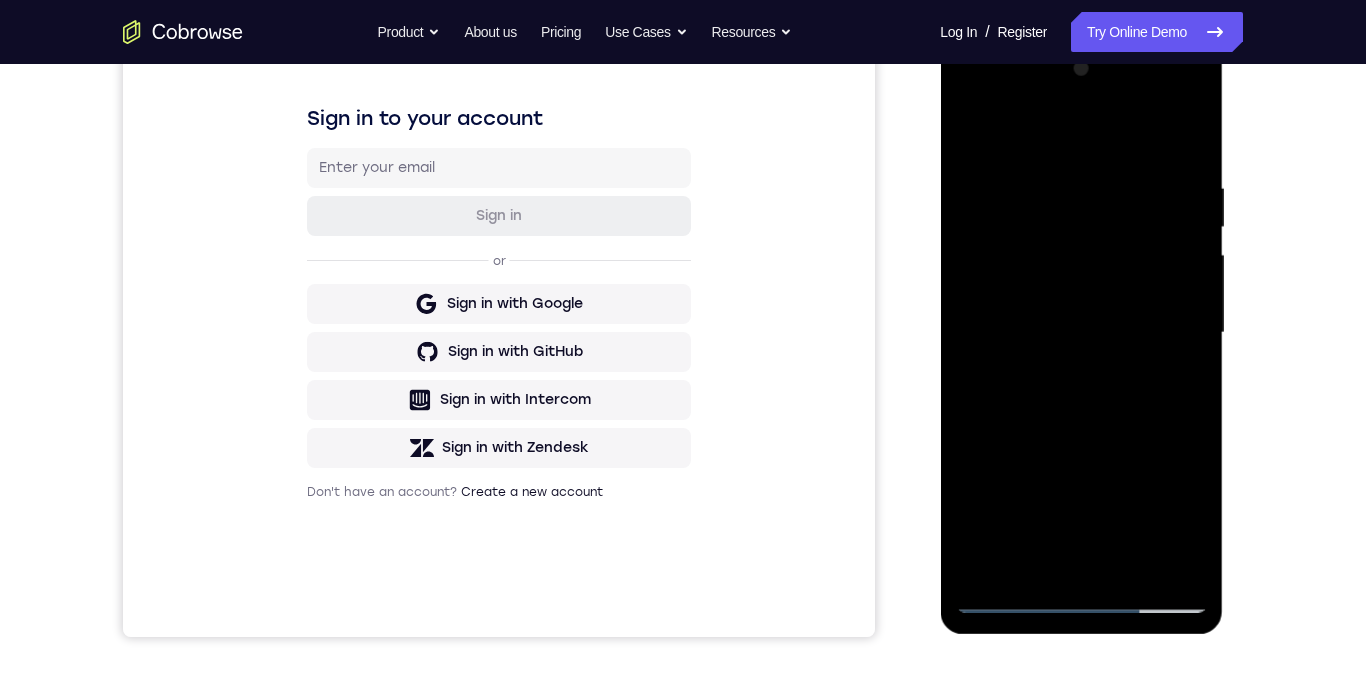 click at bounding box center [1081, 333] 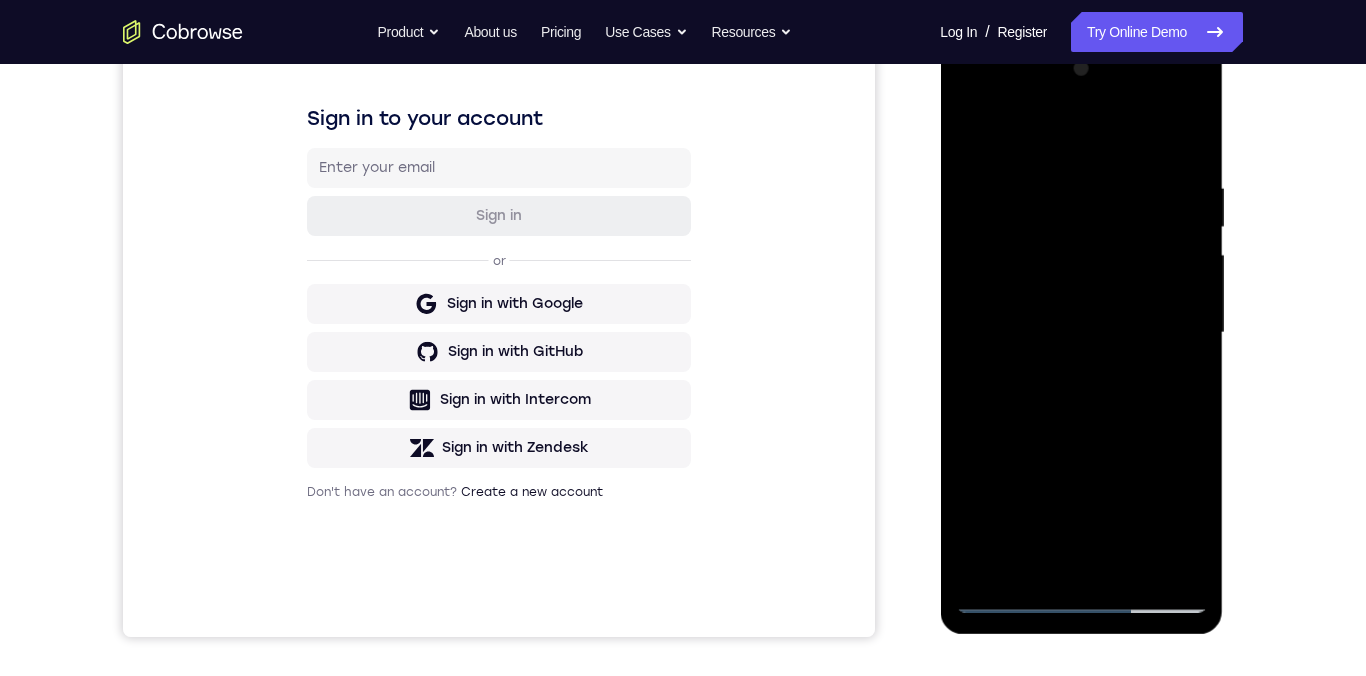 click at bounding box center (1081, 333) 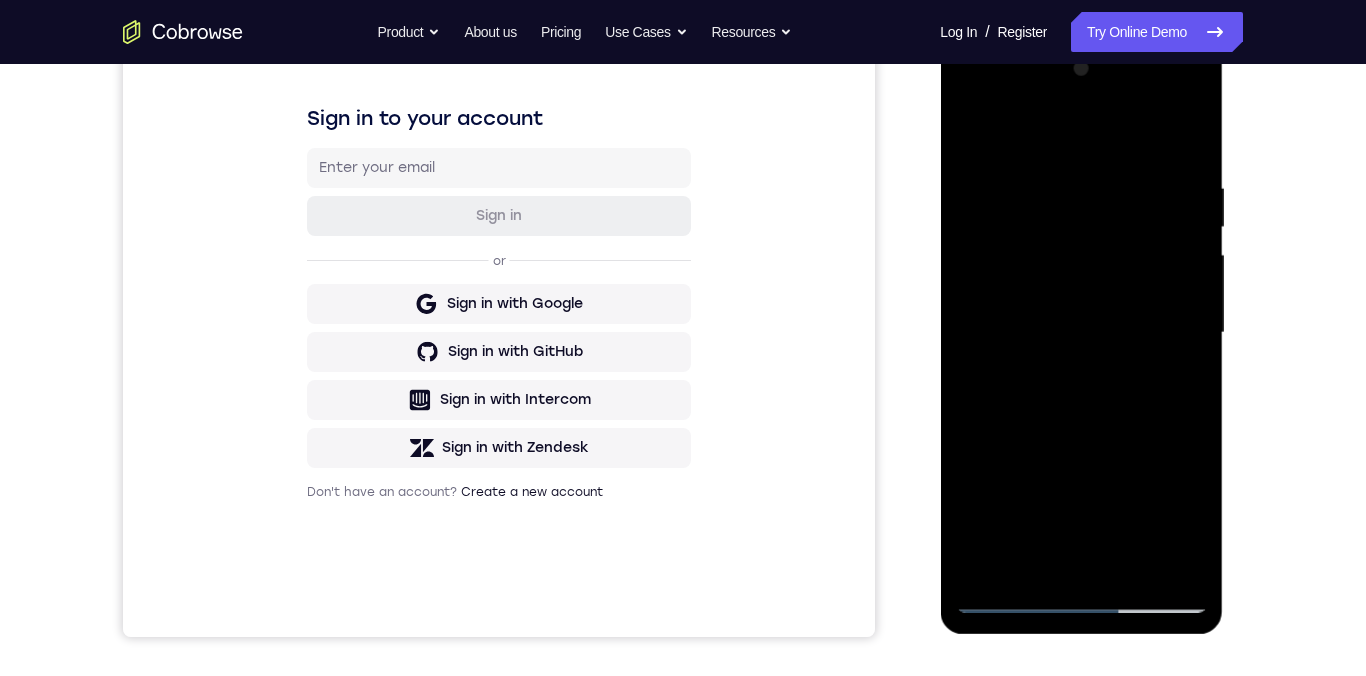 scroll, scrollTop: 272, scrollLeft: 0, axis: vertical 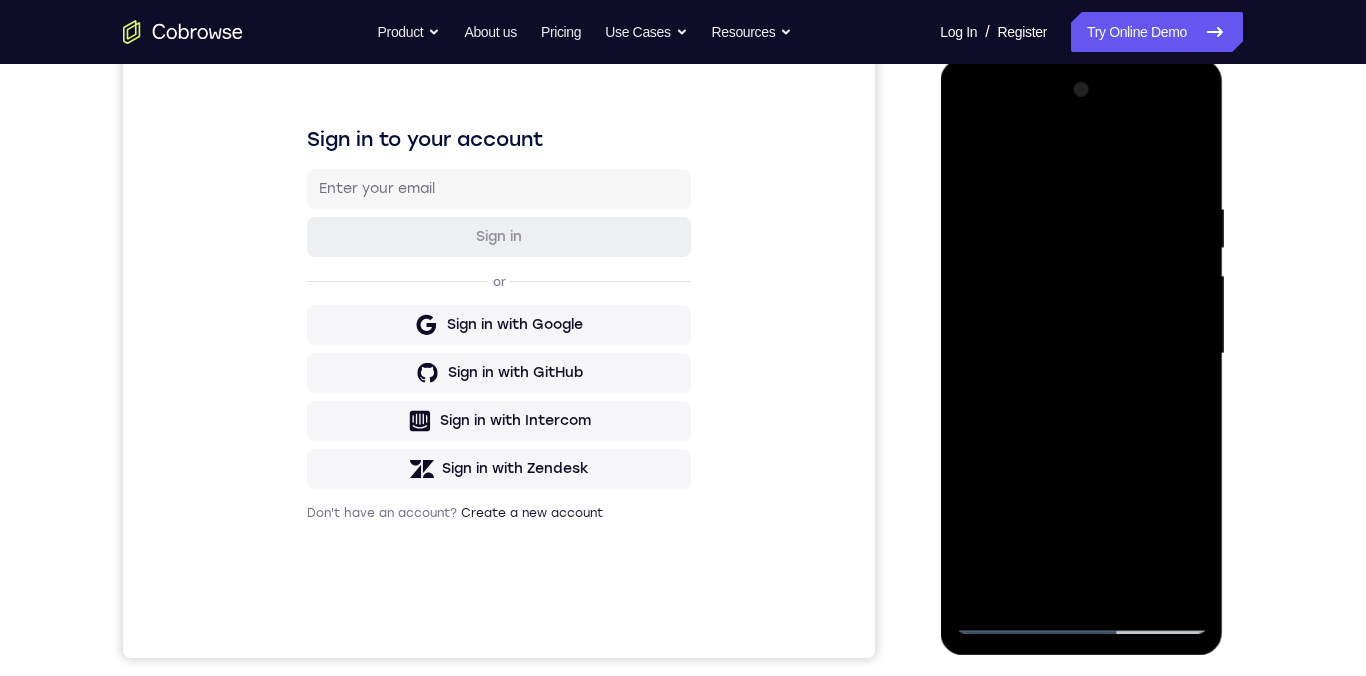 click at bounding box center (1081, 354) 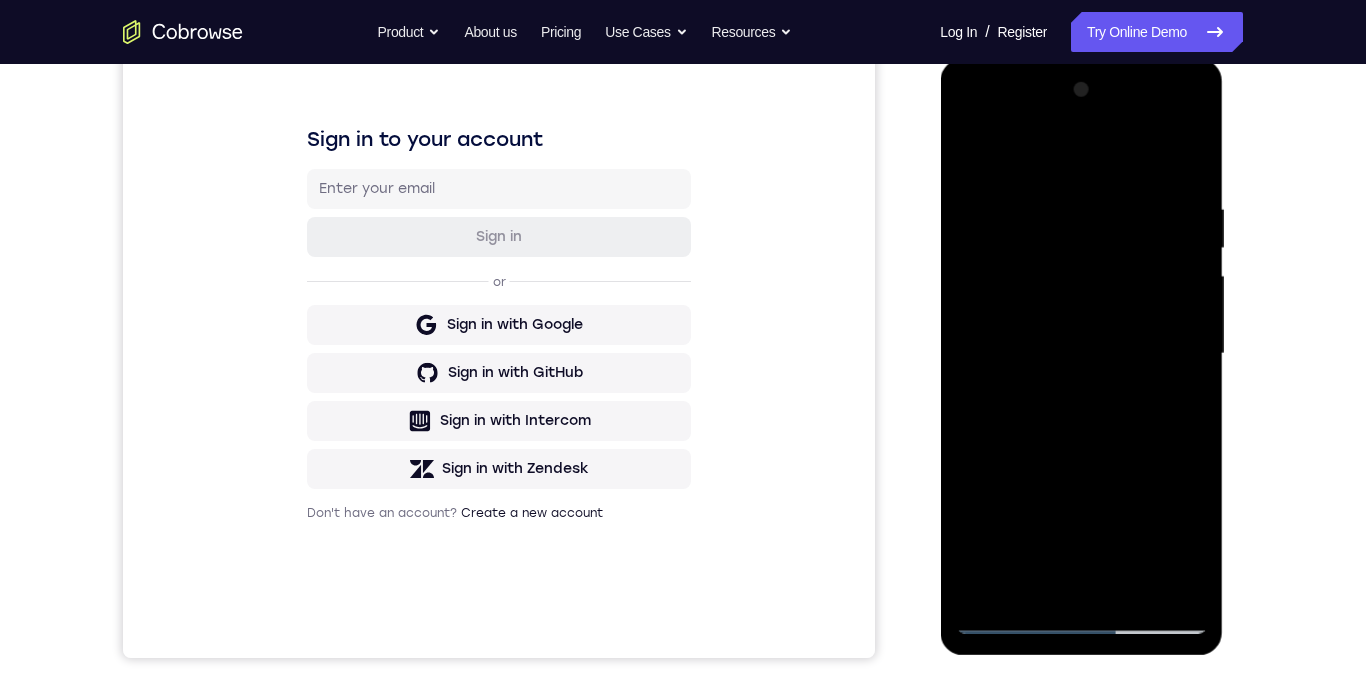 scroll, scrollTop: 327, scrollLeft: 0, axis: vertical 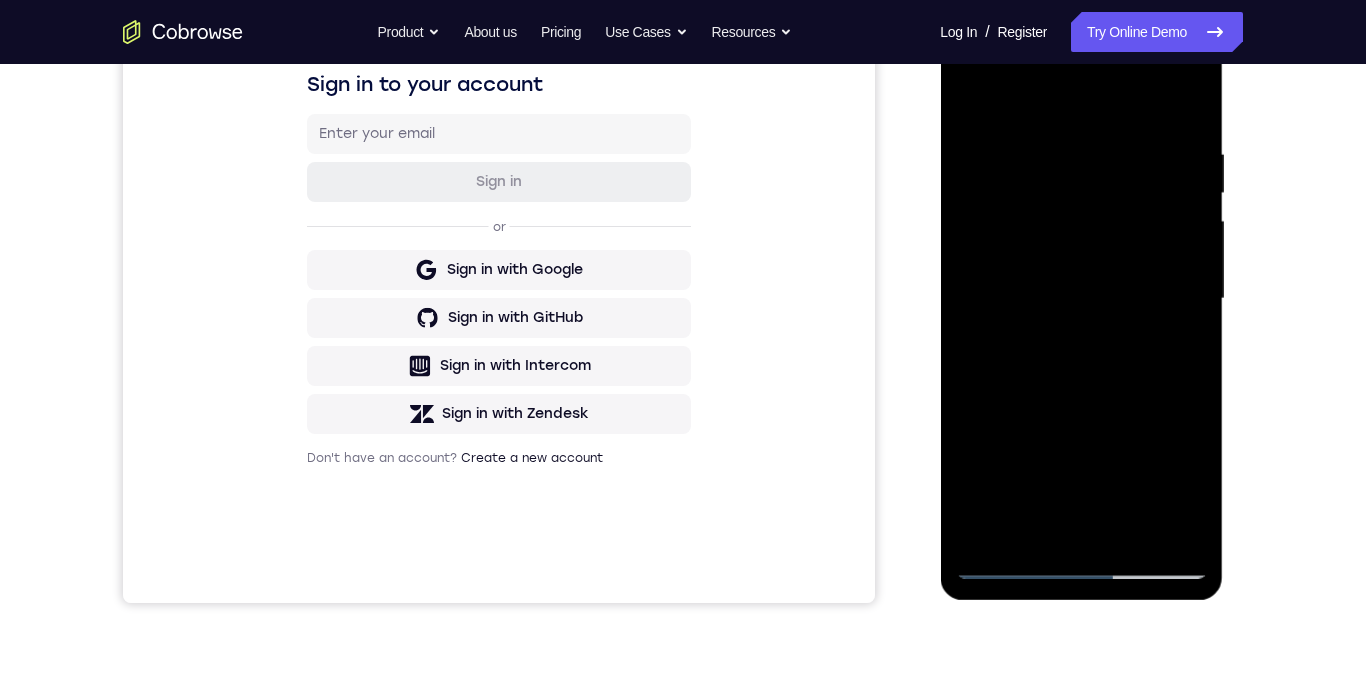 click at bounding box center [1081, 299] 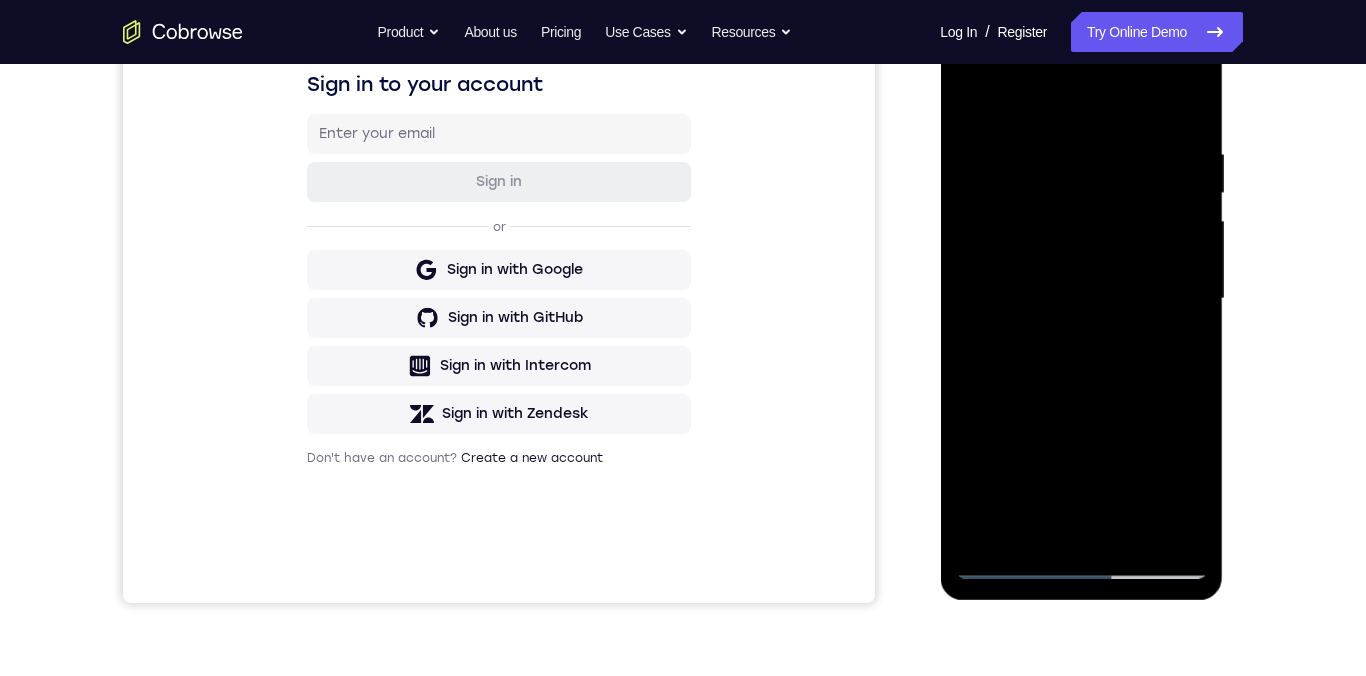 click at bounding box center (1081, 299) 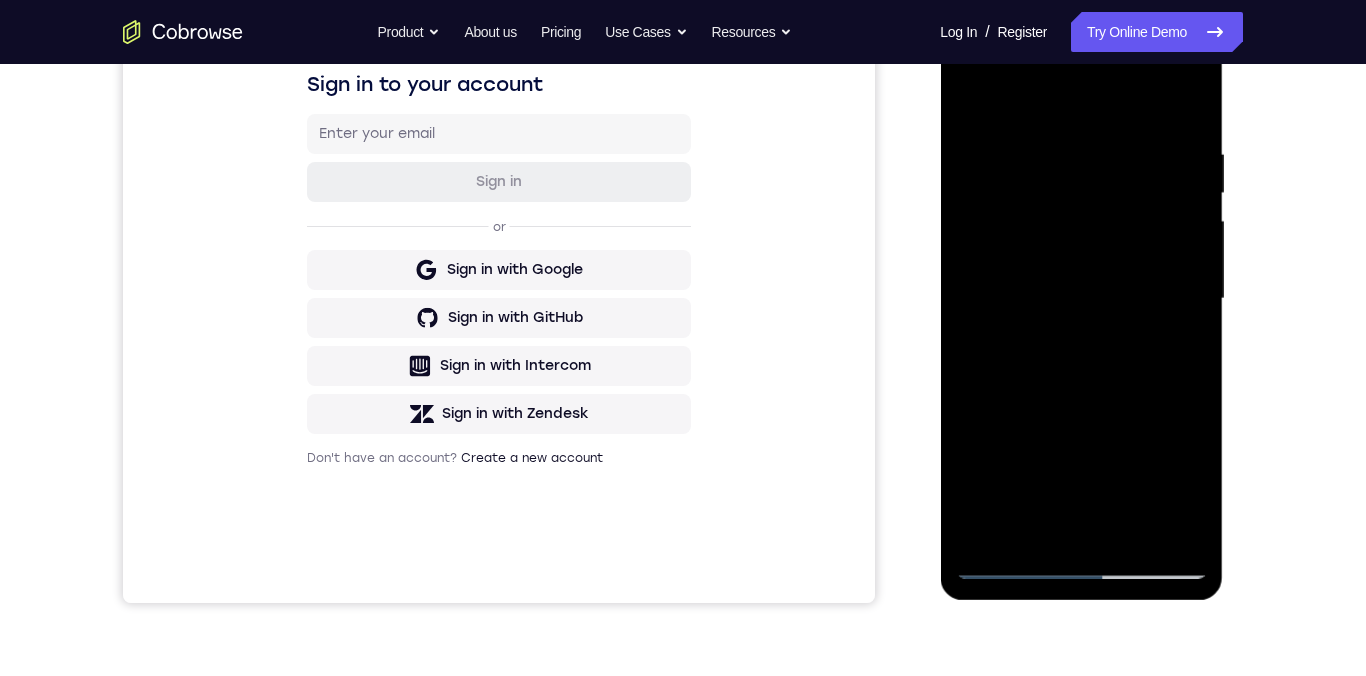 click at bounding box center (1081, 299) 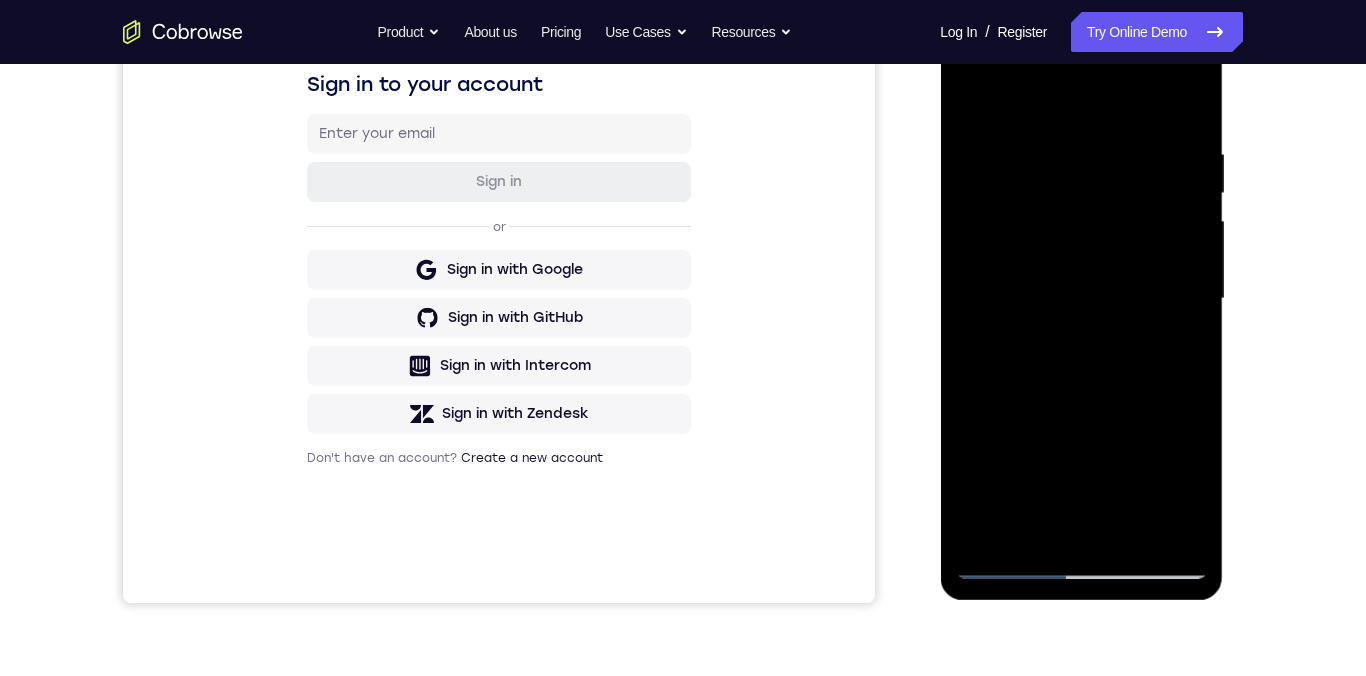 click at bounding box center (1081, 299) 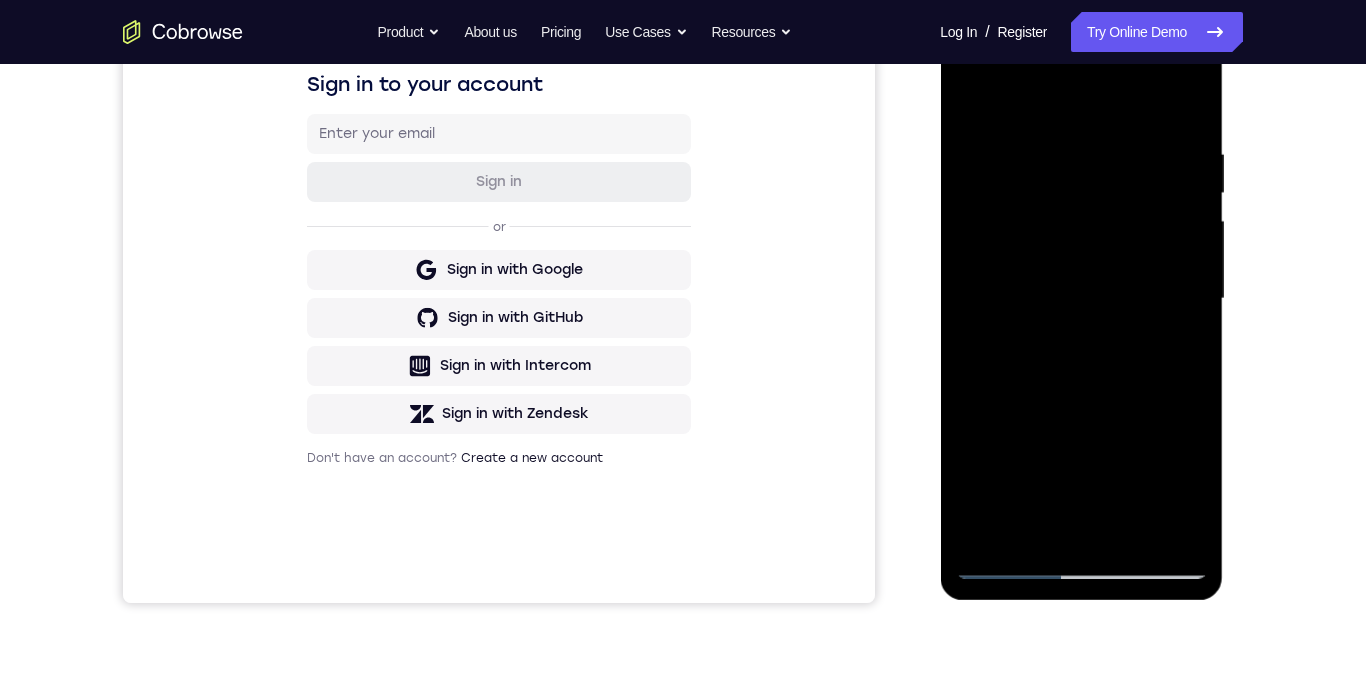 click at bounding box center [1081, 299] 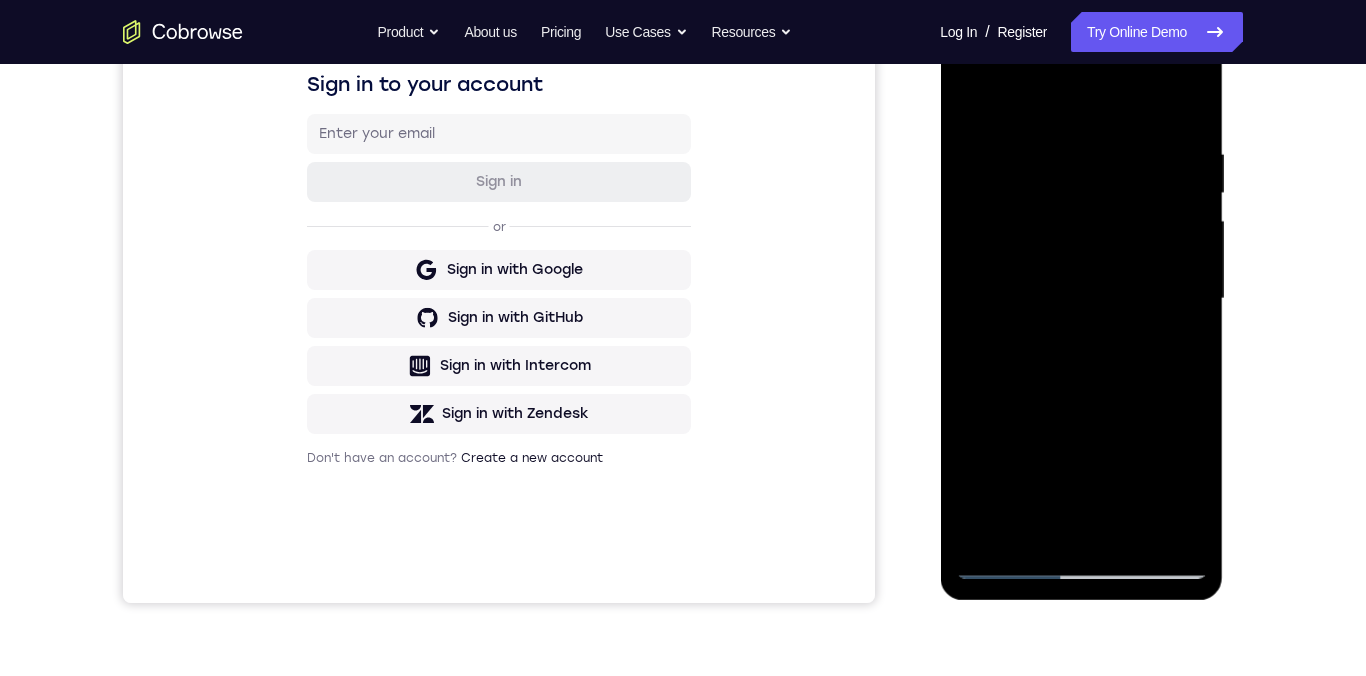 click at bounding box center [1081, 299] 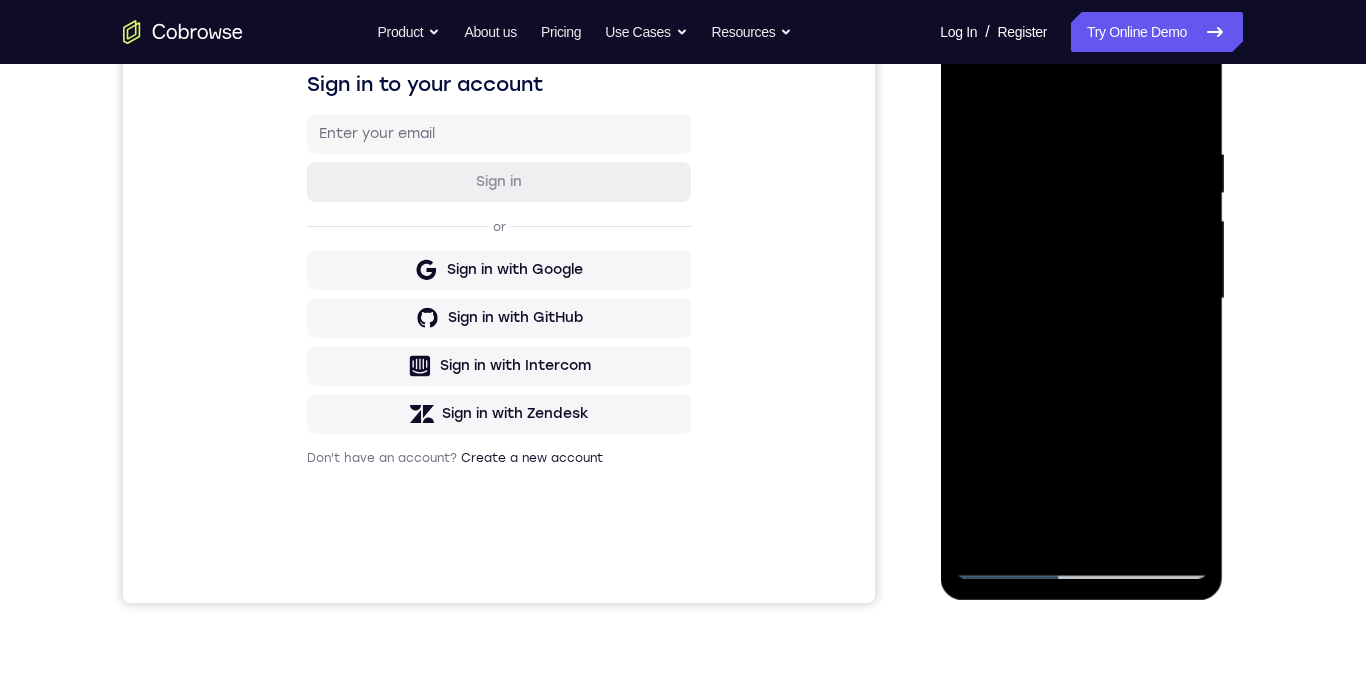 click at bounding box center (1081, 299) 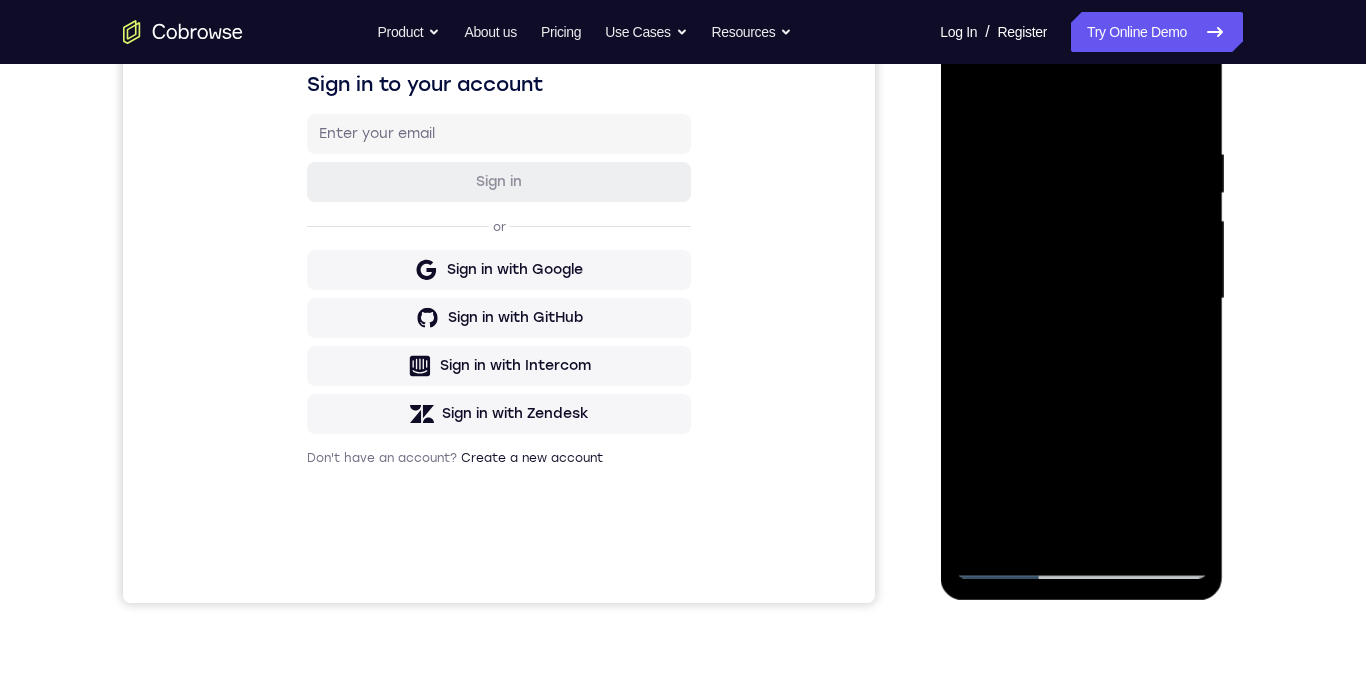 click at bounding box center (1081, 299) 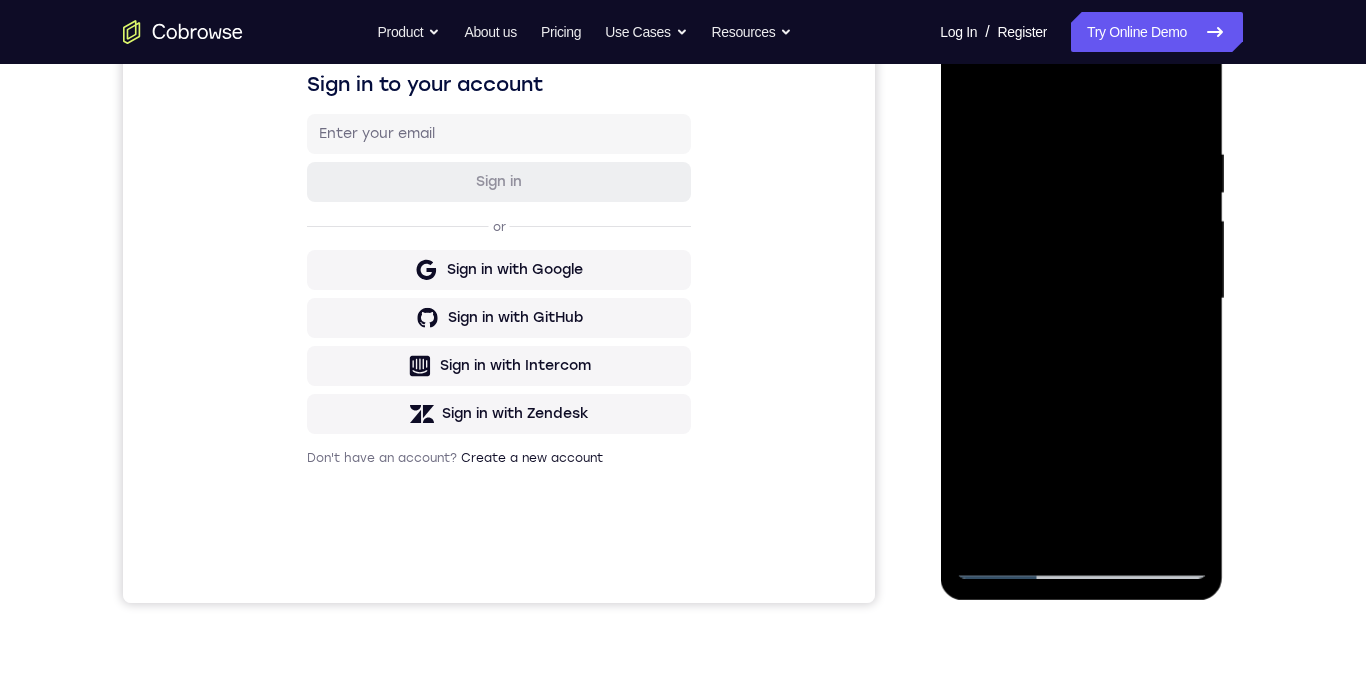 click at bounding box center (1081, 299) 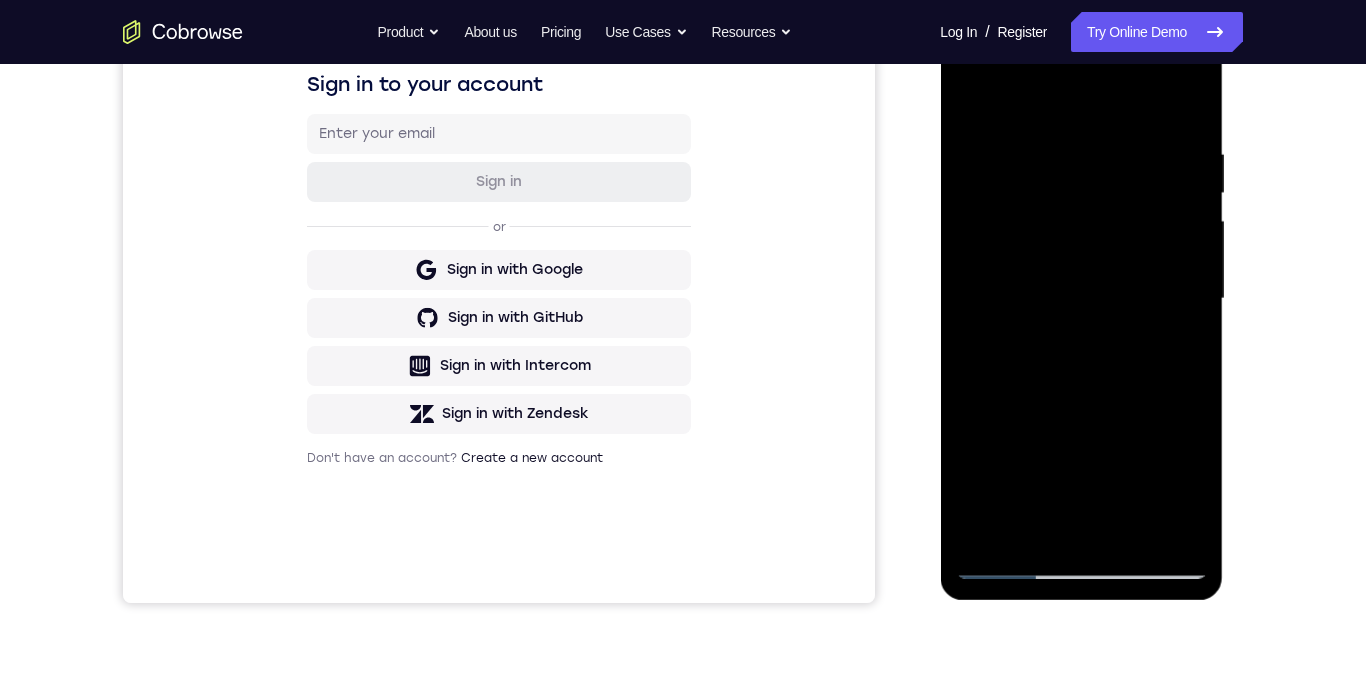 click at bounding box center [1081, 299] 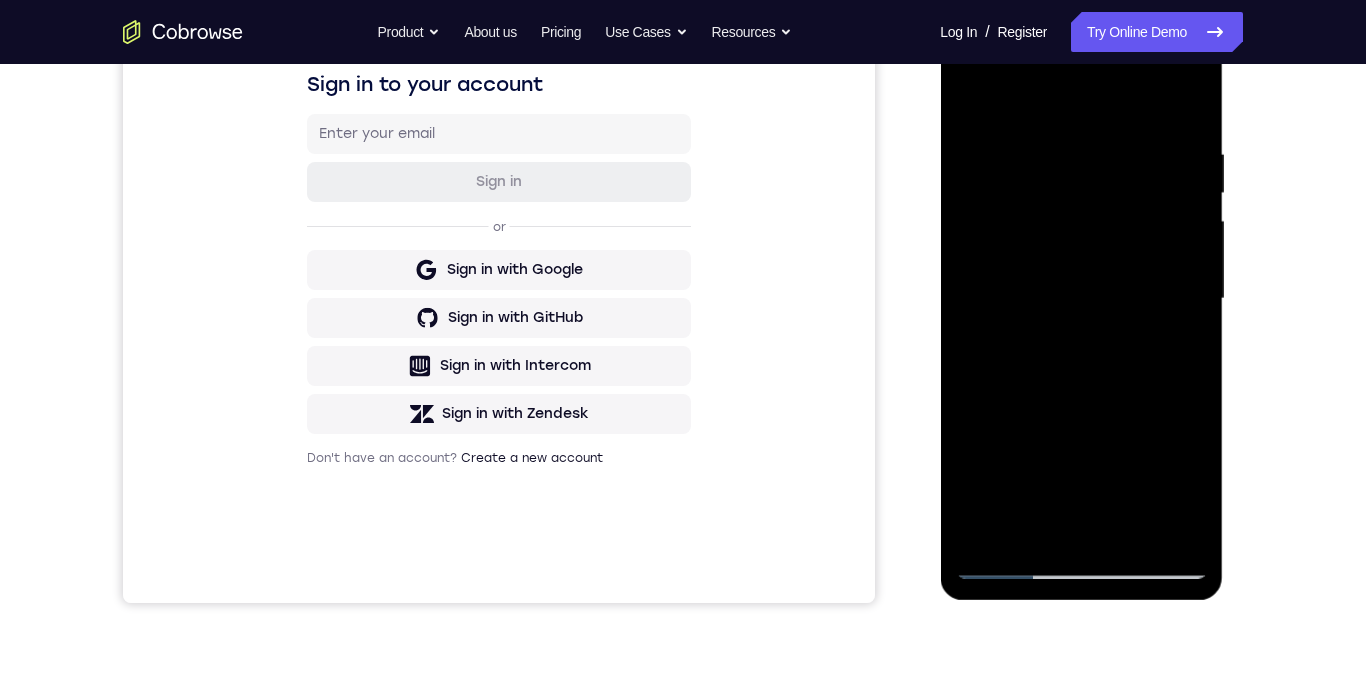 click at bounding box center (1081, 299) 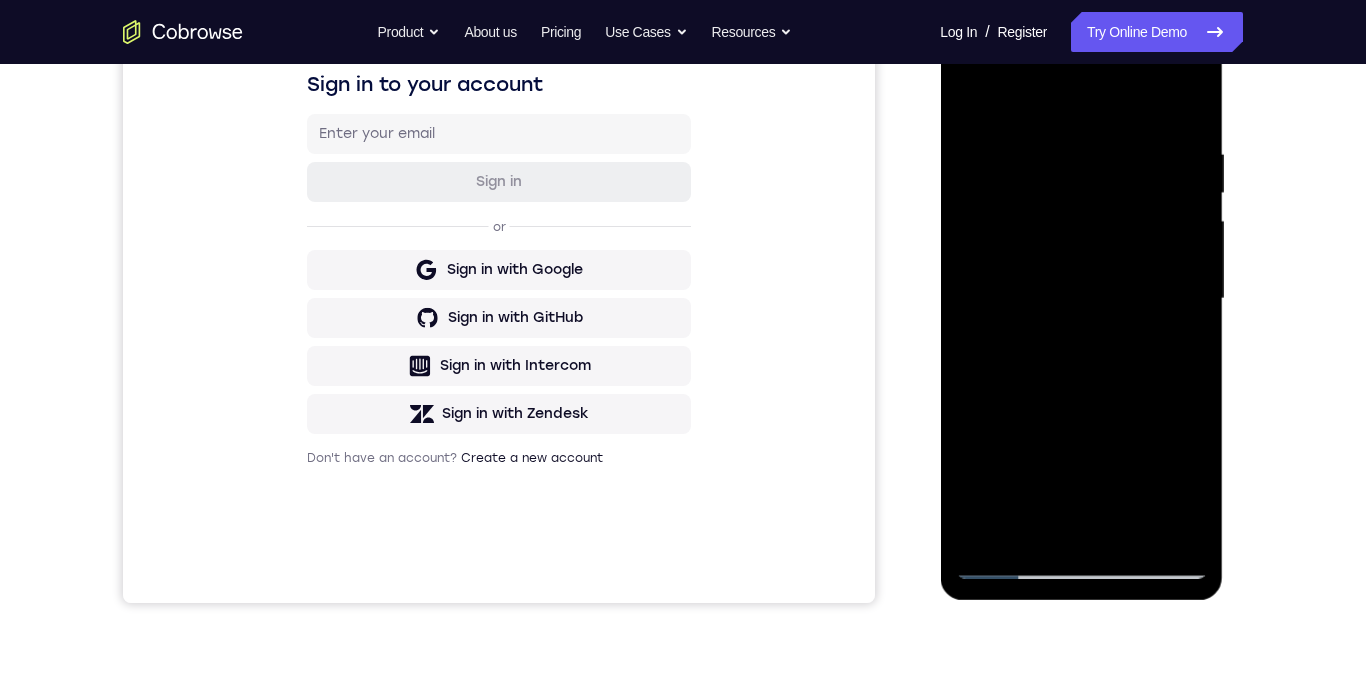 click at bounding box center [1081, 299] 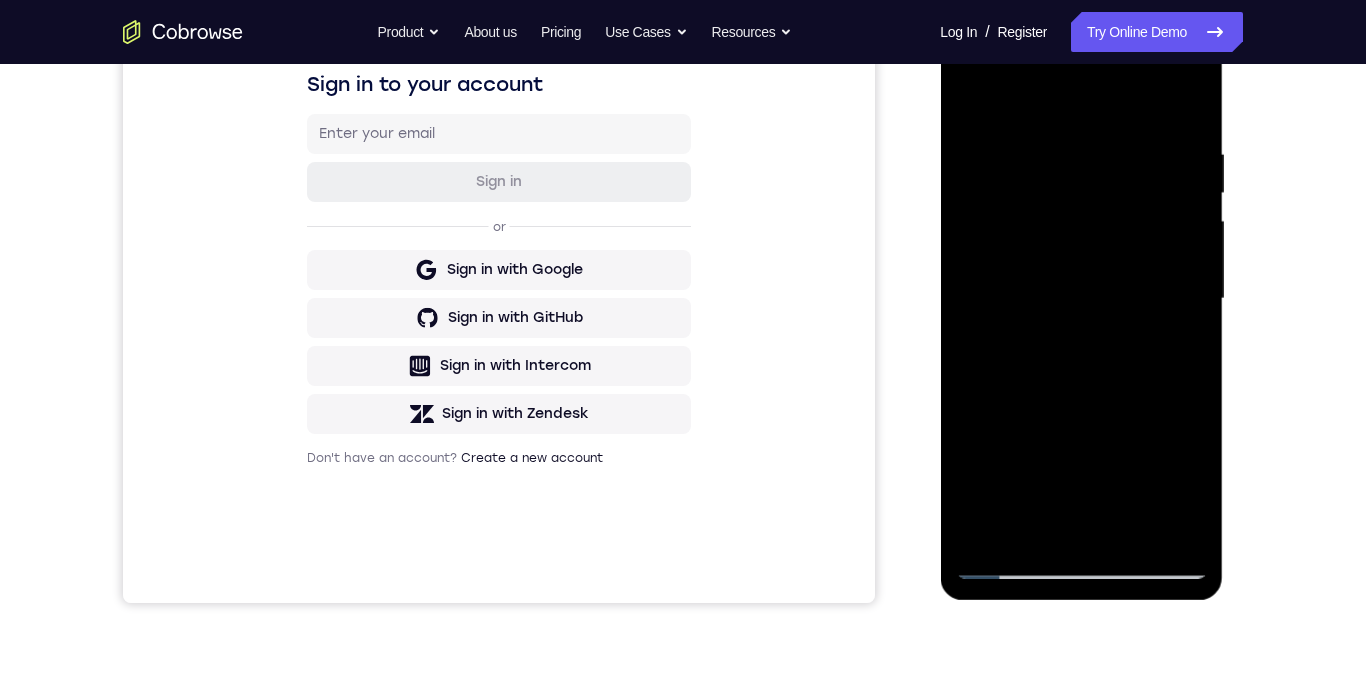 click at bounding box center (1081, 299) 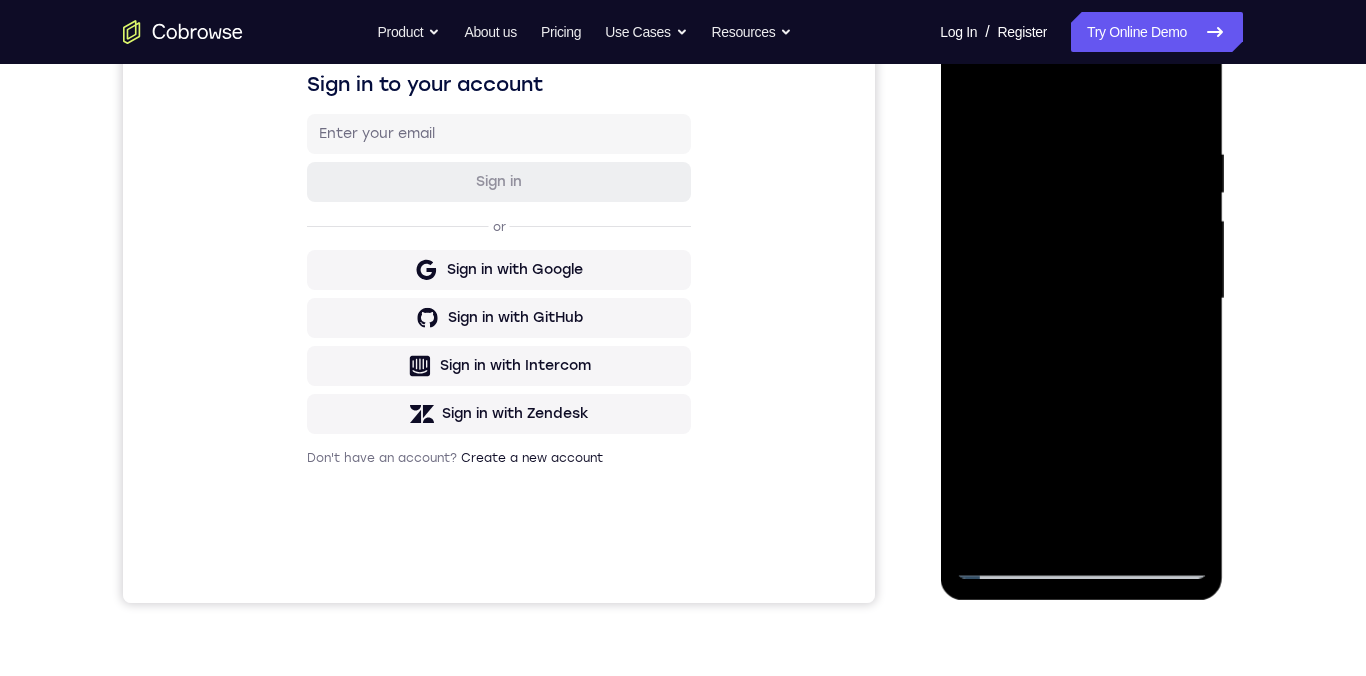 click at bounding box center [1081, 299] 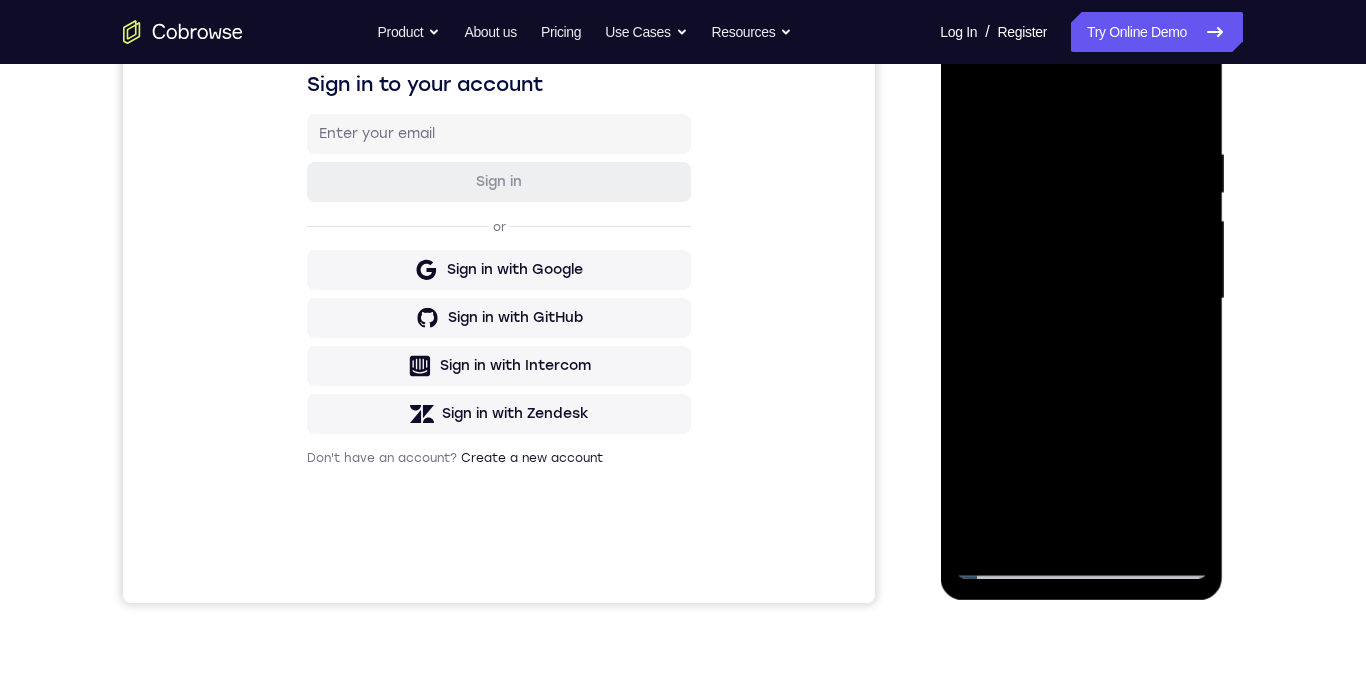 click at bounding box center (1081, 299) 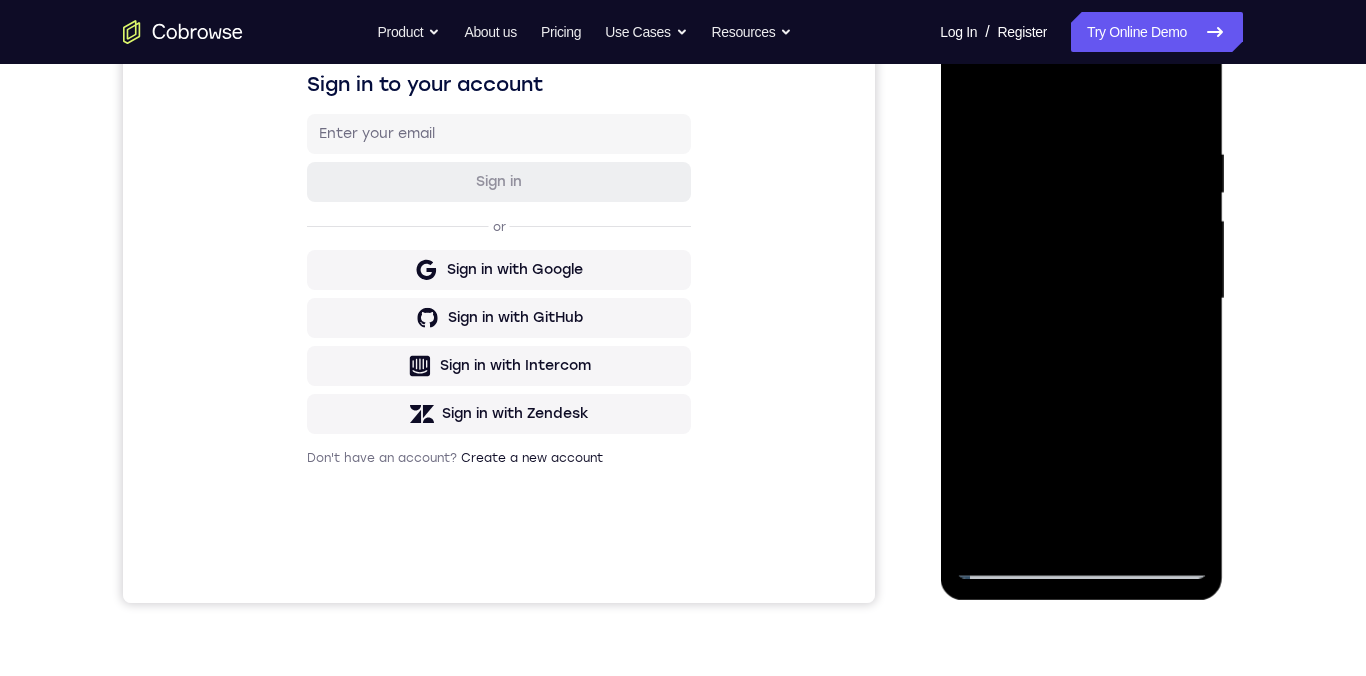 click at bounding box center (1081, 299) 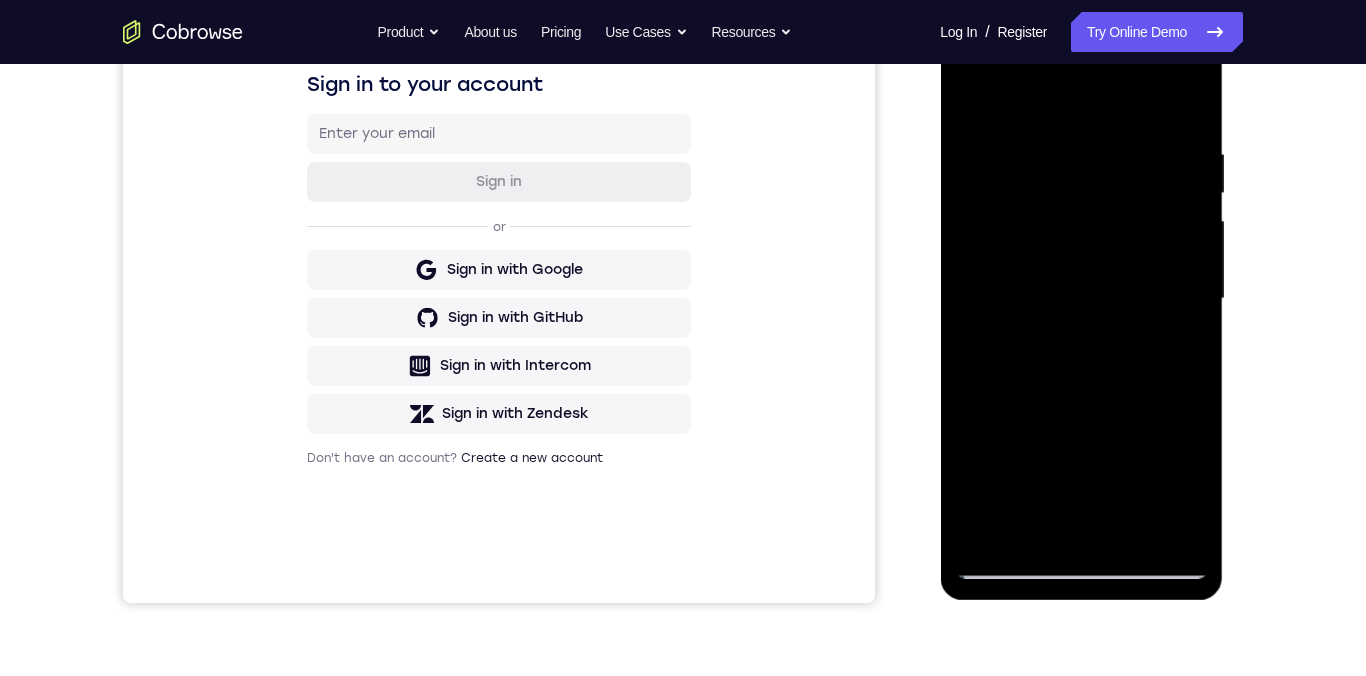 click at bounding box center (1081, 299) 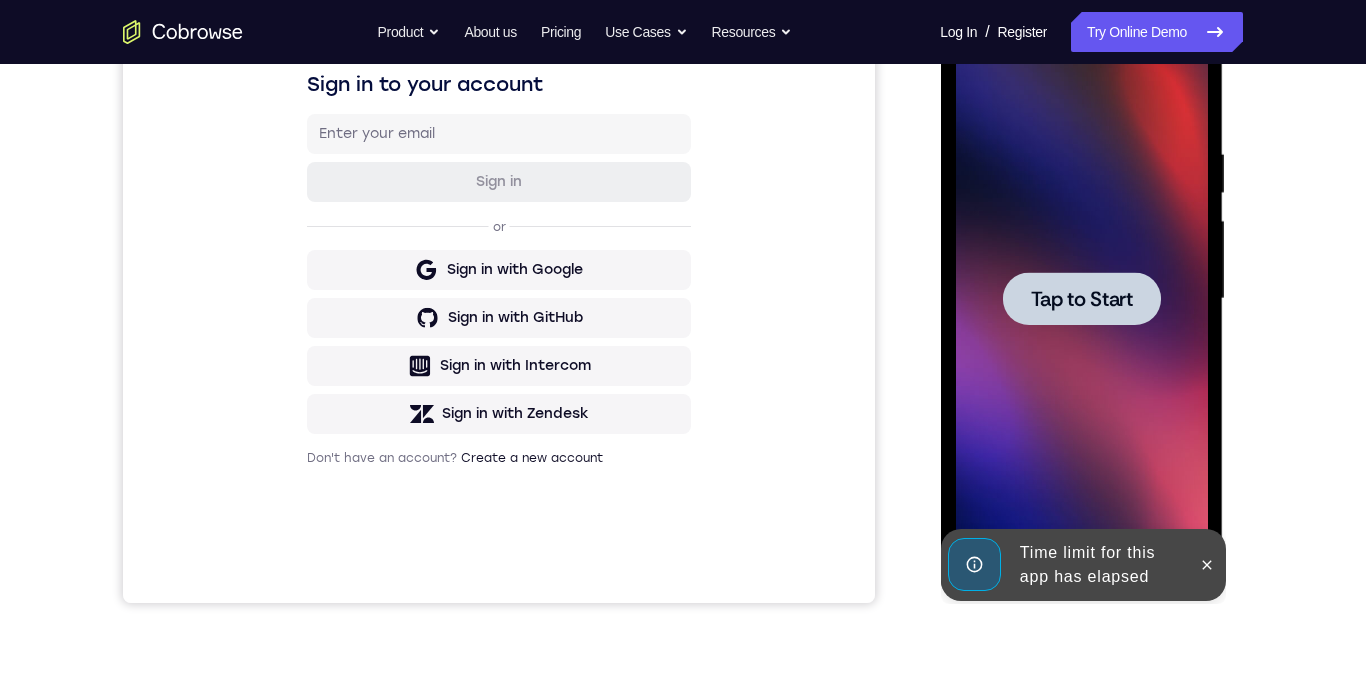 click on "Tap to Start" at bounding box center (1081, 299) 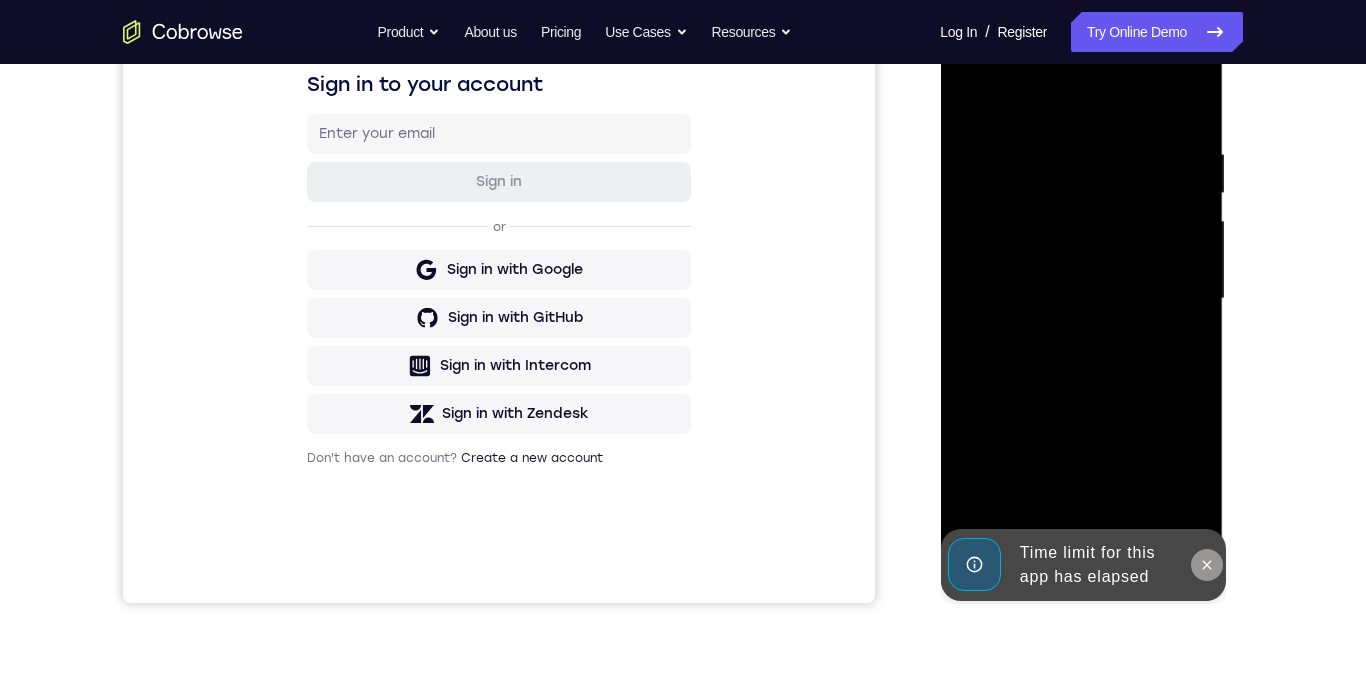click 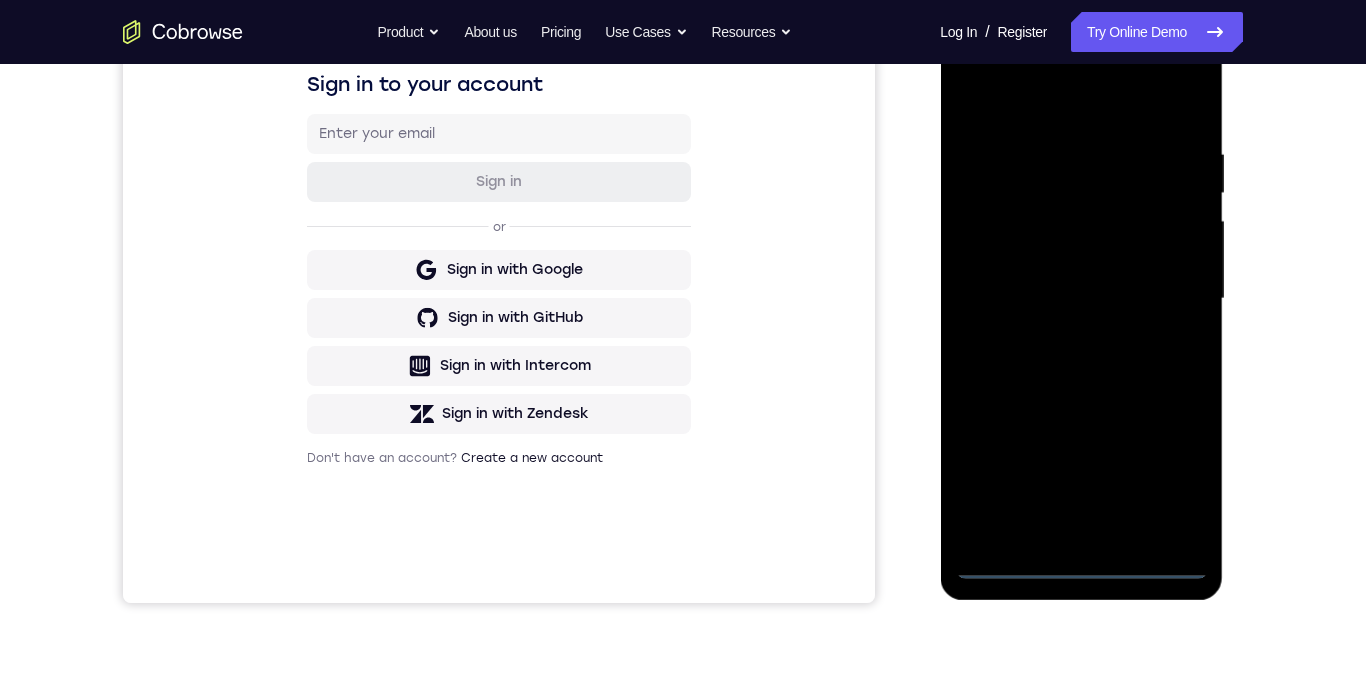 click at bounding box center (1081, 299) 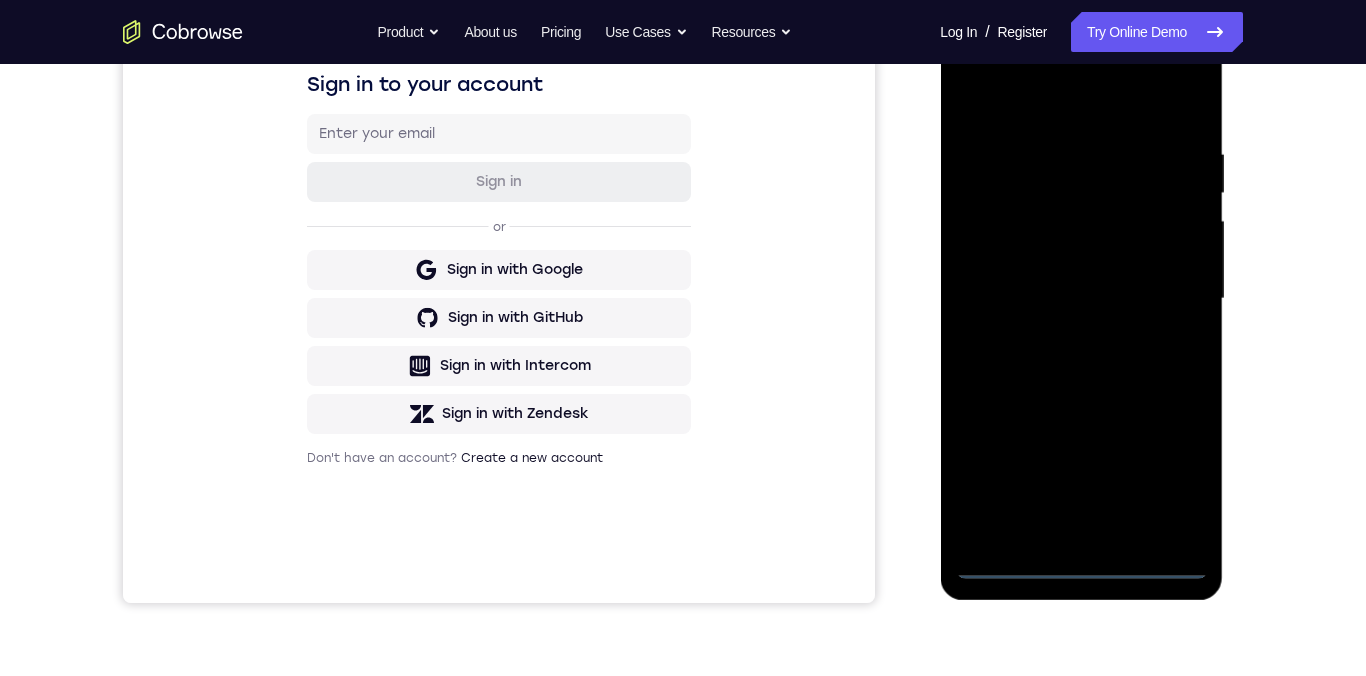 click at bounding box center (1081, 299) 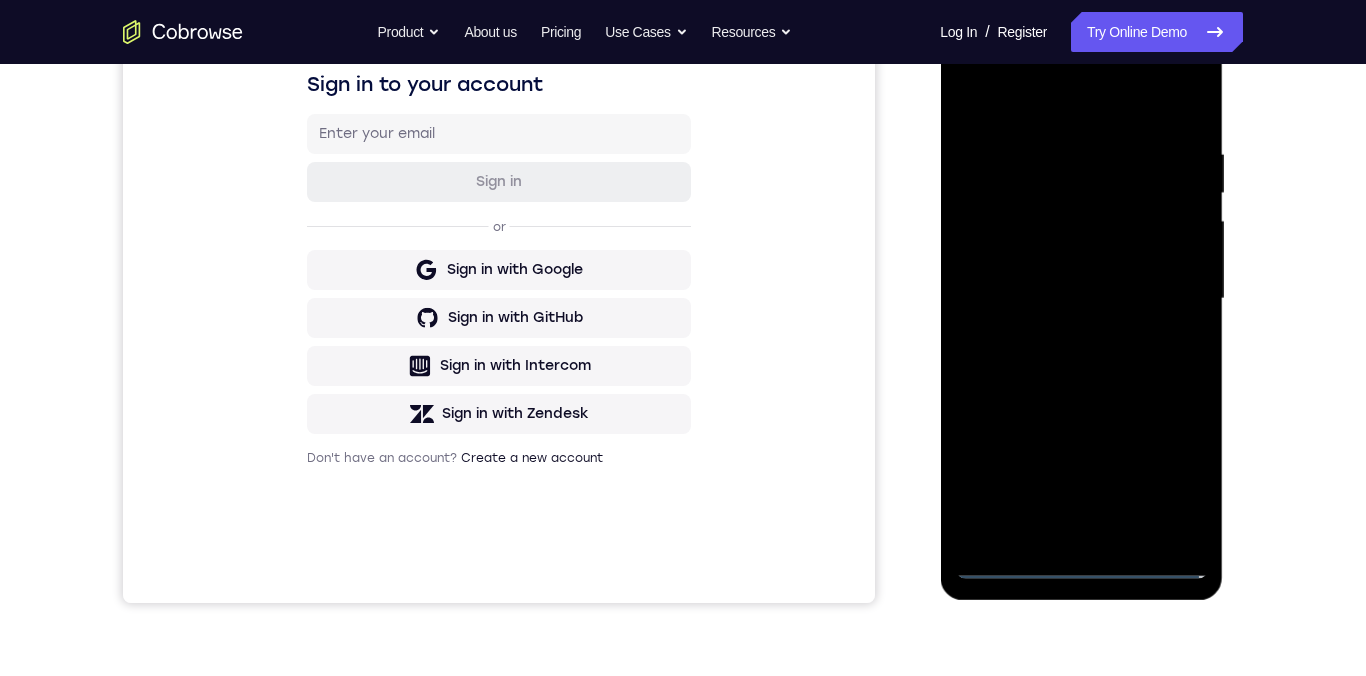scroll, scrollTop: 253, scrollLeft: 0, axis: vertical 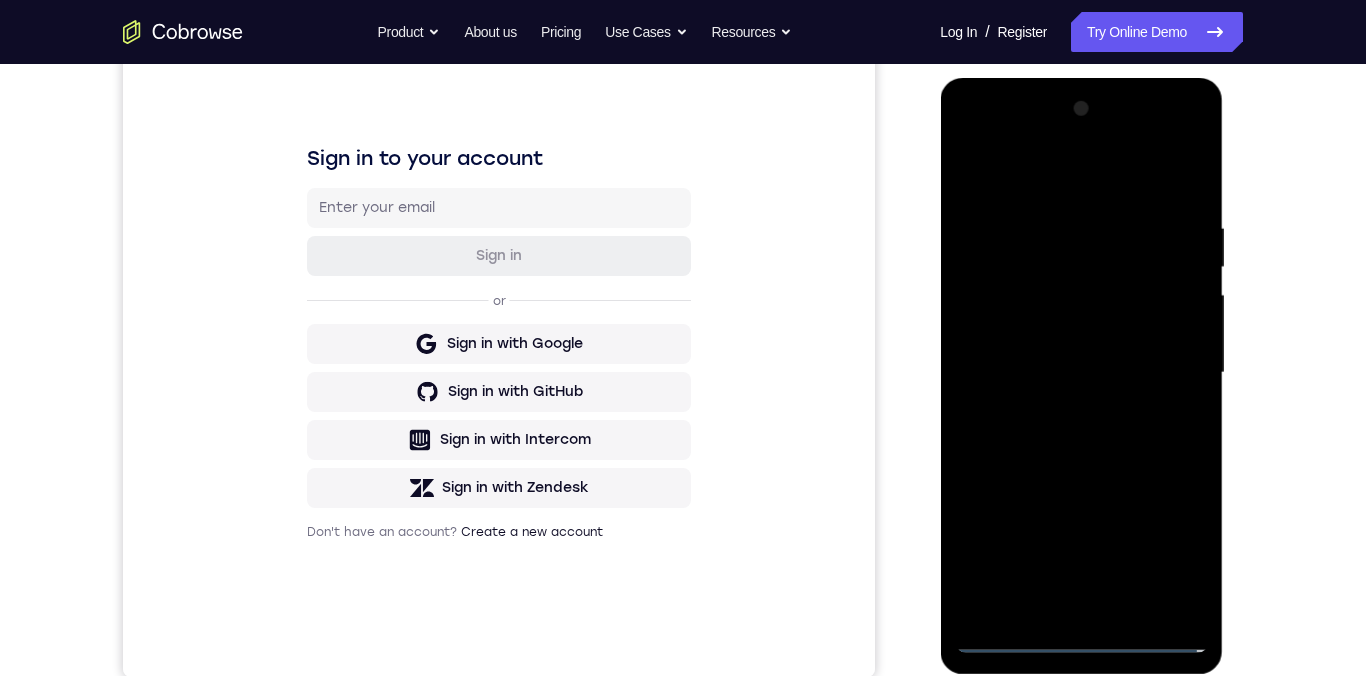click at bounding box center [1081, 373] 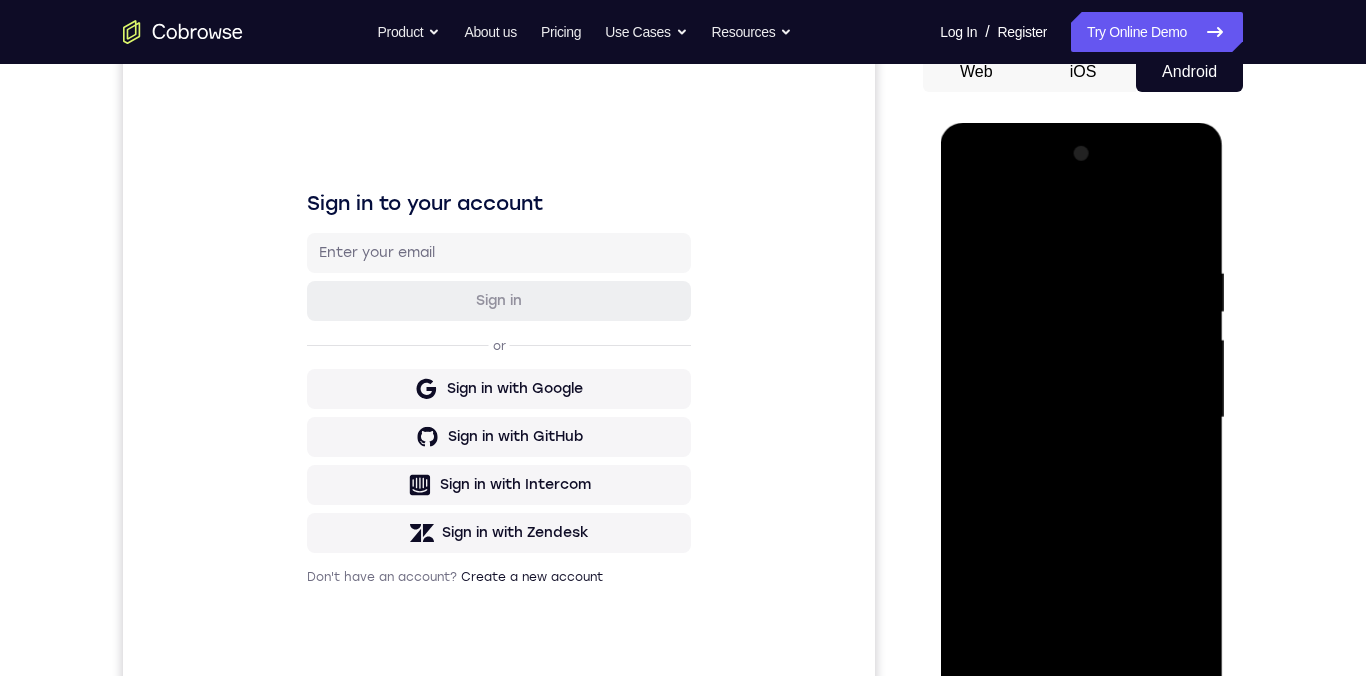 click at bounding box center (1081, 418) 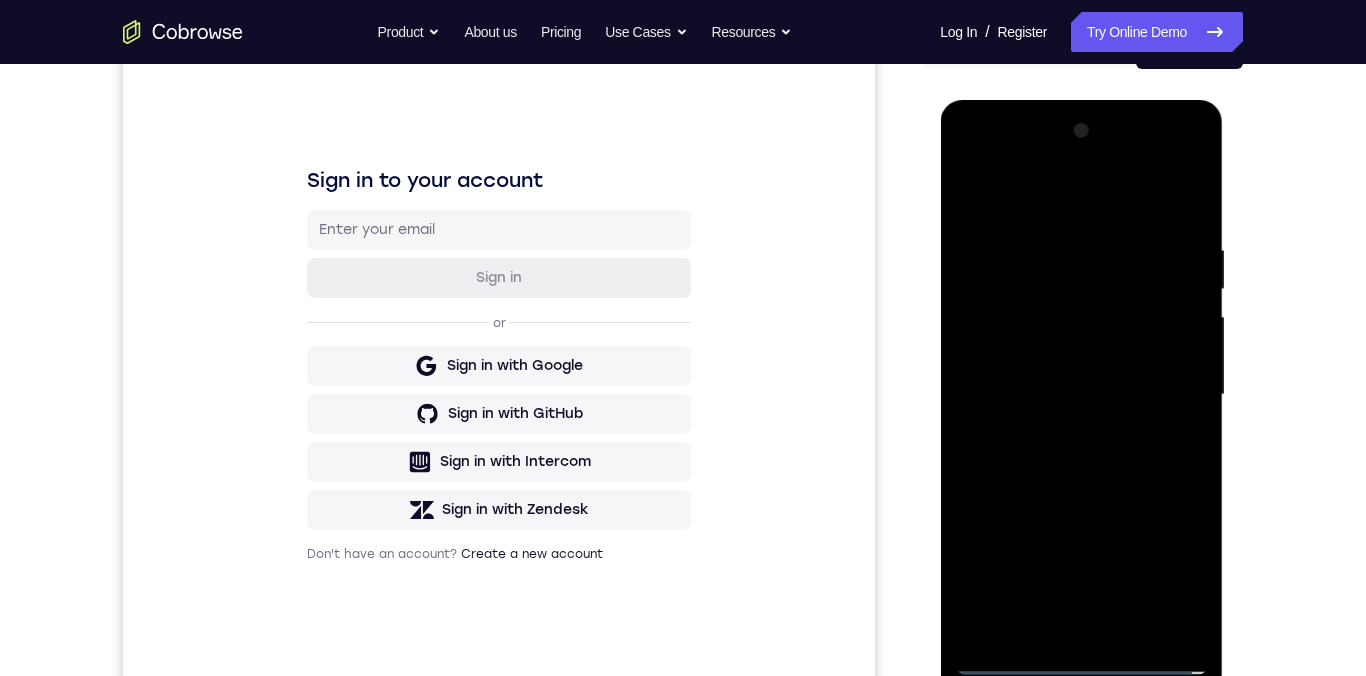 click at bounding box center [1081, 395] 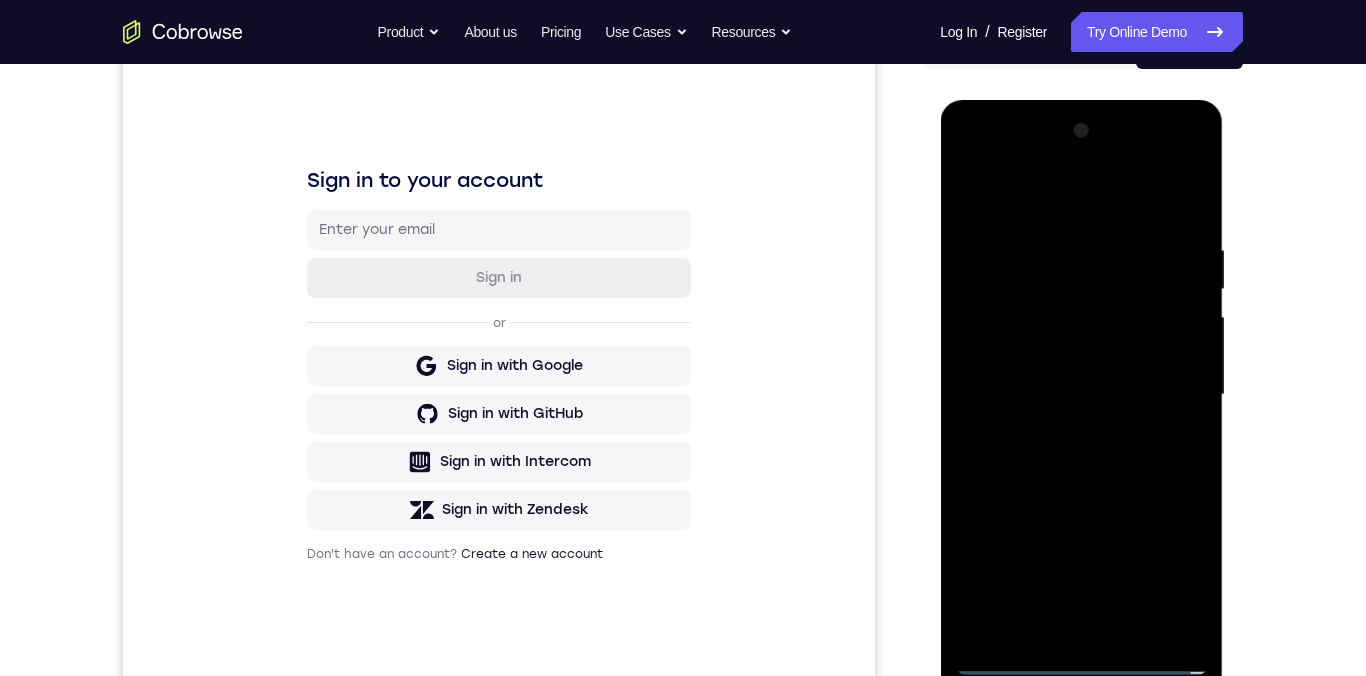 click at bounding box center [1081, 395] 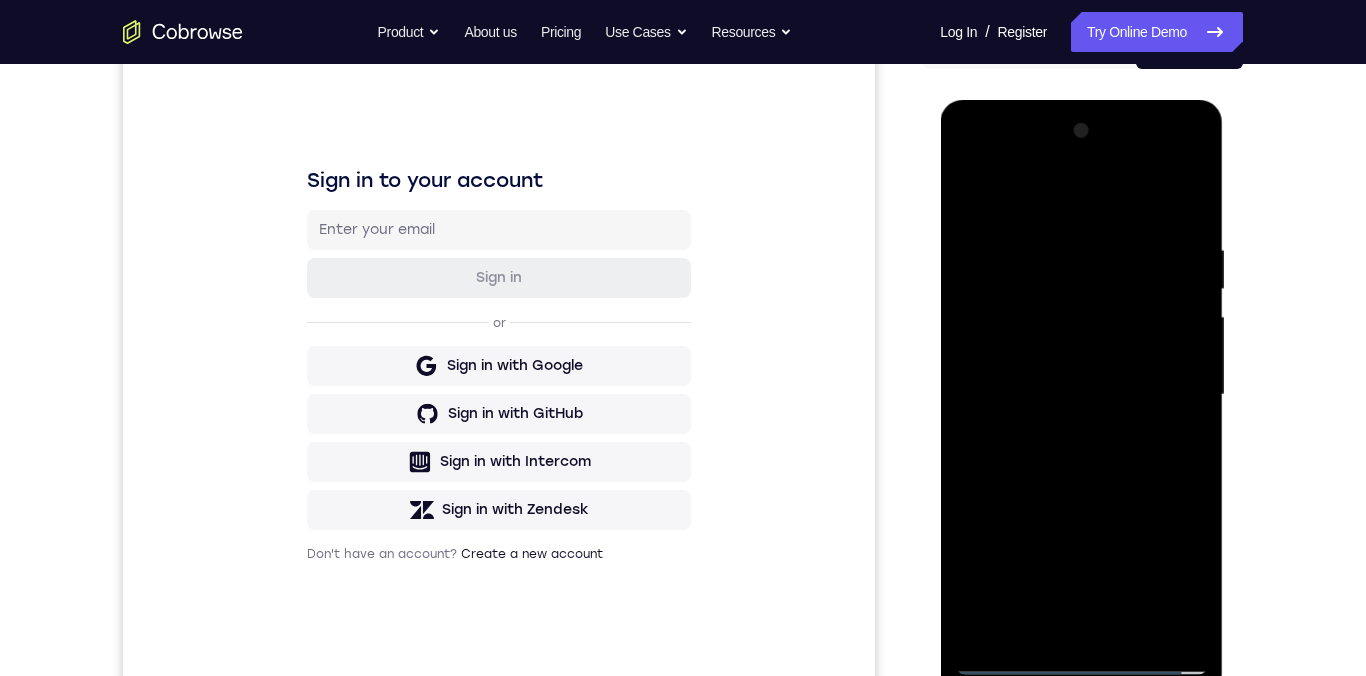 click at bounding box center [1081, 395] 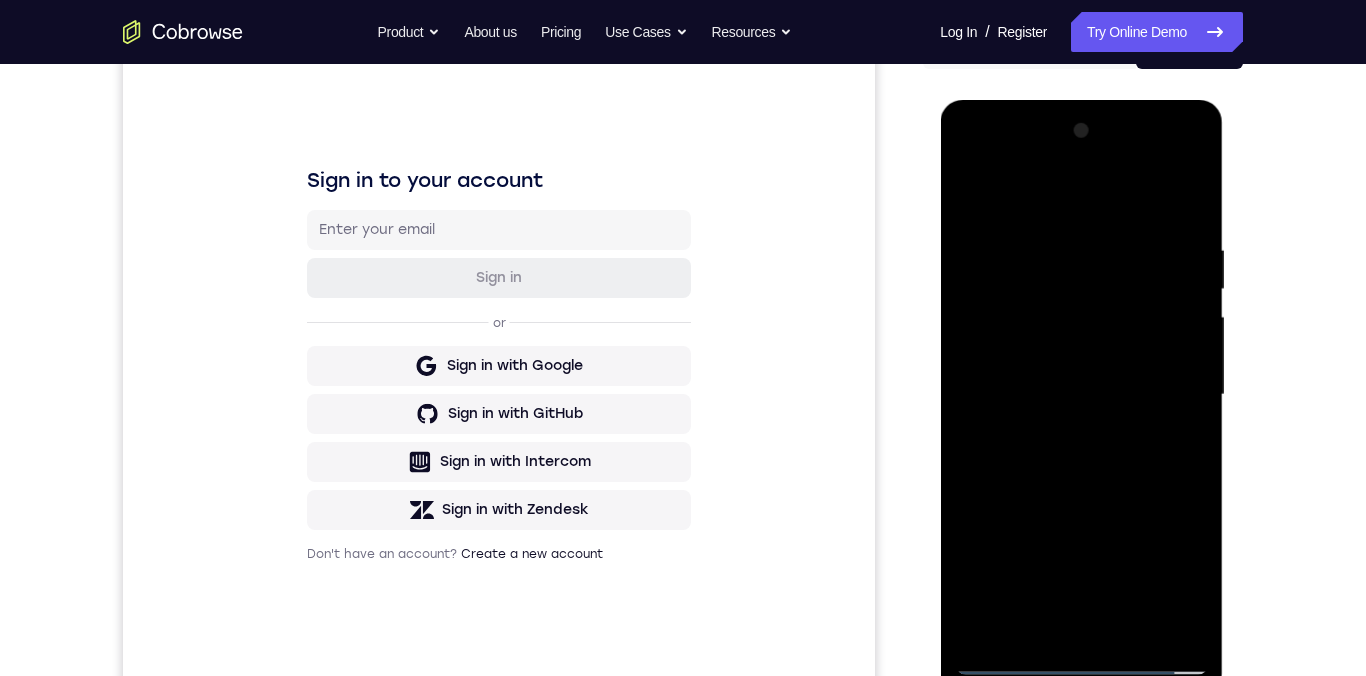 click at bounding box center [1081, 395] 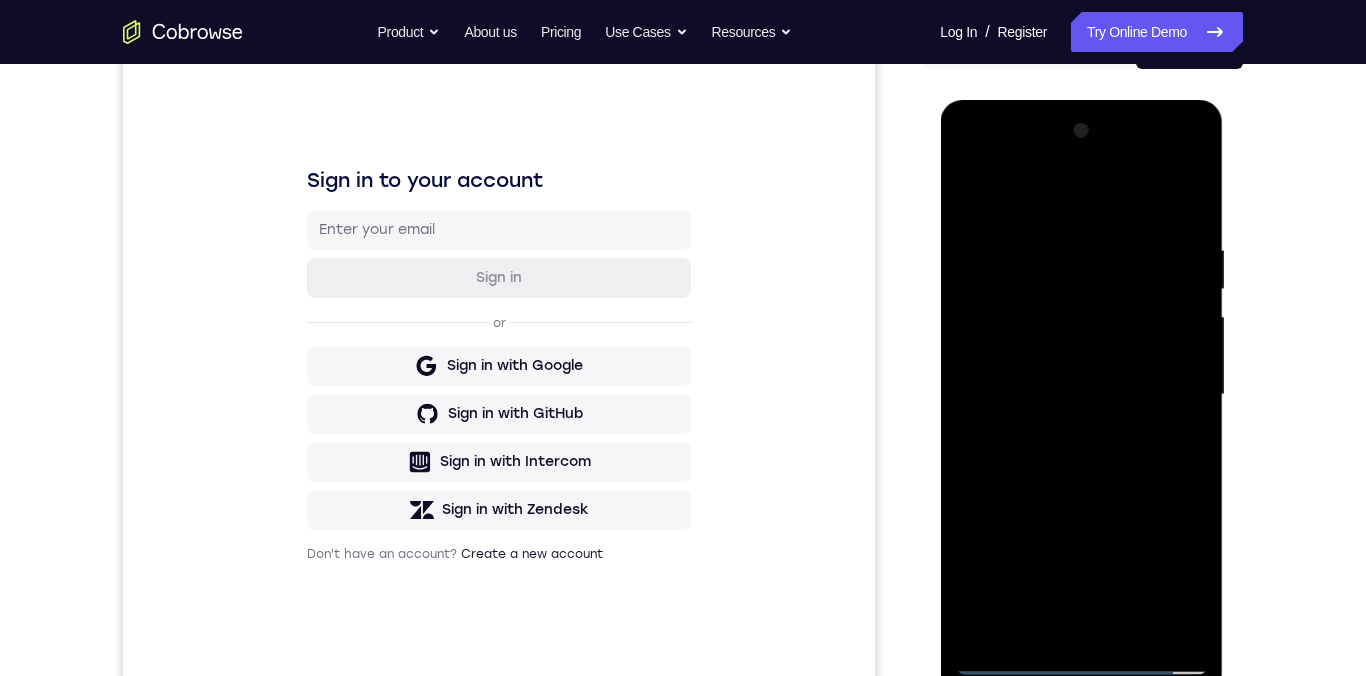 click at bounding box center [1081, 395] 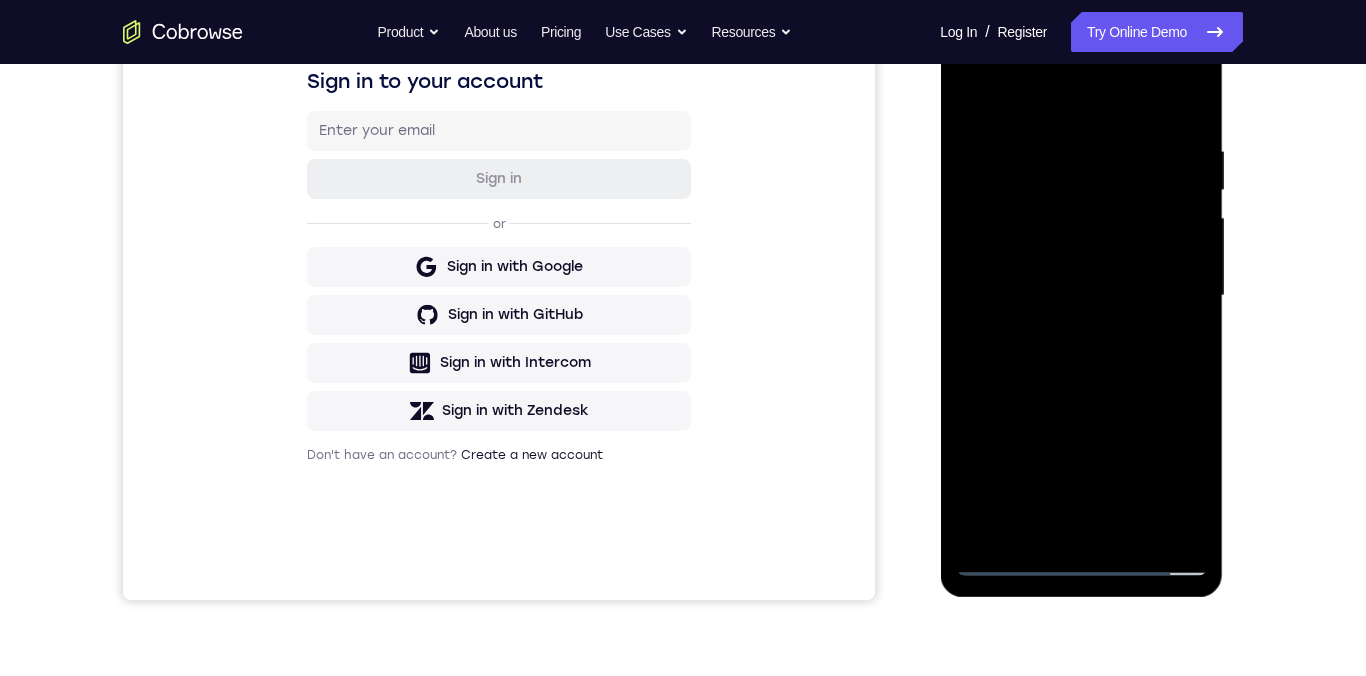 scroll, scrollTop: 348, scrollLeft: 0, axis: vertical 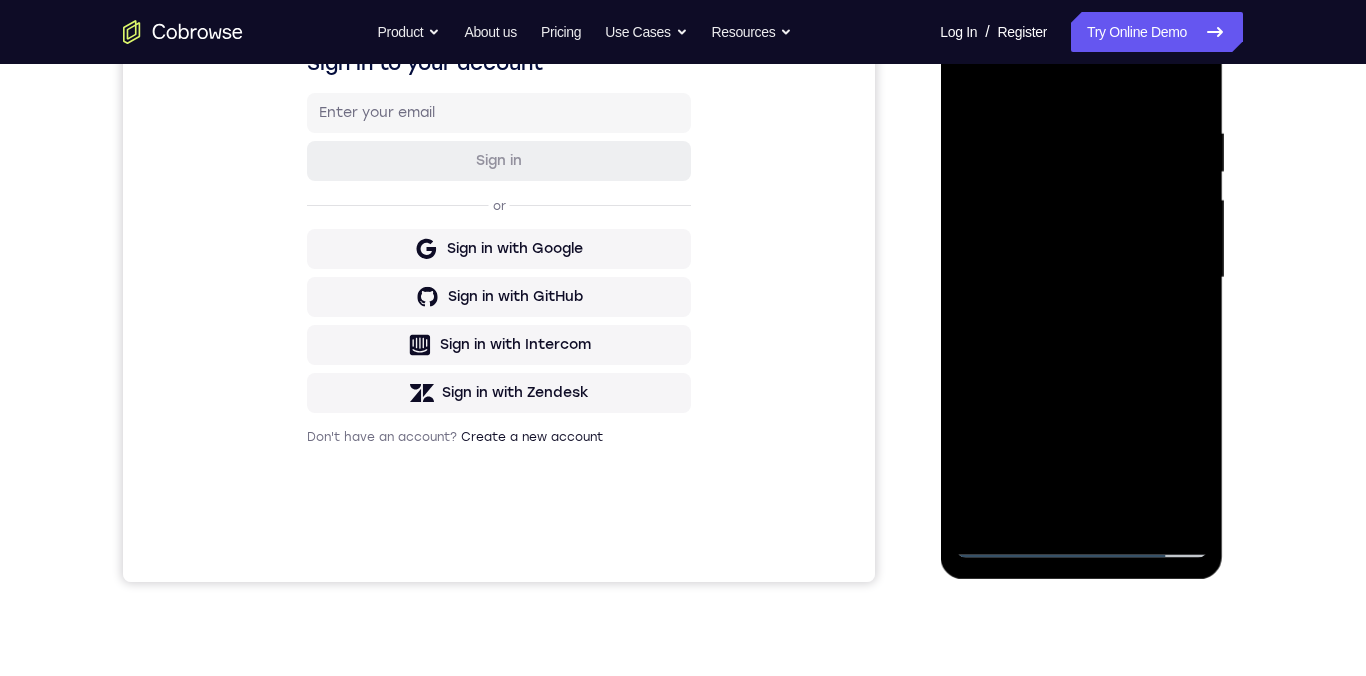 click at bounding box center (1081, 278) 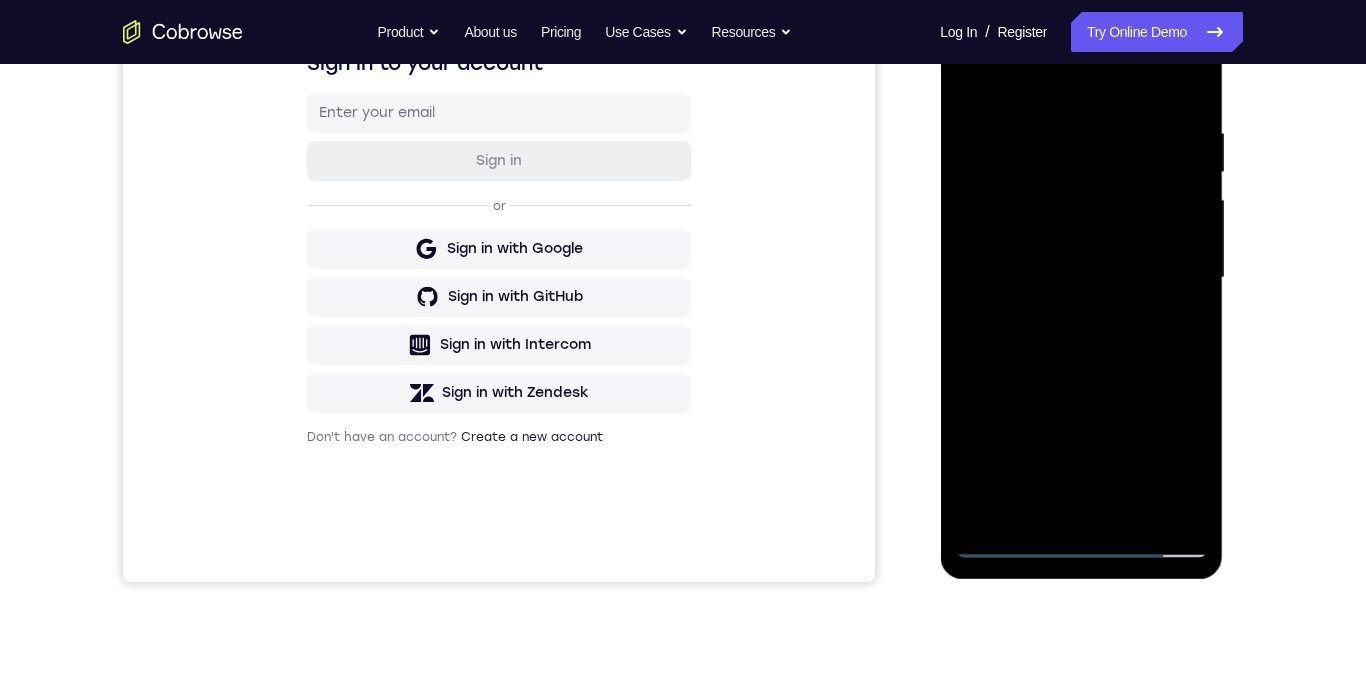 click at bounding box center (1081, 278) 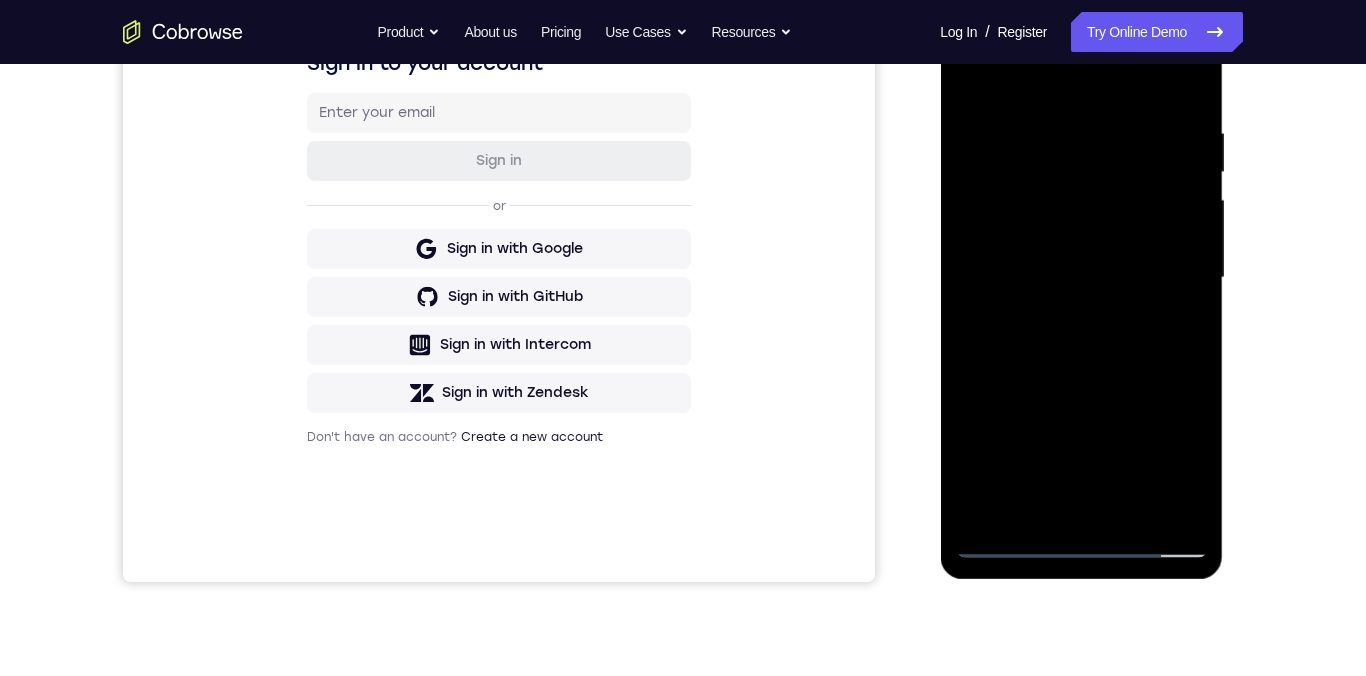 click at bounding box center (1081, 278) 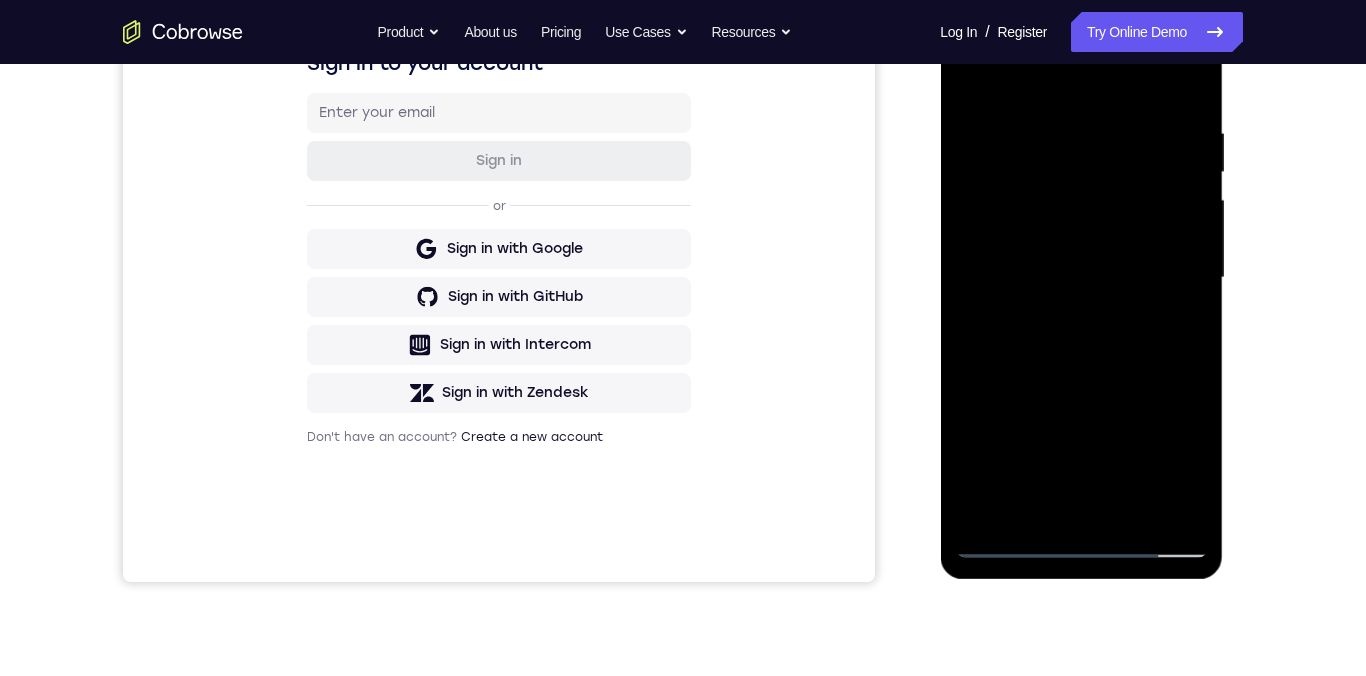 click at bounding box center [1081, 278] 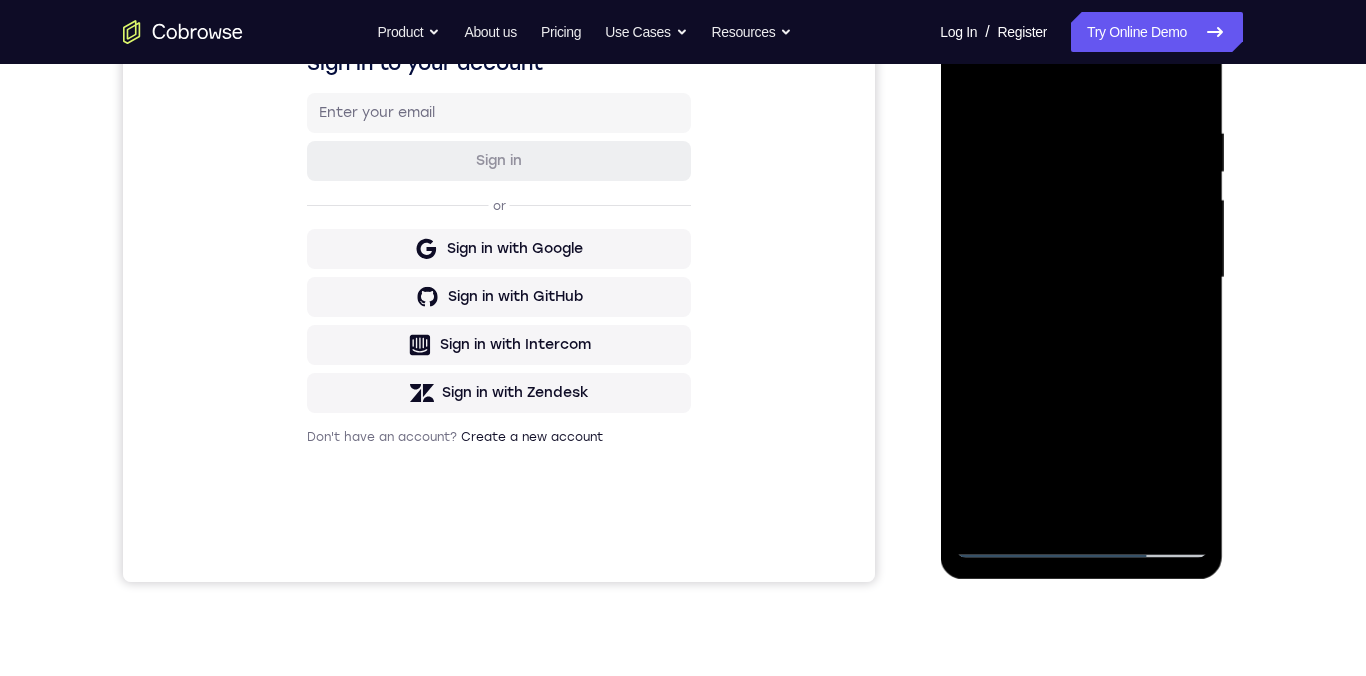 click at bounding box center (1081, 278) 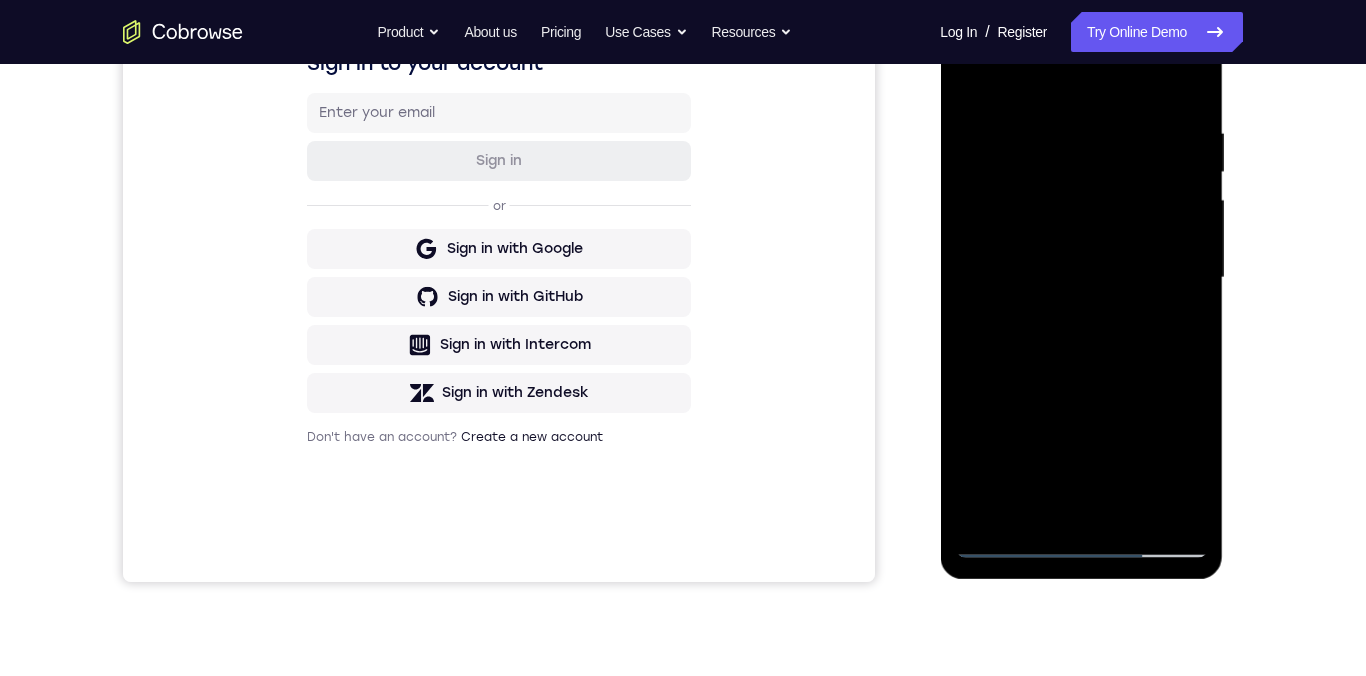click at bounding box center [1081, 278] 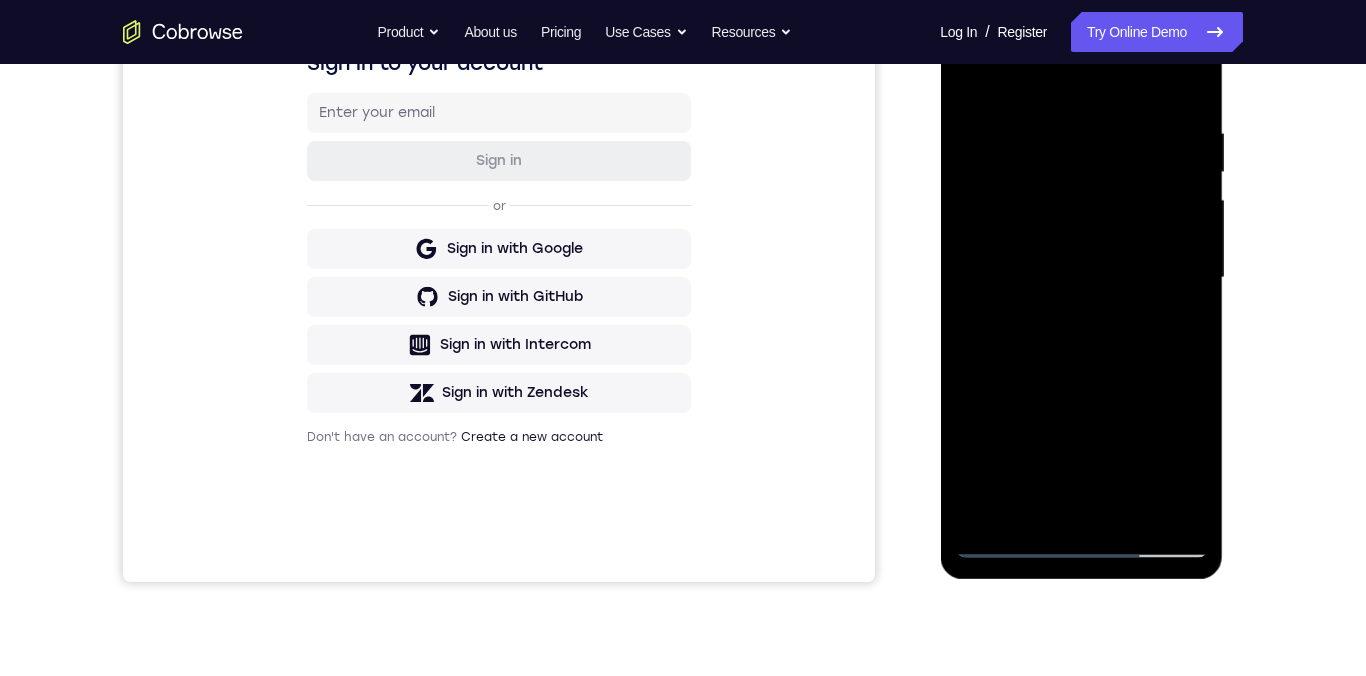 click at bounding box center [1081, 278] 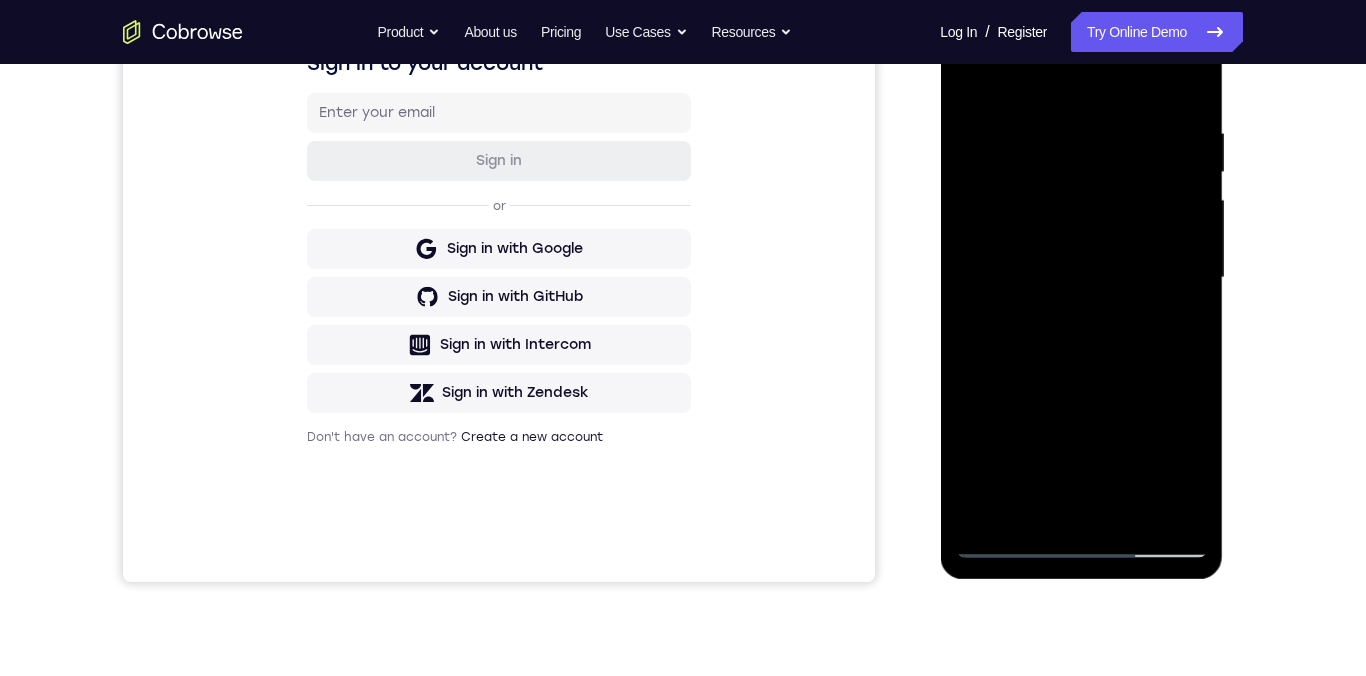 click at bounding box center [1081, 278] 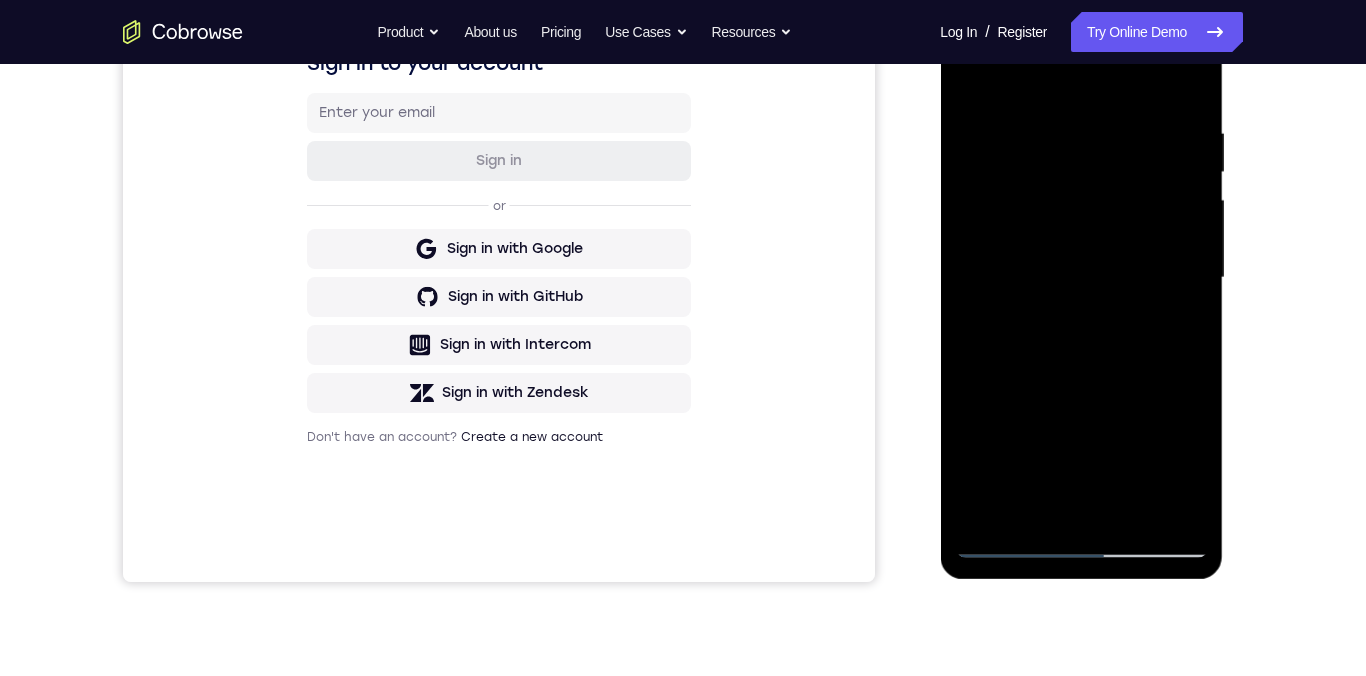 click at bounding box center (1081, 278) 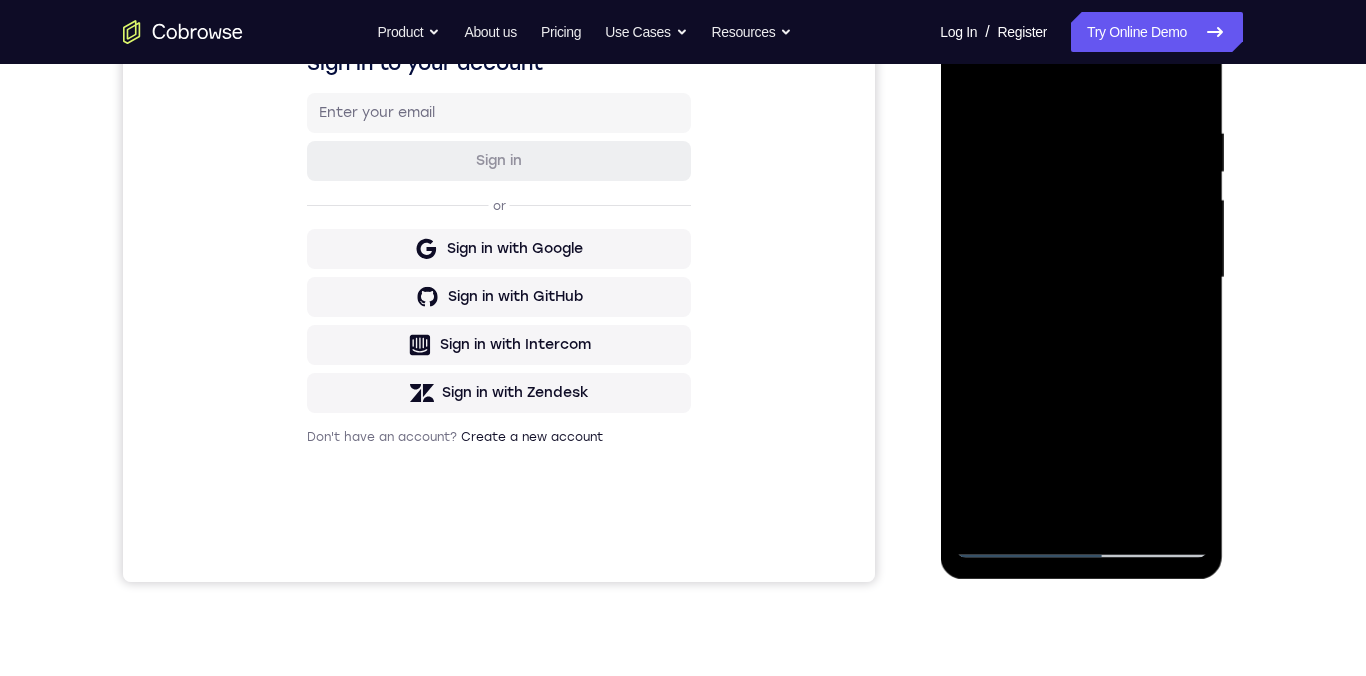 click at bounding box center [1081, 278] 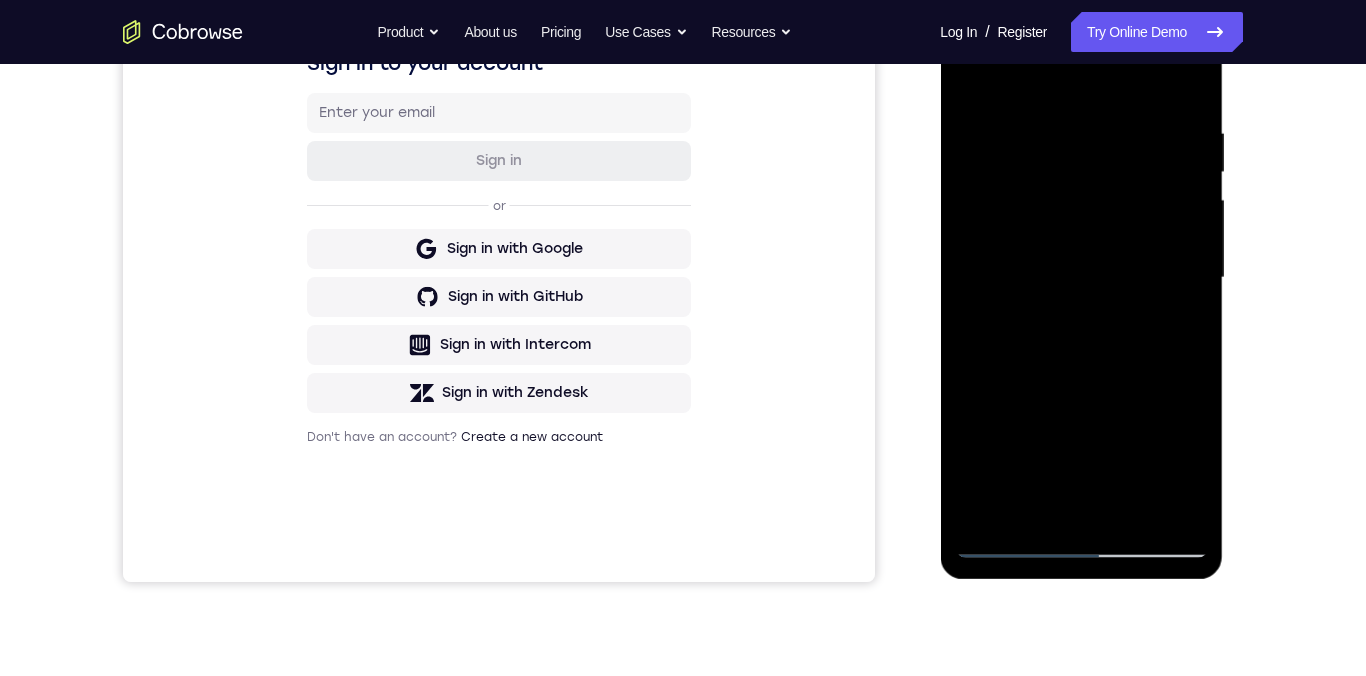 click at bounding box center [1081, 278] 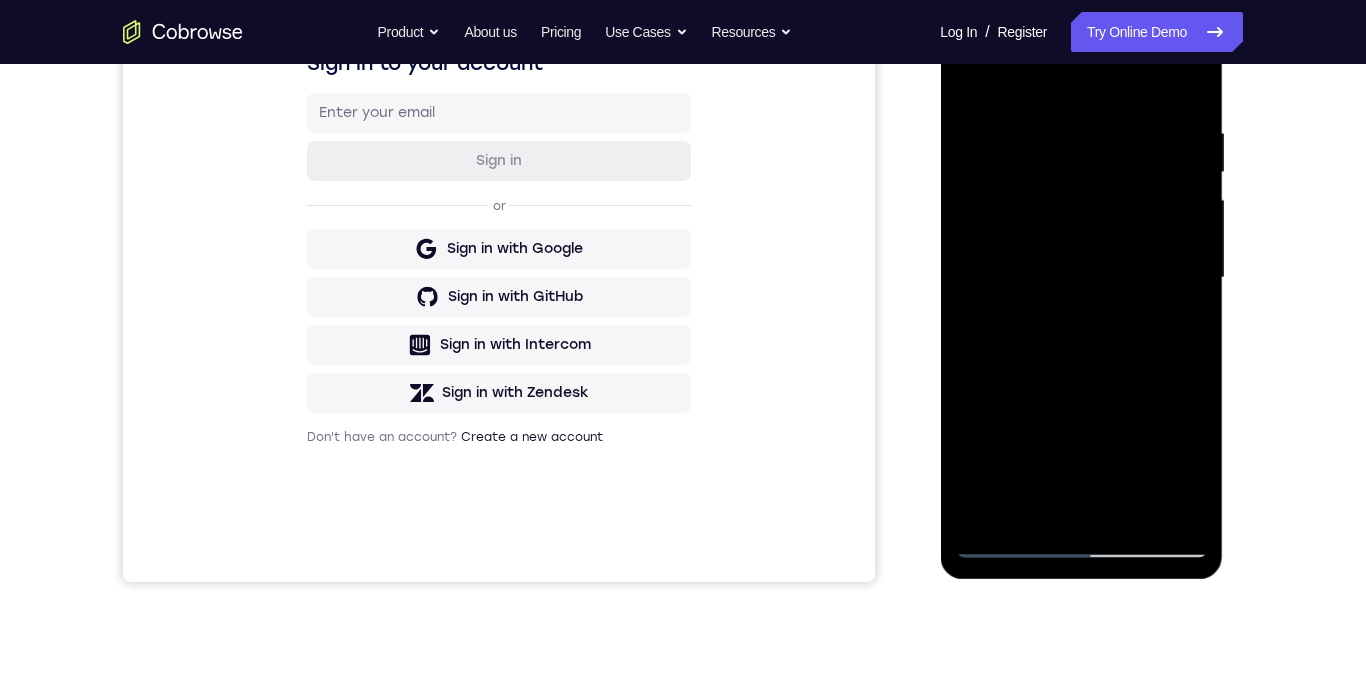 click at bounding box center [1081, 278] 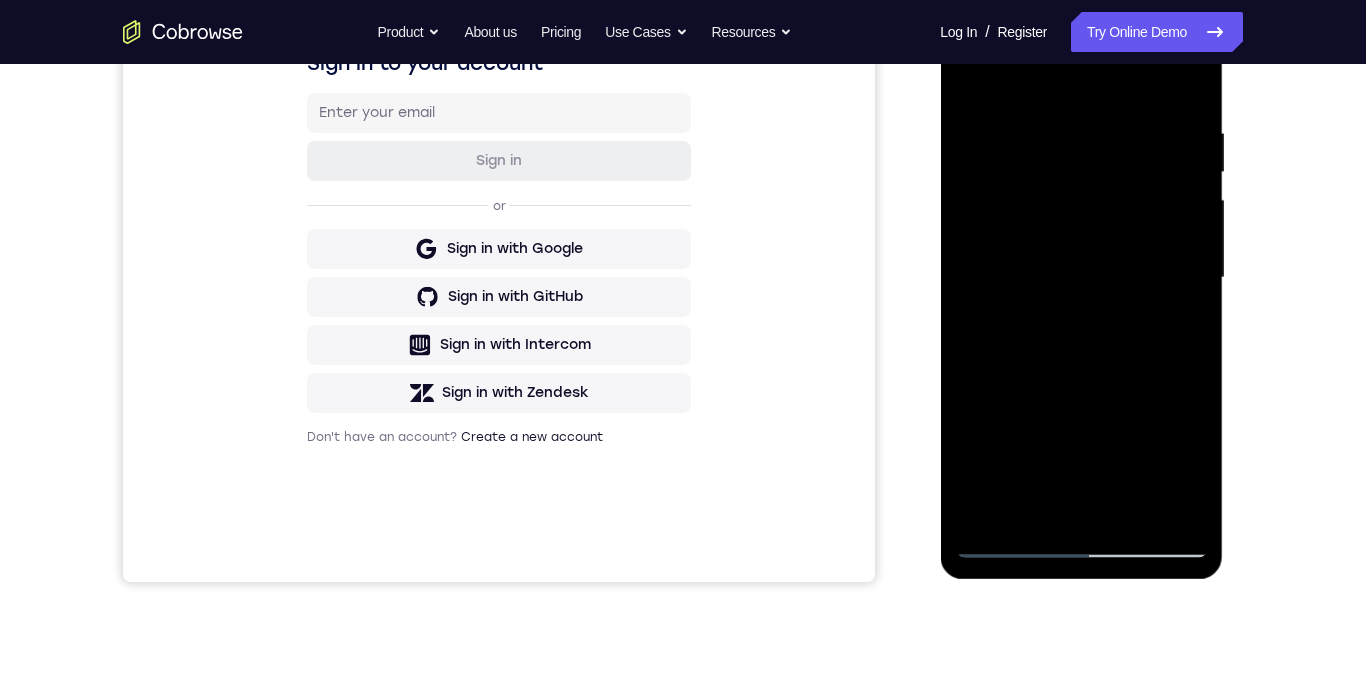 click at bounding box center (1081, 278) 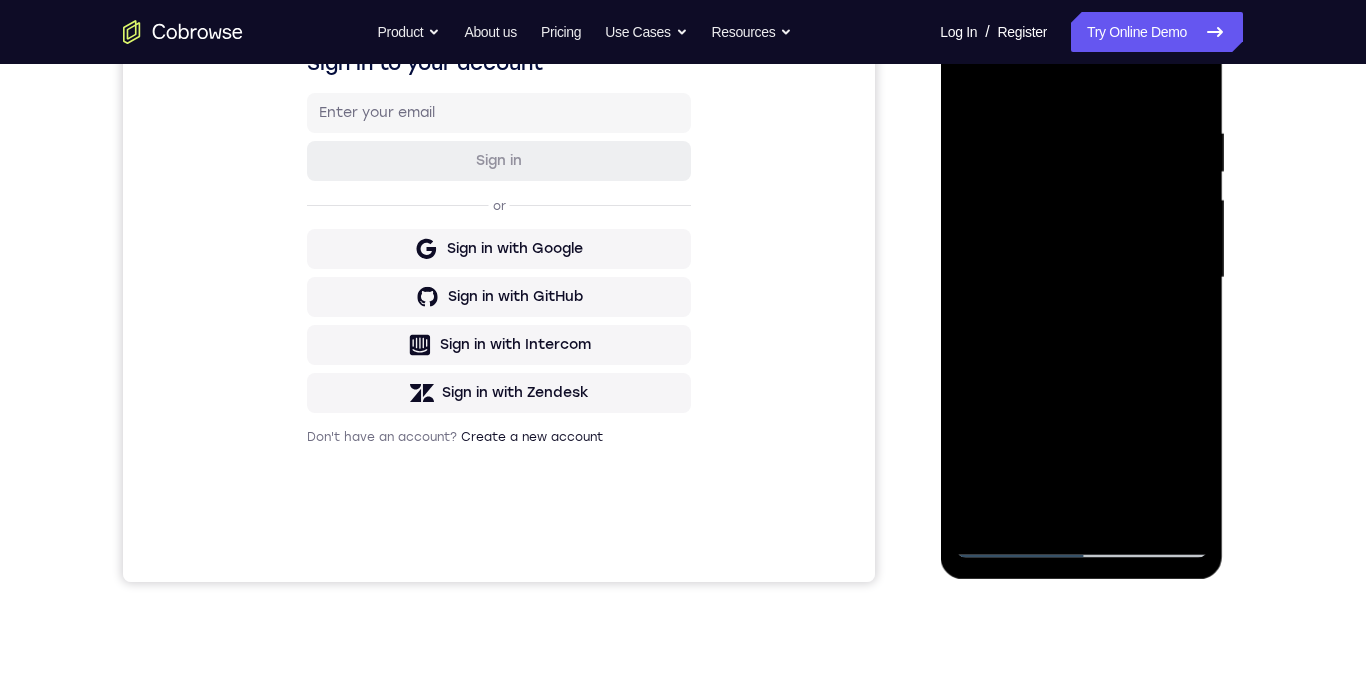 scroll, scrollTop: 303, scrollLeft: 0, axis: vertical 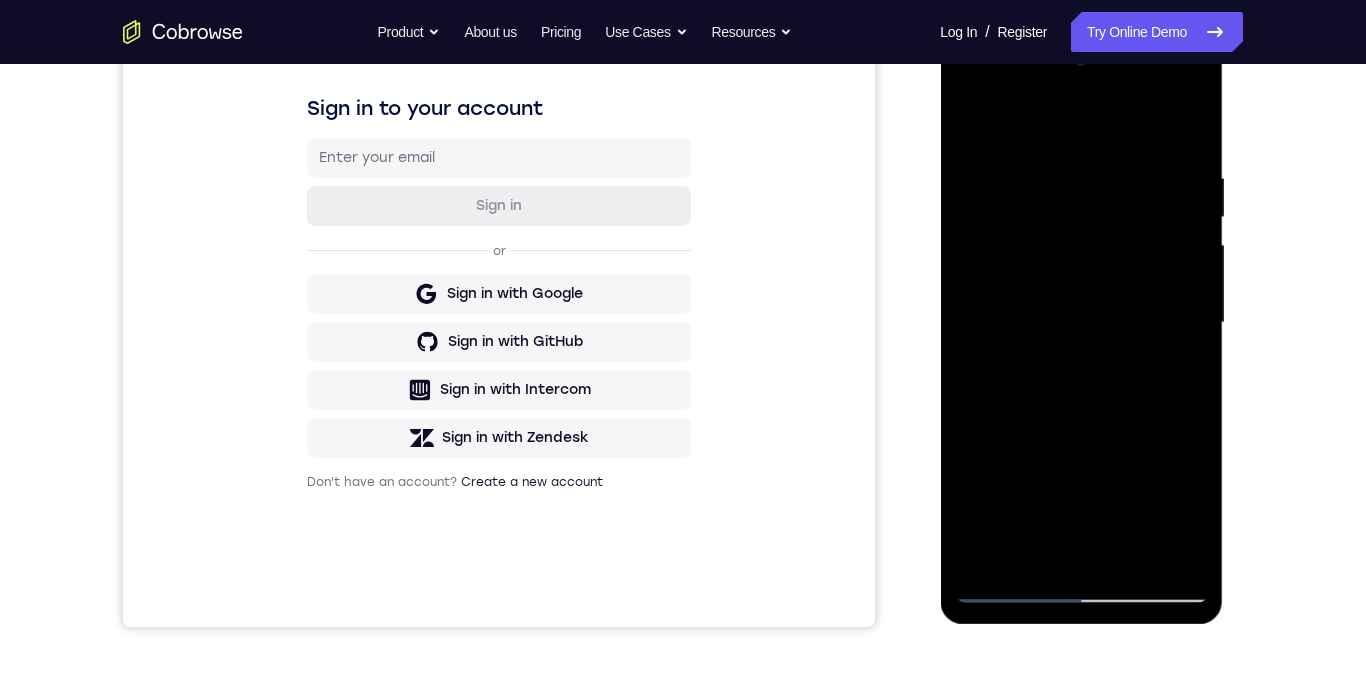 click at bounding box center [1081, 323] 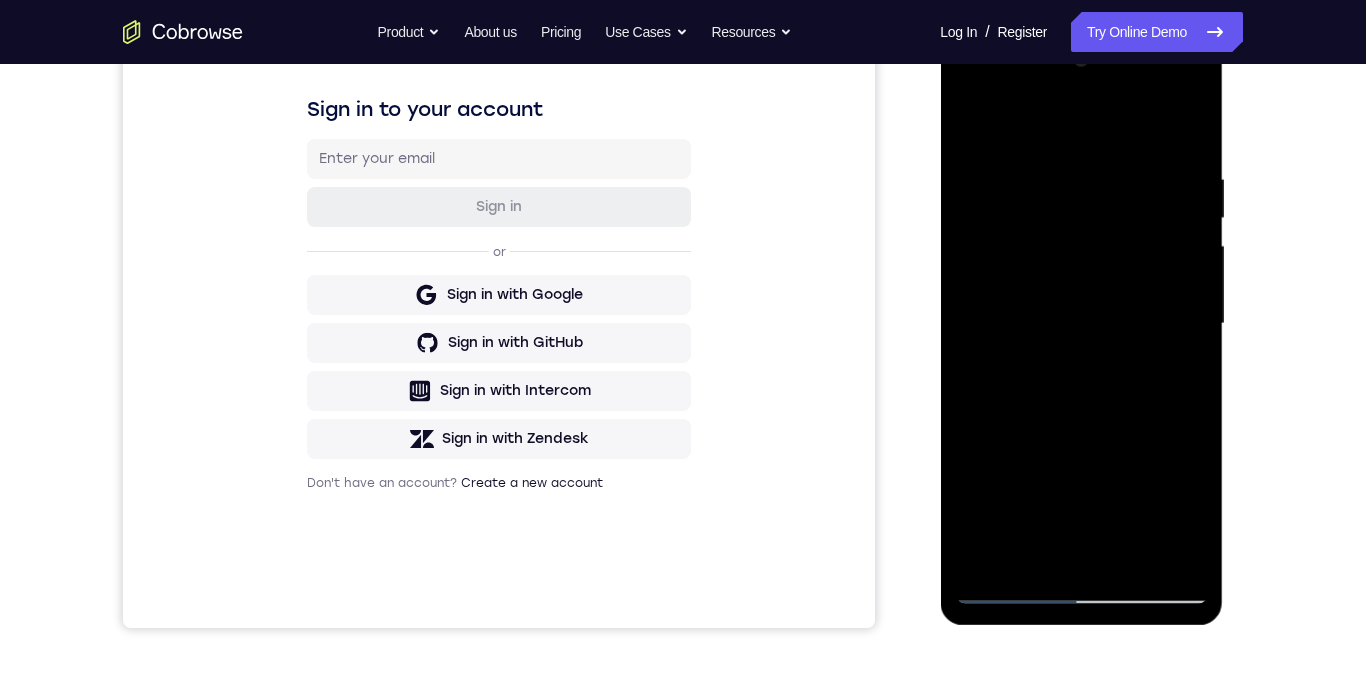 click at bounding box center [1081, 324] 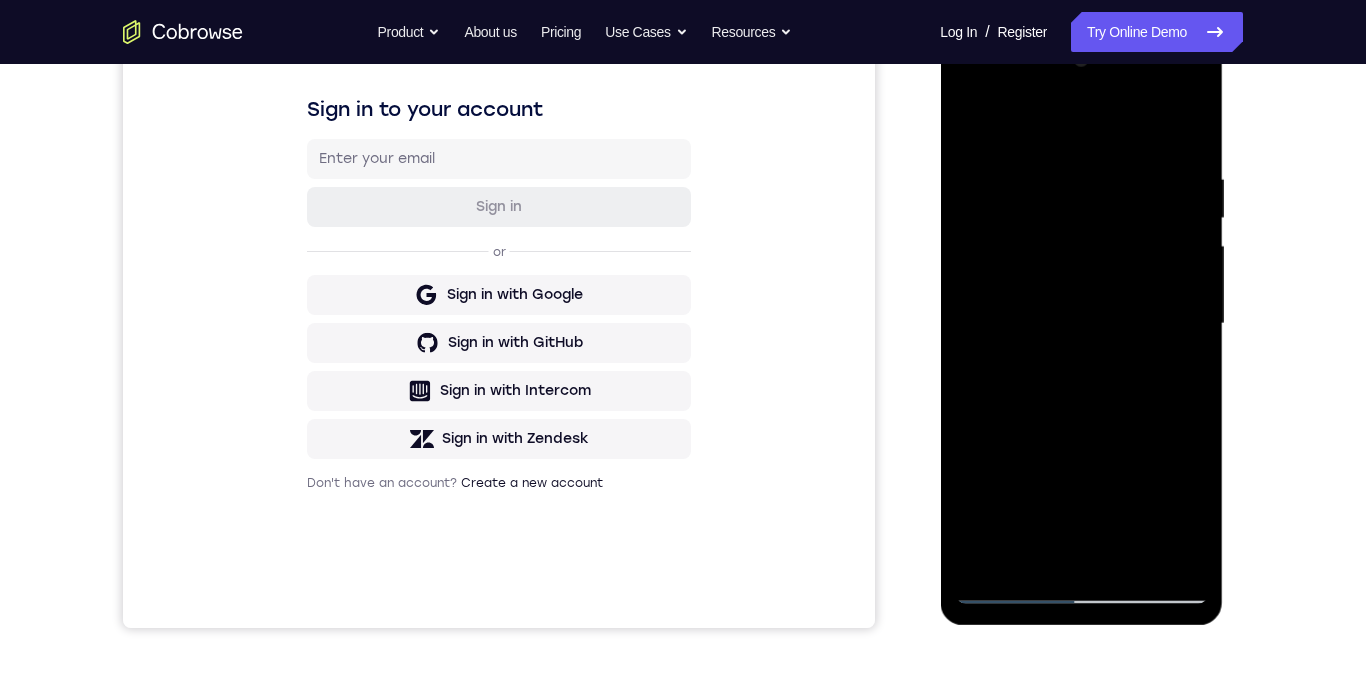 click at bounding box center [1081, 324] 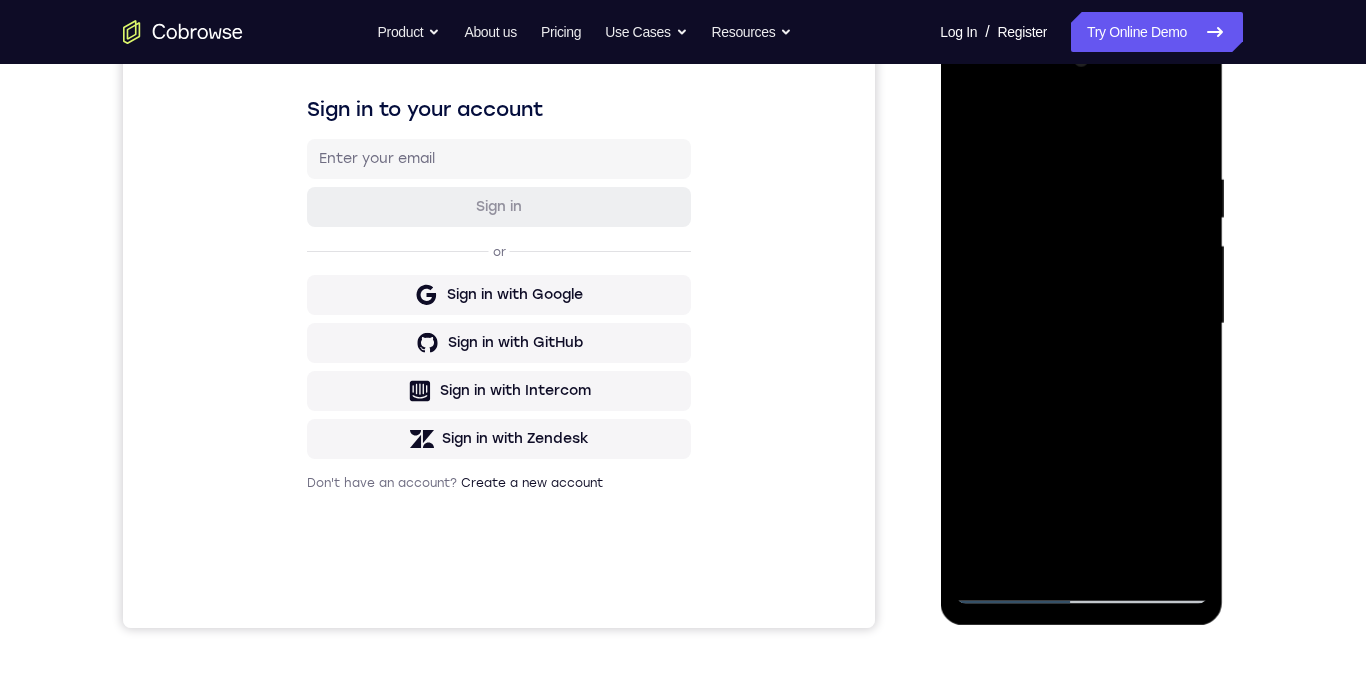 click at bounding box center (1081, 324) 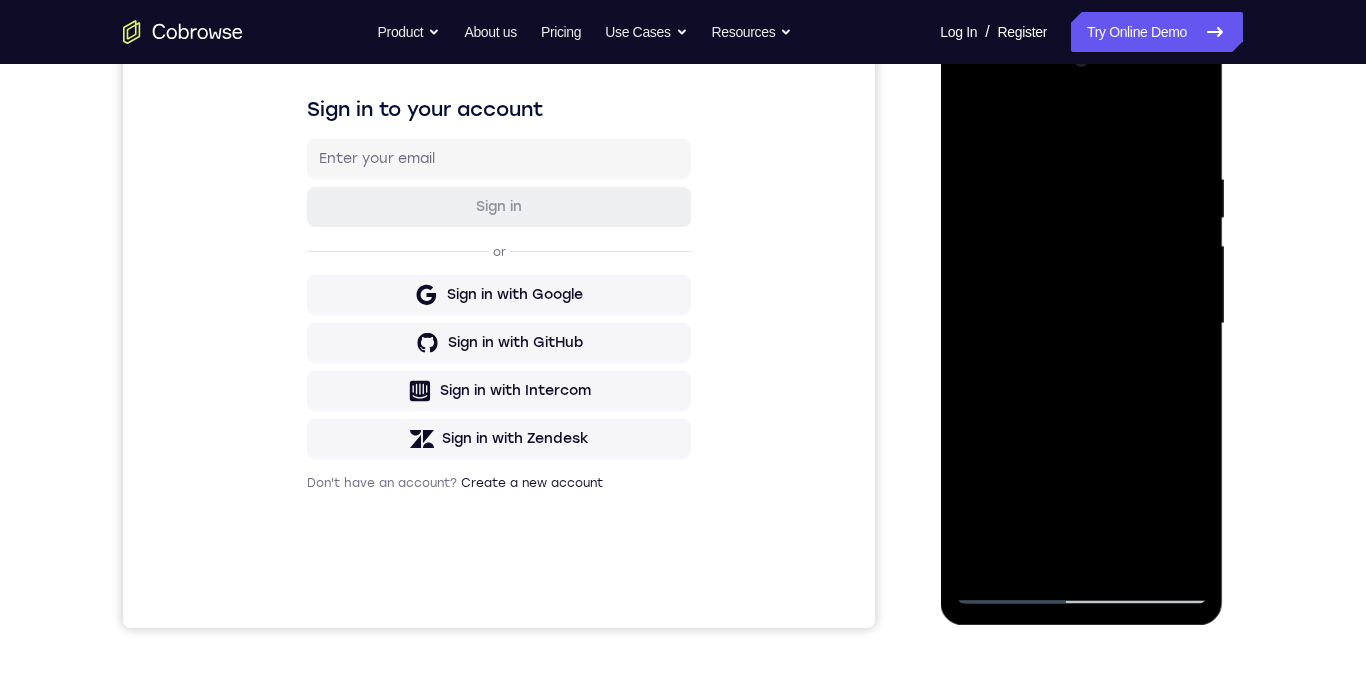 click at bounding box center (1081, 324) 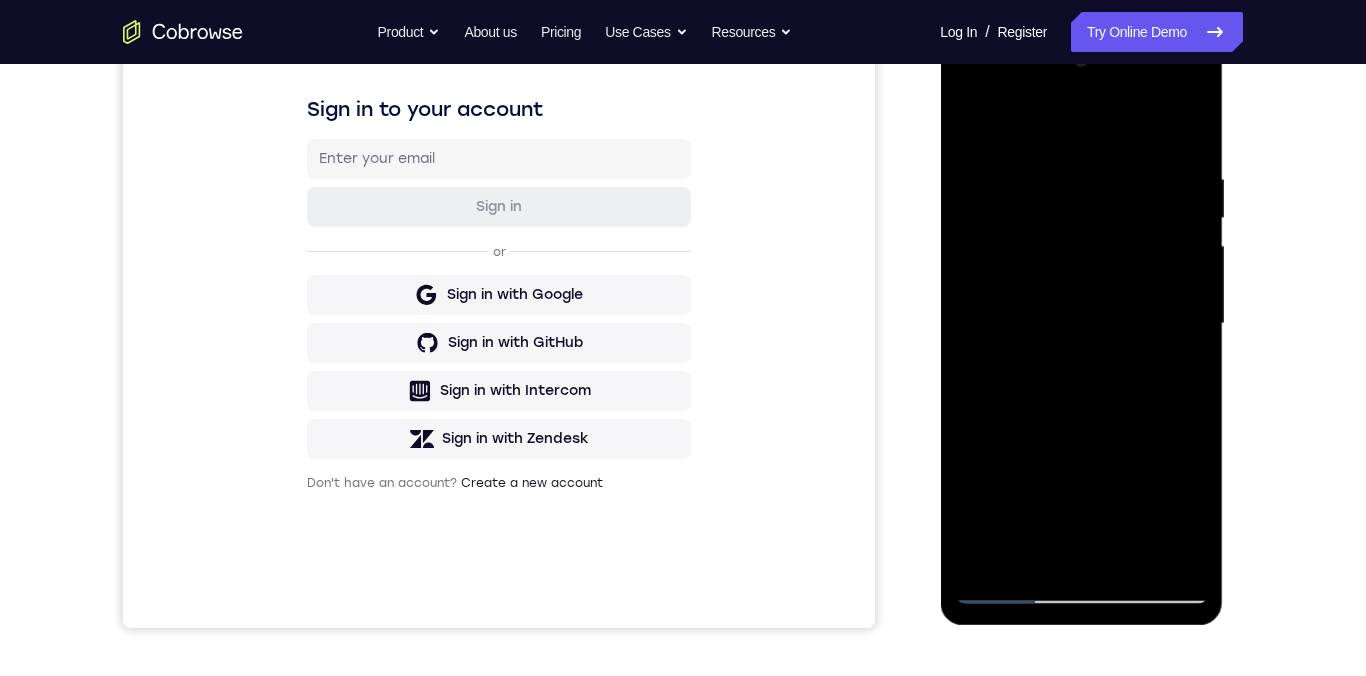 click at bounding box center [1081, 324] 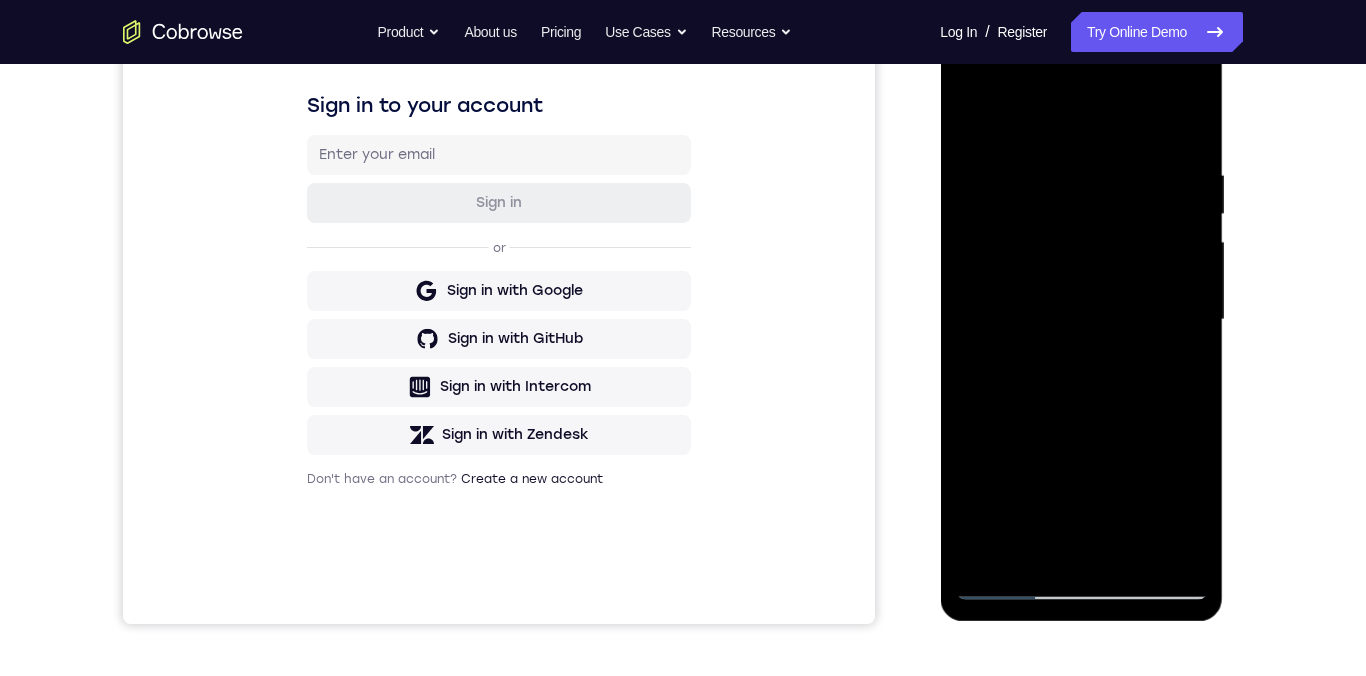 scroll, scrollTop: 336, scrollLeft: 0, axis: vertical 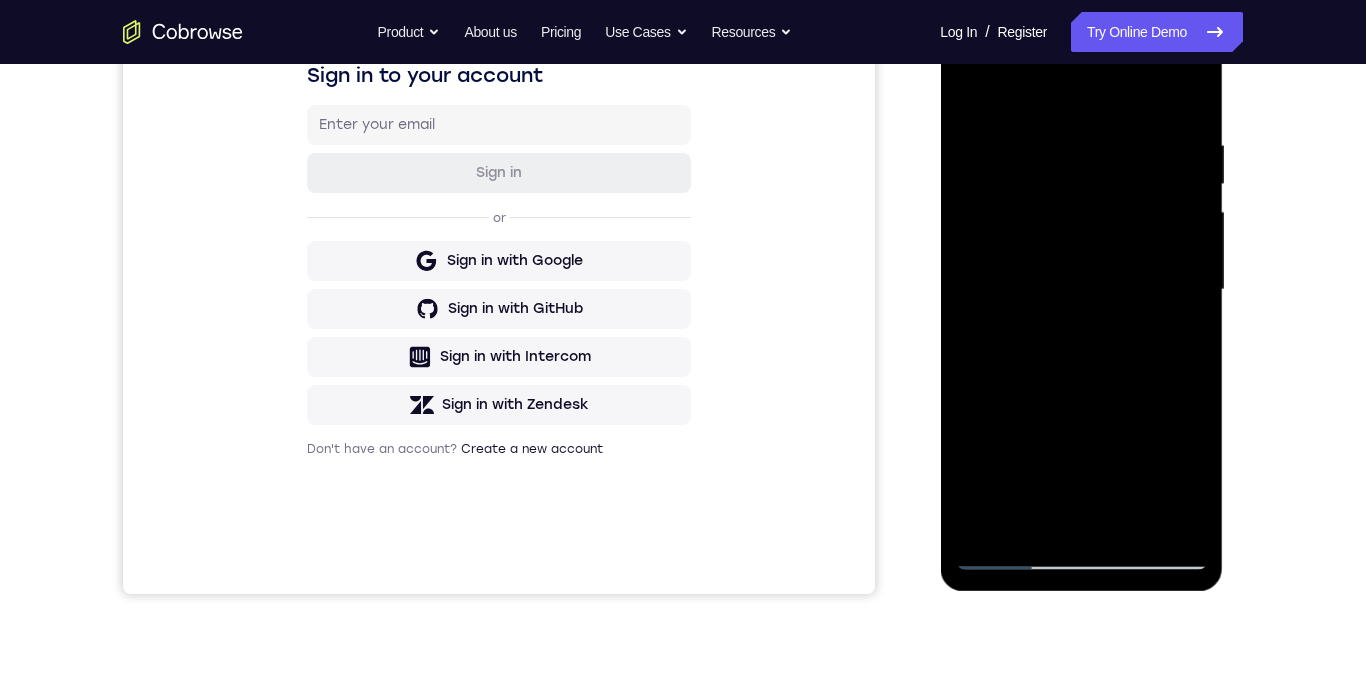 click at bounding box center (1081, 290) 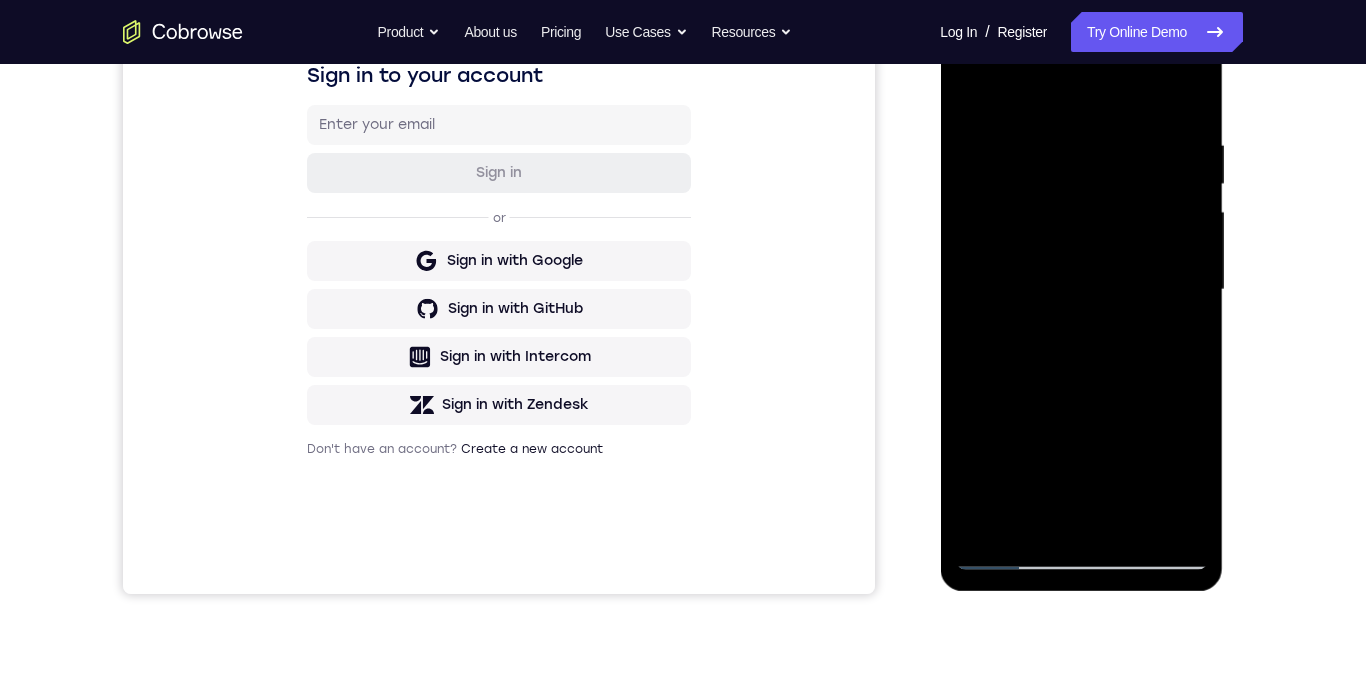scroll, scrollTop: 353, scrollLeft: 0, axis: vertical 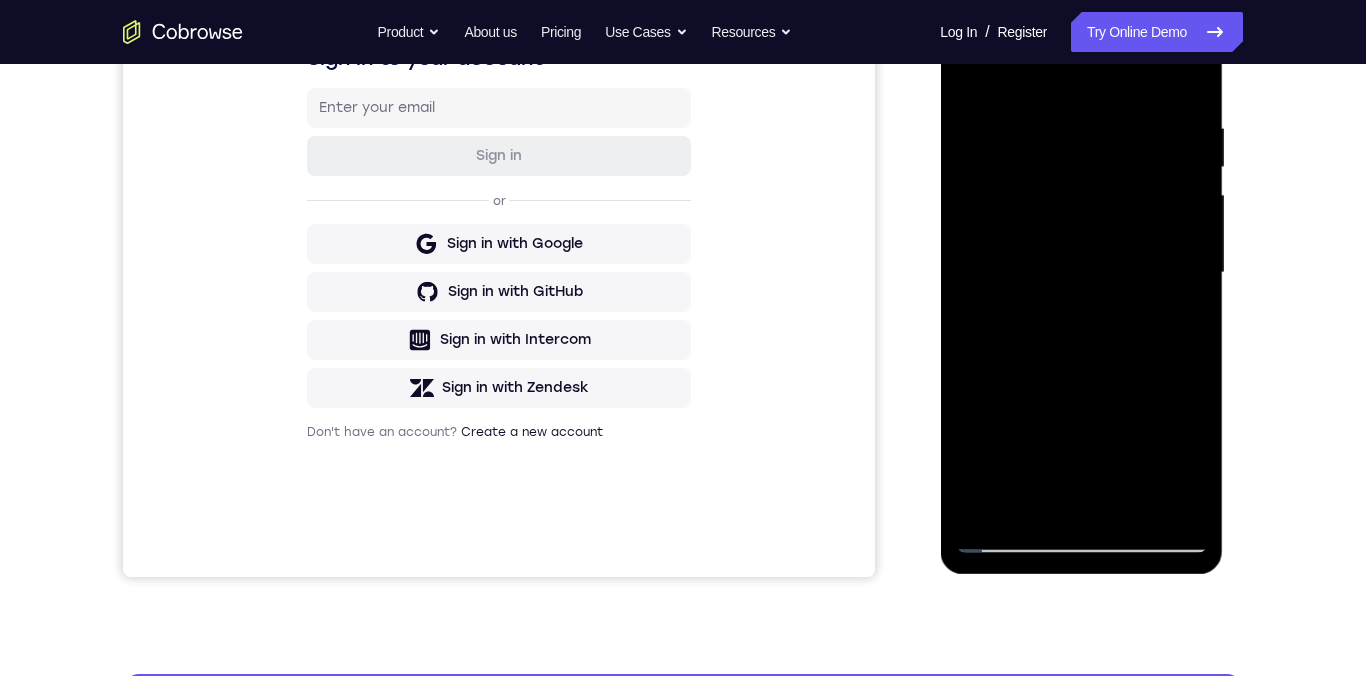 click at bounding box center [1081, 273] 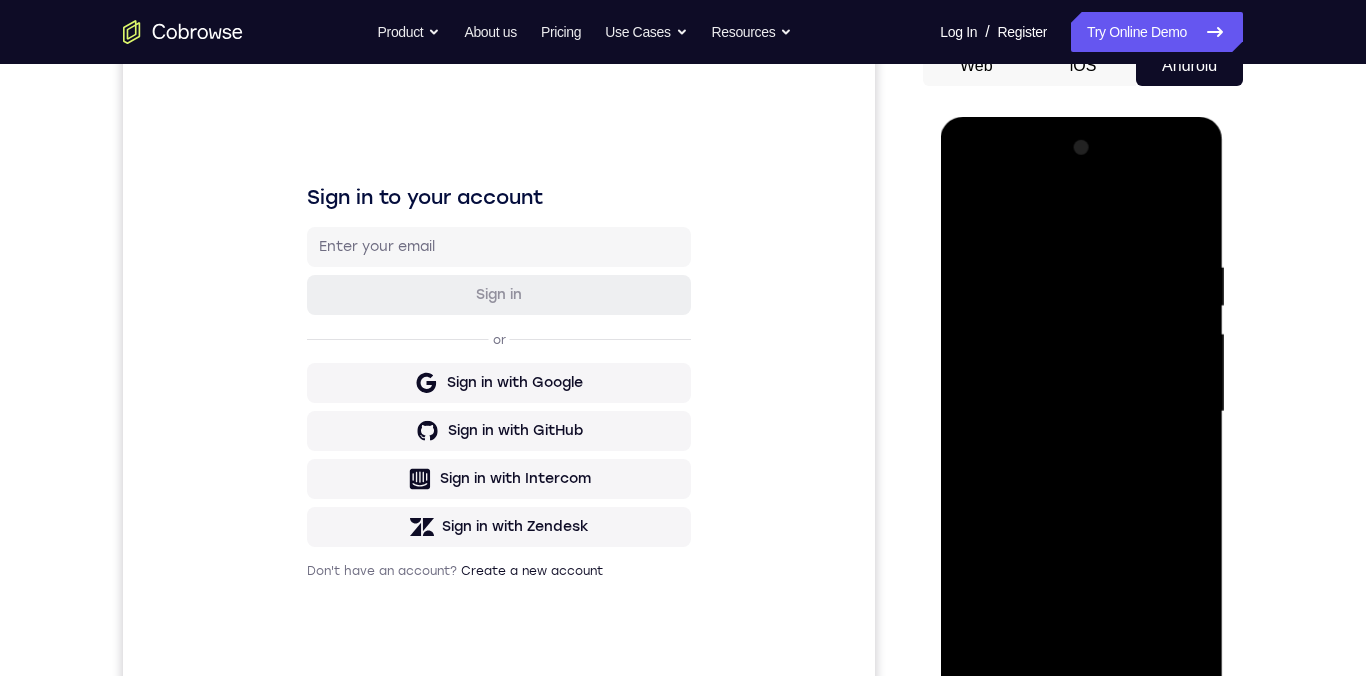 scroll, scrollTop: 193, scrollLeft: 0, axis: vertical 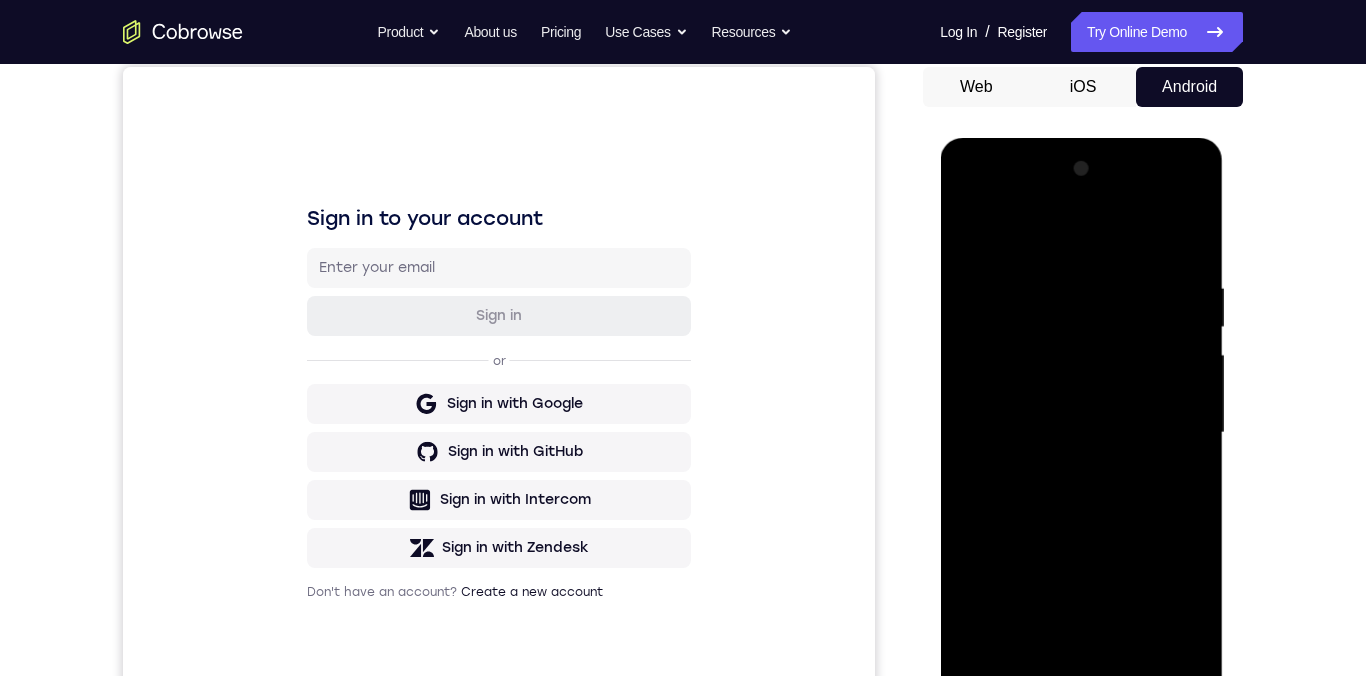click at bounding box center [1081, 433] 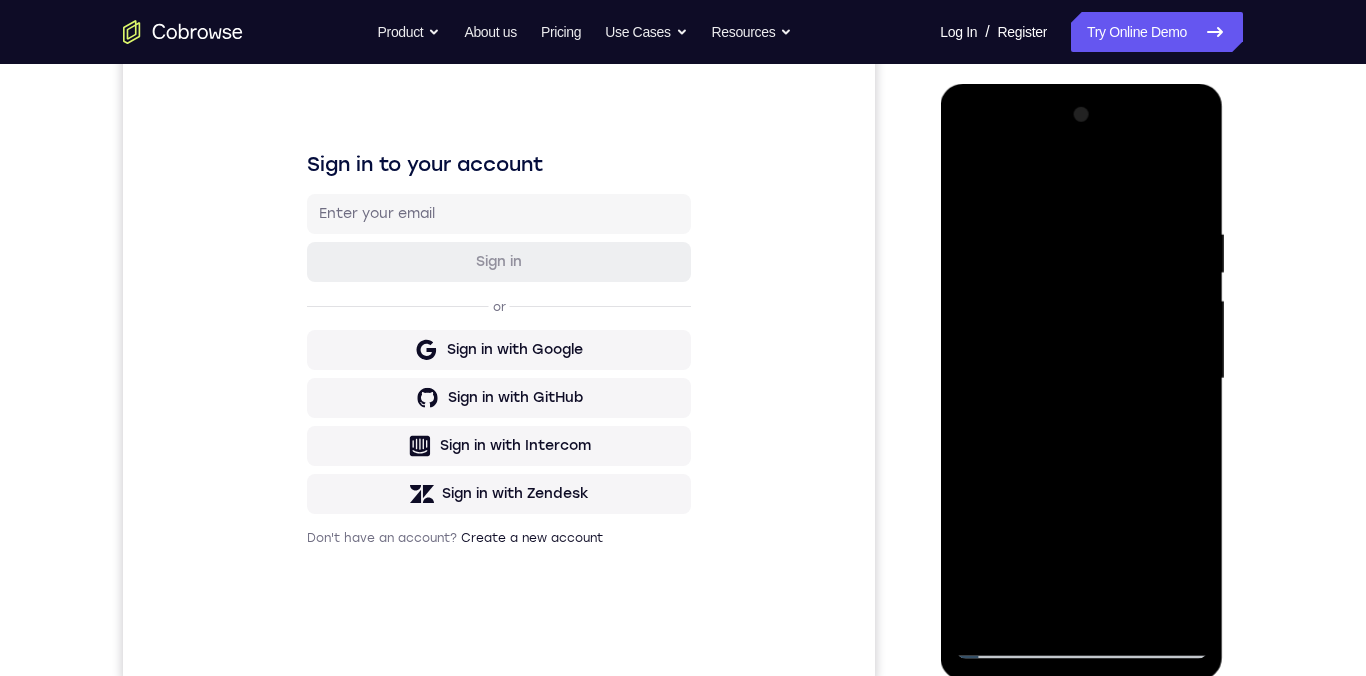 scroll, scrollTop: 250, scrollLeft: 0, axis: vertical 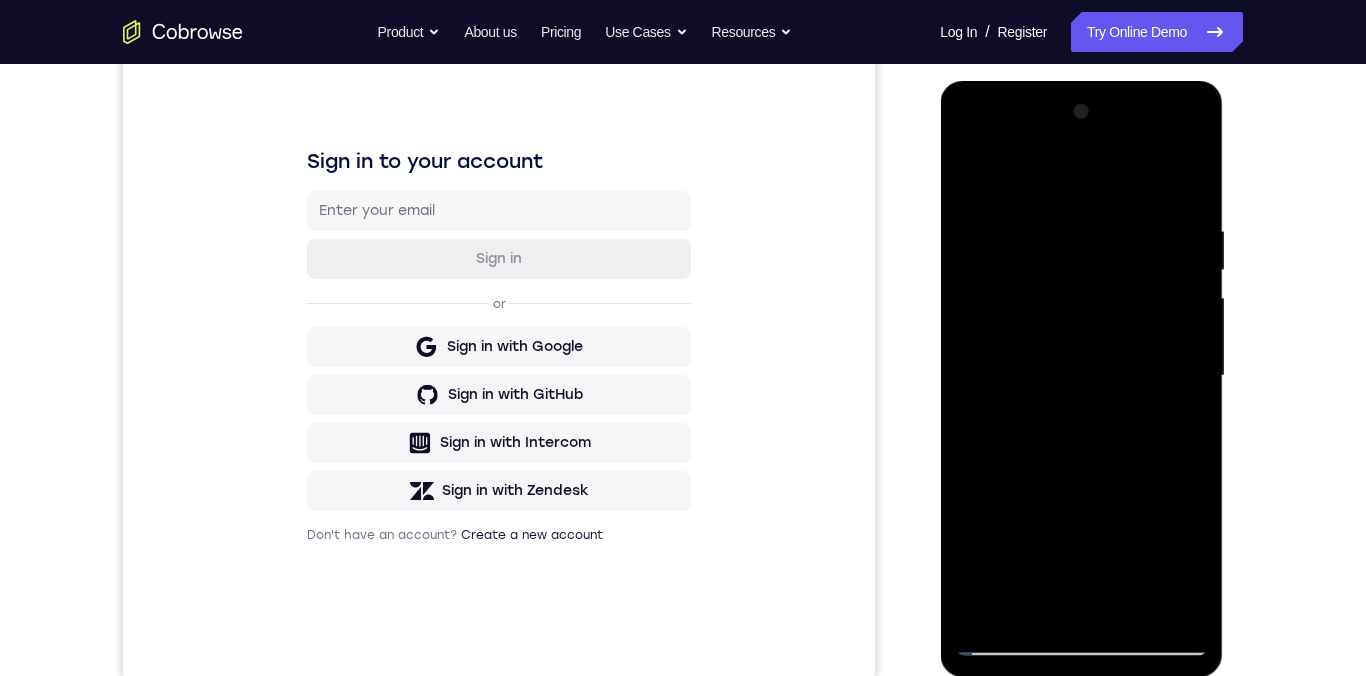 click at bounding box center (1081, 376) 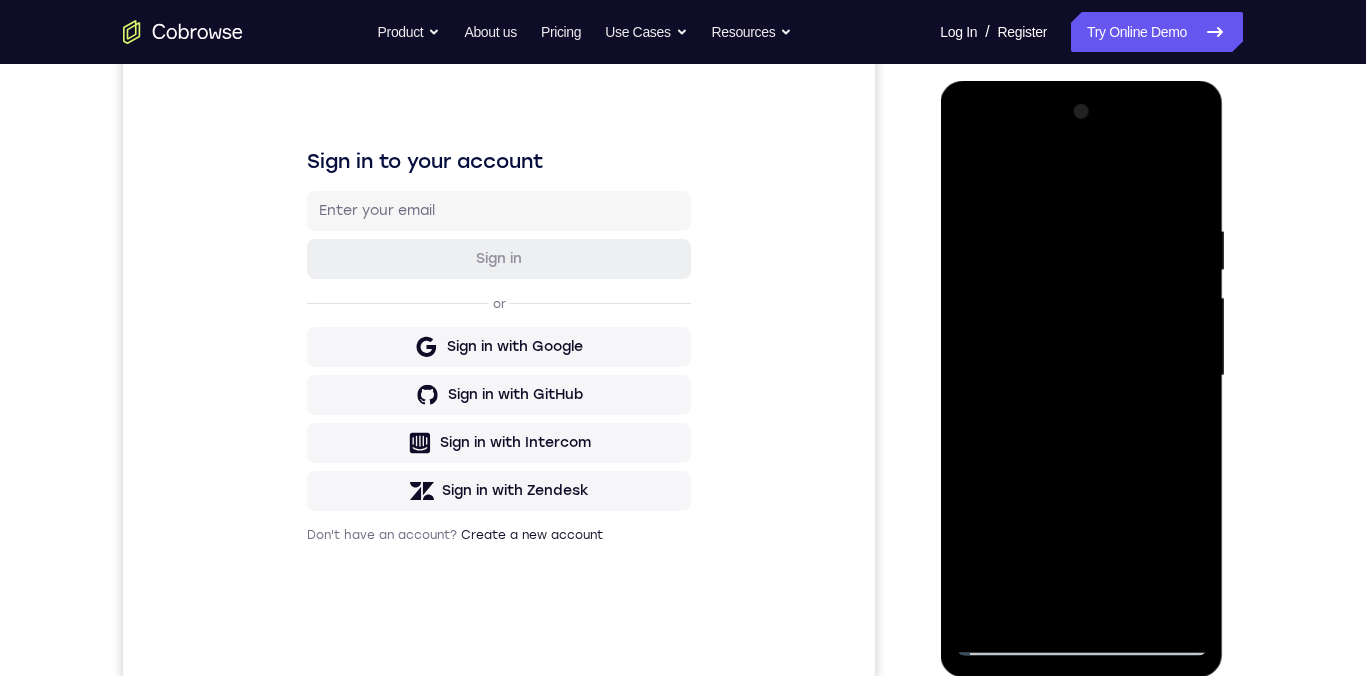 click at bounding box center [1081, 376] 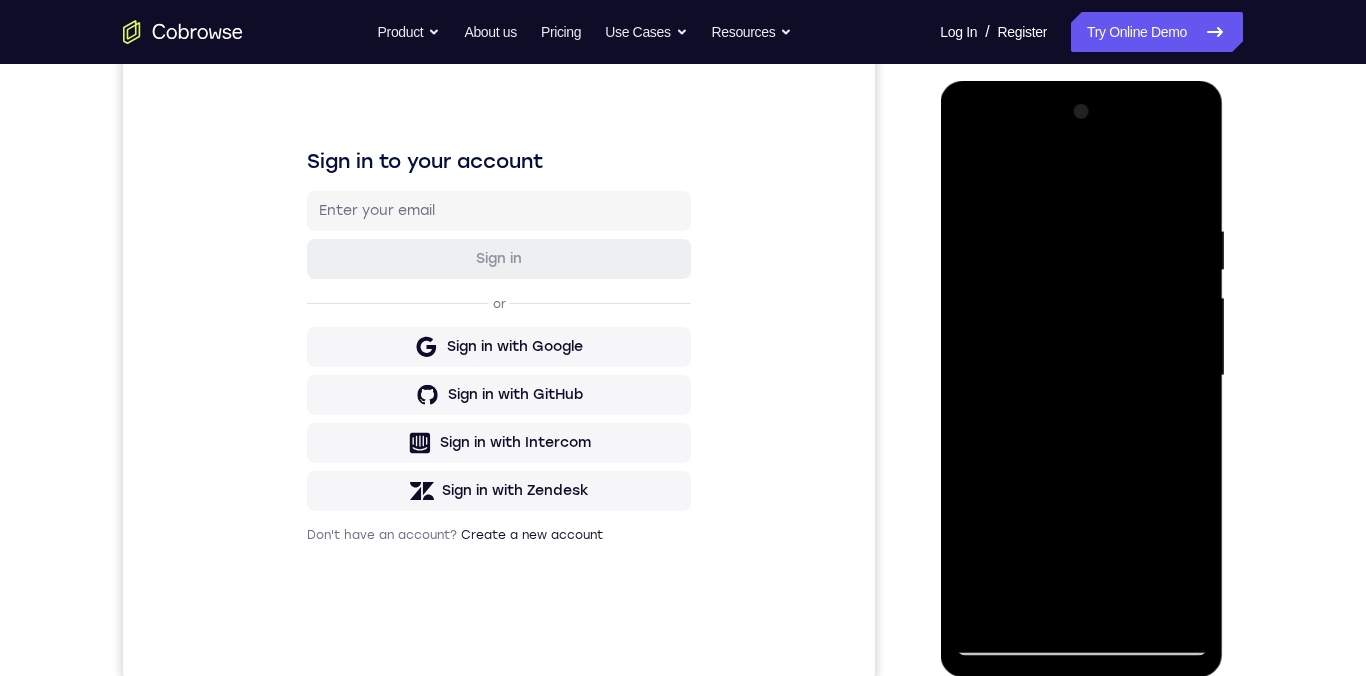 click at bounding box center (1081, 376) 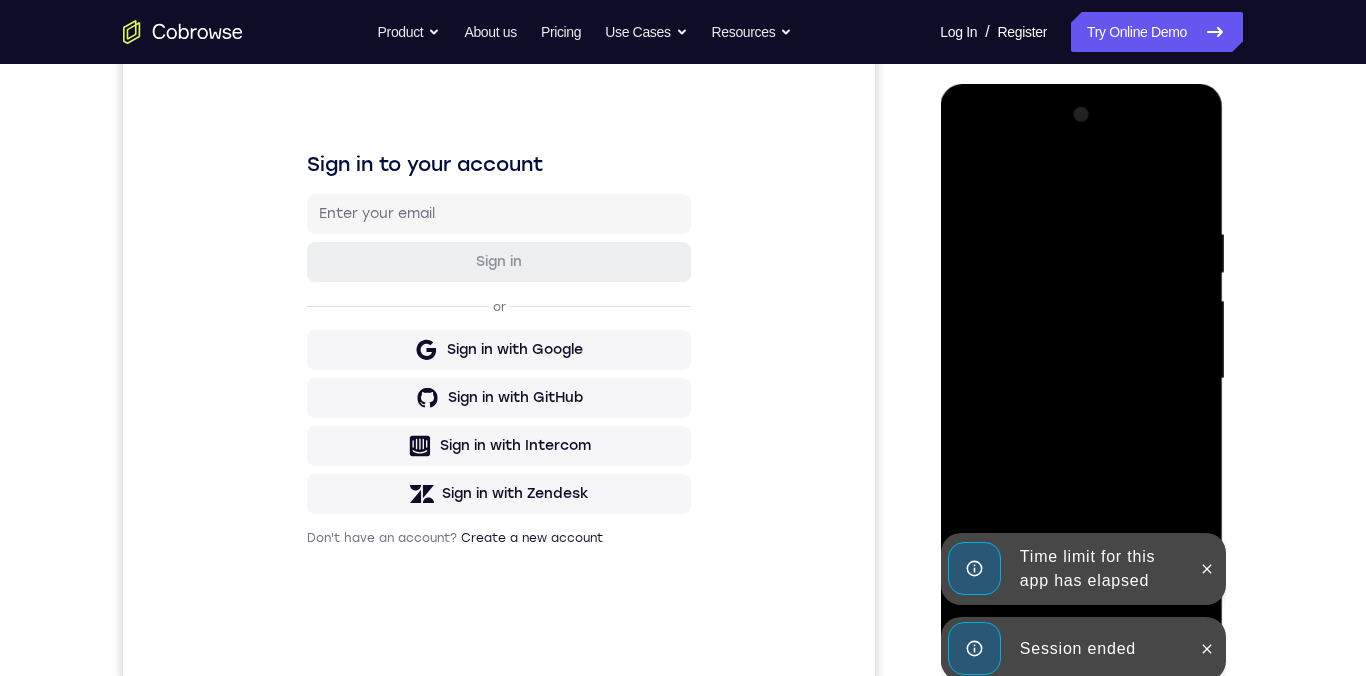 scroll, scrollTop: 311, scrollLeft: 0, axis: vertical 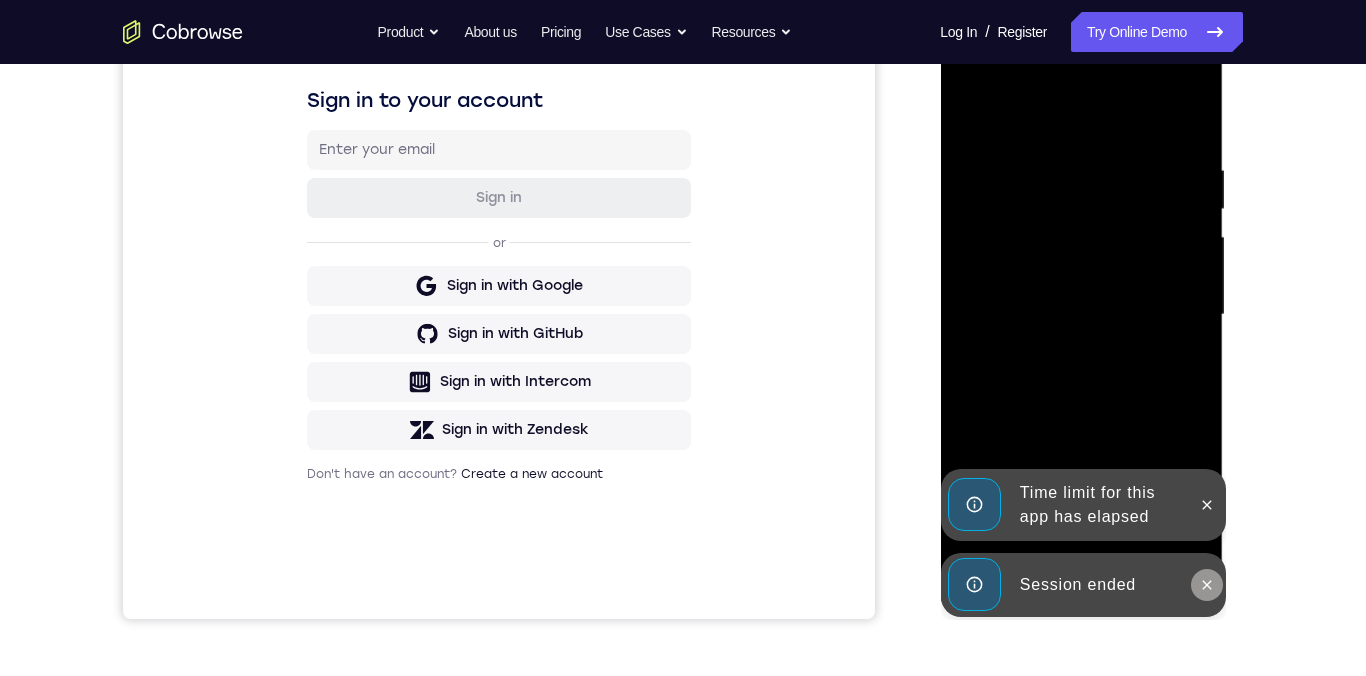 click 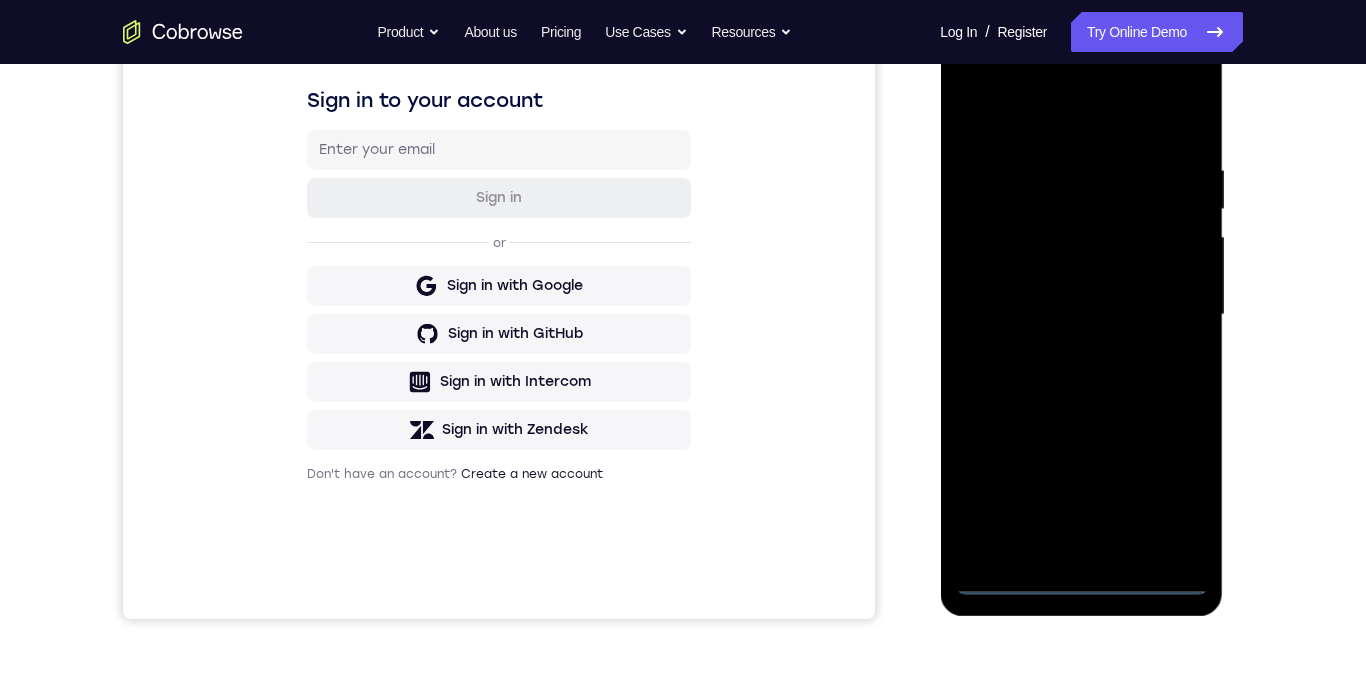 click at bounding box center [1081, 315] 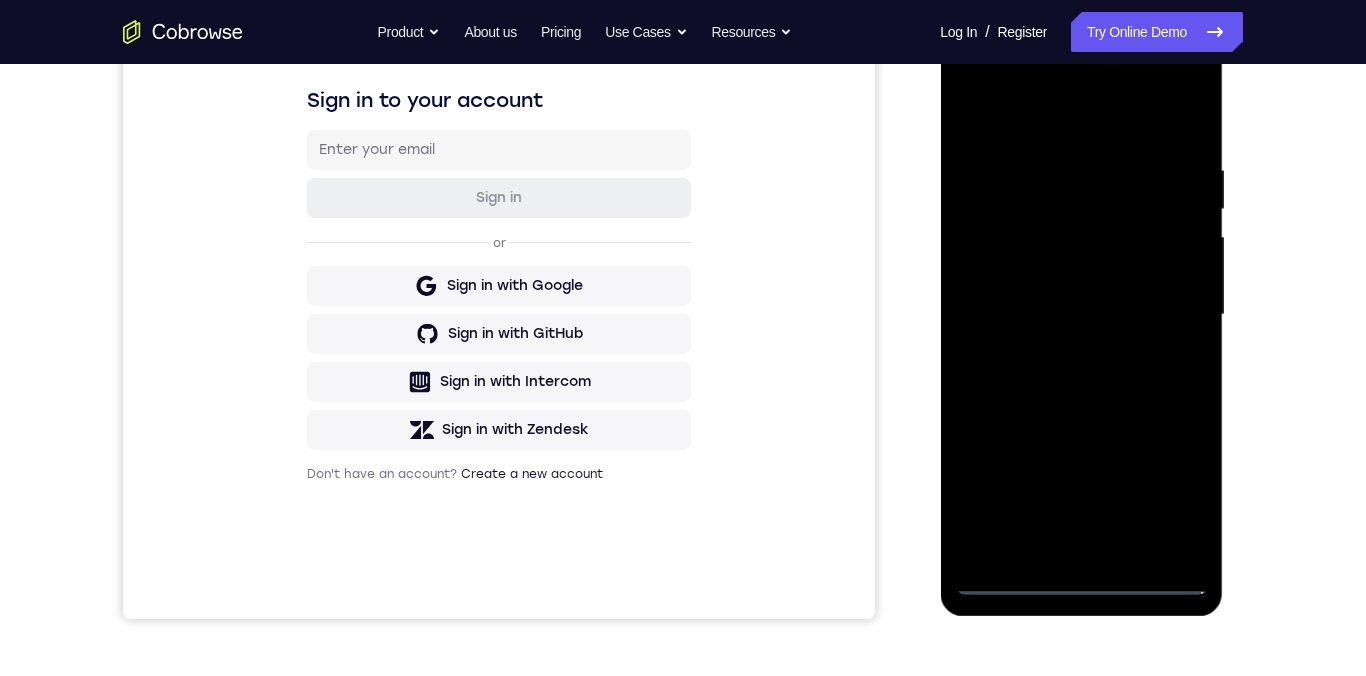 click at bounding box center (1081, 315) 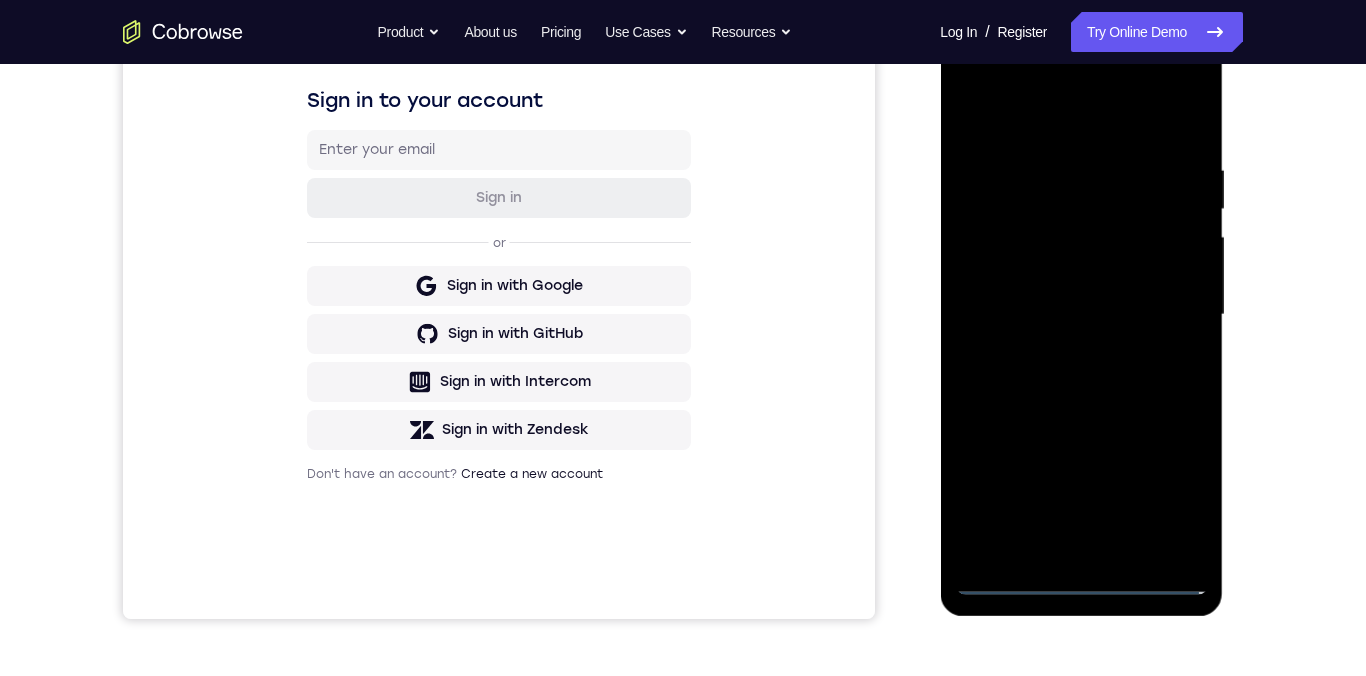 click at bounding box center (1081, 315) 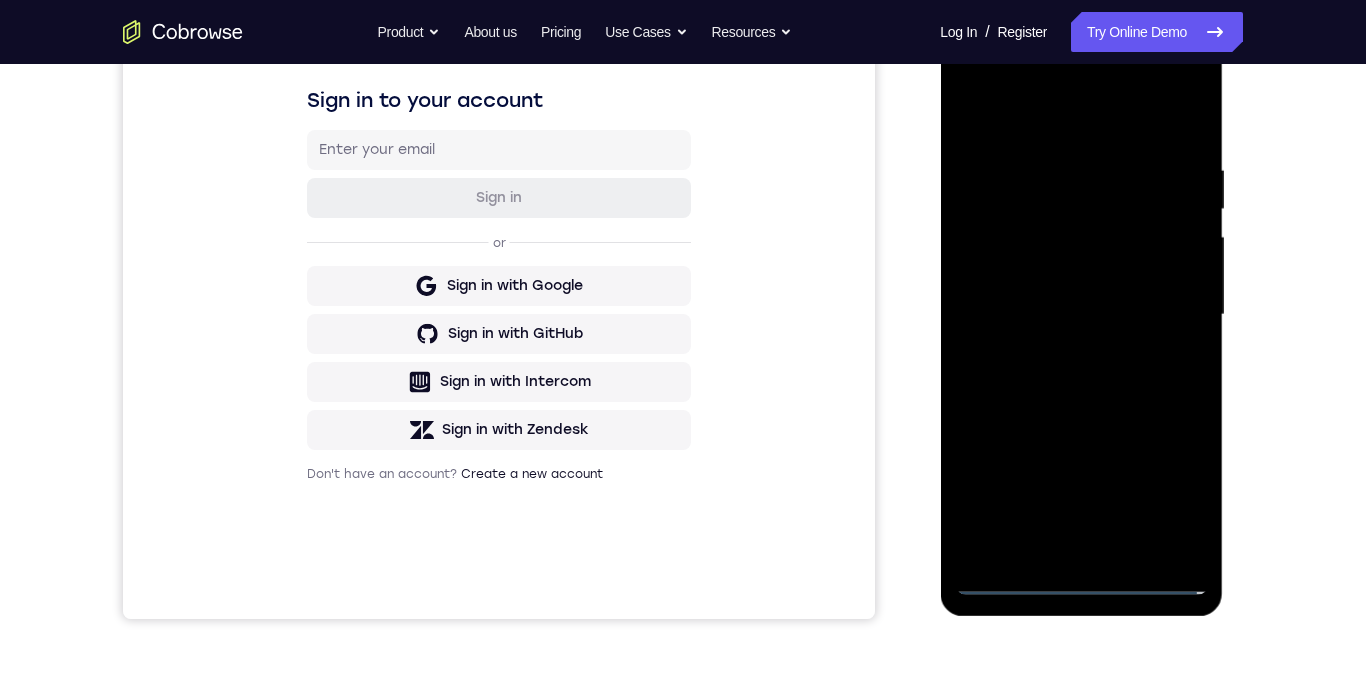 click at bounding box center [1081, 315] 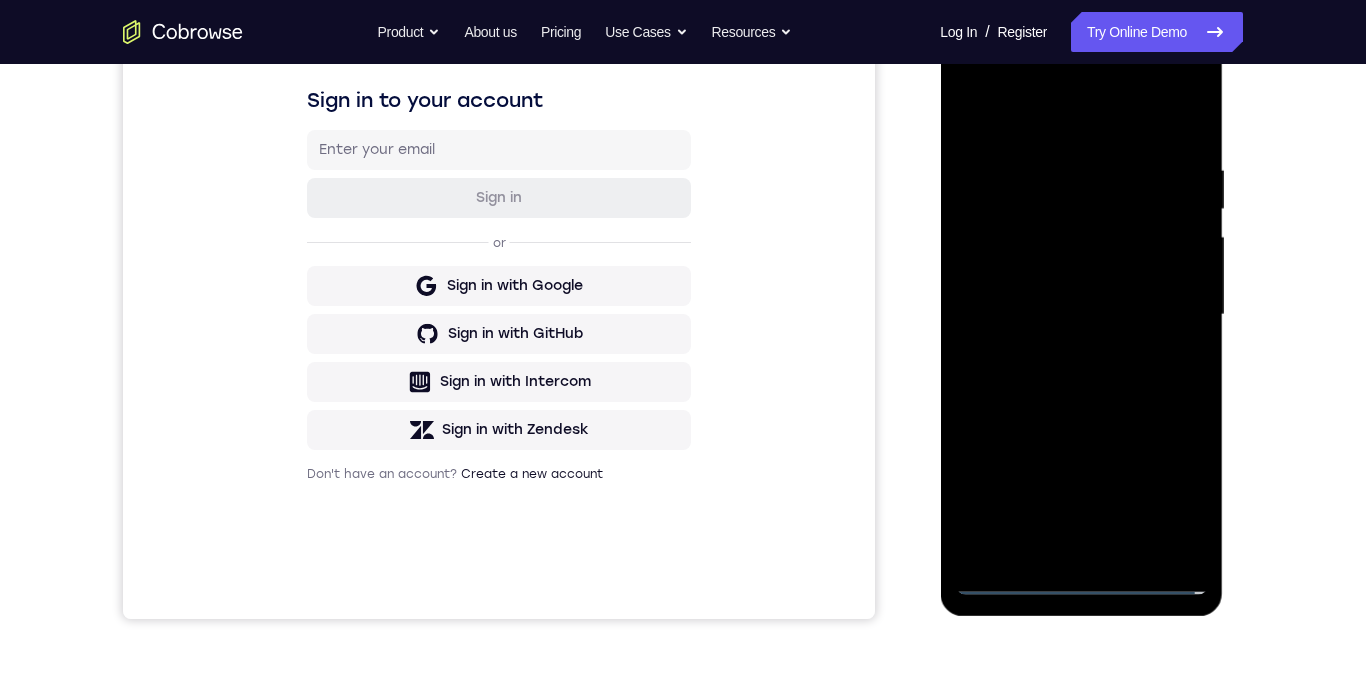 click at bounding box center (1081, 315) 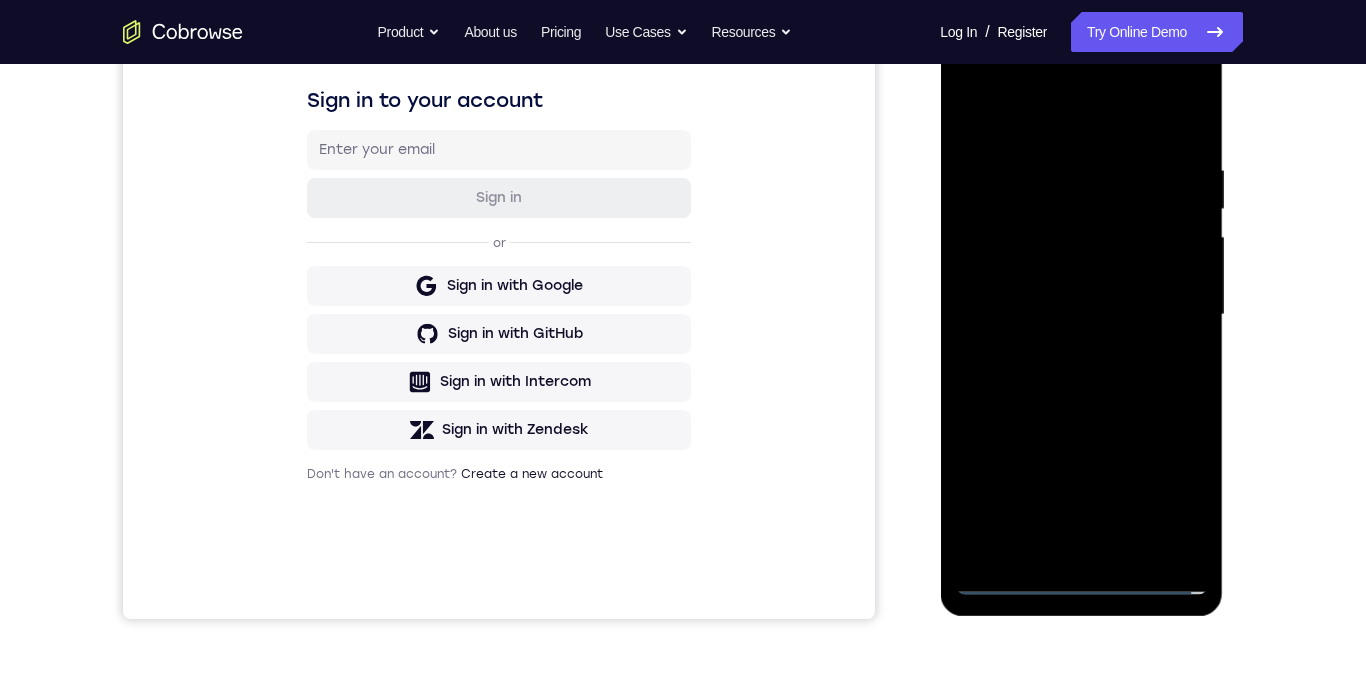 click at bounding box center [1081, 315] 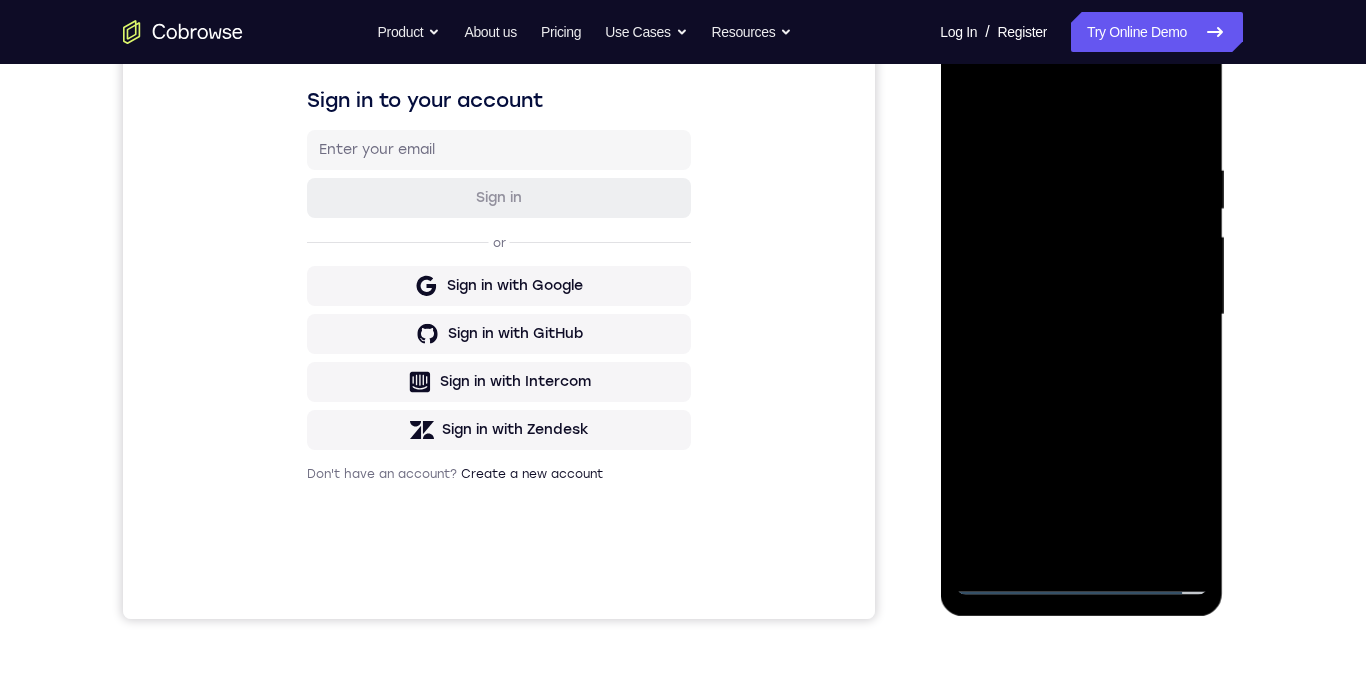 click at bounding box center [1081, 315] 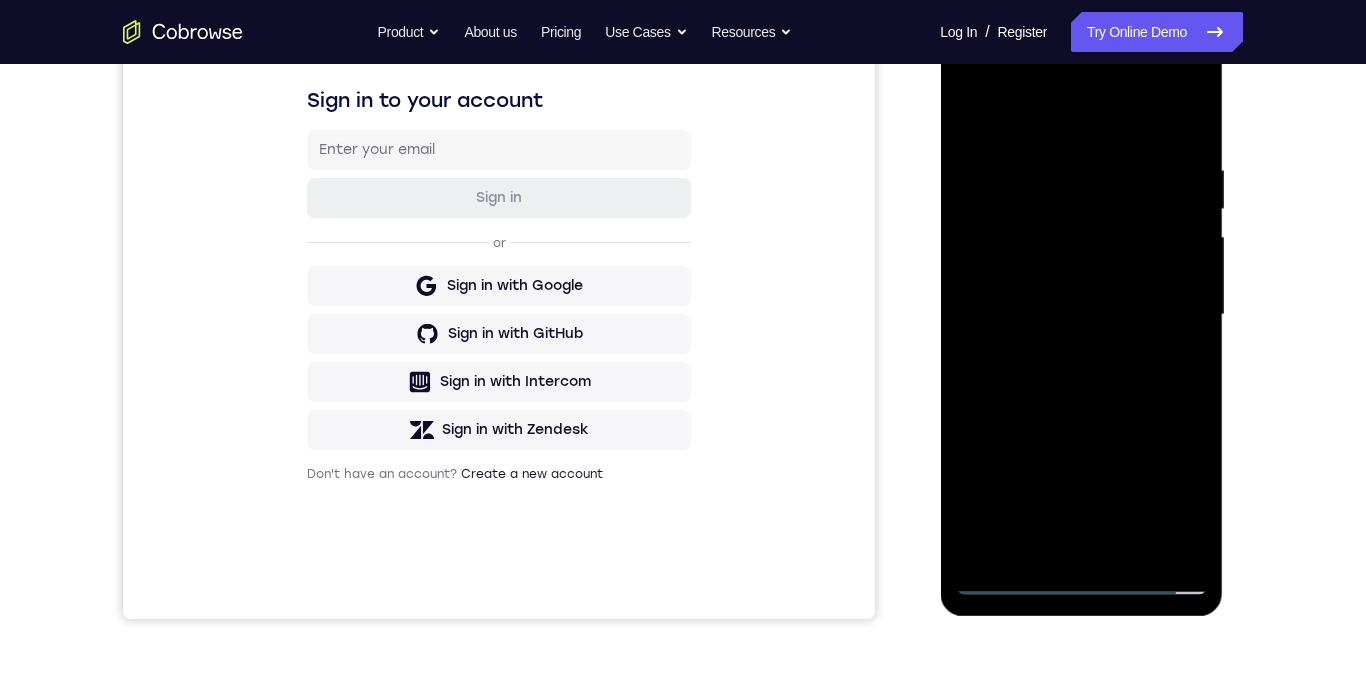 click at bounding box center (1081, 315) 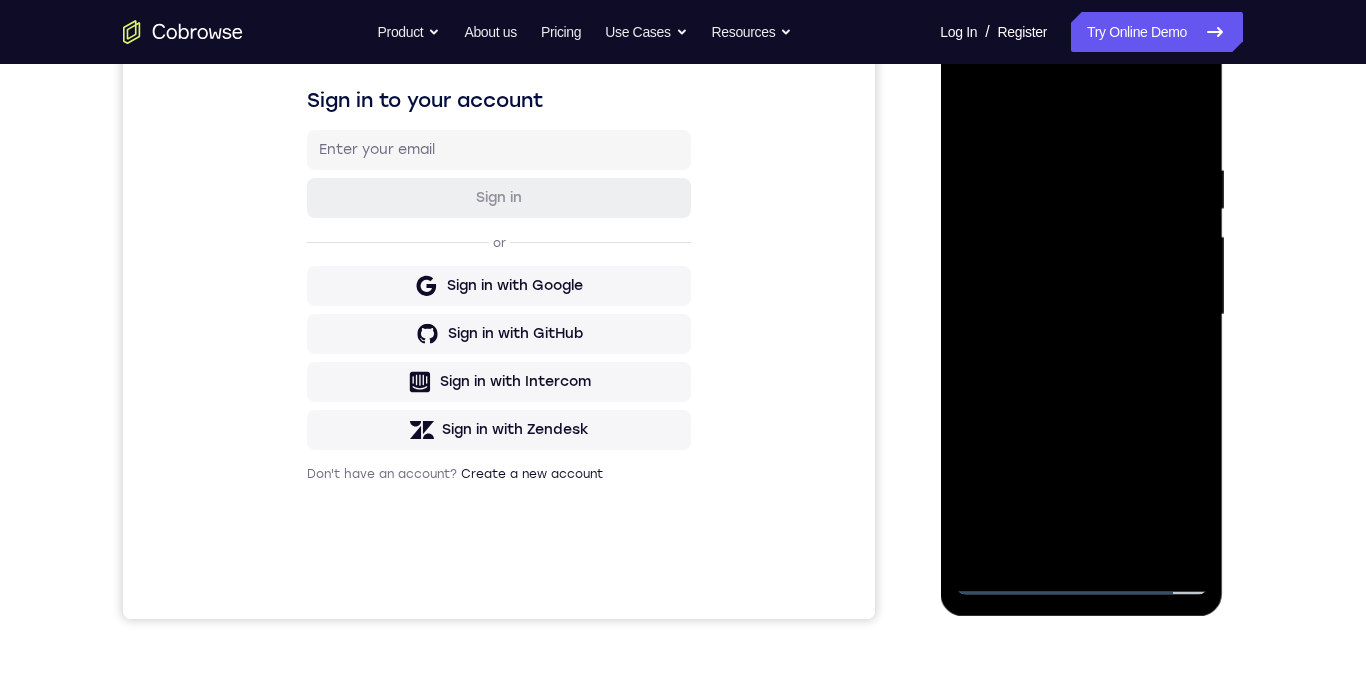 click at bounding box center (1081, 315) 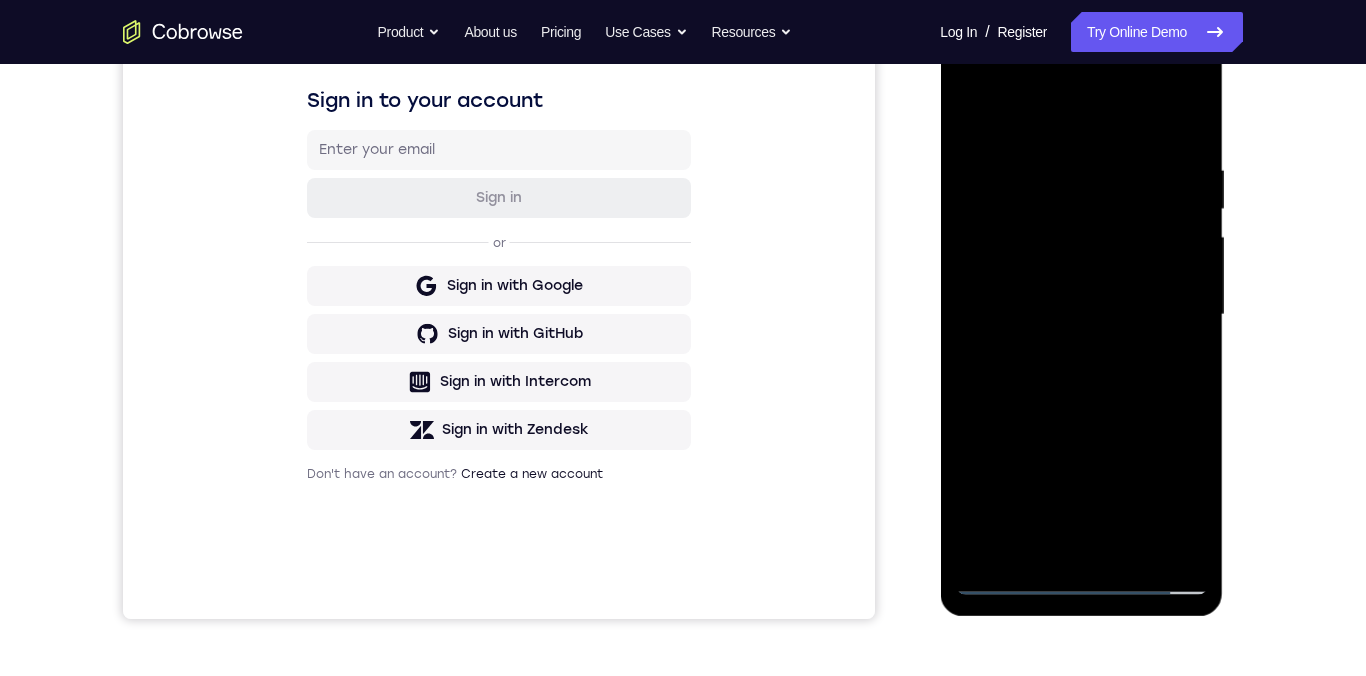 click at bounding box center (1081, 315) 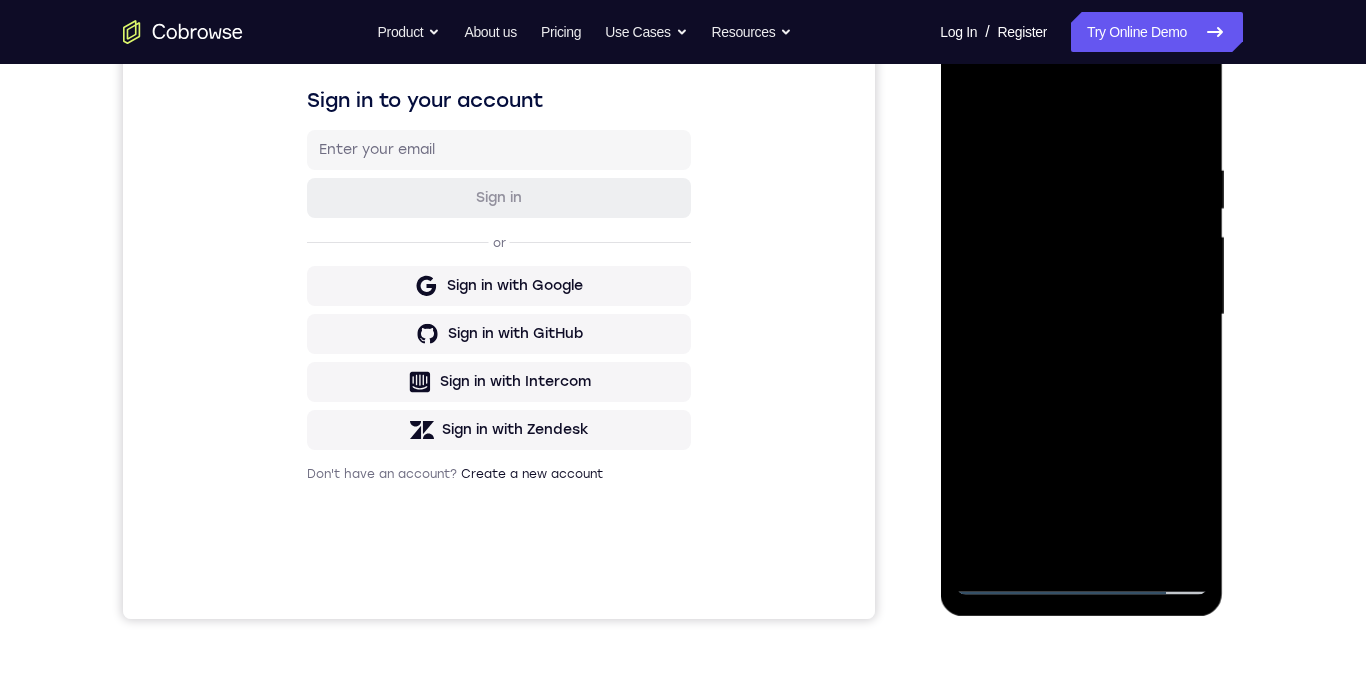 click at bounding box center (1081, 315) 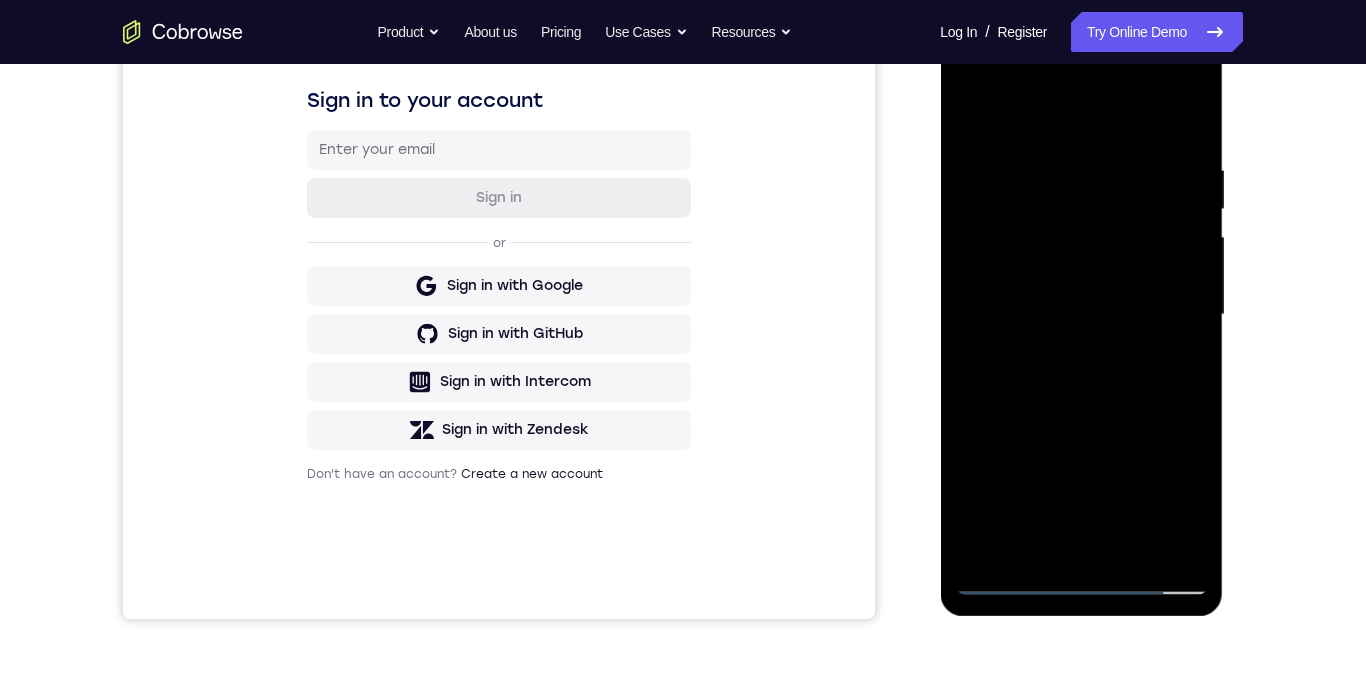 click at bounding box center (1081, 315) 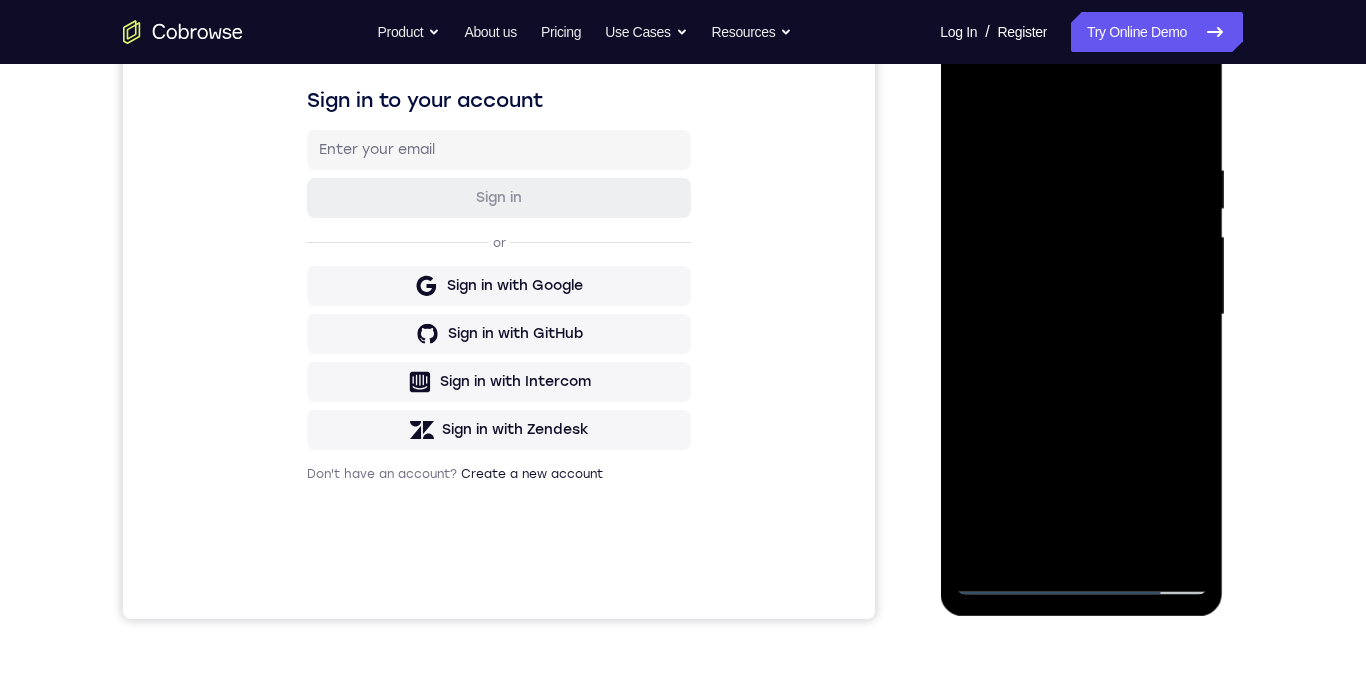 click at bounding box center [1081, 315] 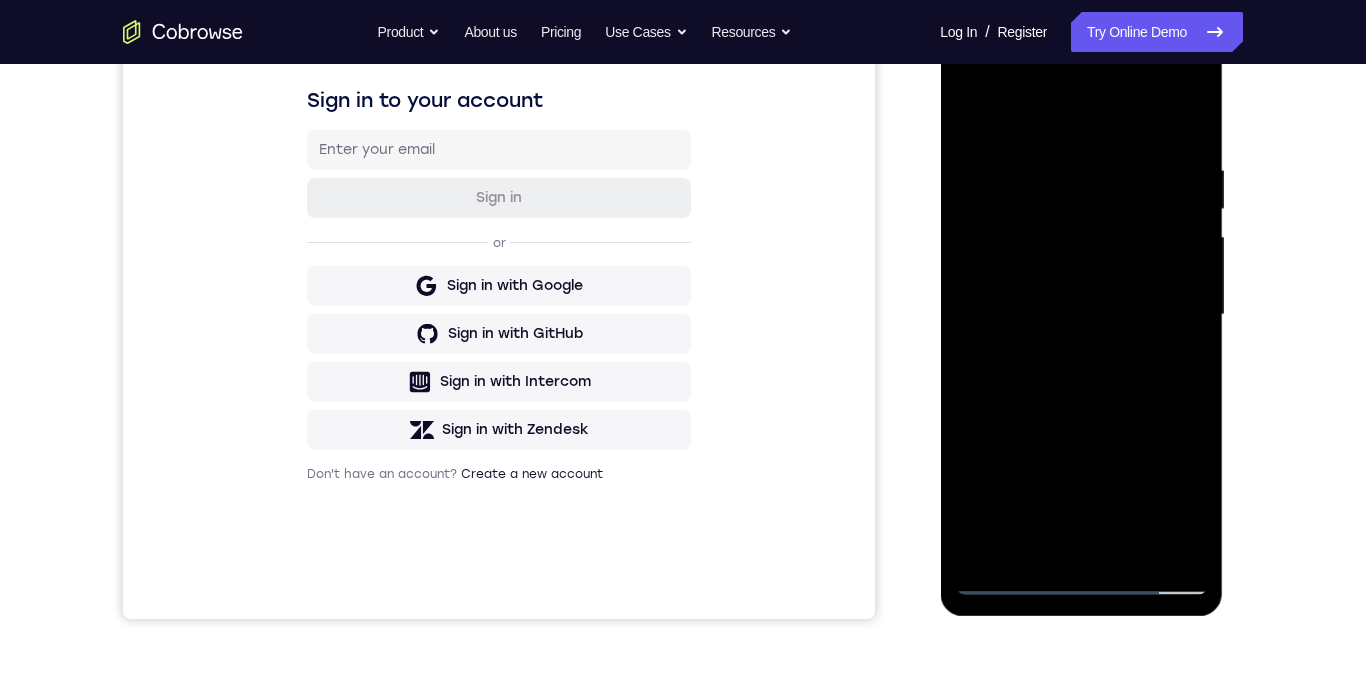 click at bounding box center [1081, 315] 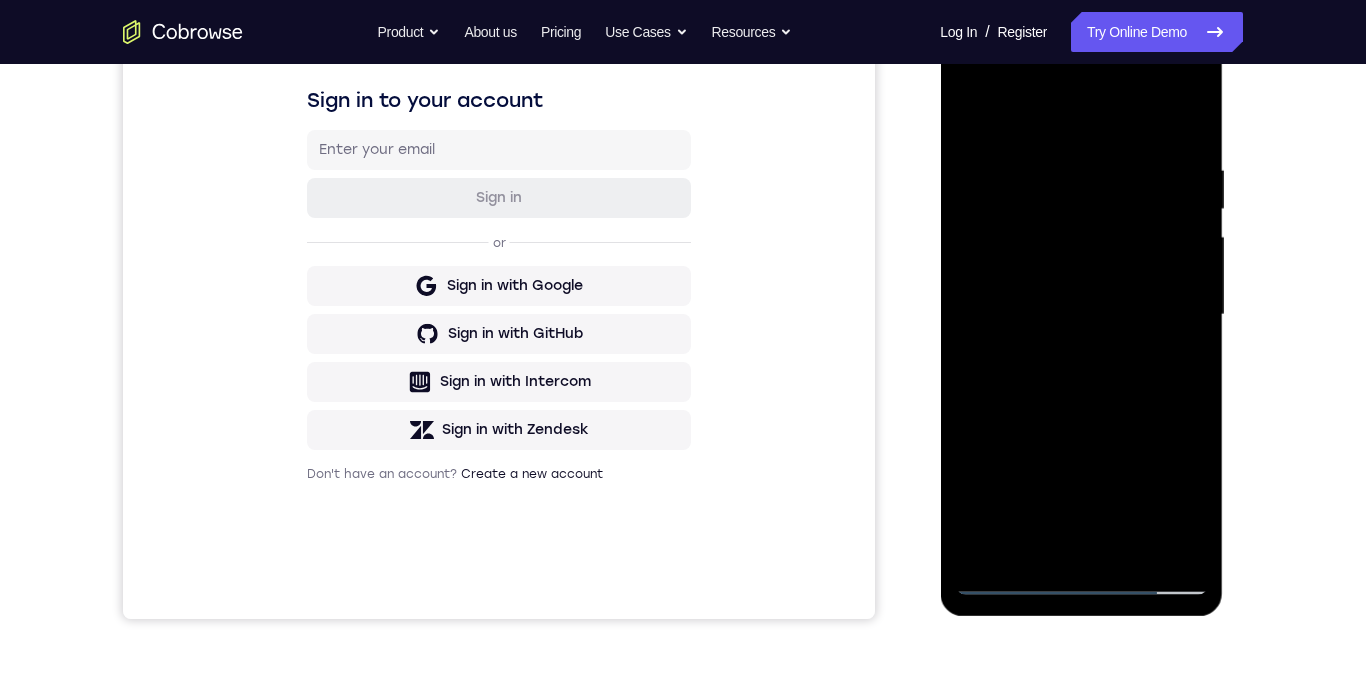 click at bounding box center (1081, 315) 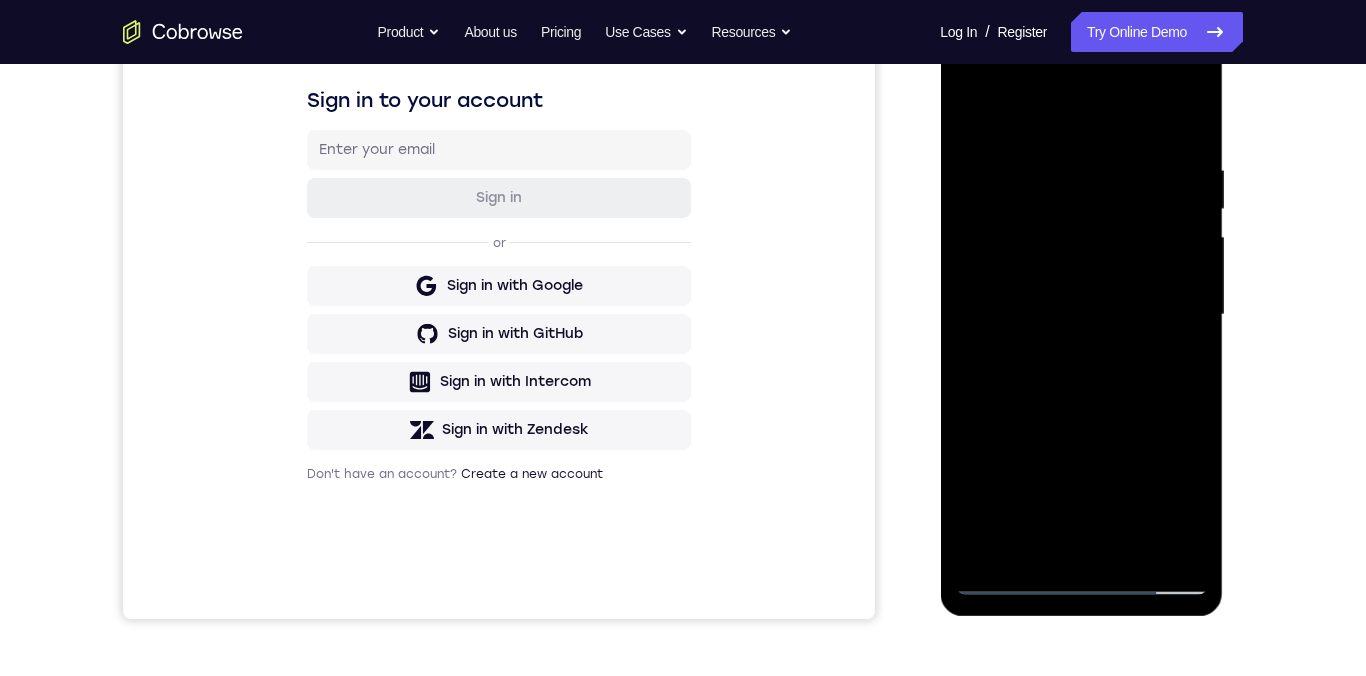 click at bounding box center (1081, 315) 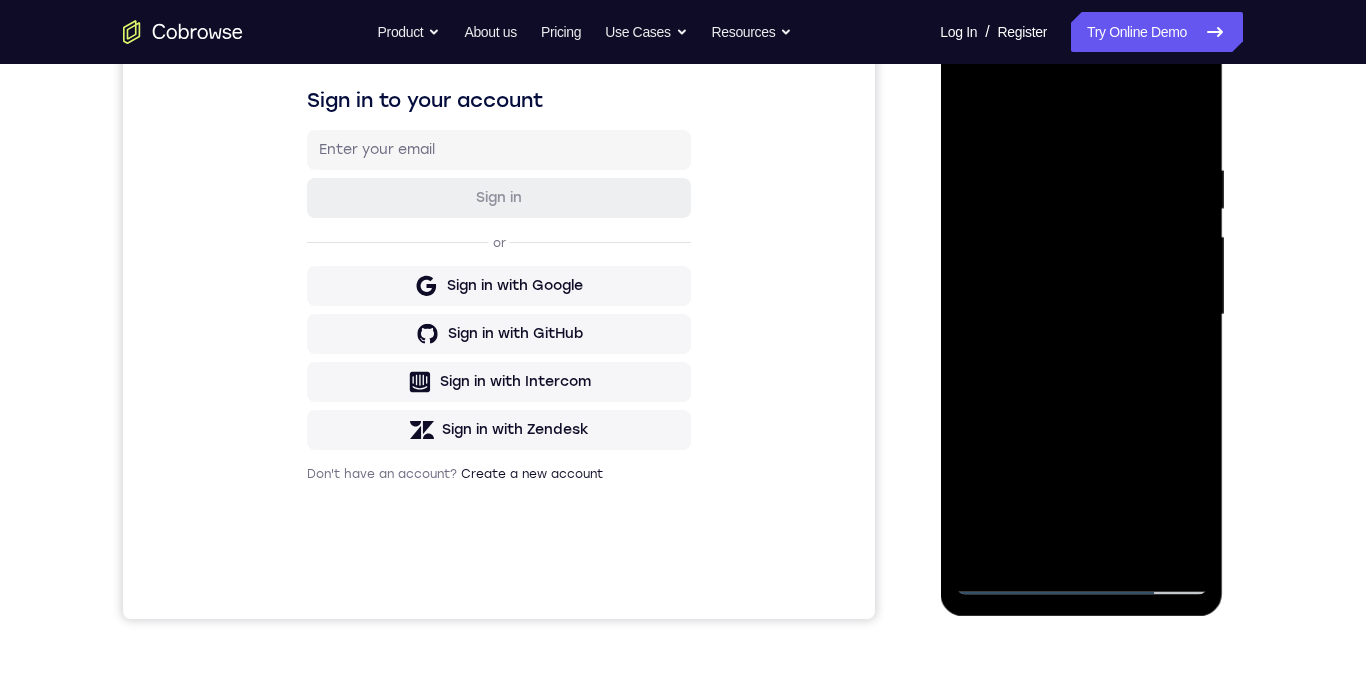 click at bounding box center (1081, 315) 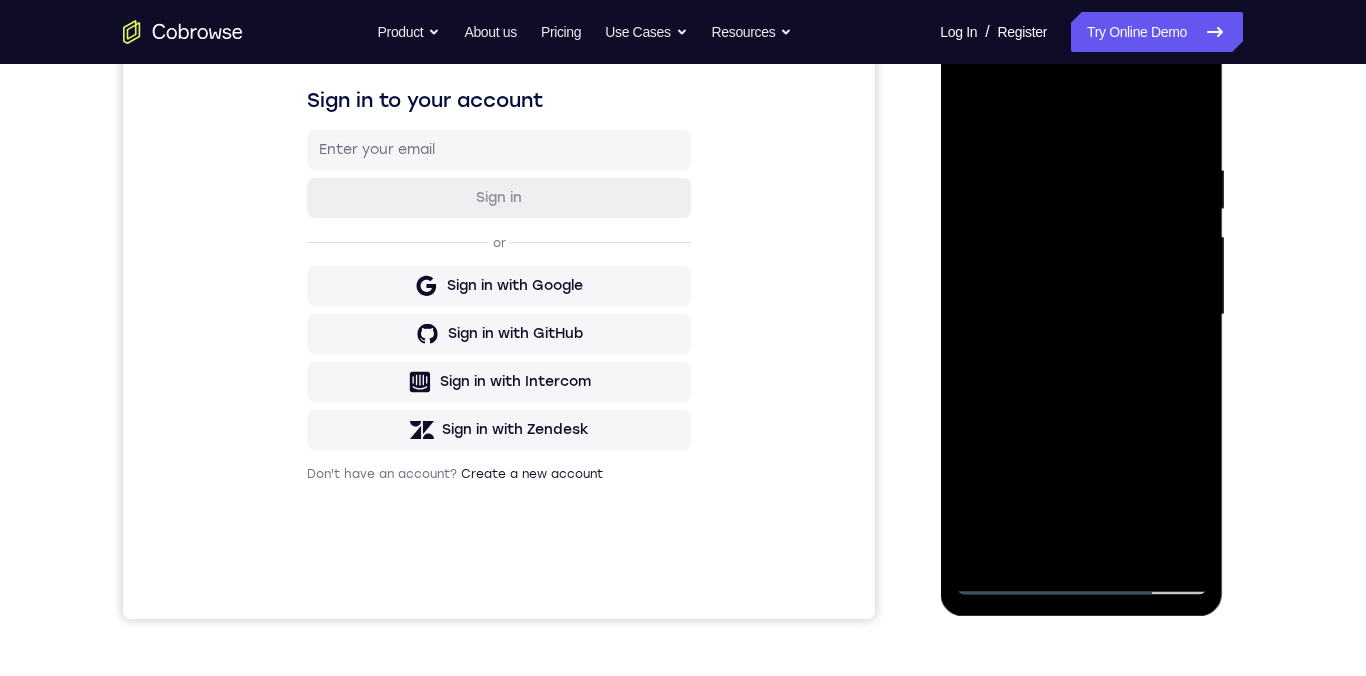click at bounding box center [1081, 315] 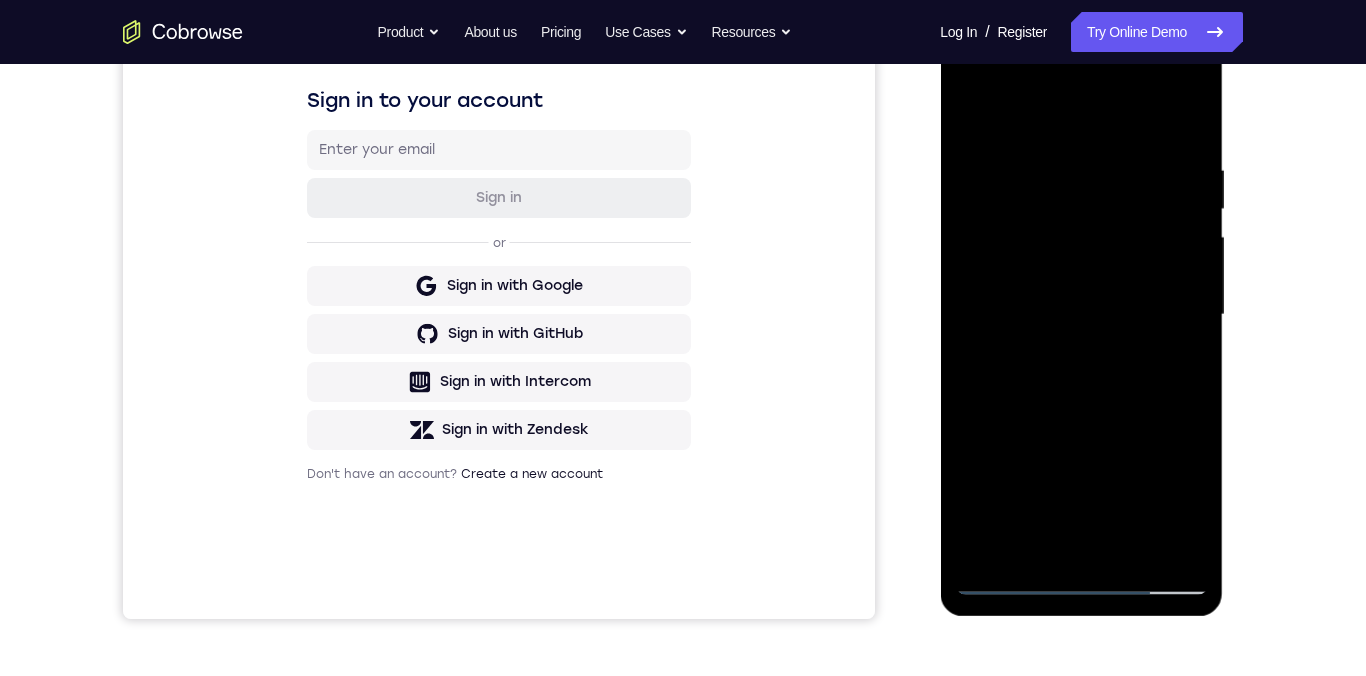 click at bounding box center [1081, 315] 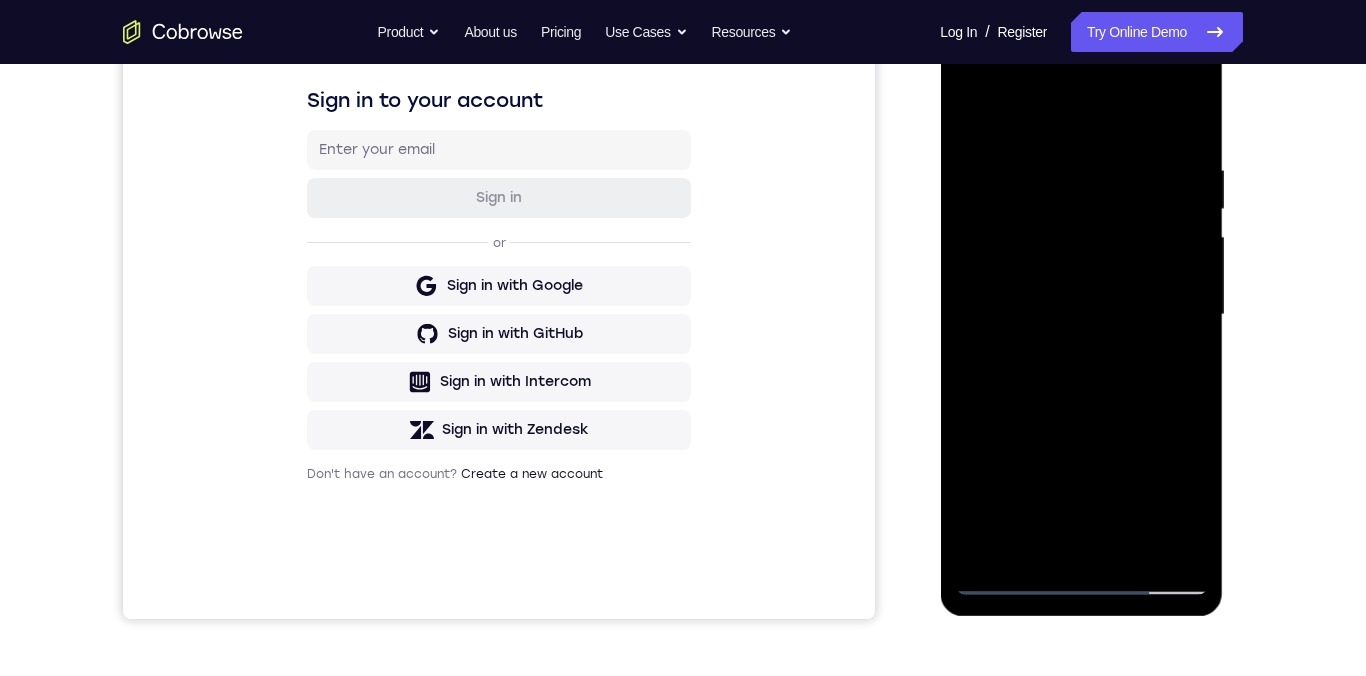 click at bounding box center [1081, 315] 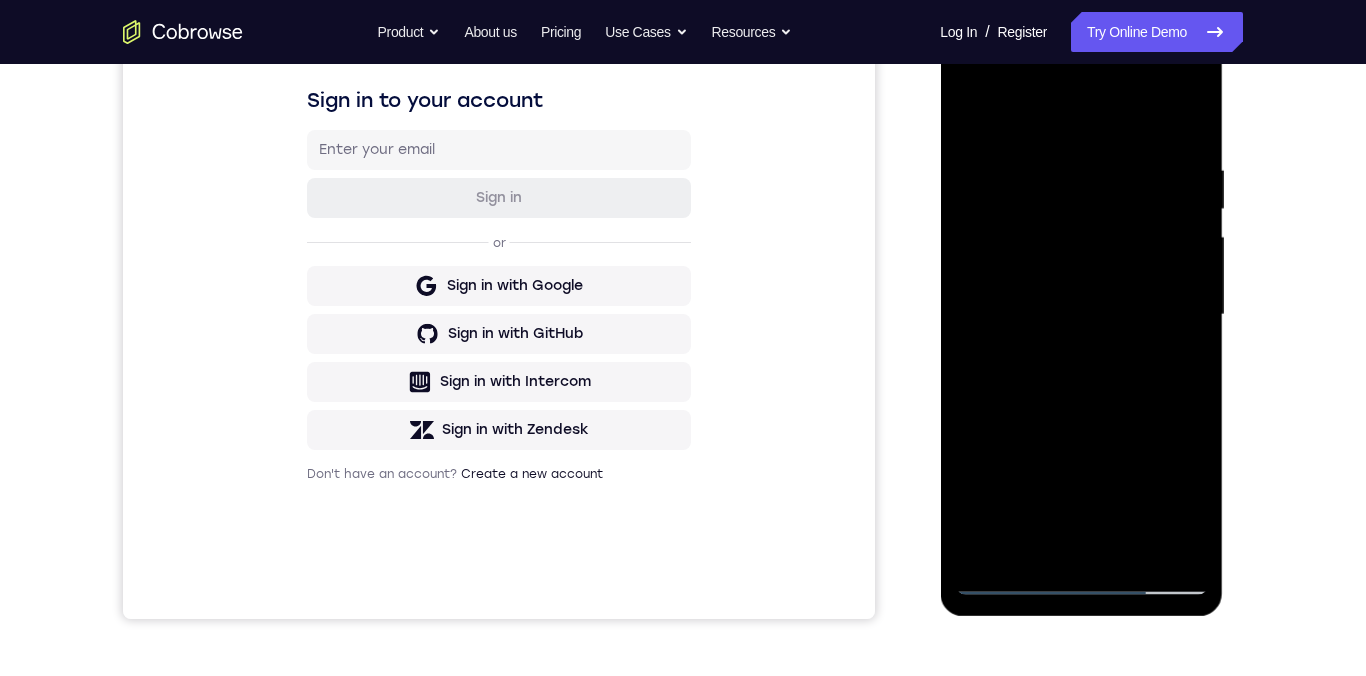click at bounding box center (1081, 315) 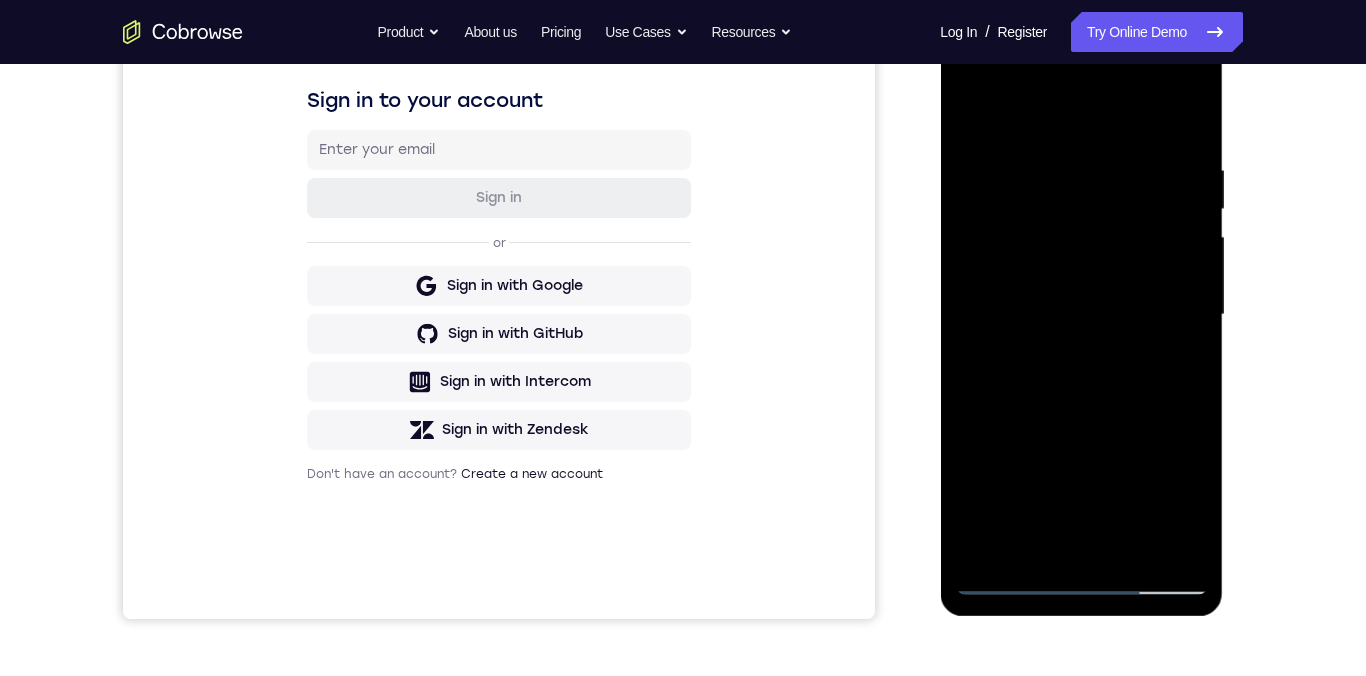 click at bounding box center [1081, 315] 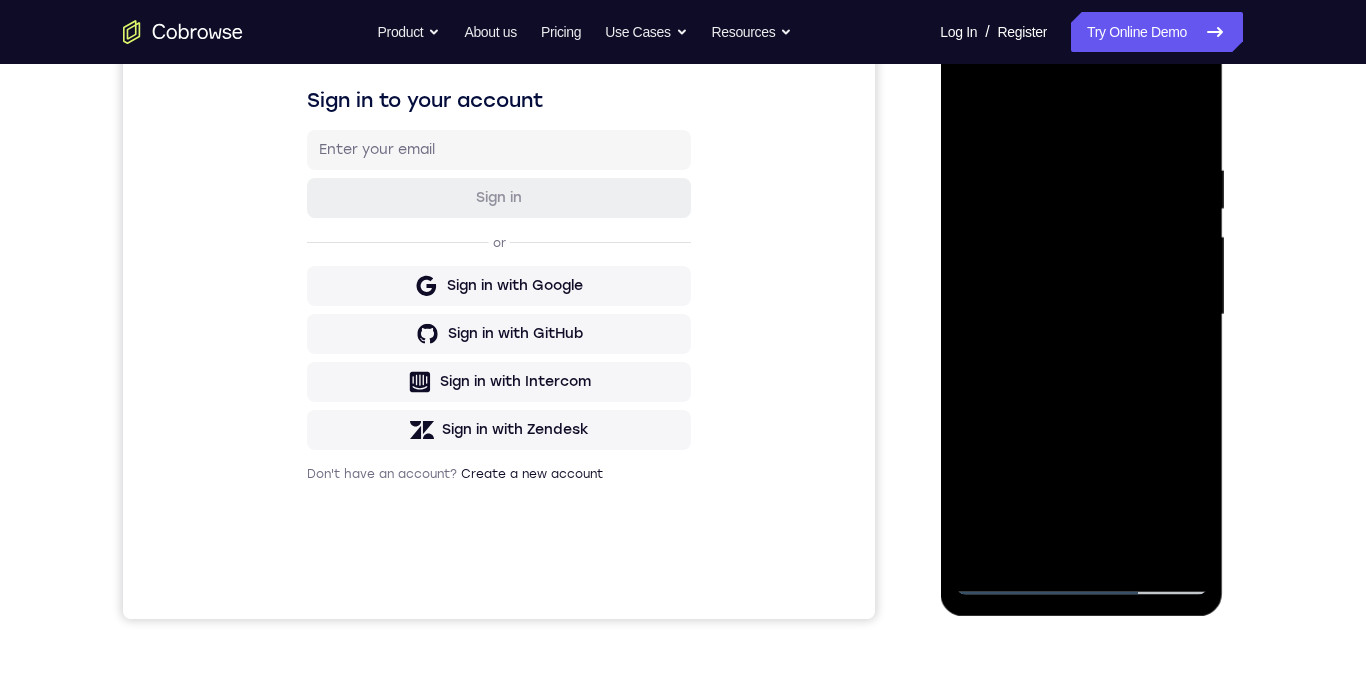 click at bounding box center [1081, 315] 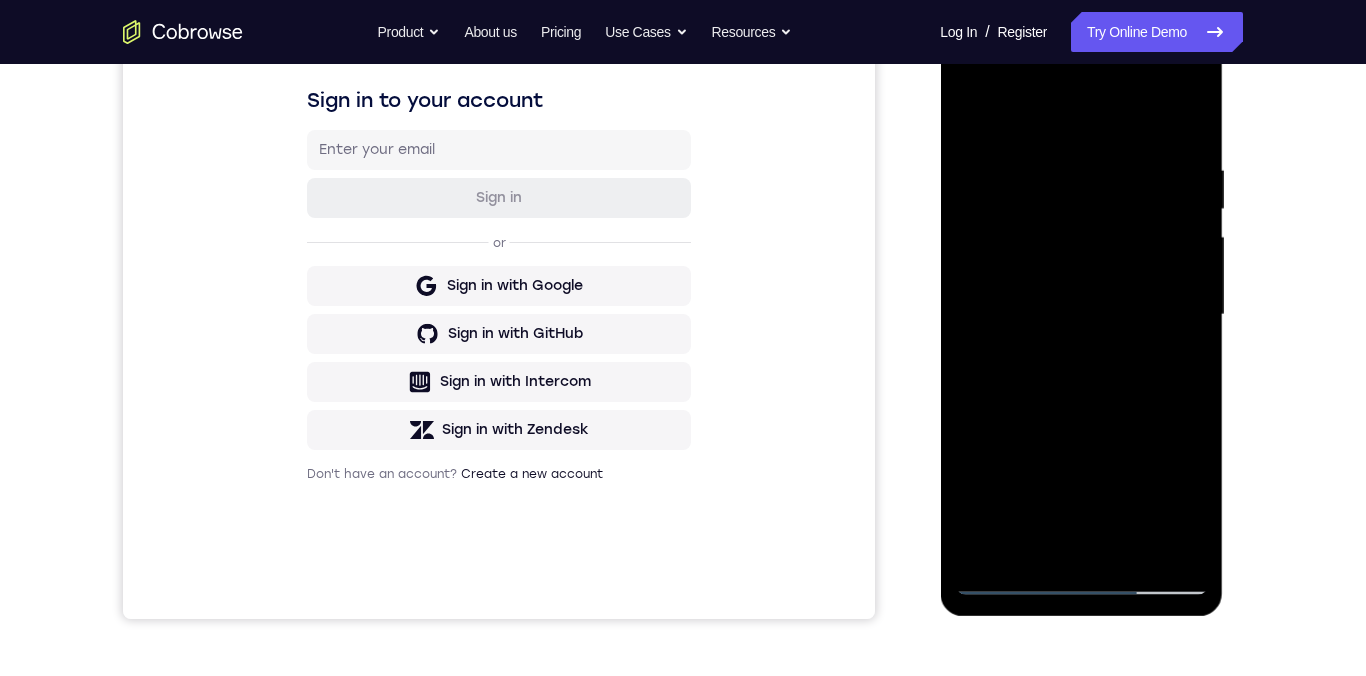 click at bounding box center (1081, 315) 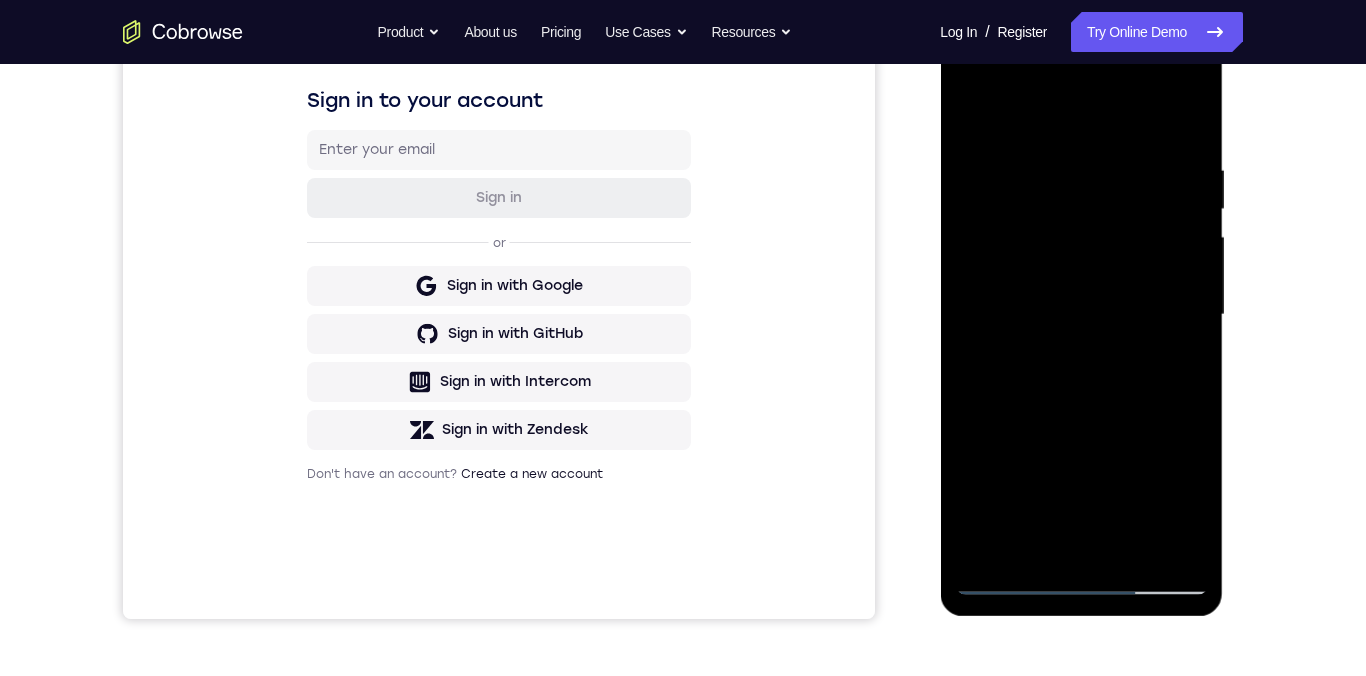 click at bounding box center [1081, 315] 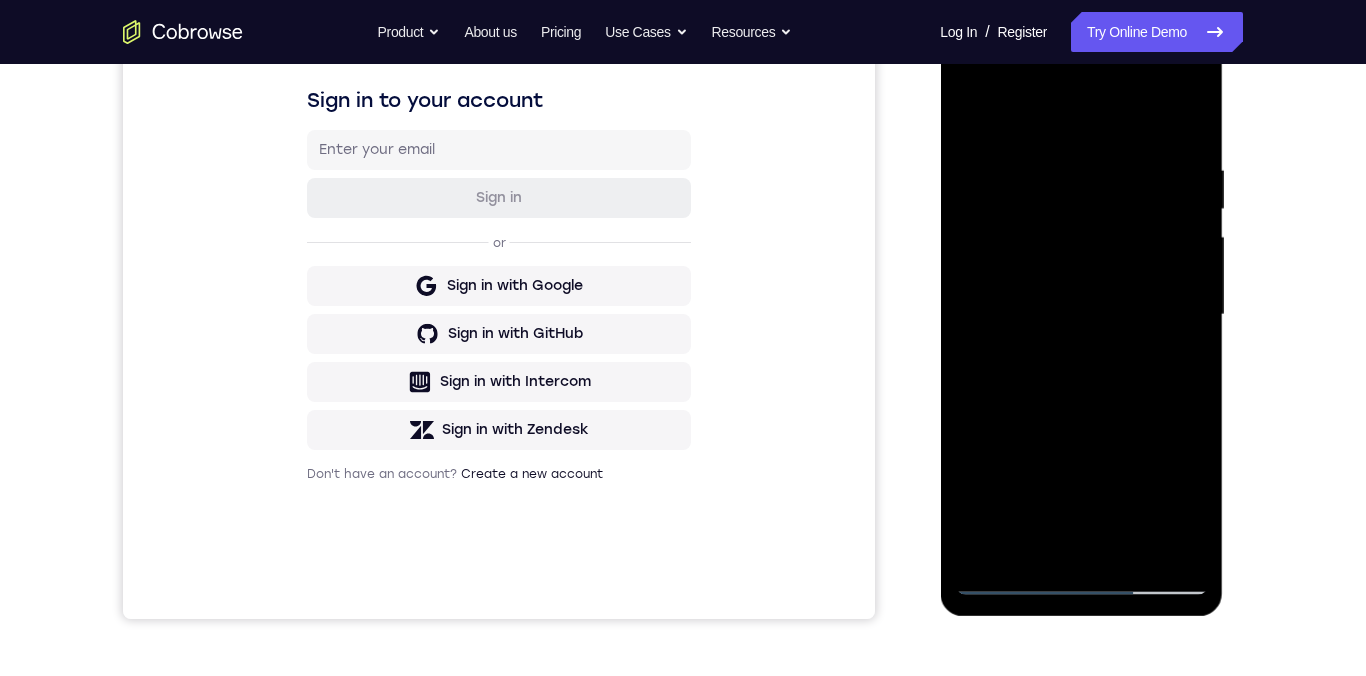click at bounding box center [1081, 315] 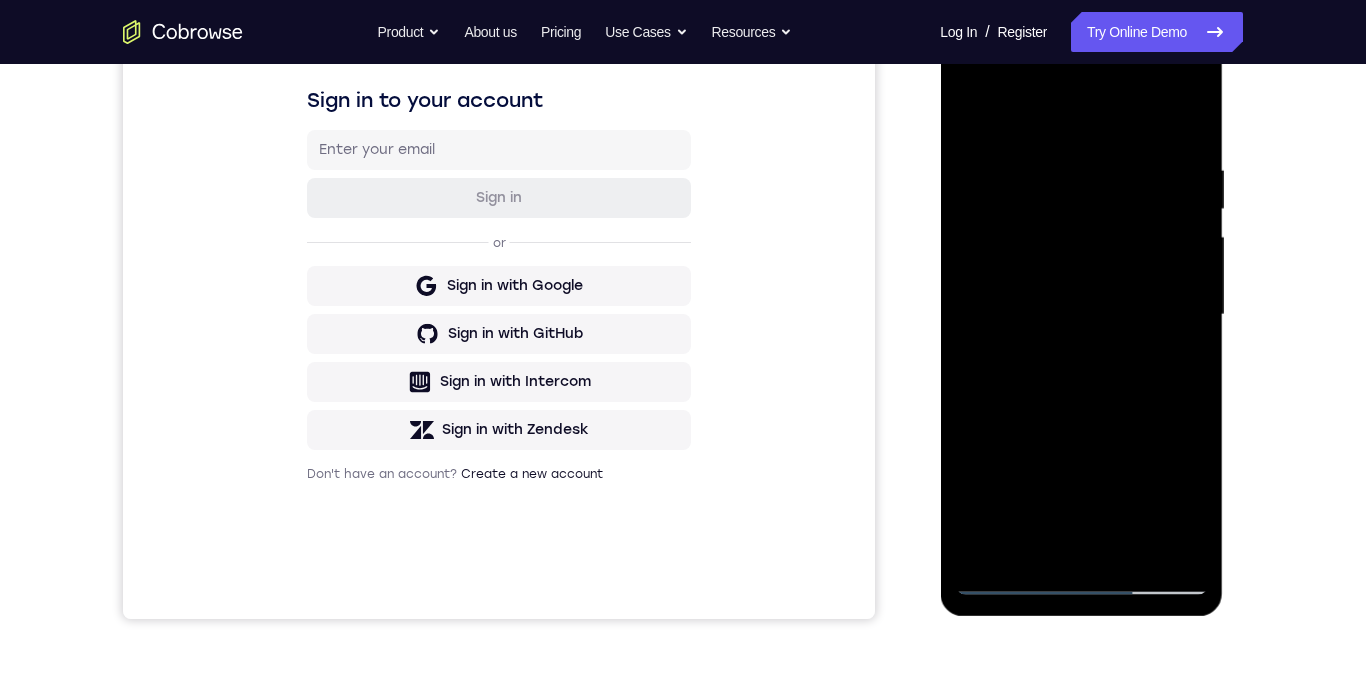 click at bounding box center [1081, 315] 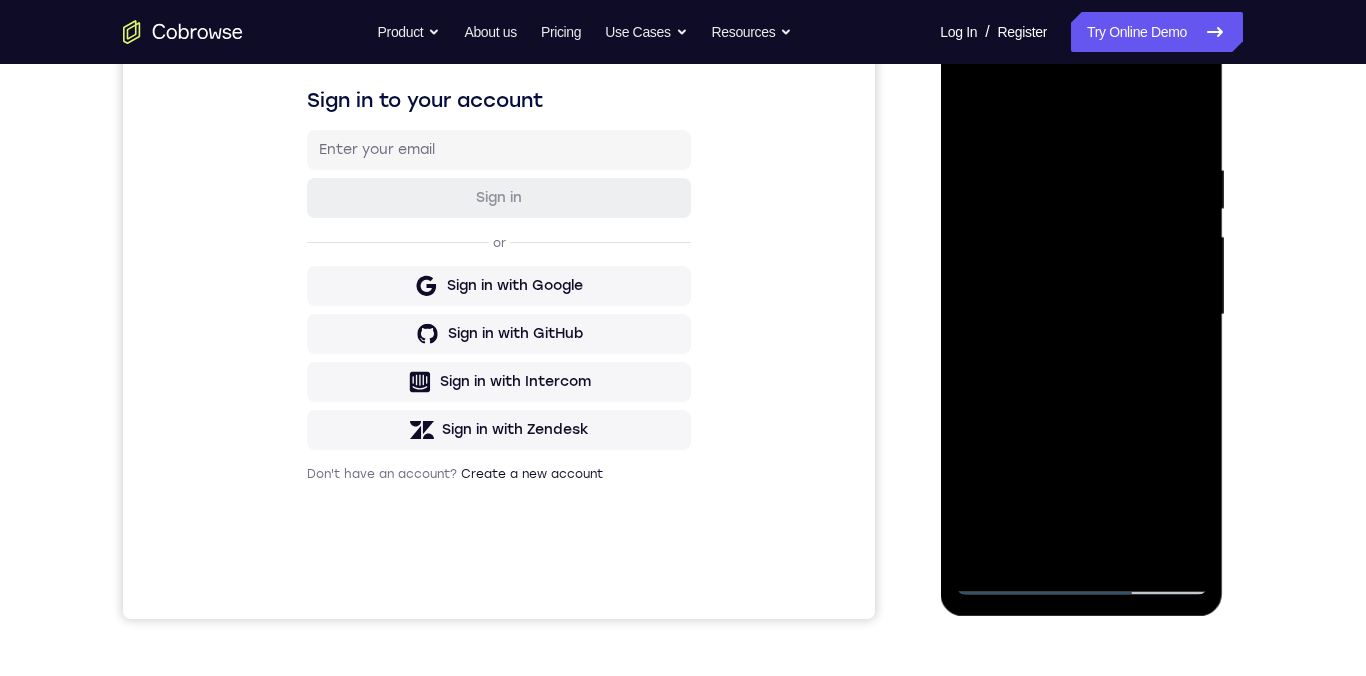 click at bounding box center [1081, 315] 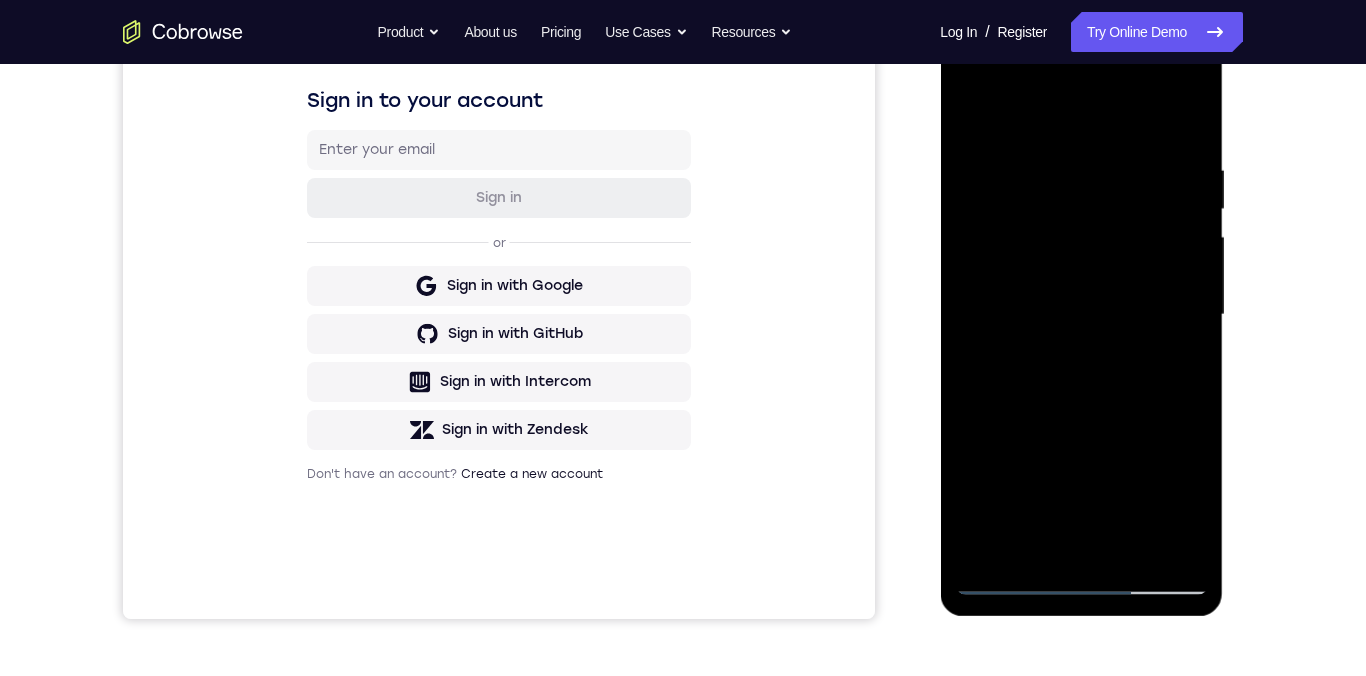 click at bounding box center (1081, 315) 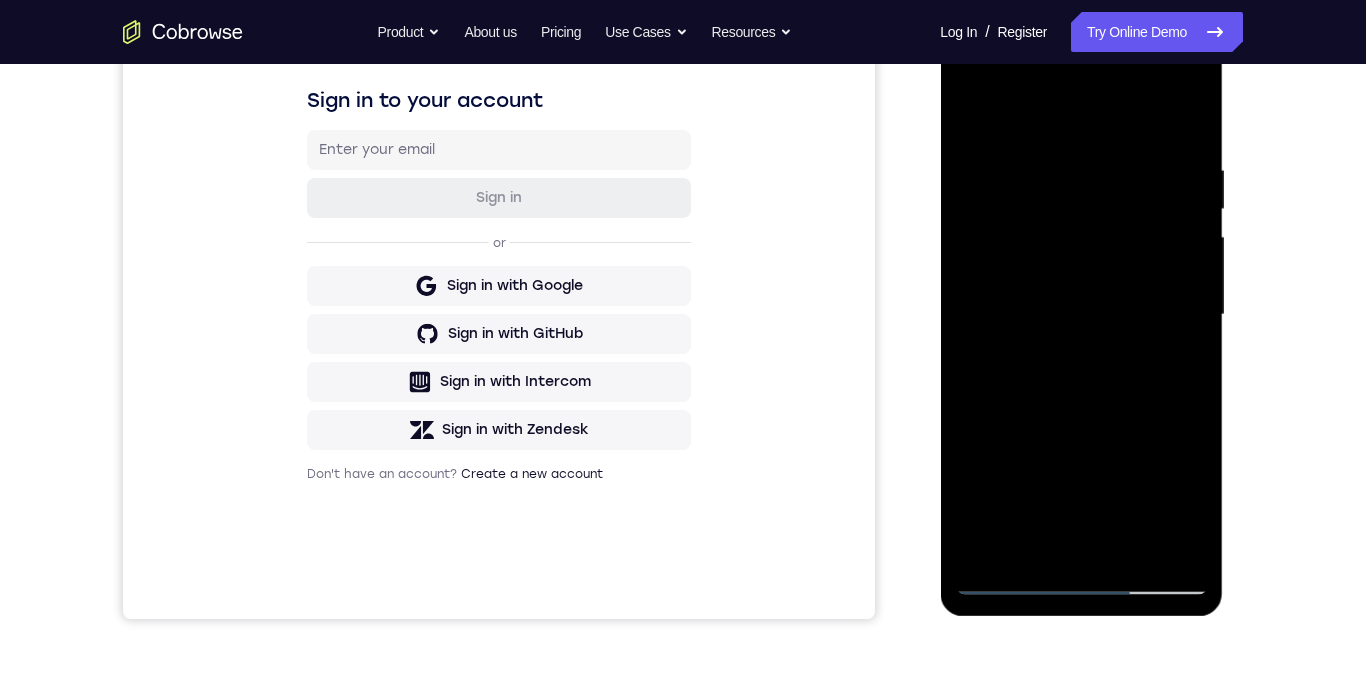 click at bounding box center [1081, 315] 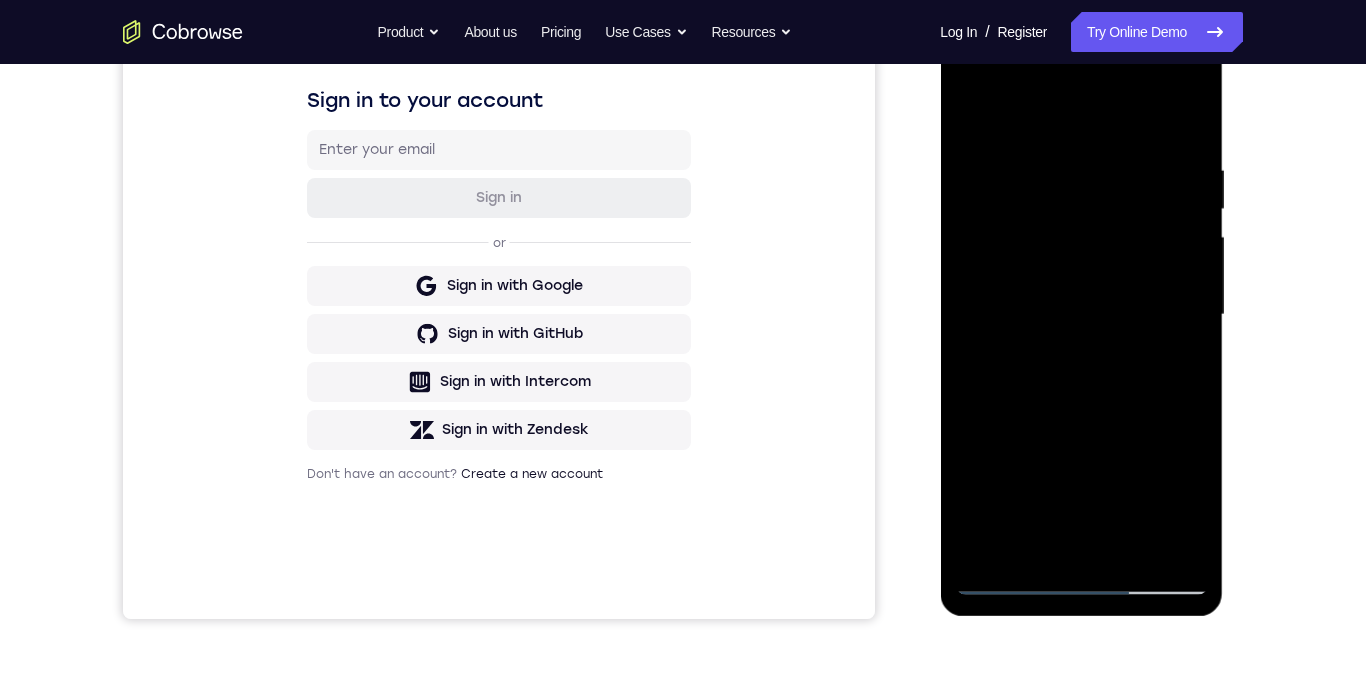 click at bounding box center [1081, 315] 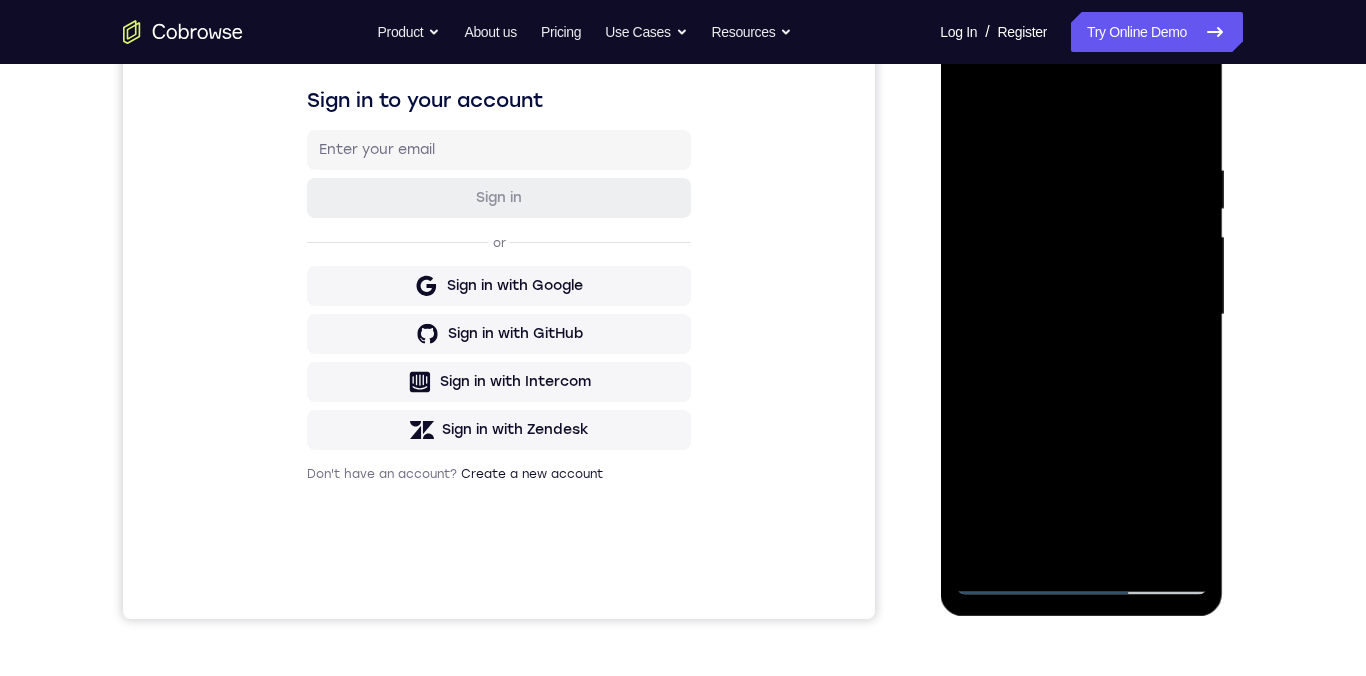 click at bounding box center (1081, 315) 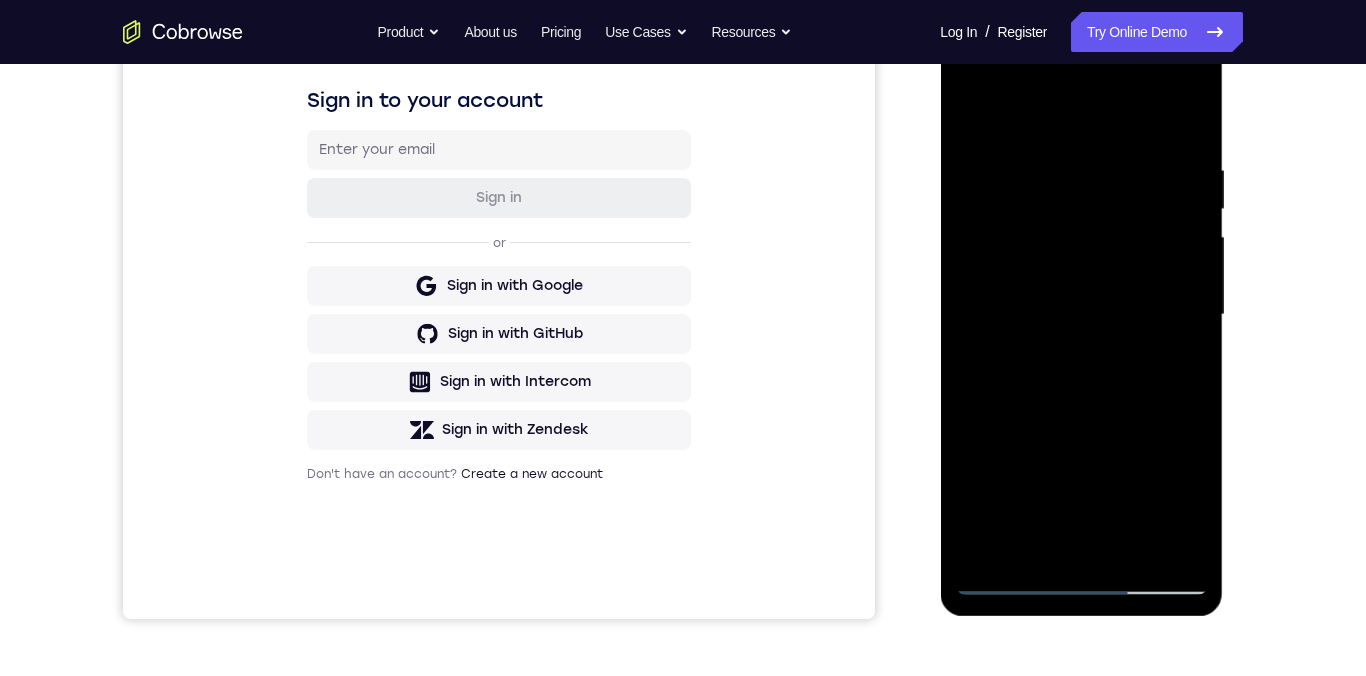 click at bounding box center [1081, 315] 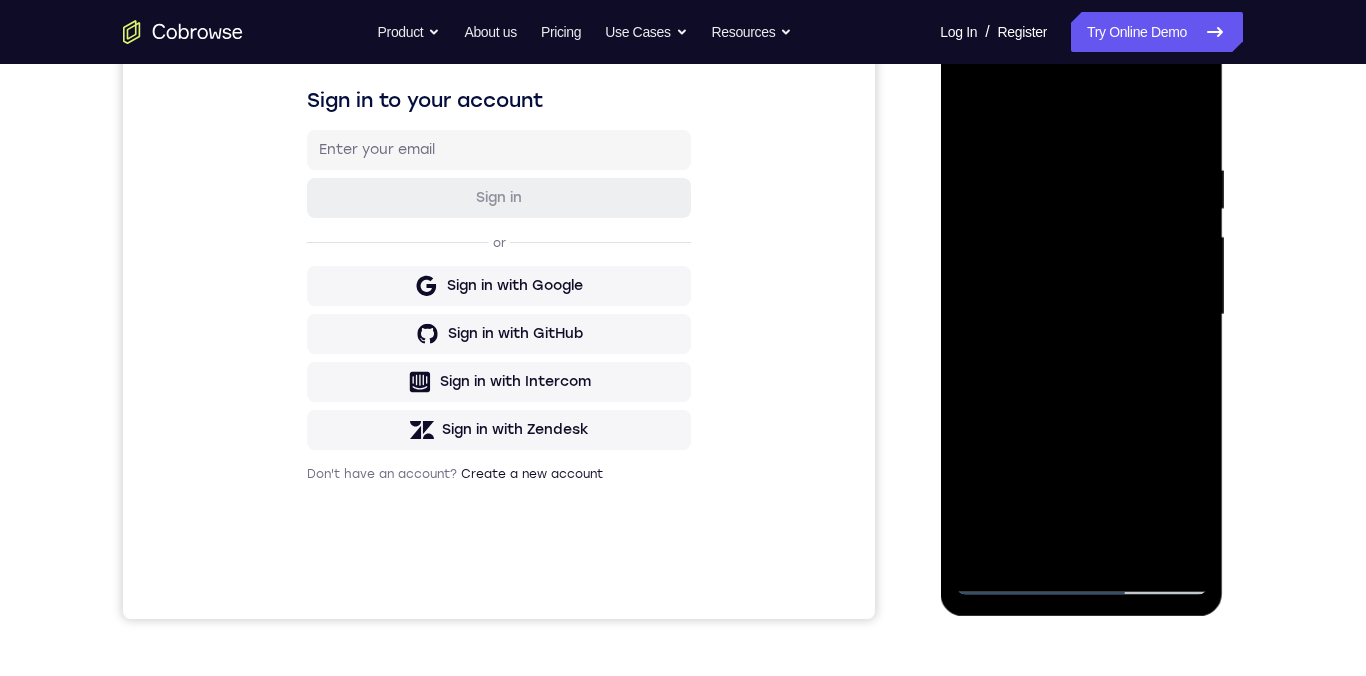 click at bounding box center [1081, 315] 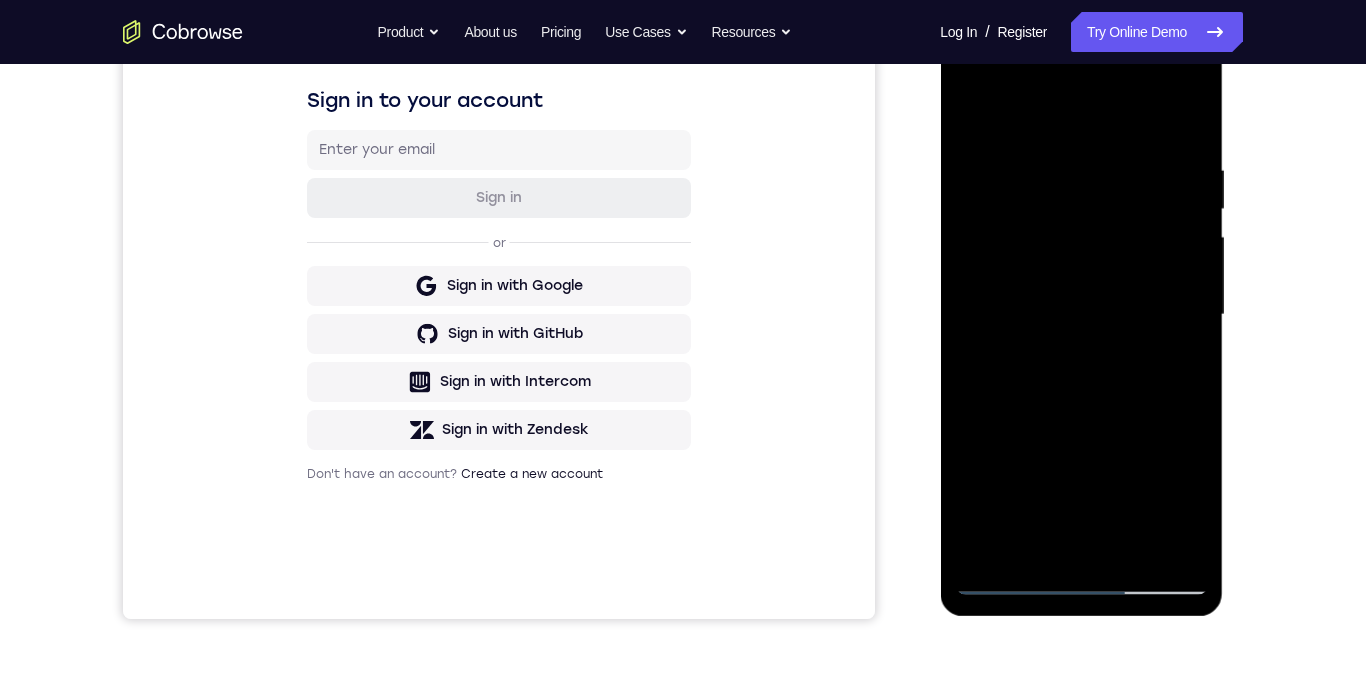 click at bounding box center (1081, 315) 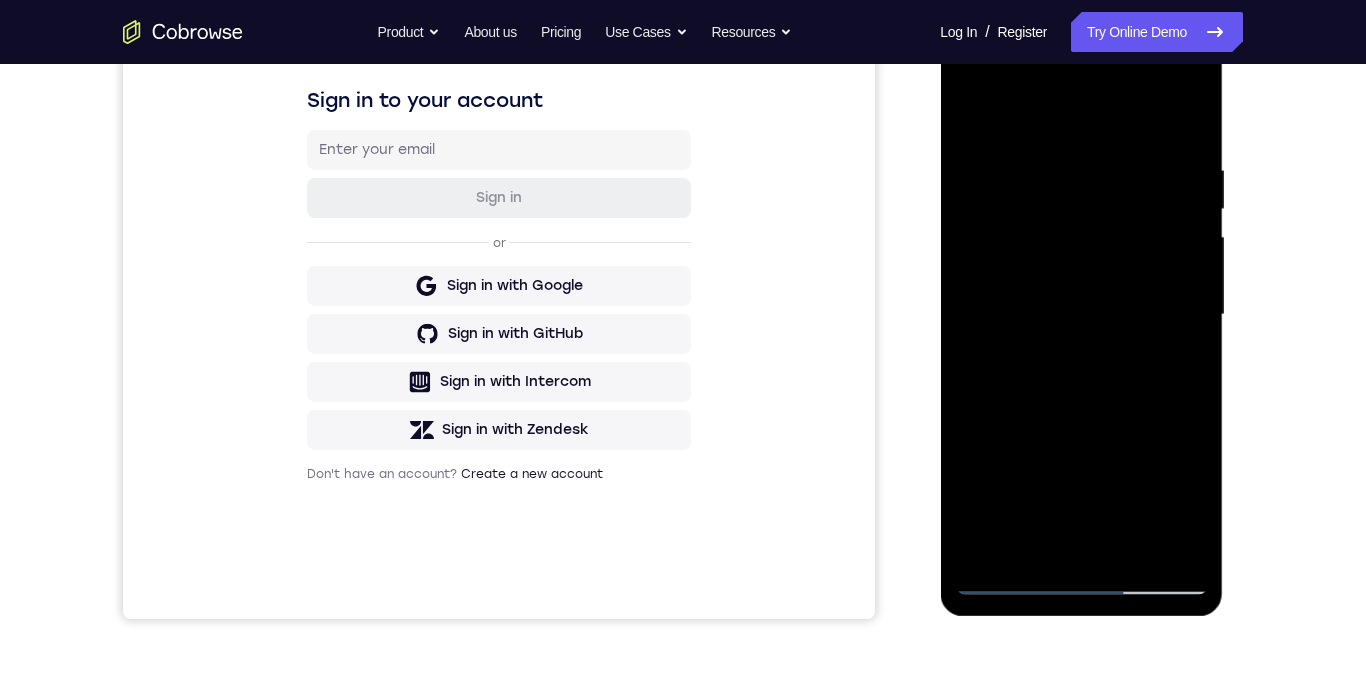 click at bounding box center [1081, 315] 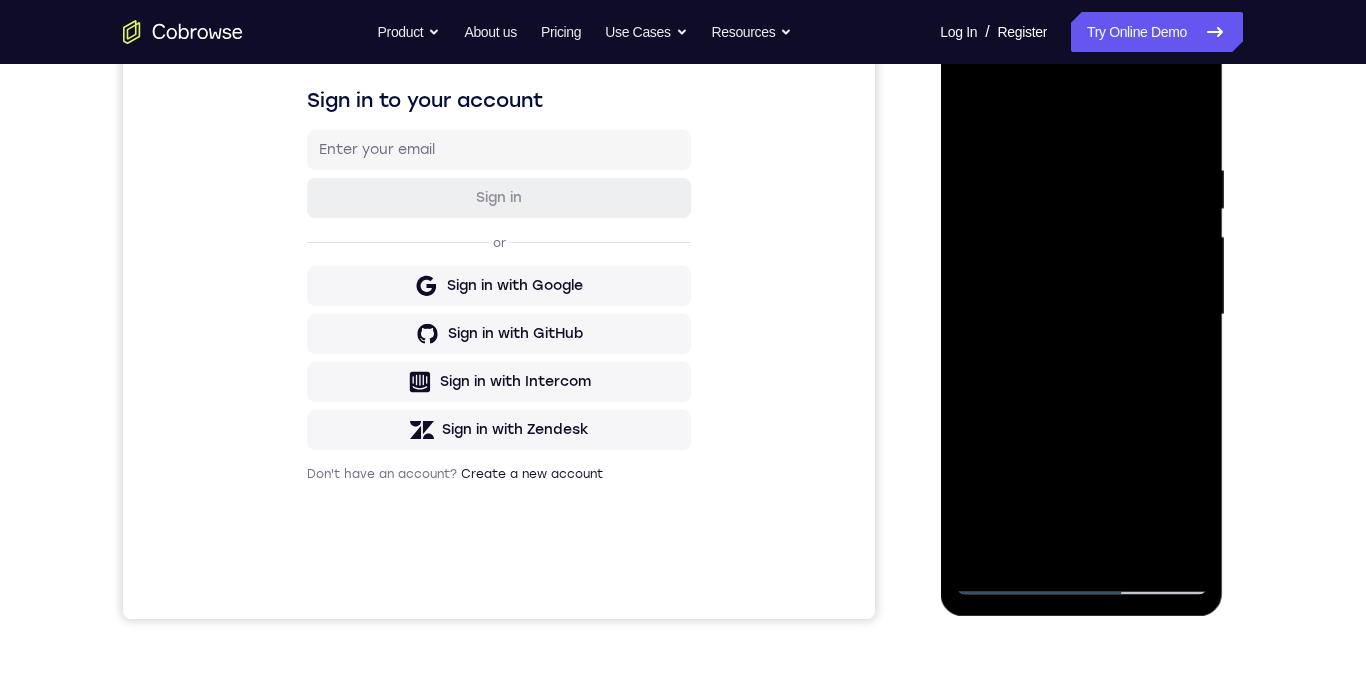 click at bounding box center (1081, 315) 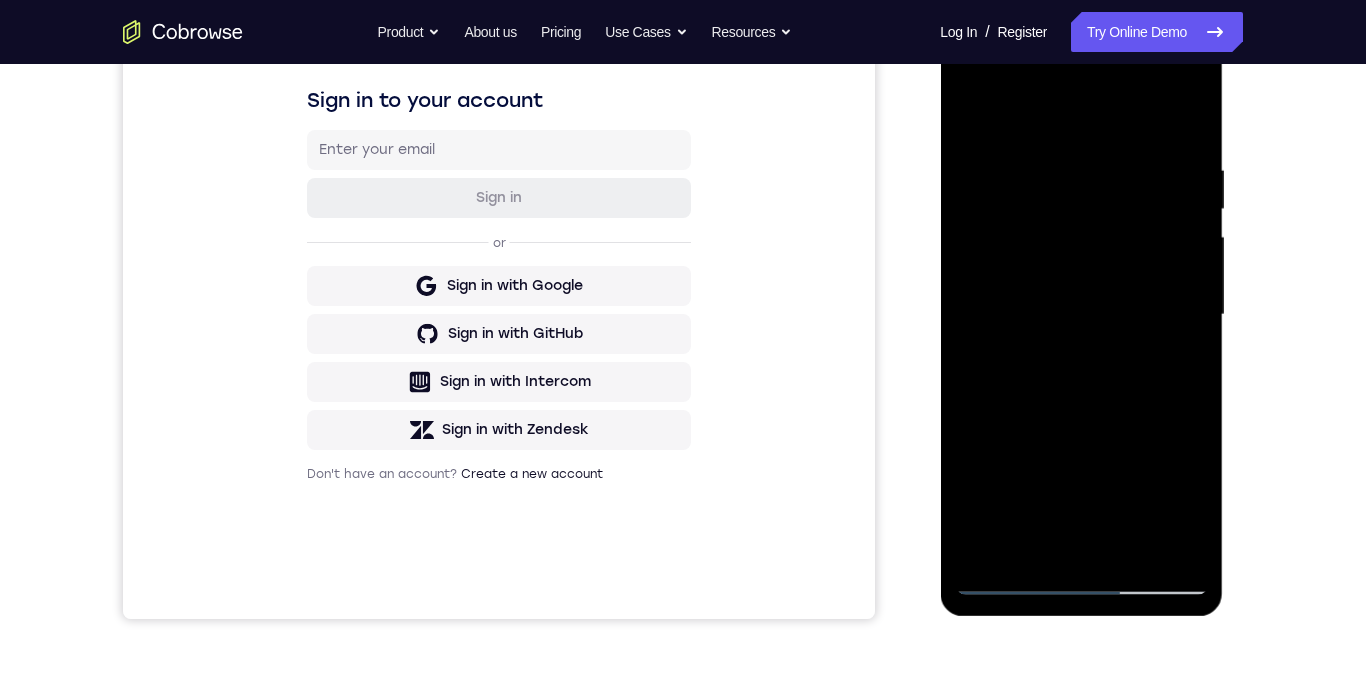 click at bounding box center [1081, 315] 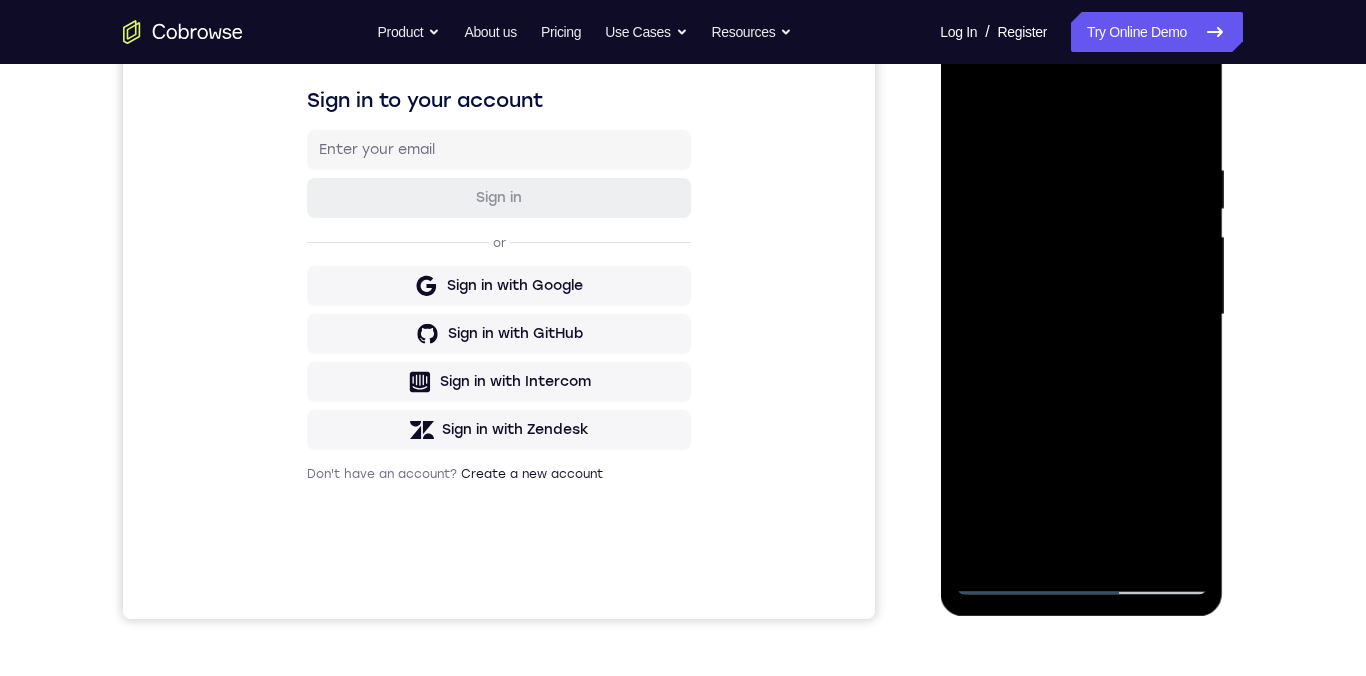 click at bounding box center [1081, 315] 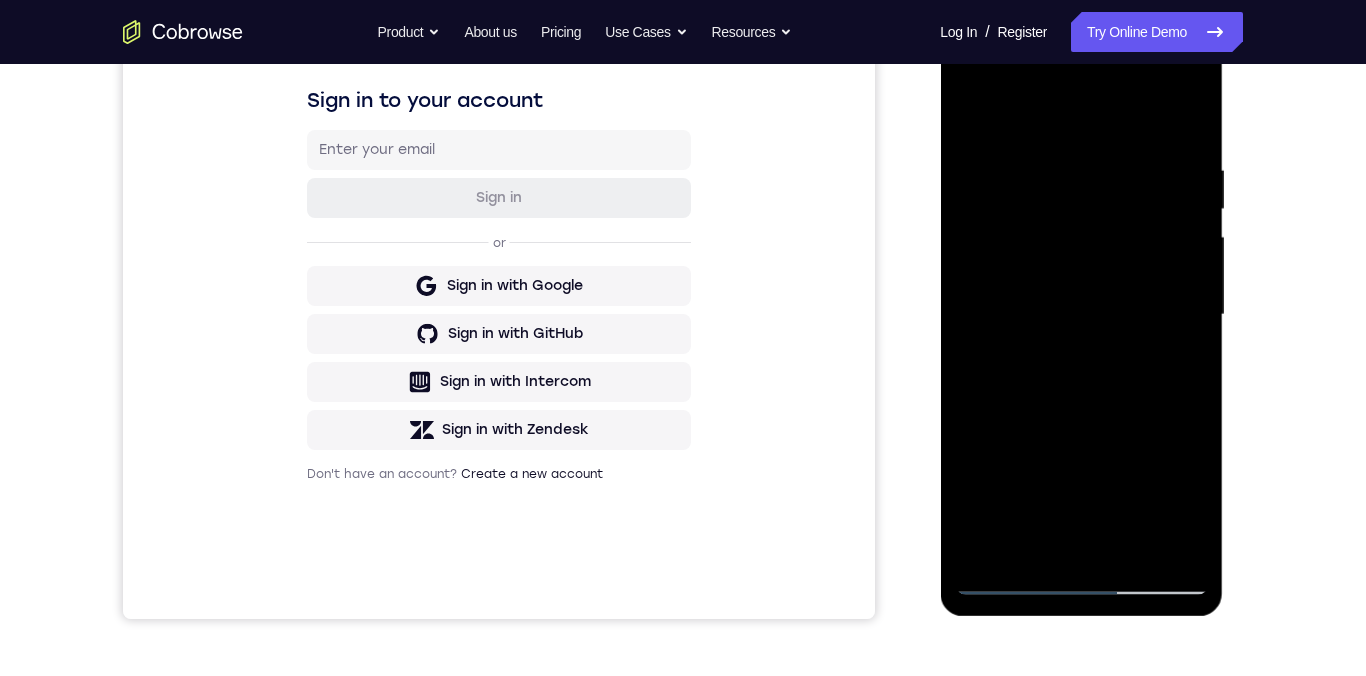 click at bounding box center [1081, 315] 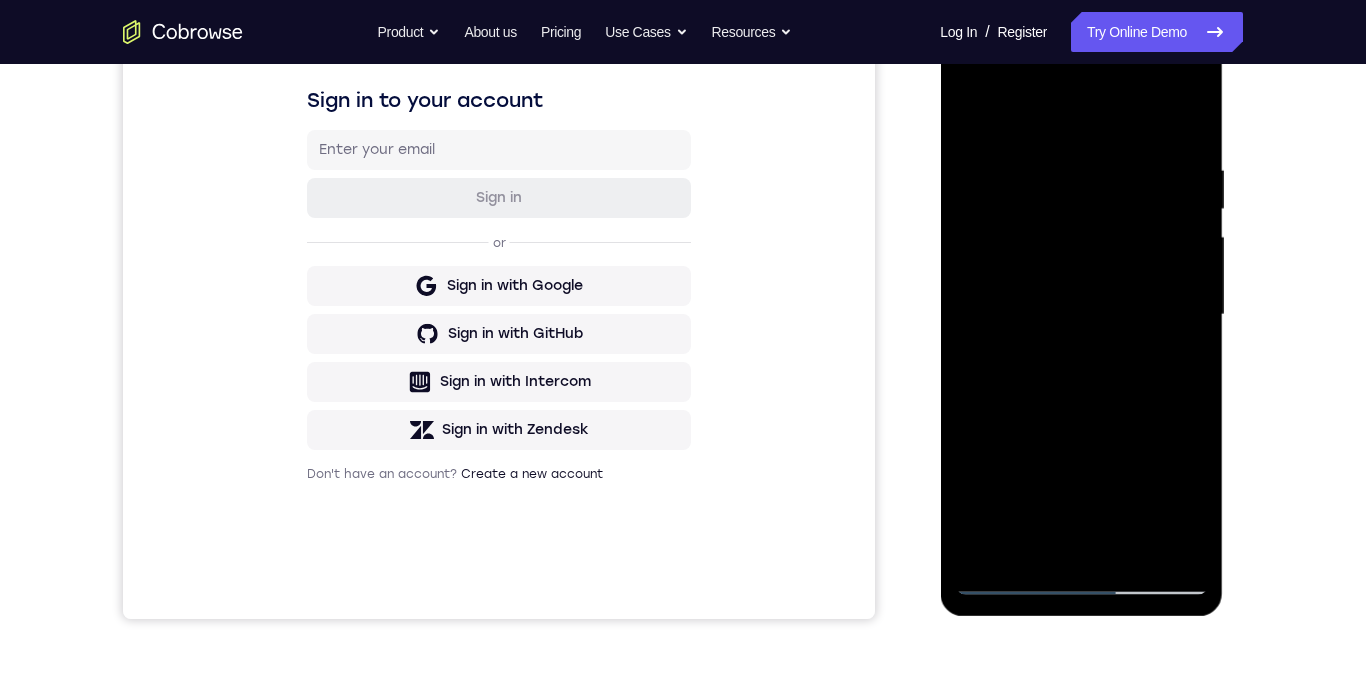 click at bounding box center [1081, 315] 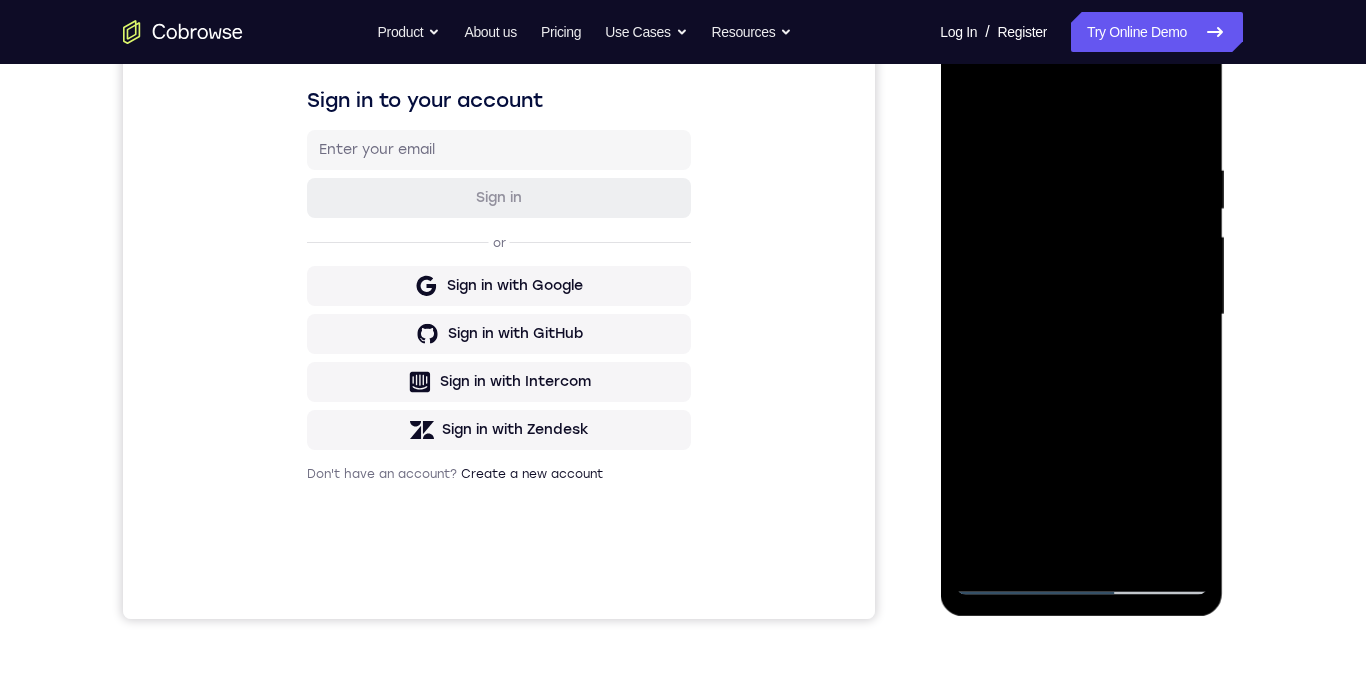 click at bounding box center (1081, 315) 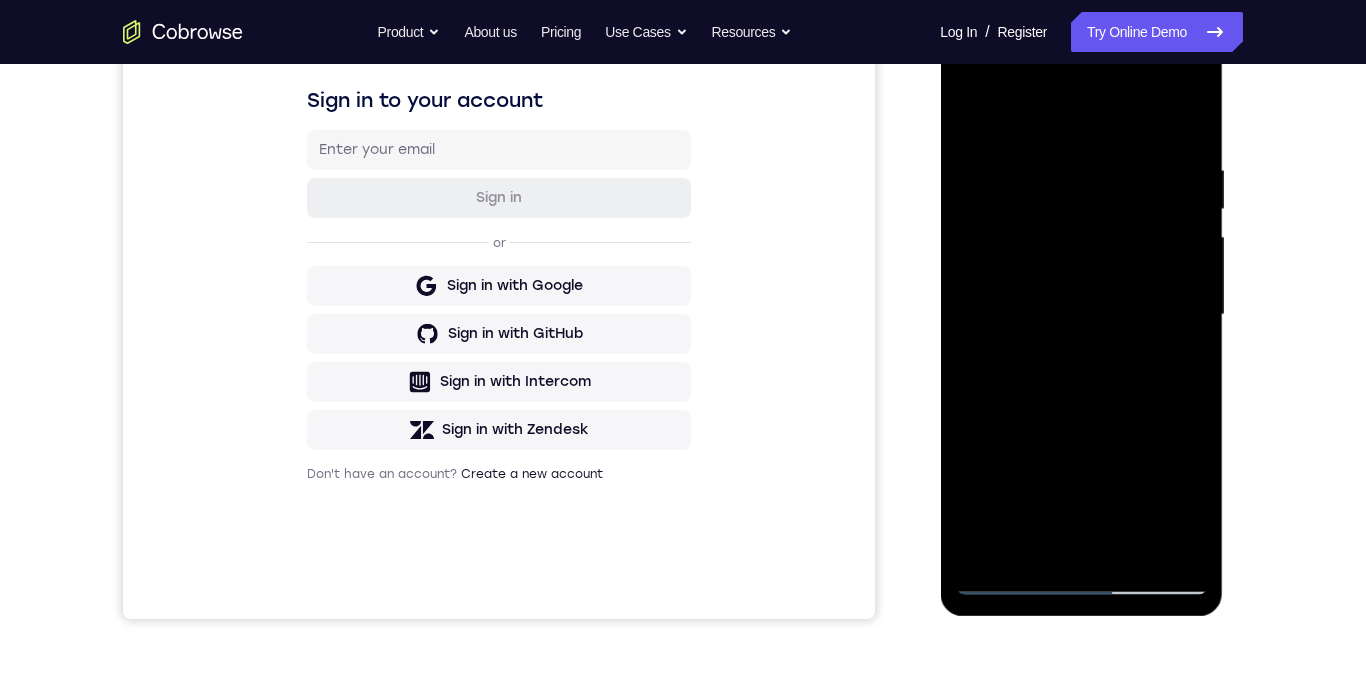 click at bounding box center [1081, 315] 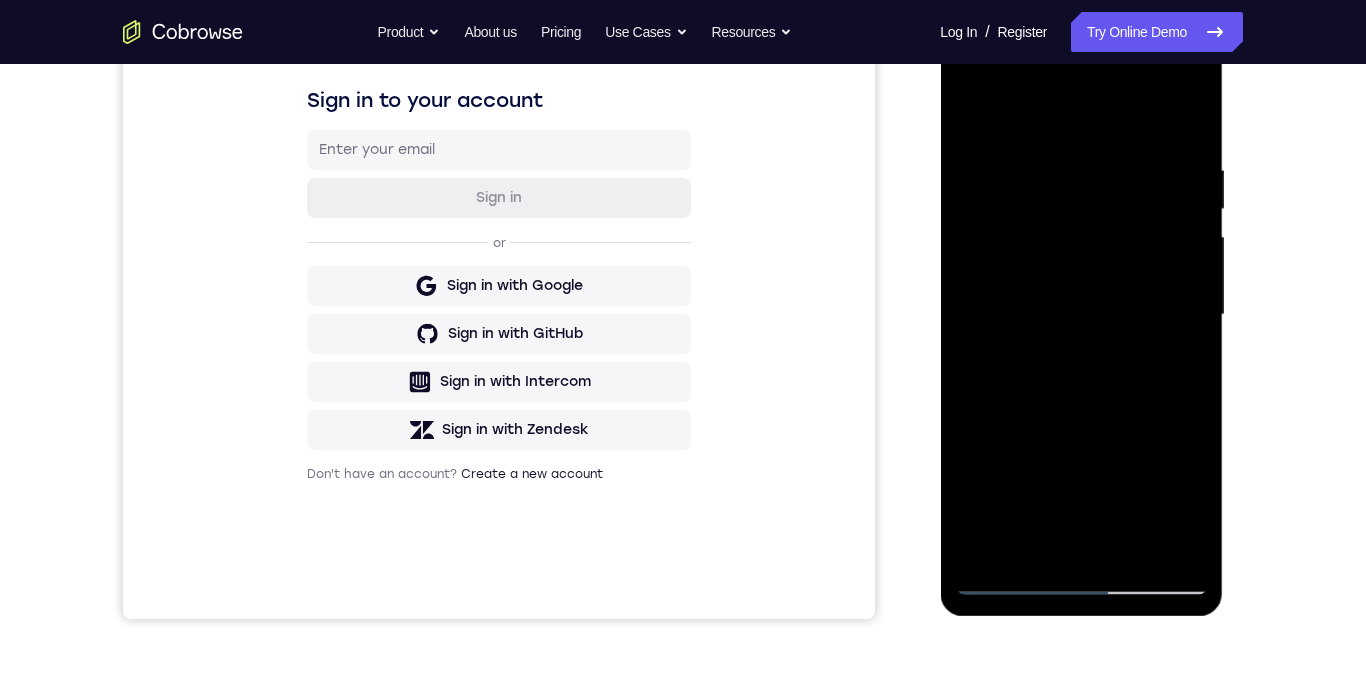 click at bounding box center (1081, 315) 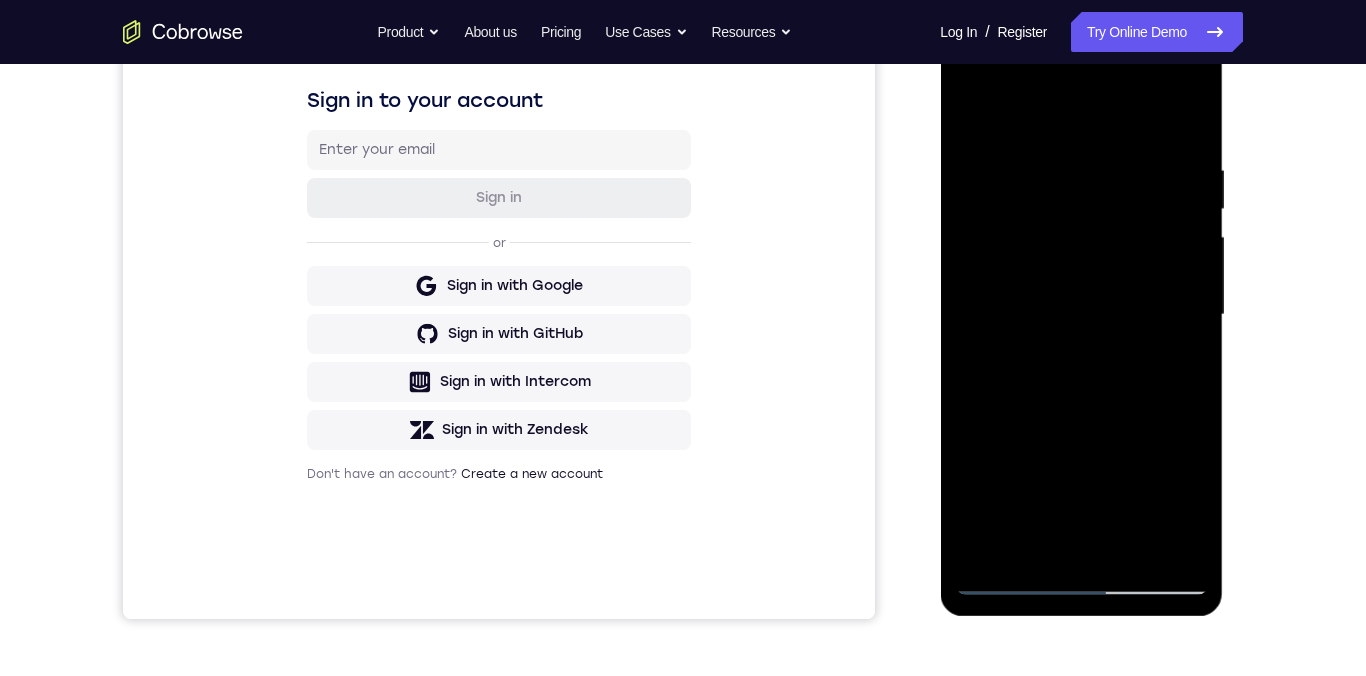 click at bounding box center [1081, 315] 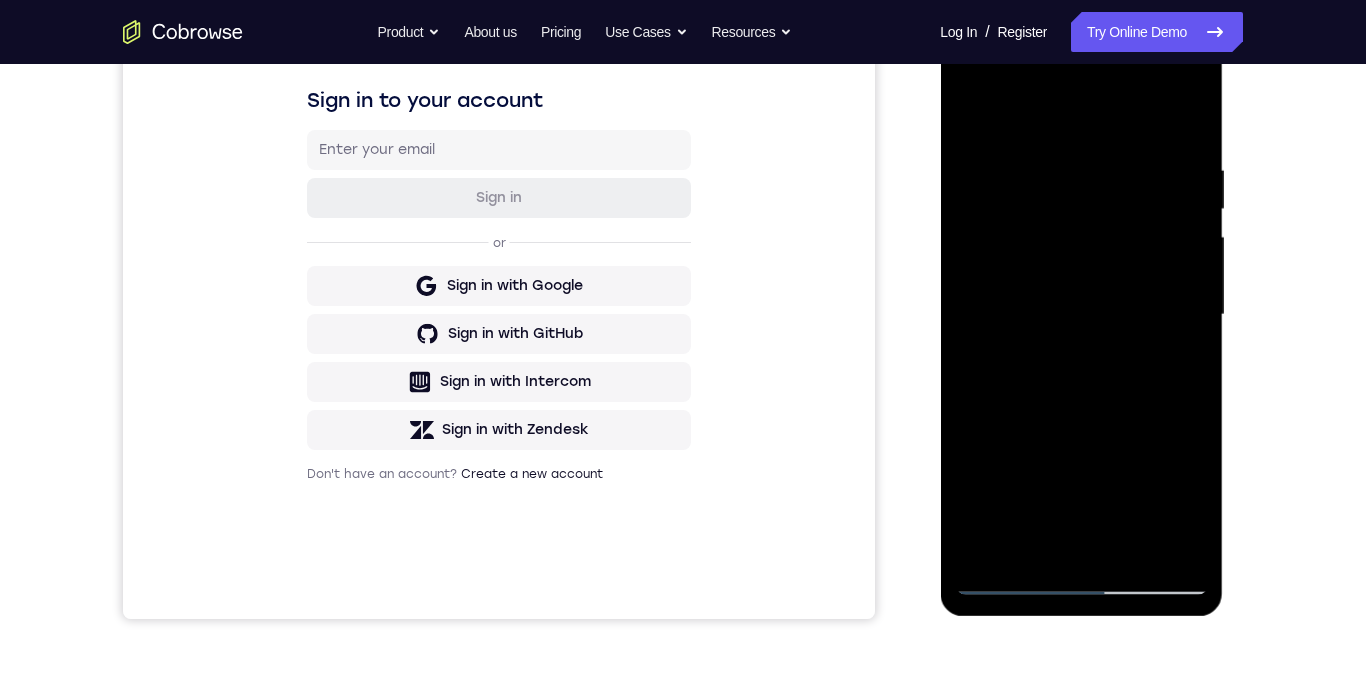 click at bounding box center [1081, 315] 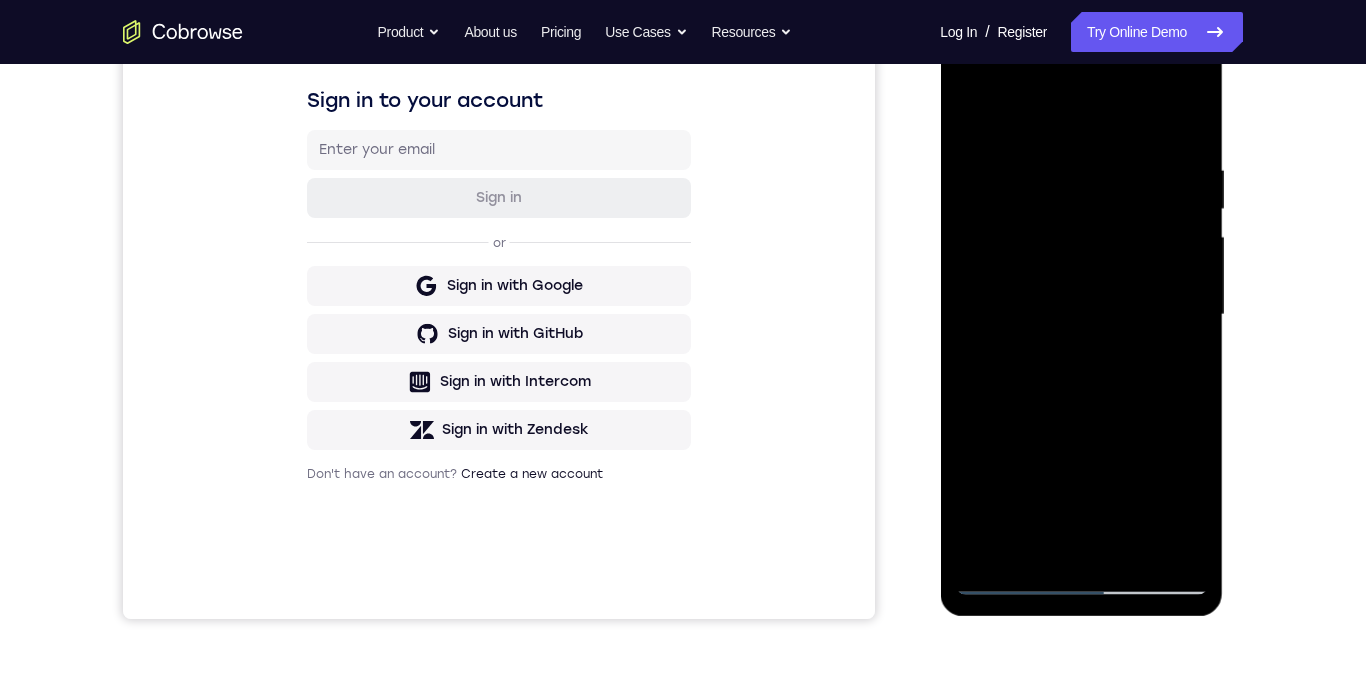 click at bounding box center [1081, 315] 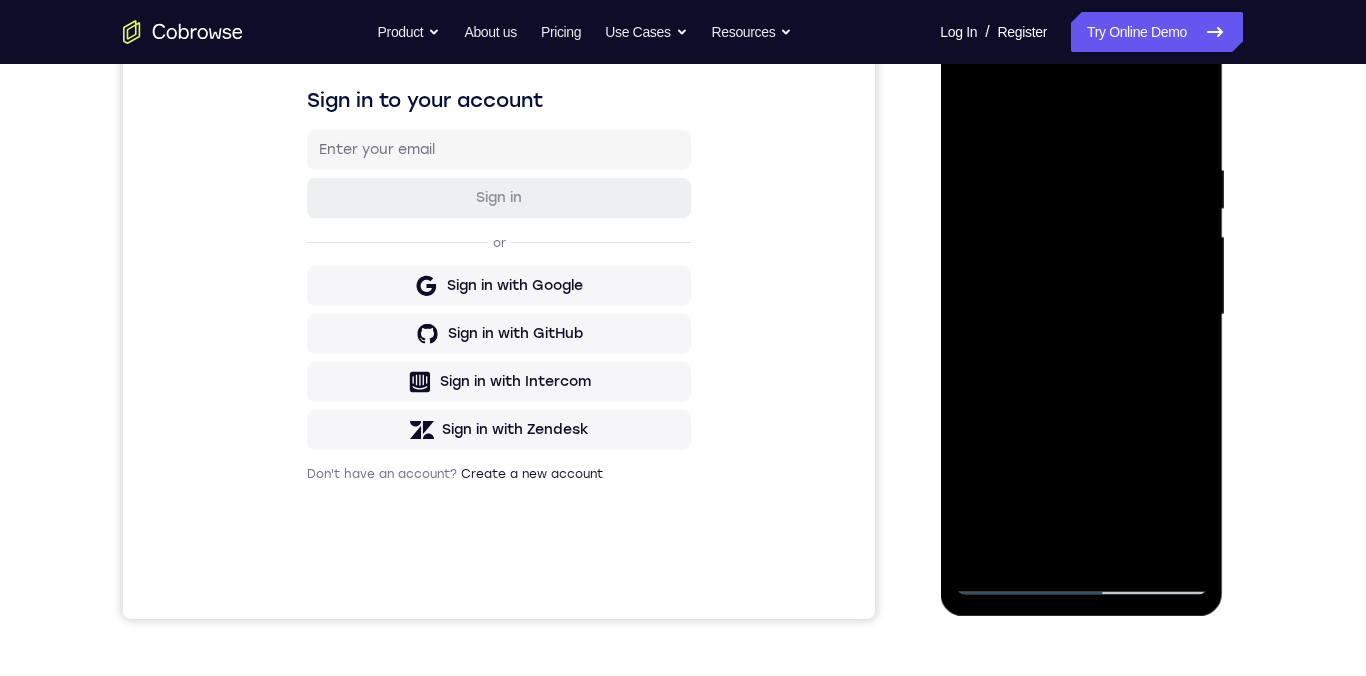 click at bounding box center [1081, 315] 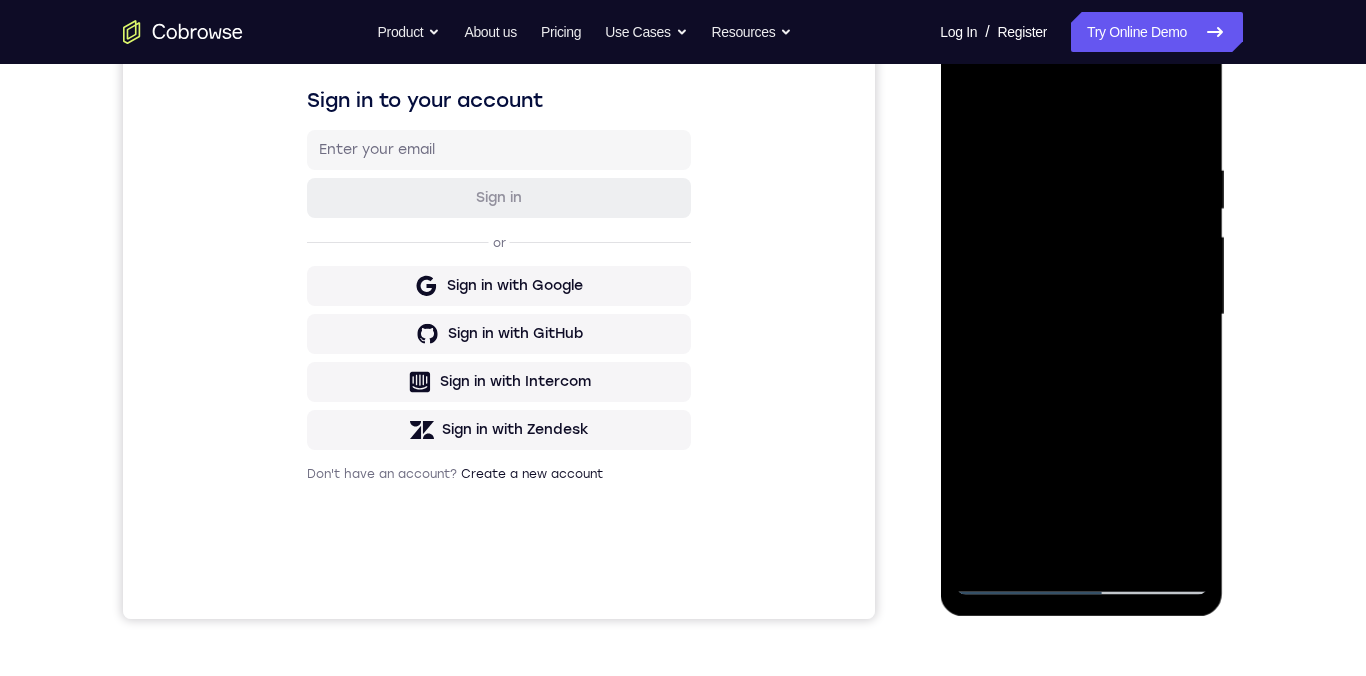 click at bounding box center (1081, 315) 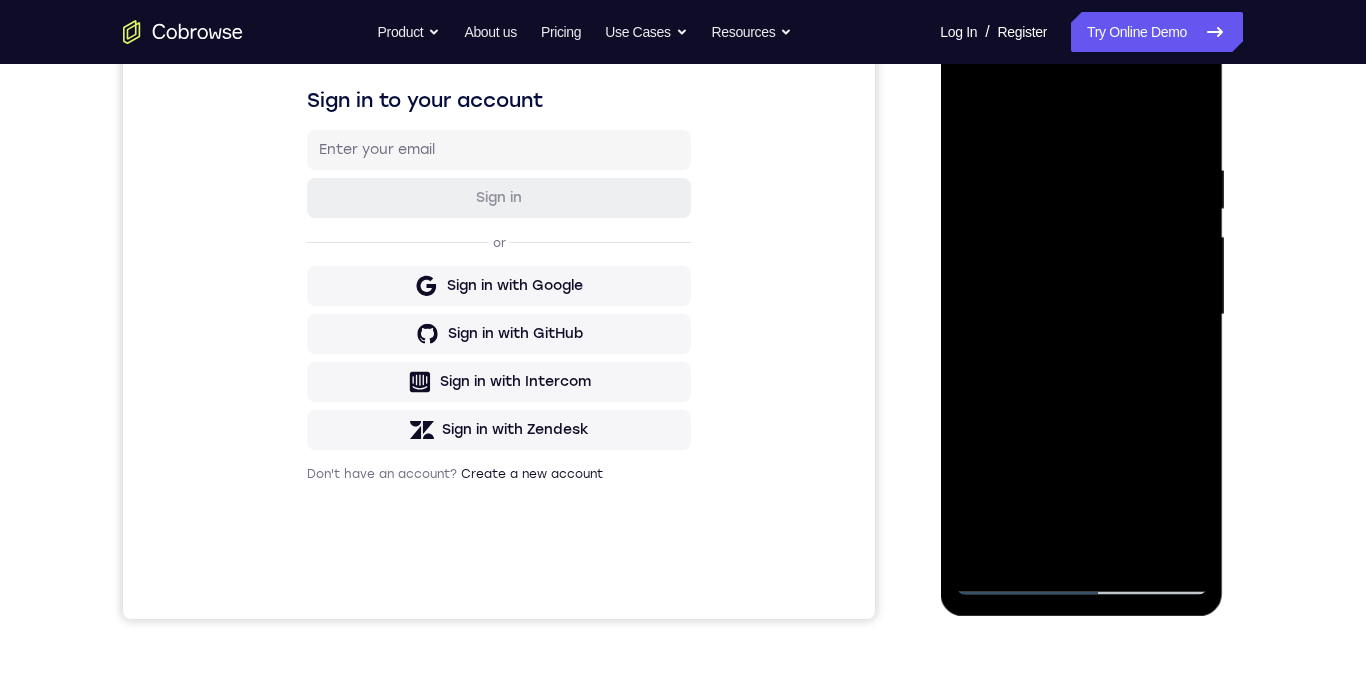 click at bounding box center [1081, 315] 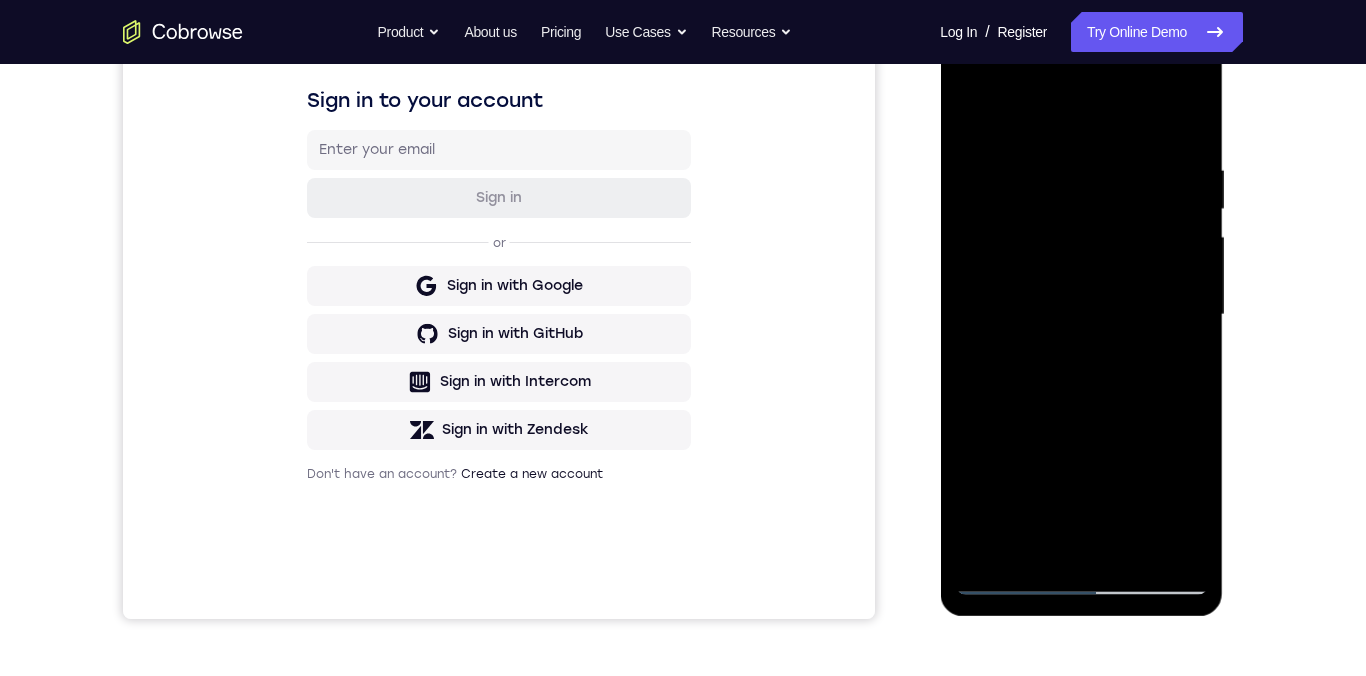 click at bounding box center [1081, 318] 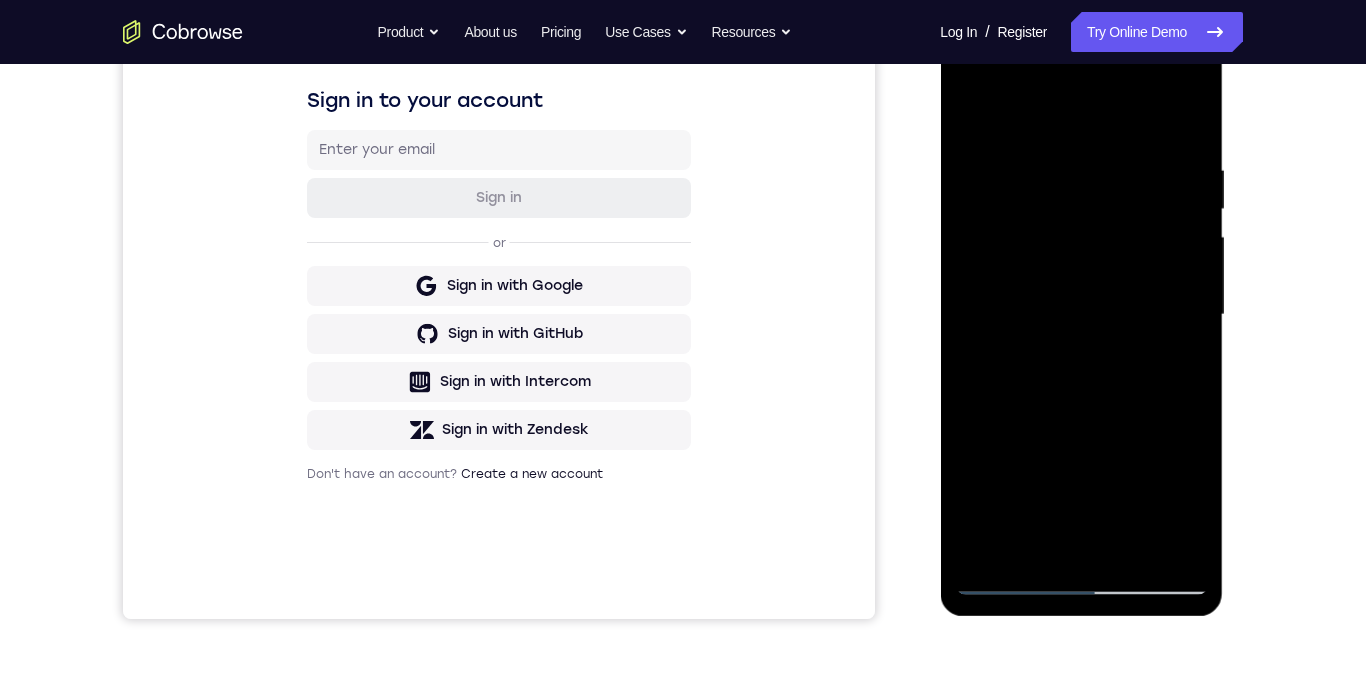 click at bounding box center [1081, 315] 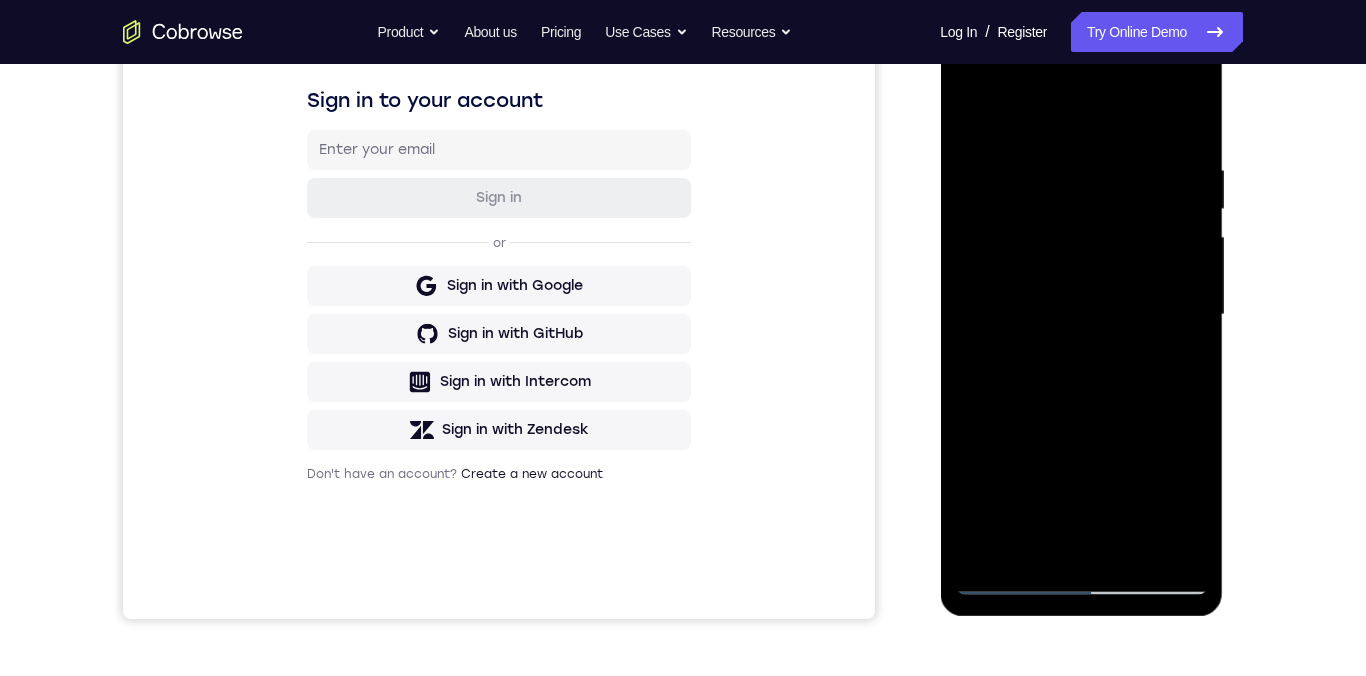 click at bounding box center (1081, 315) 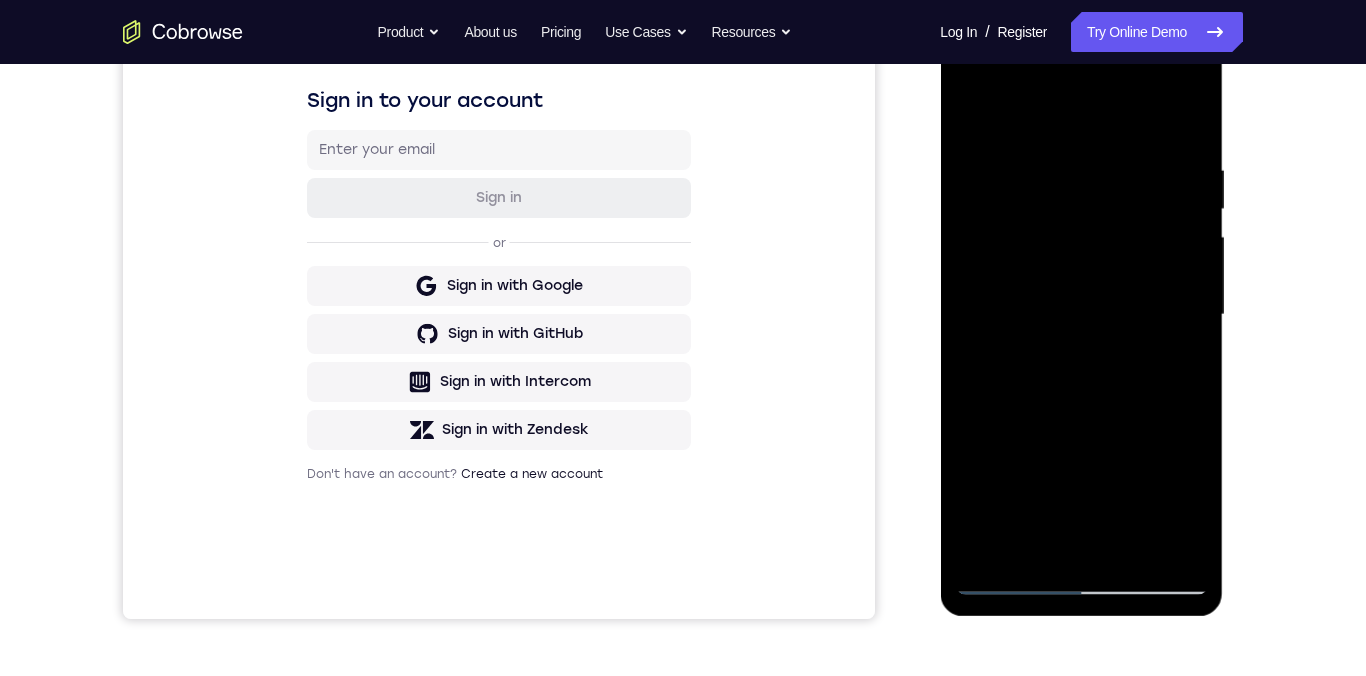 click at bounding box center (1081, 315) 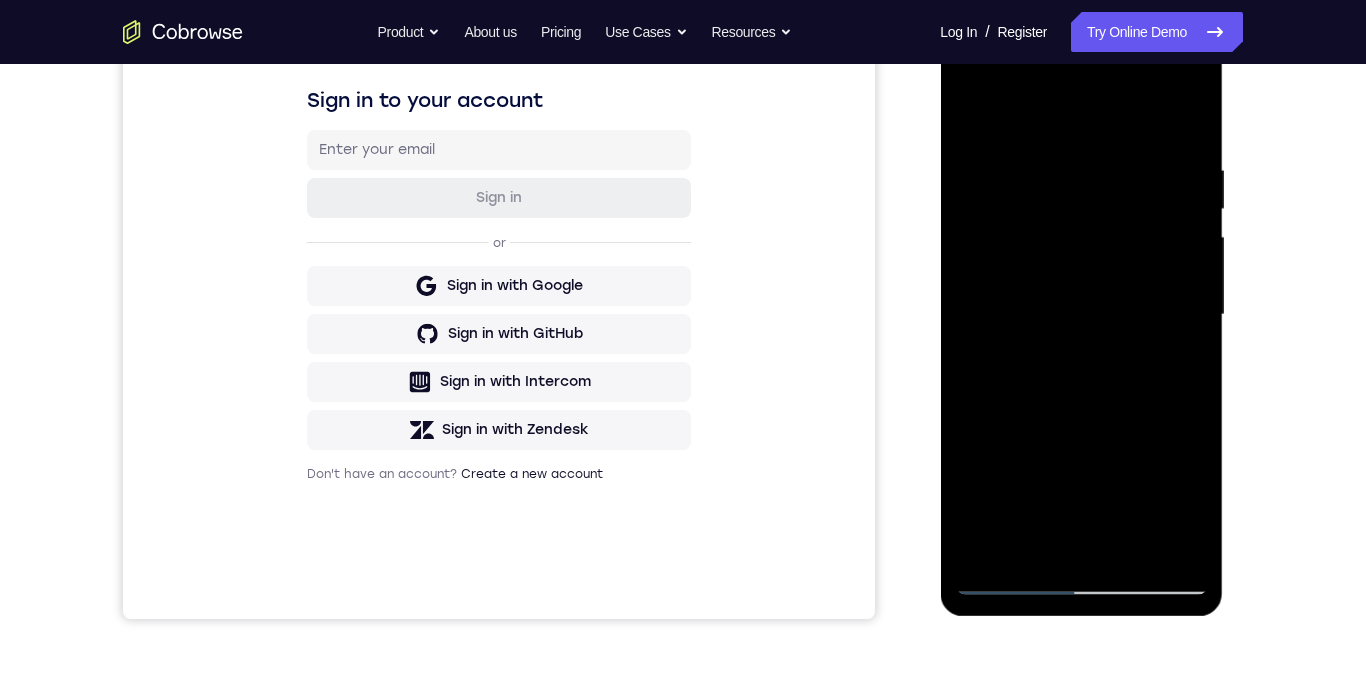 click at bounding box center [1081, 315] 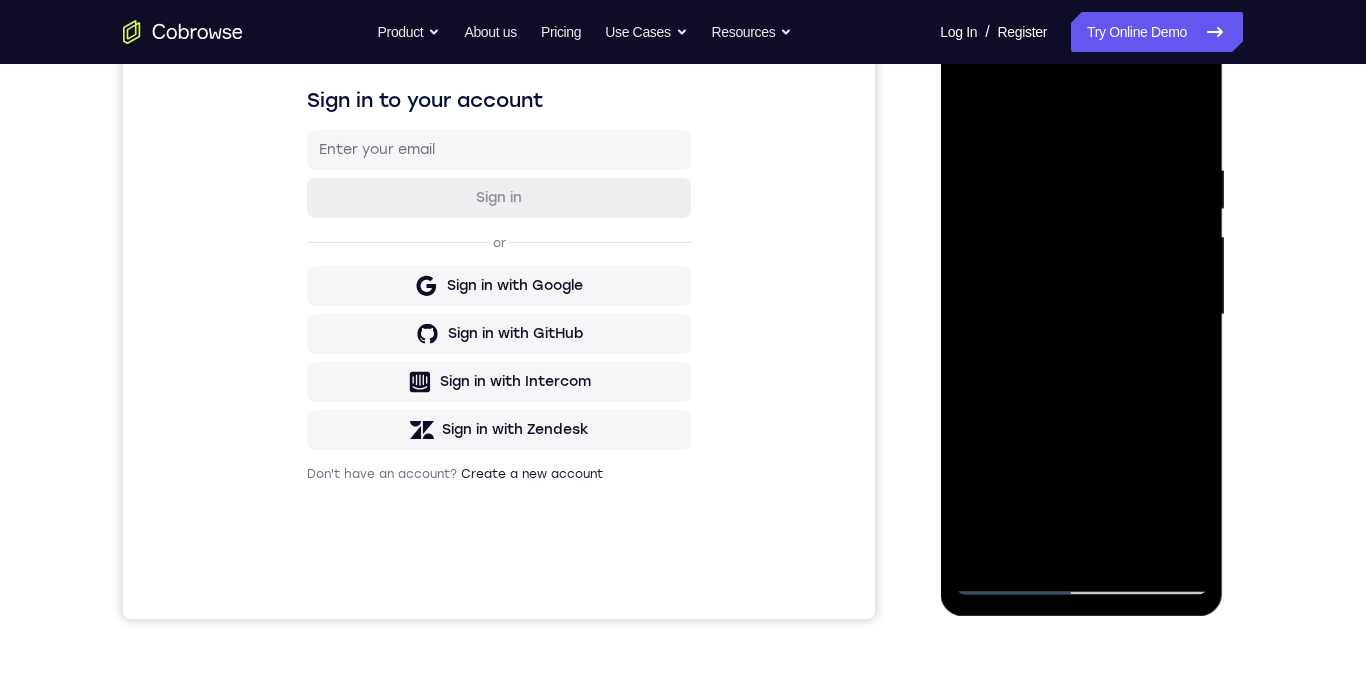 click at bounding box center [1081, 315] 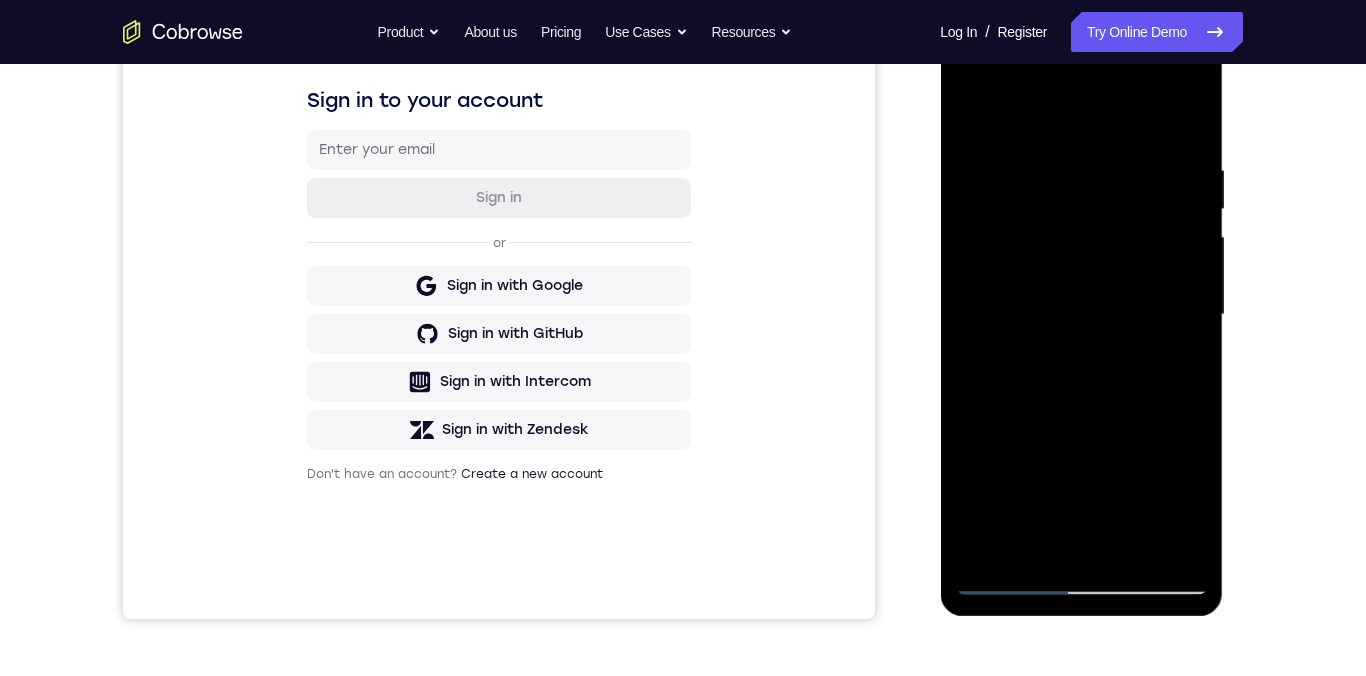click at bounding box center [1081, 315] 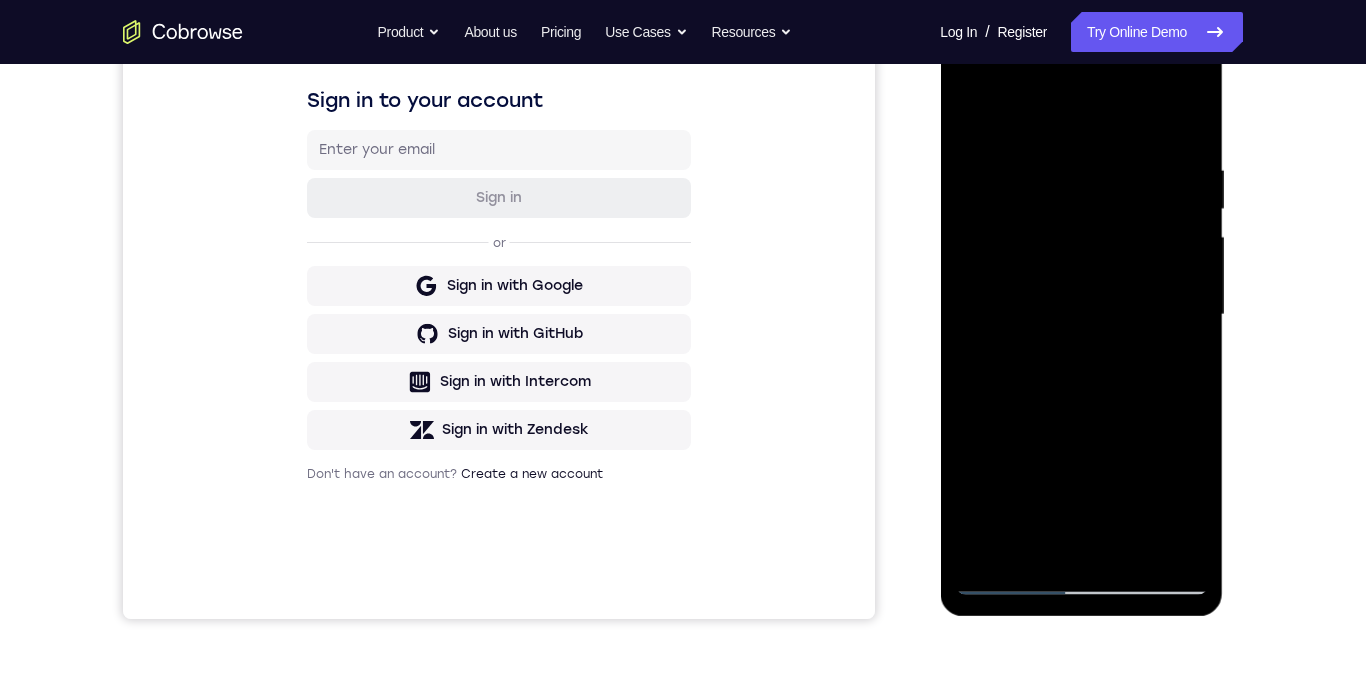 click at bounding box center [1081, 315] 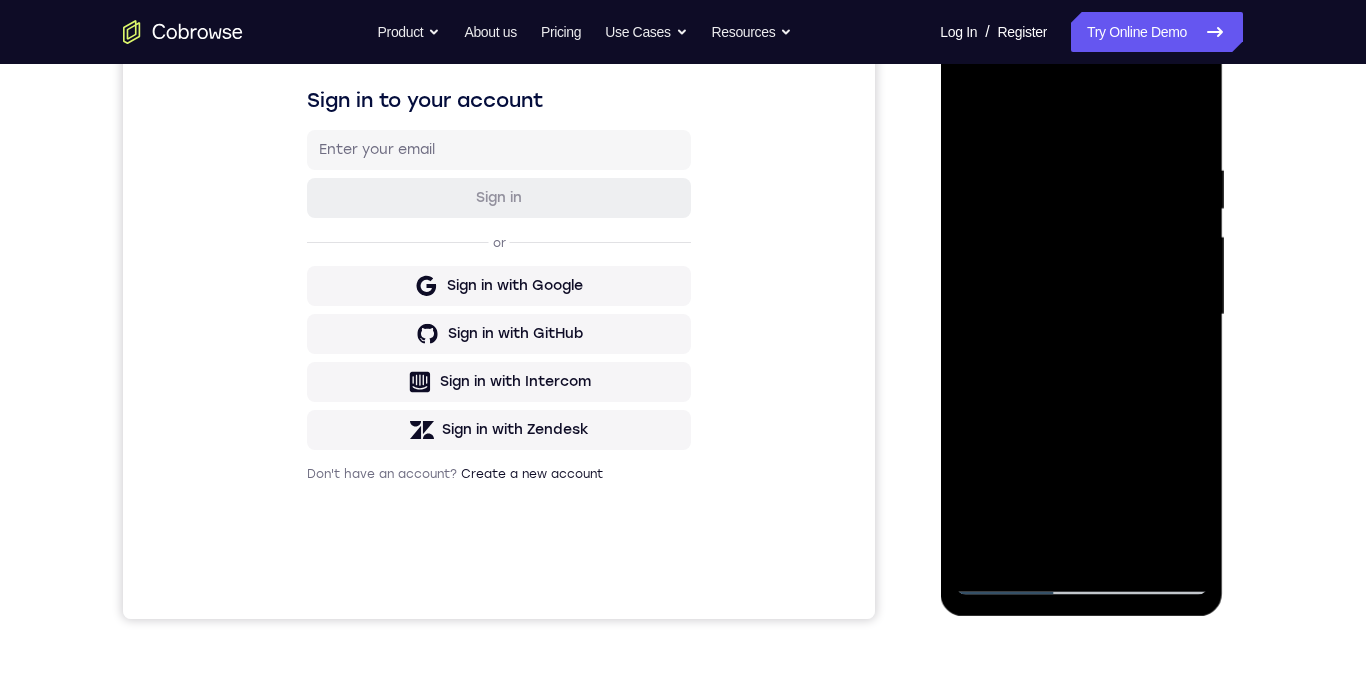 click at bounding box center [1081, 315] 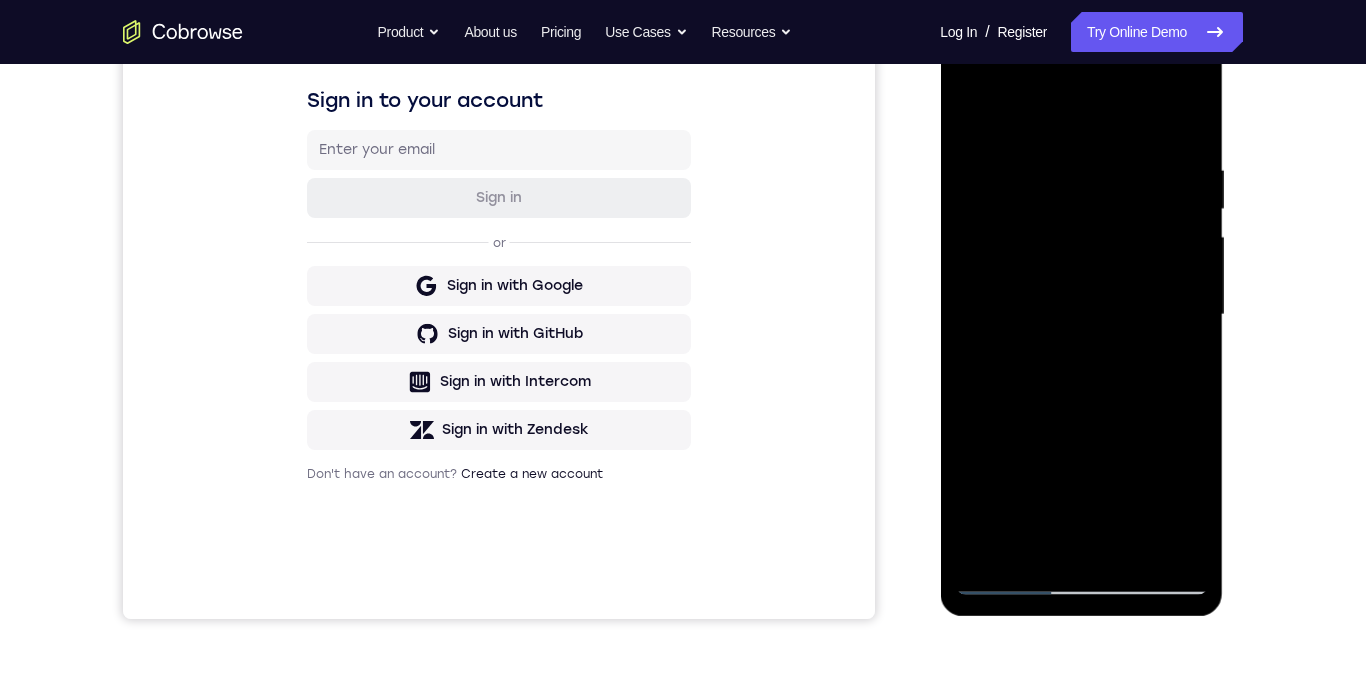 click at bounding box center [1081, 315] 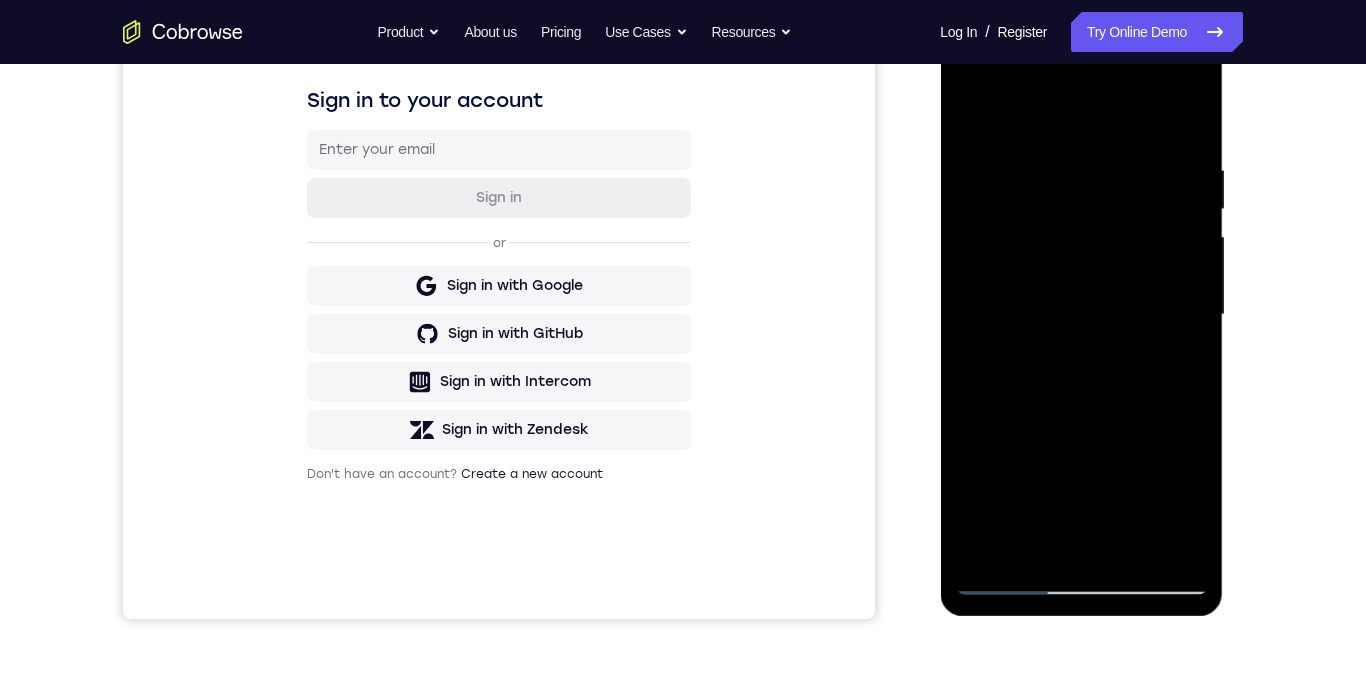 click at bounding box center (1081, 315) 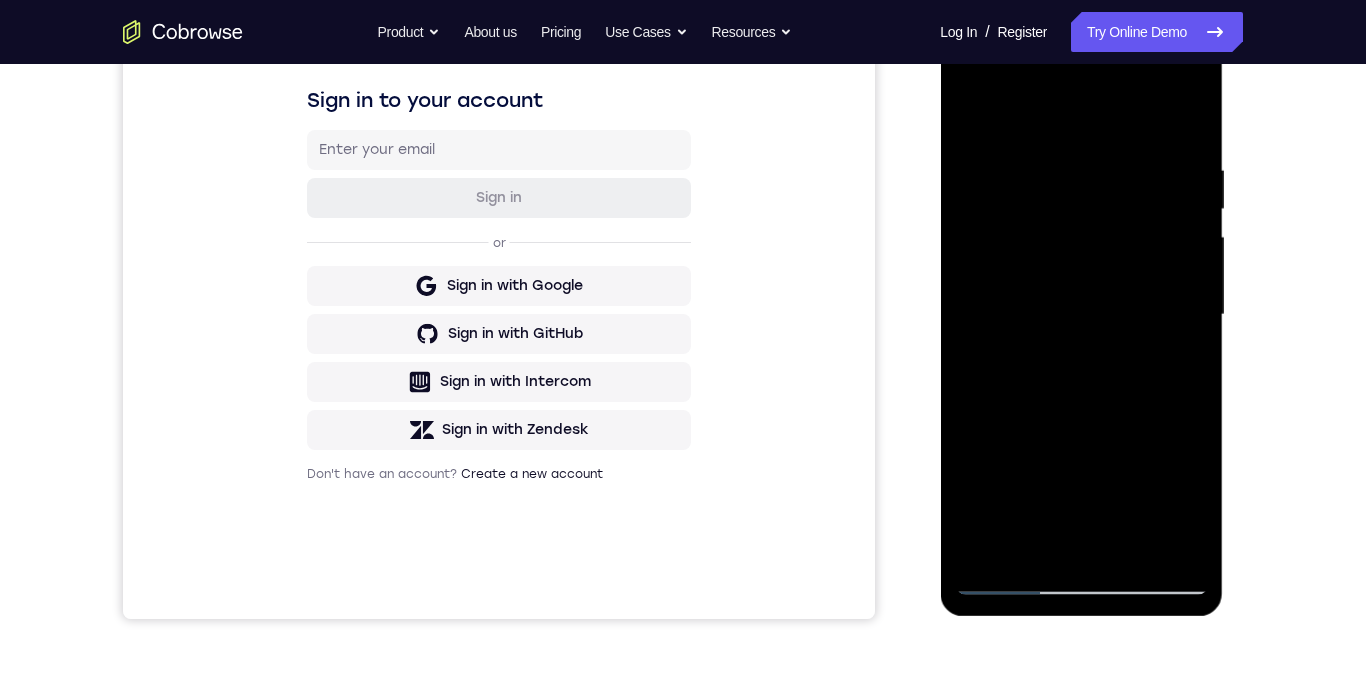 click at bounding box center (1081, 315) 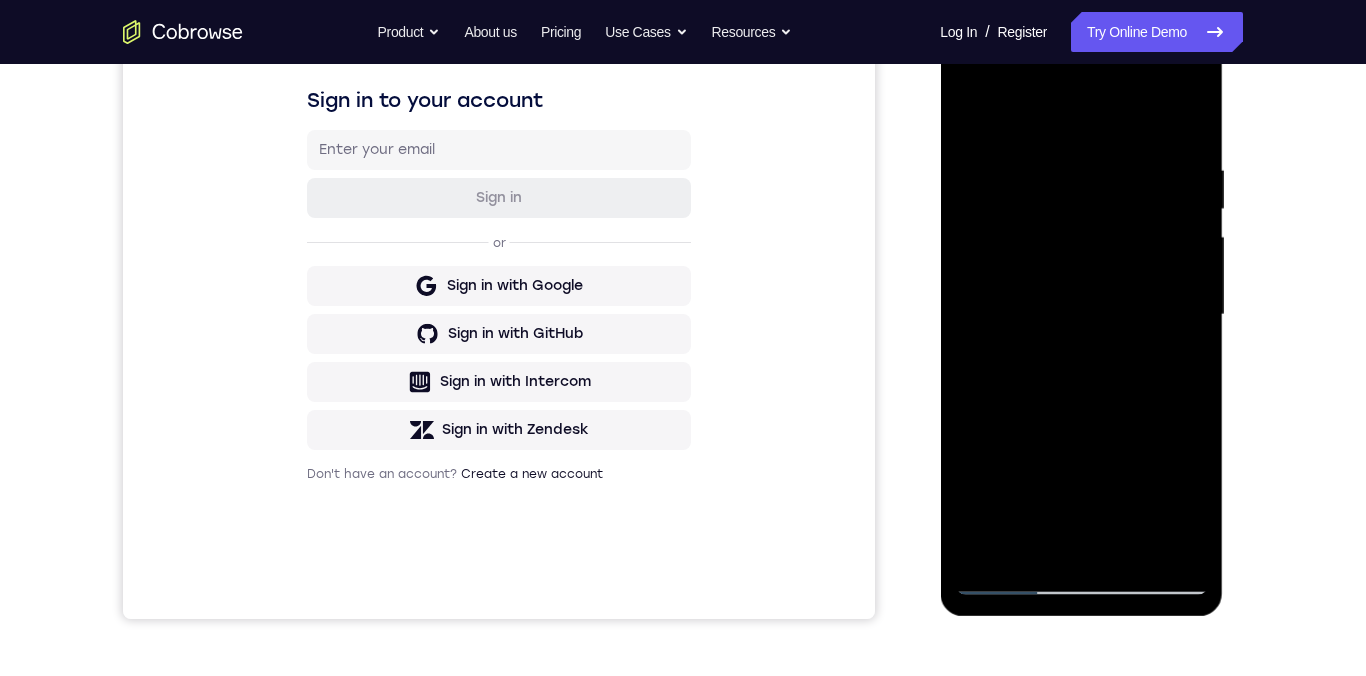 click at bounding box center (1081, 315) 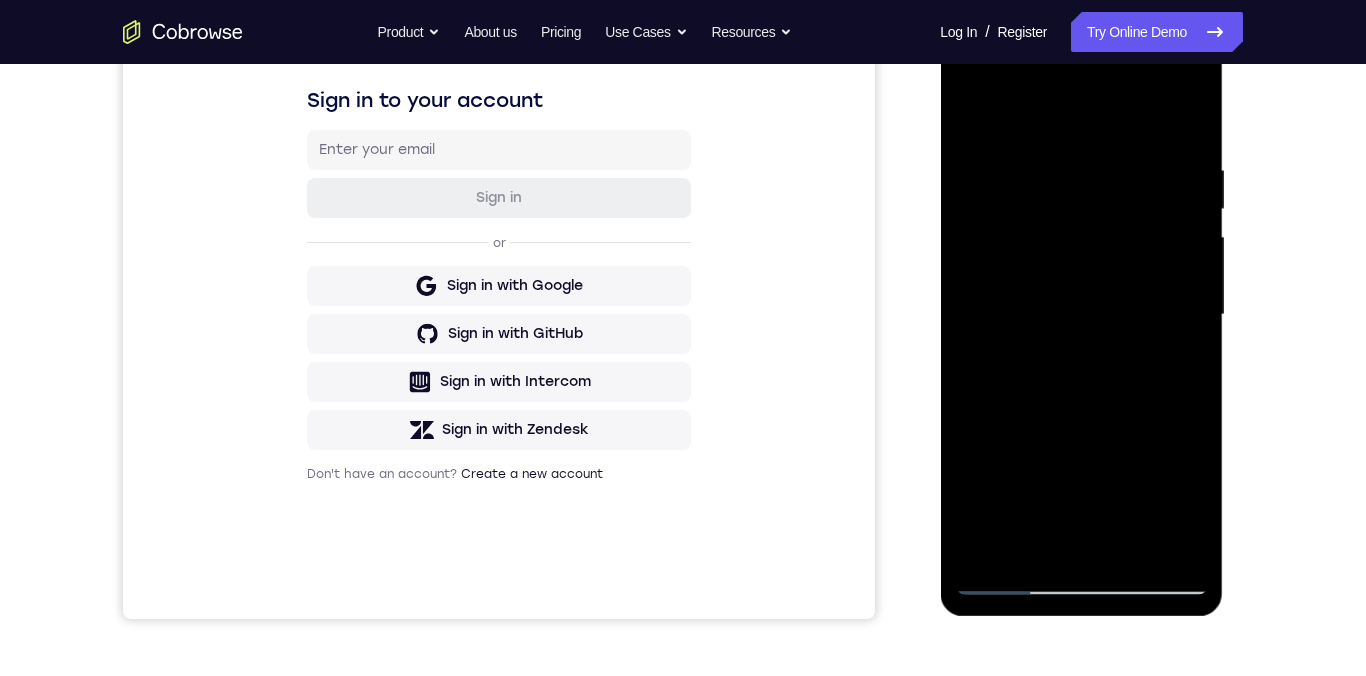 click at bounding box center (1081, 315) 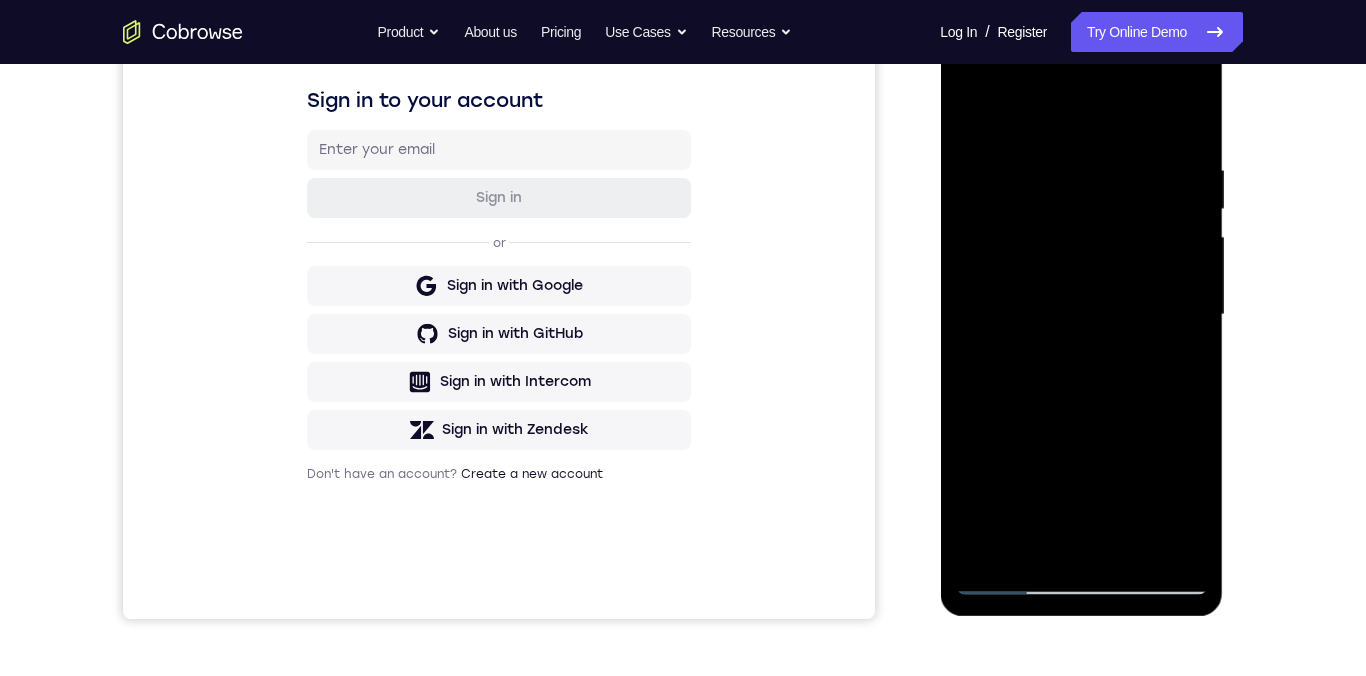 click at bounding box center [1081, 315] 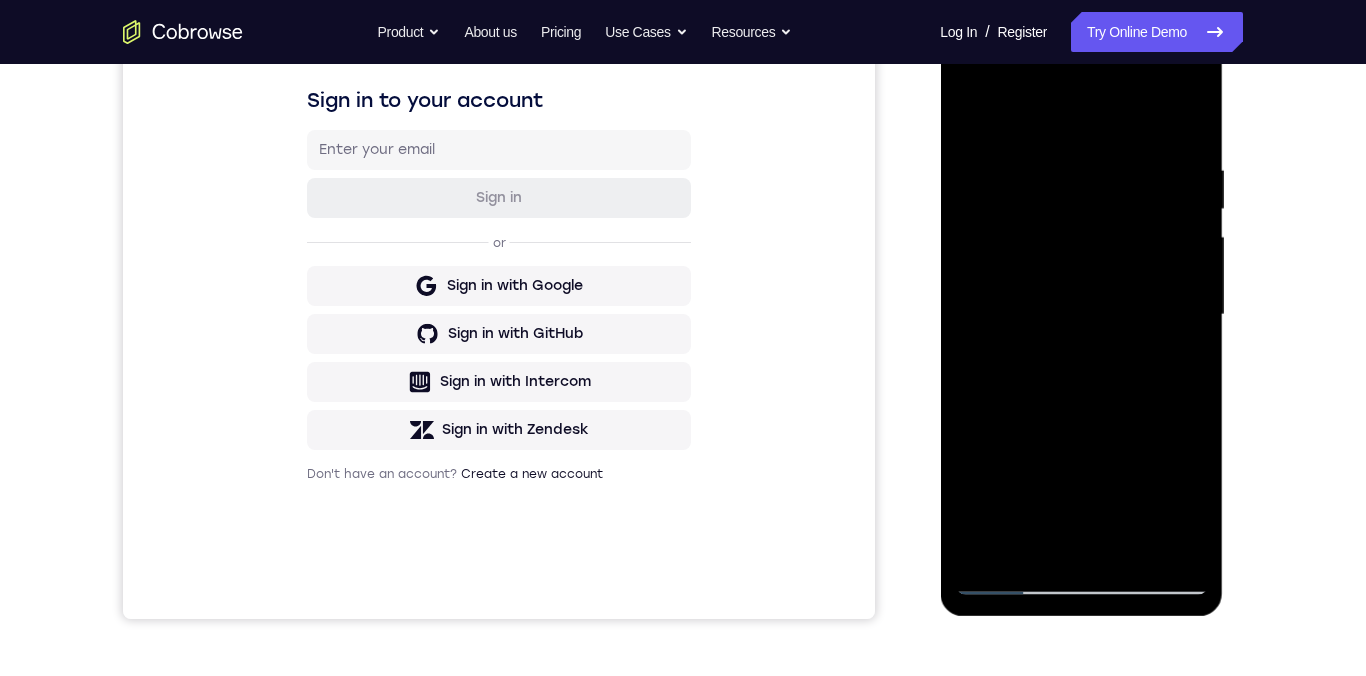 click at bounding box center (1081, 315) 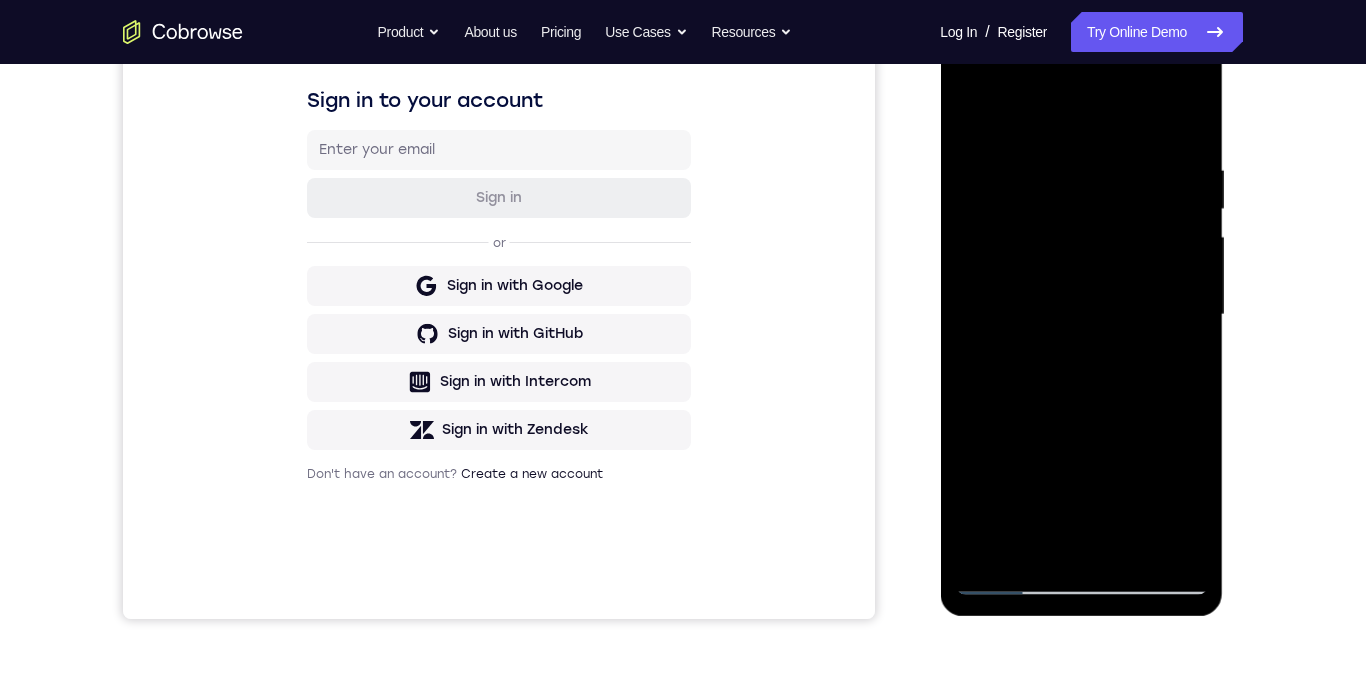 click at bounding box center (1081, 315) 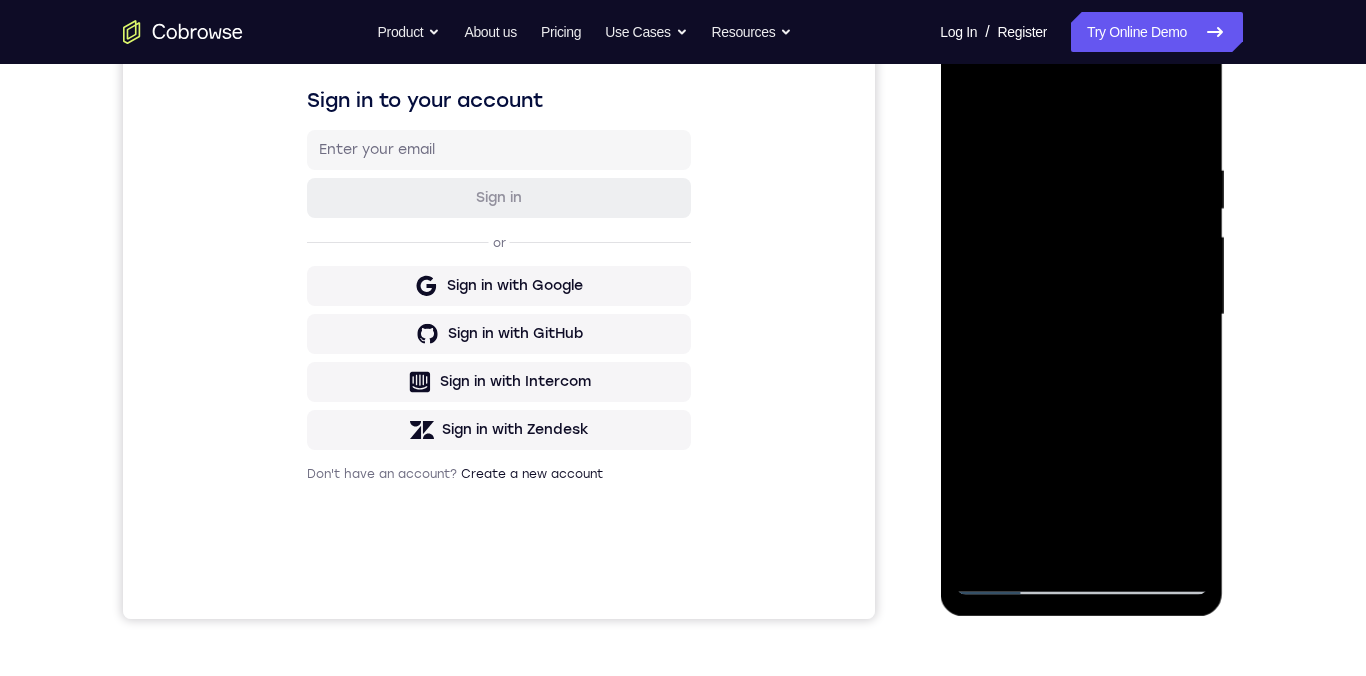 click at bounding box center [1081, 315] 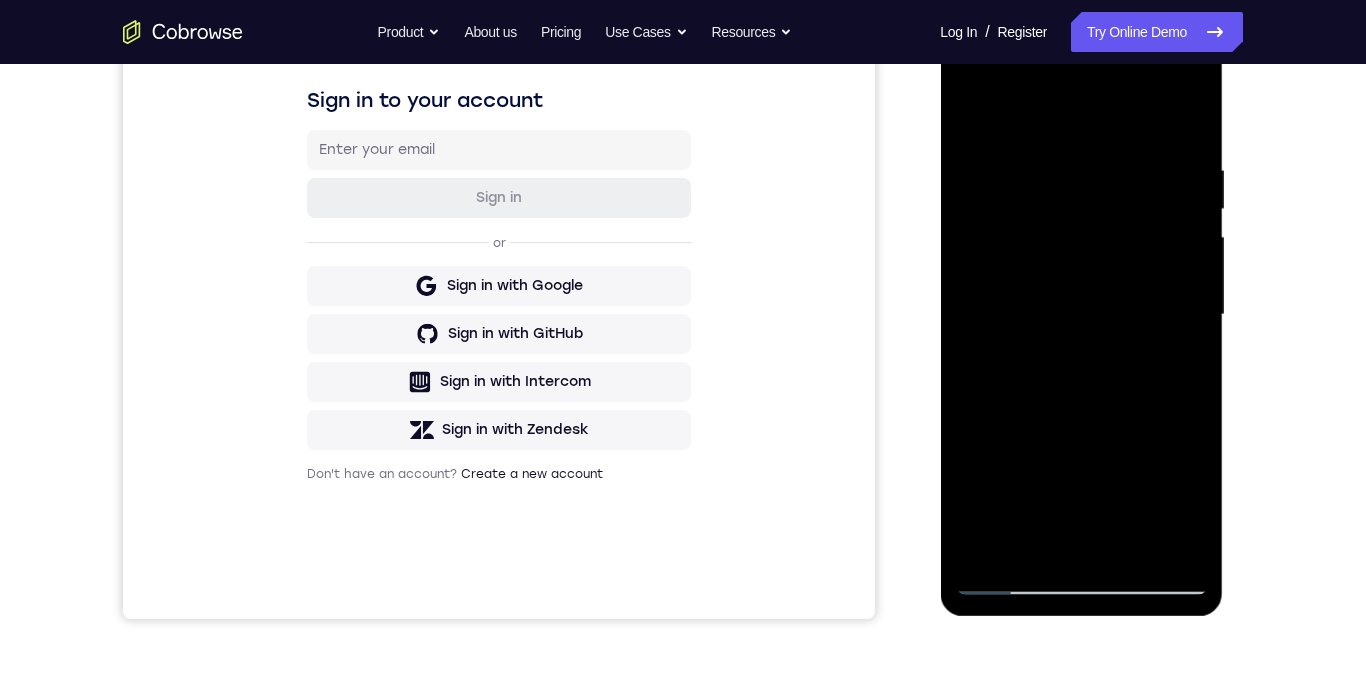 click at bounding box center (1081, 315) 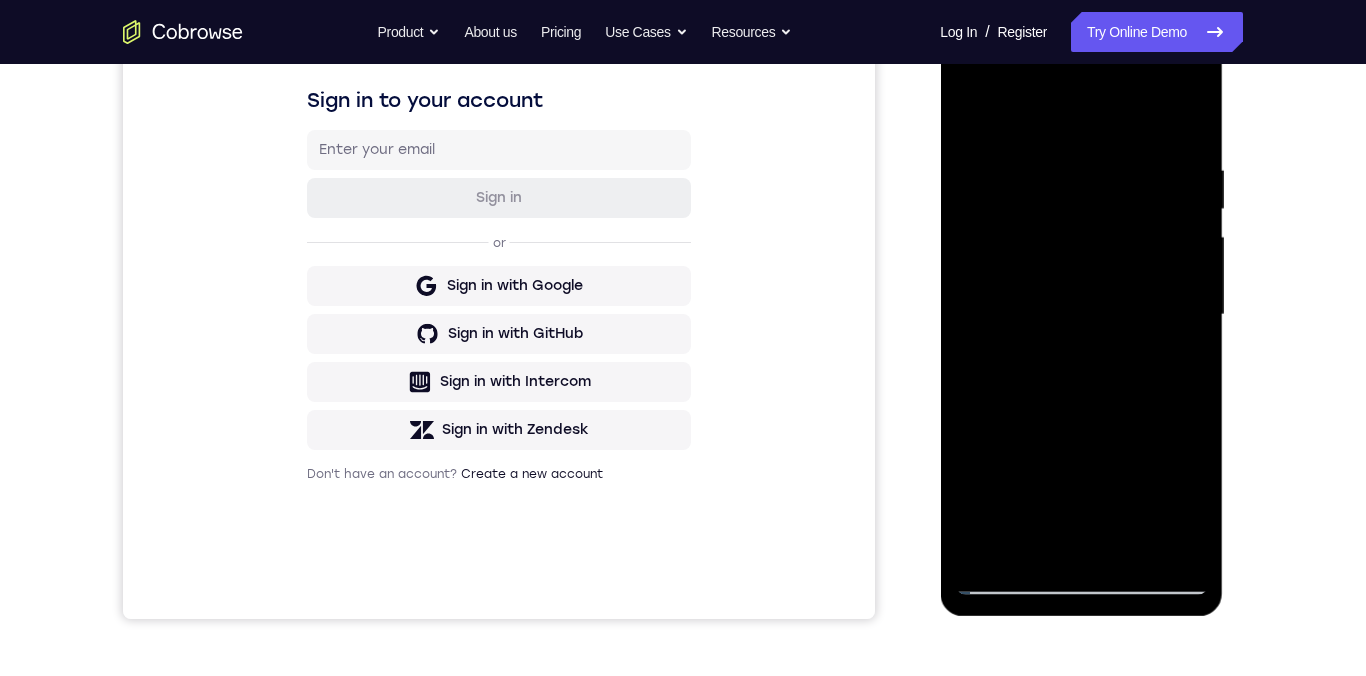 scroll, scrollTop: 373, scrollLeft: 0, axis: vertical 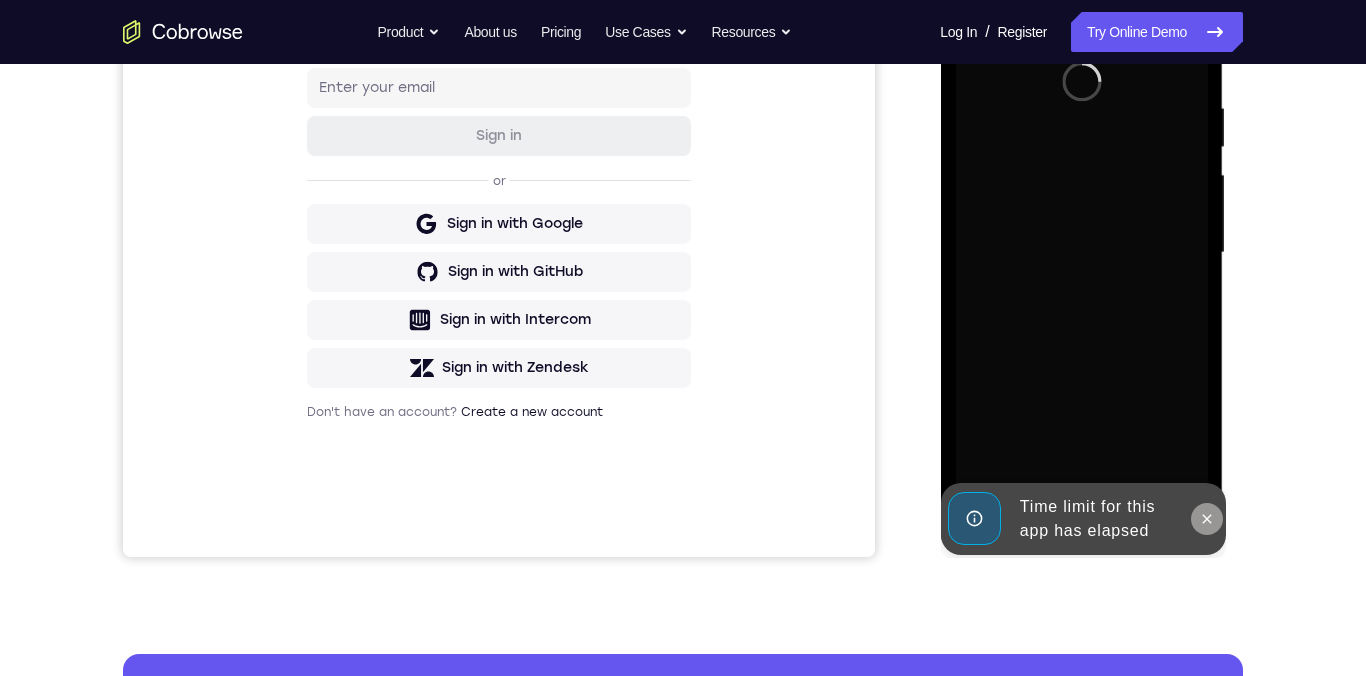 click at bounding box center (1206, 519) 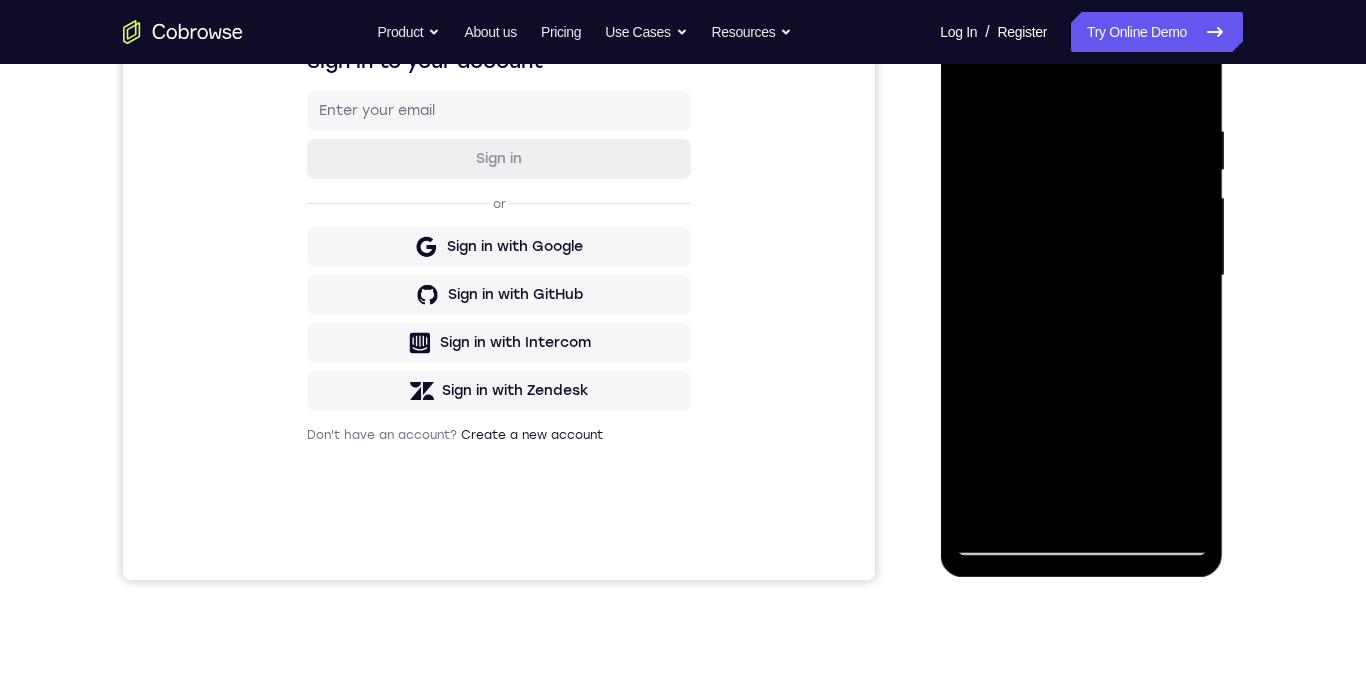 scroll, scrollTop: 352, scrollLeft: 0, axis: vertical 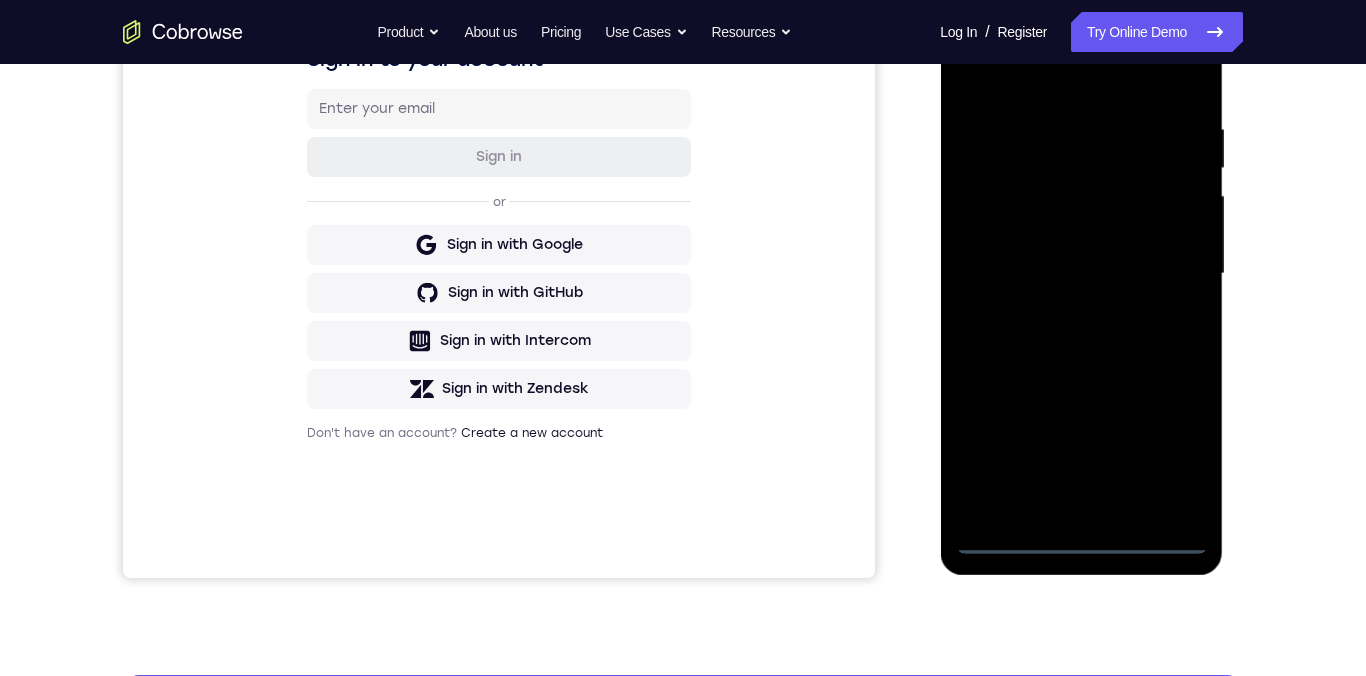 click at bounding box center [1081, 274] 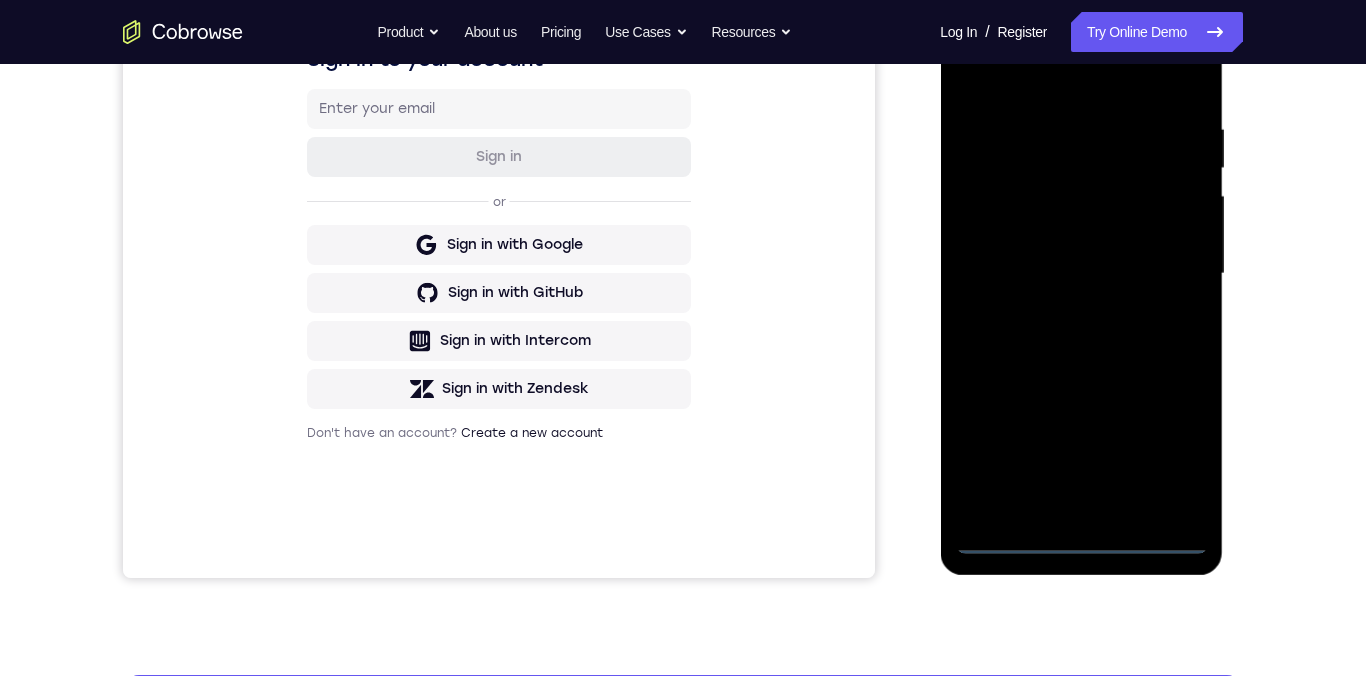 click at bounding box center (1081, 274) 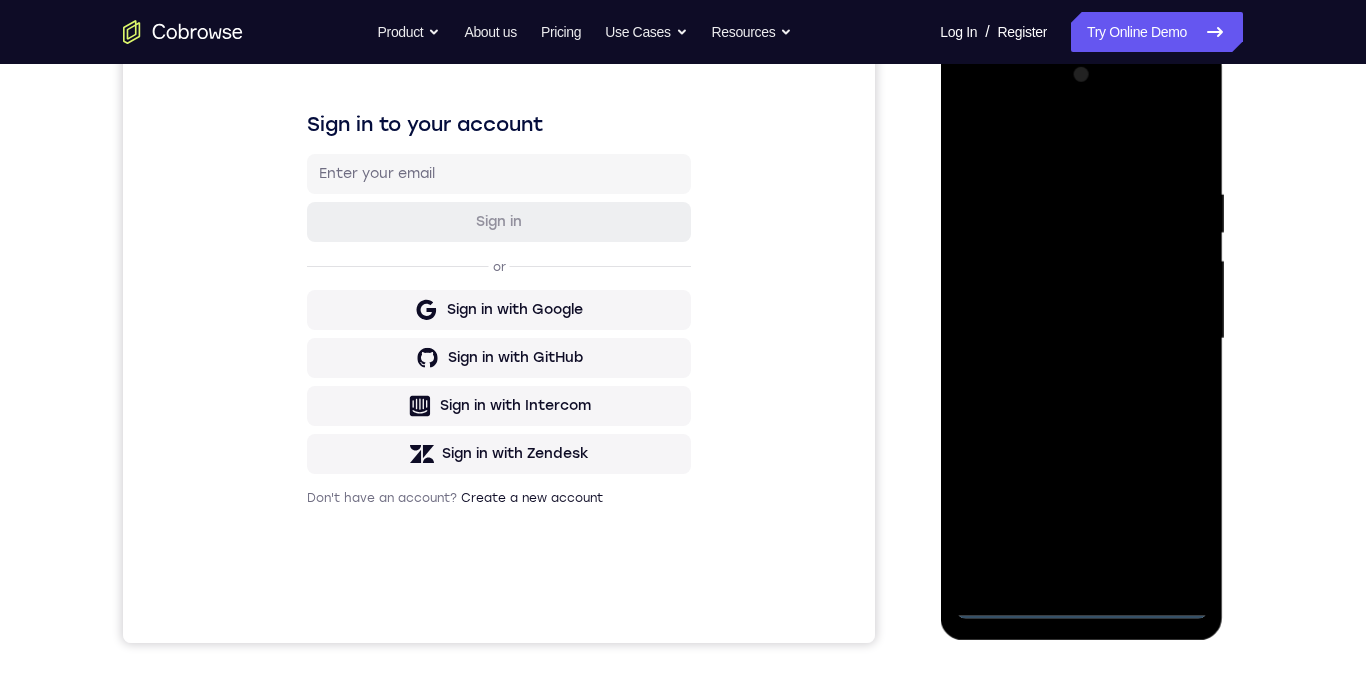 scroll, scrollTop: 267, scrollLeft: 0, axis: vertical 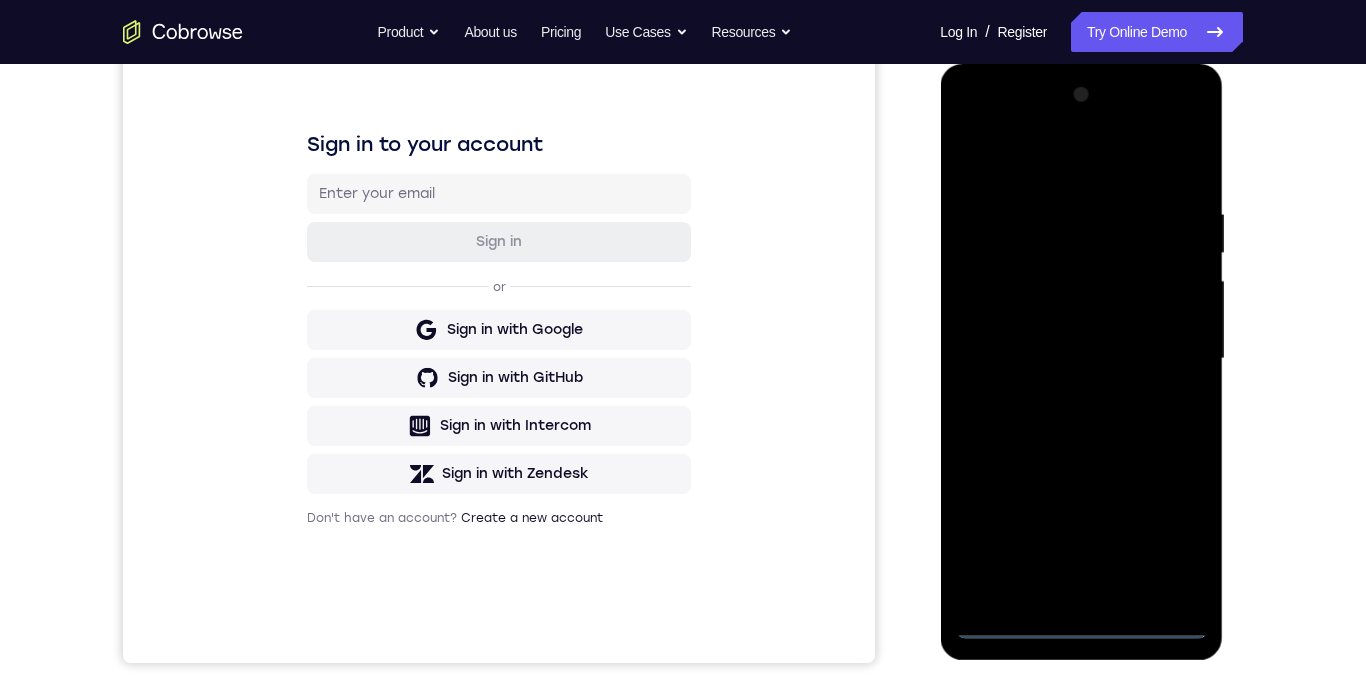 click at bounding box center [1081, 359] 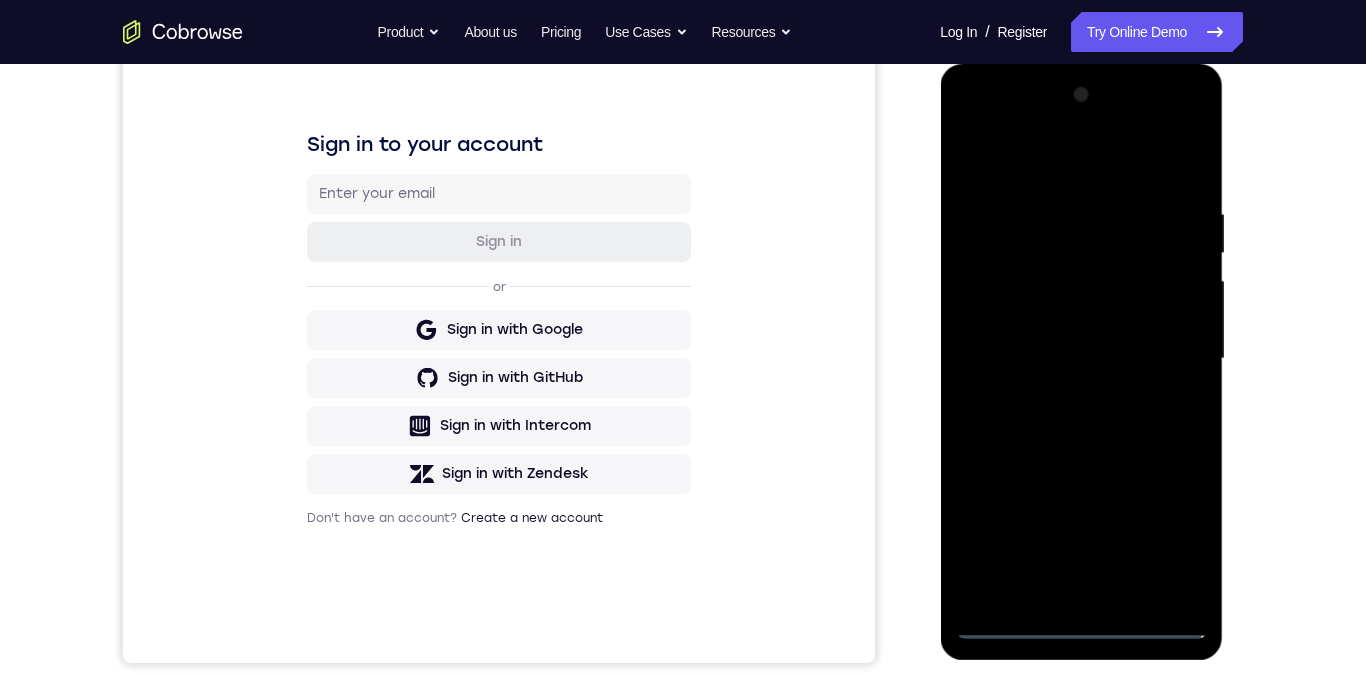 click at bounding box center [1081, 359] 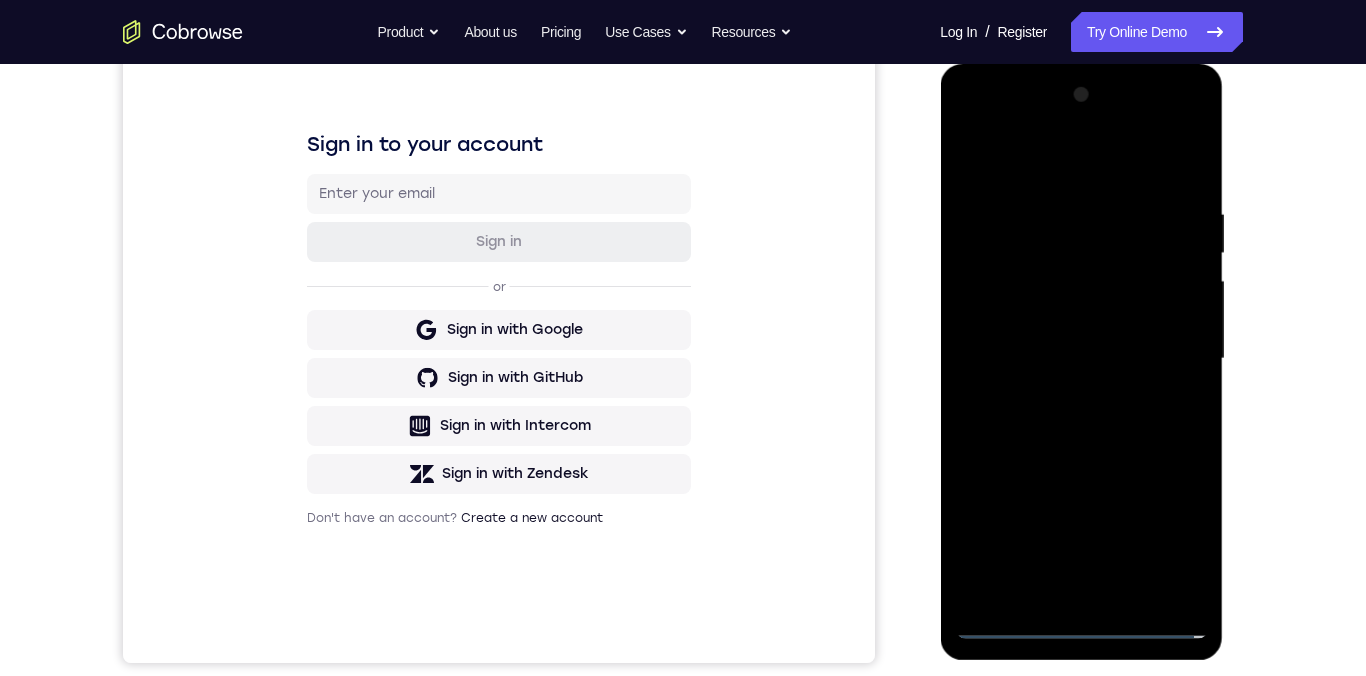 click at bounding box center [1081, 359] 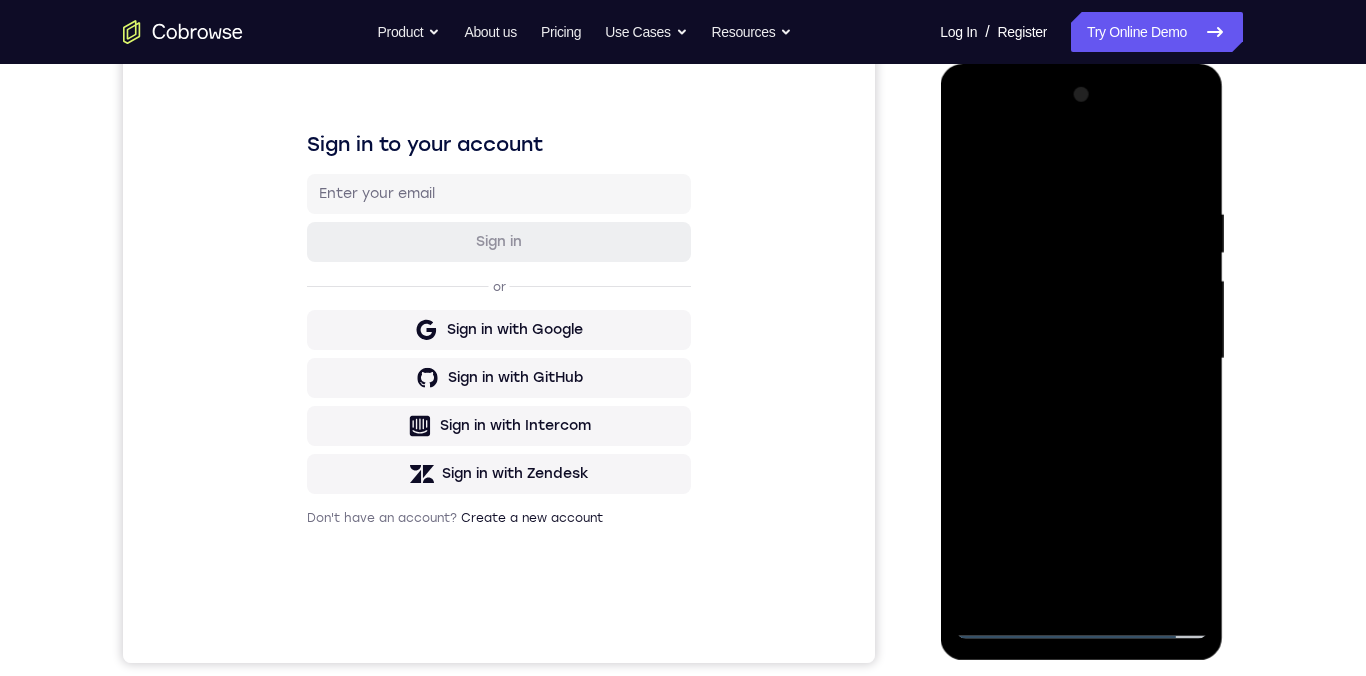 click at bounding box center (1081, 359) 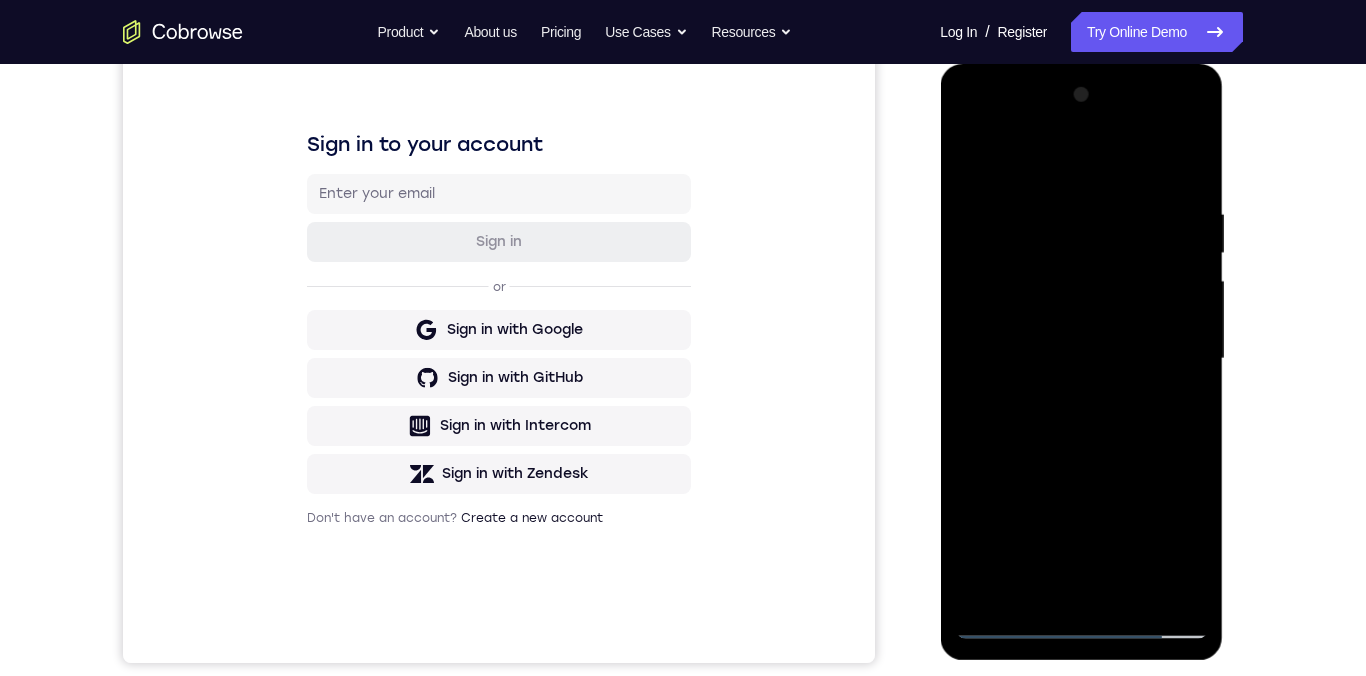 click at bounding box center [1081, 359] 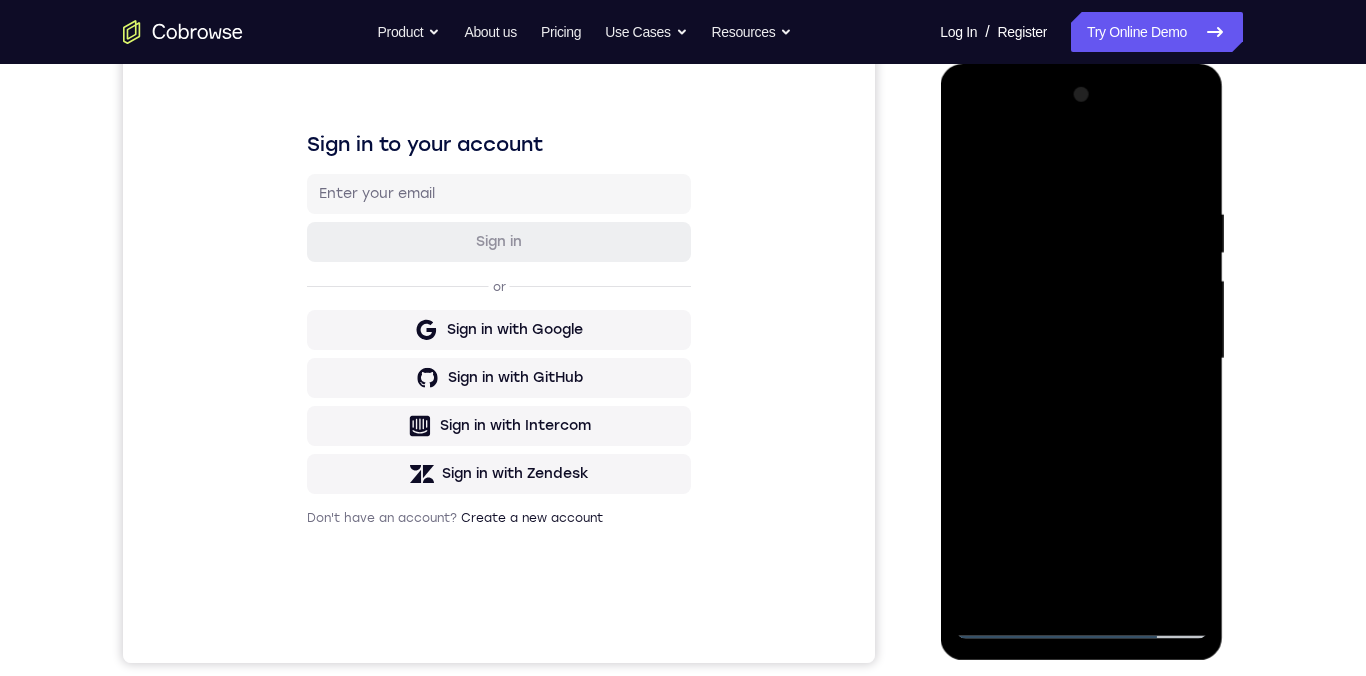 click at bounding box center [1081, 359] 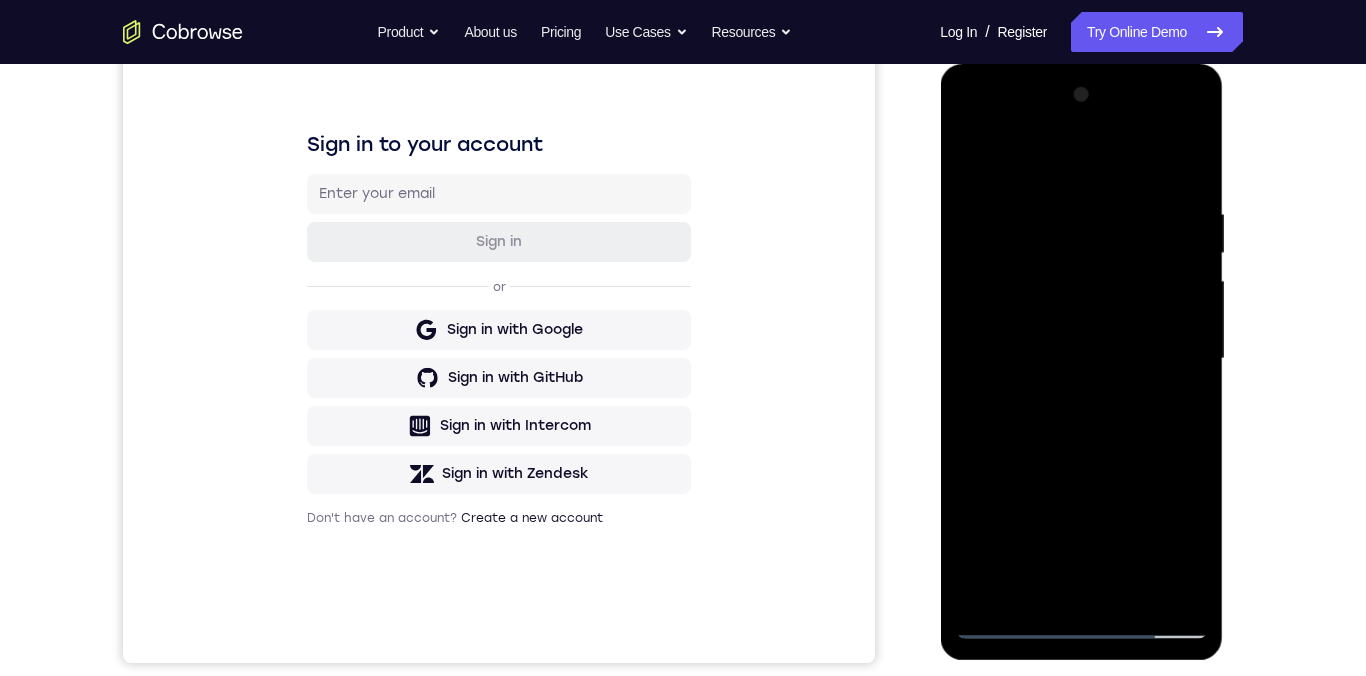 click at bounding box center [1081, 359] 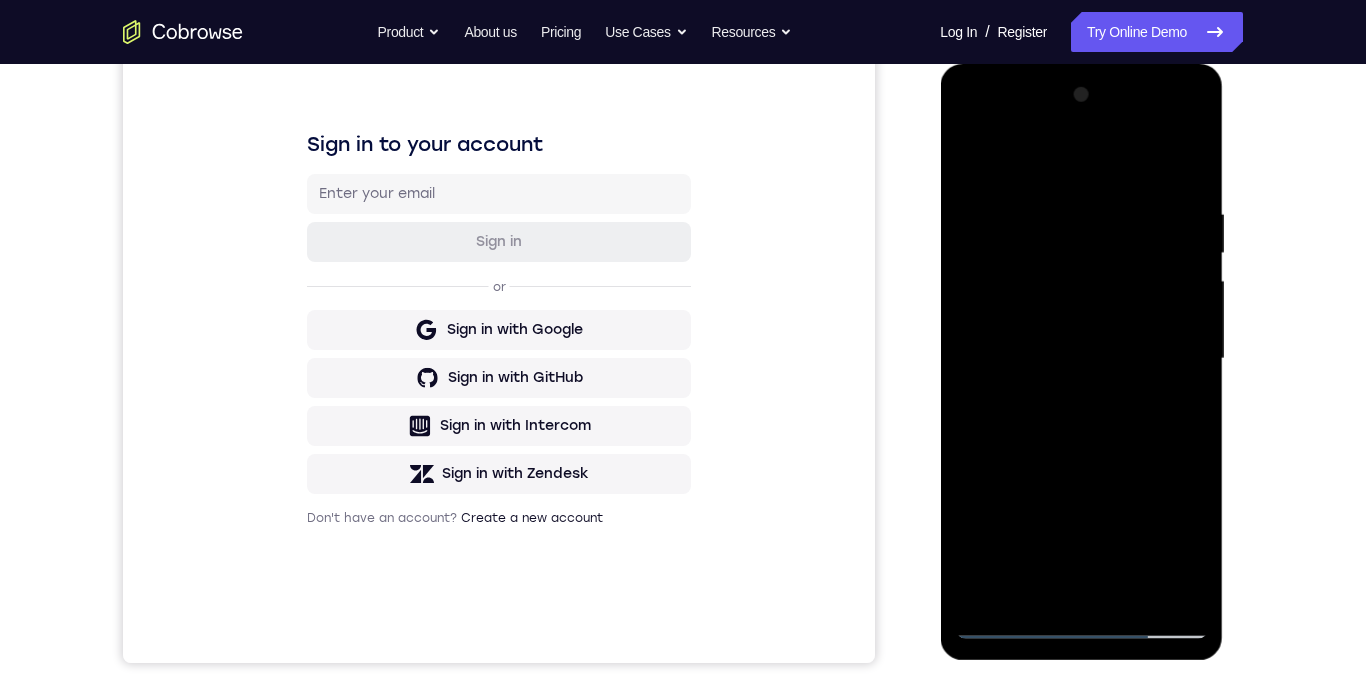 click at bounding box center [1081, 359] 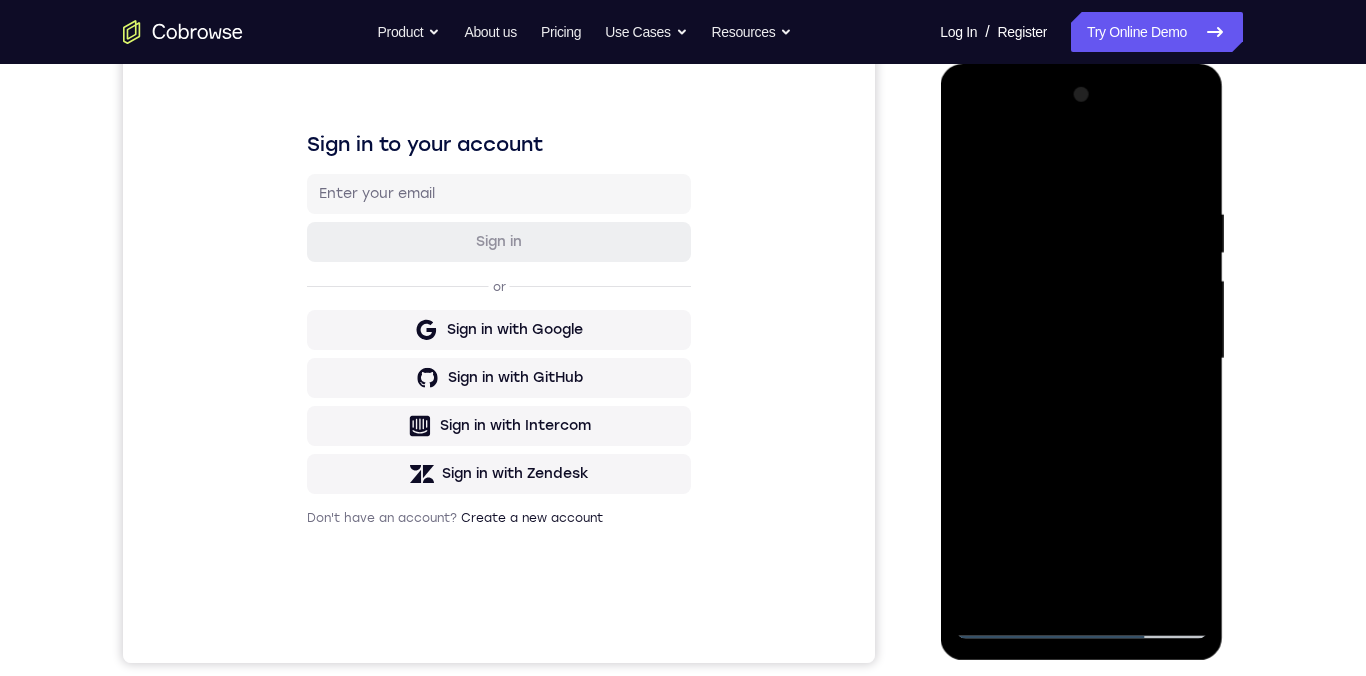 click at bounding box center (1081, 359) 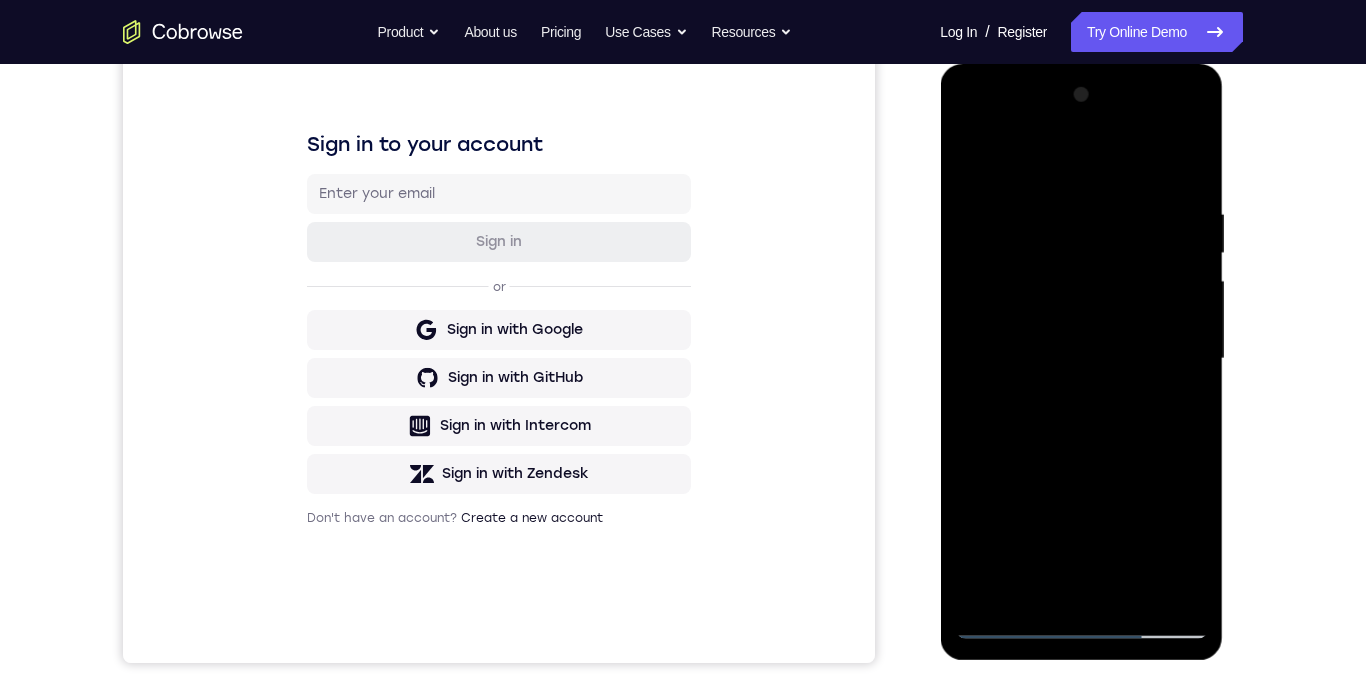 click at bounding box center (1081, 359) 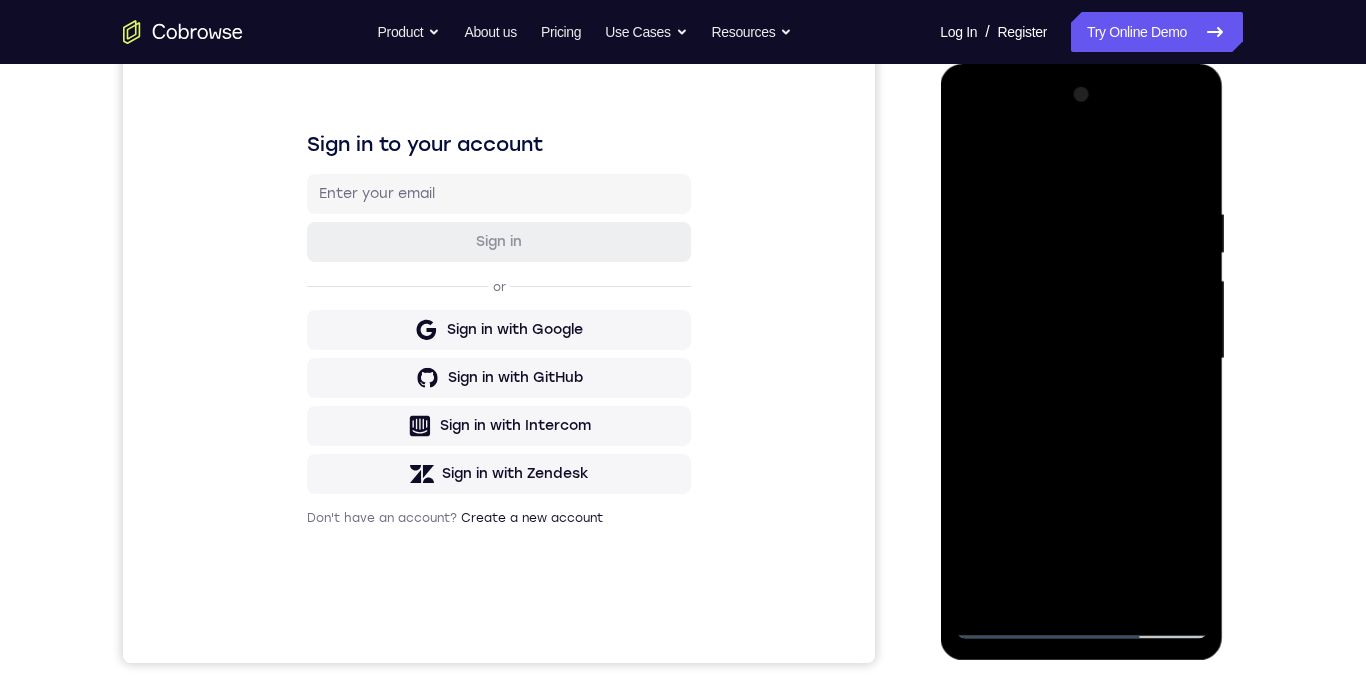click at bounding box center [1081, 359] 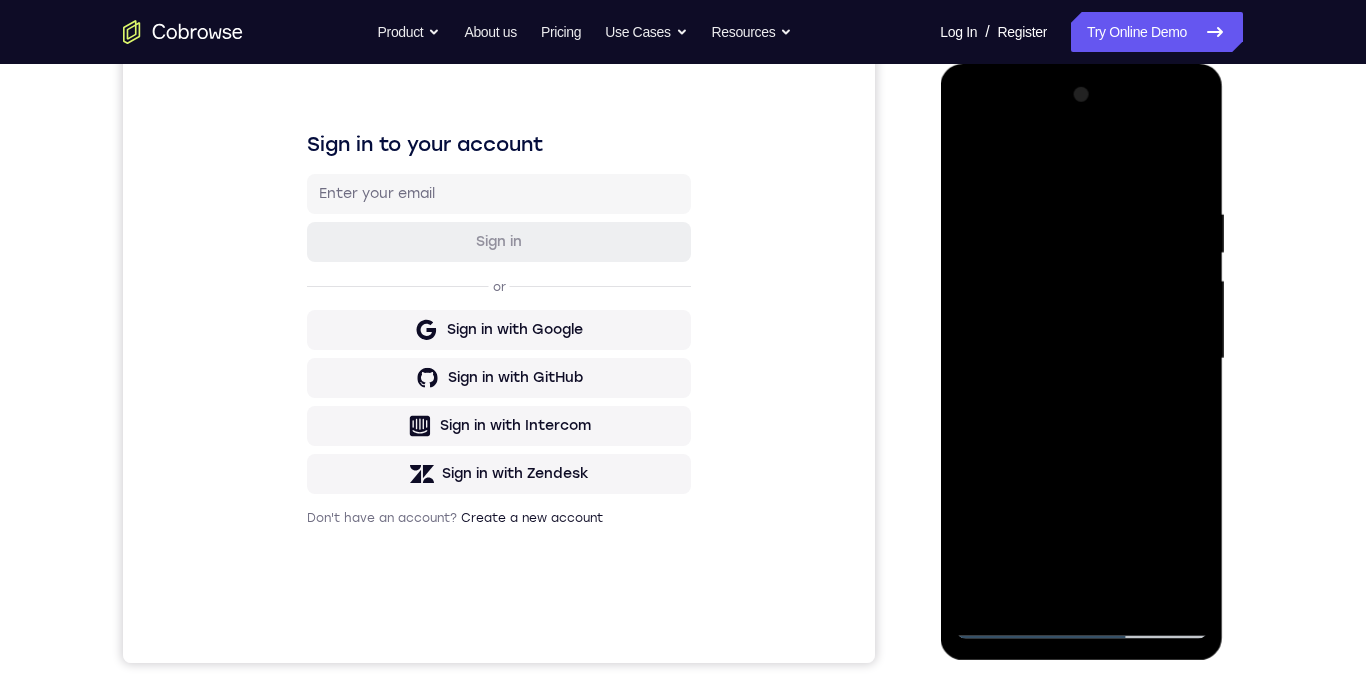 click at bounding box center (1081, 359) 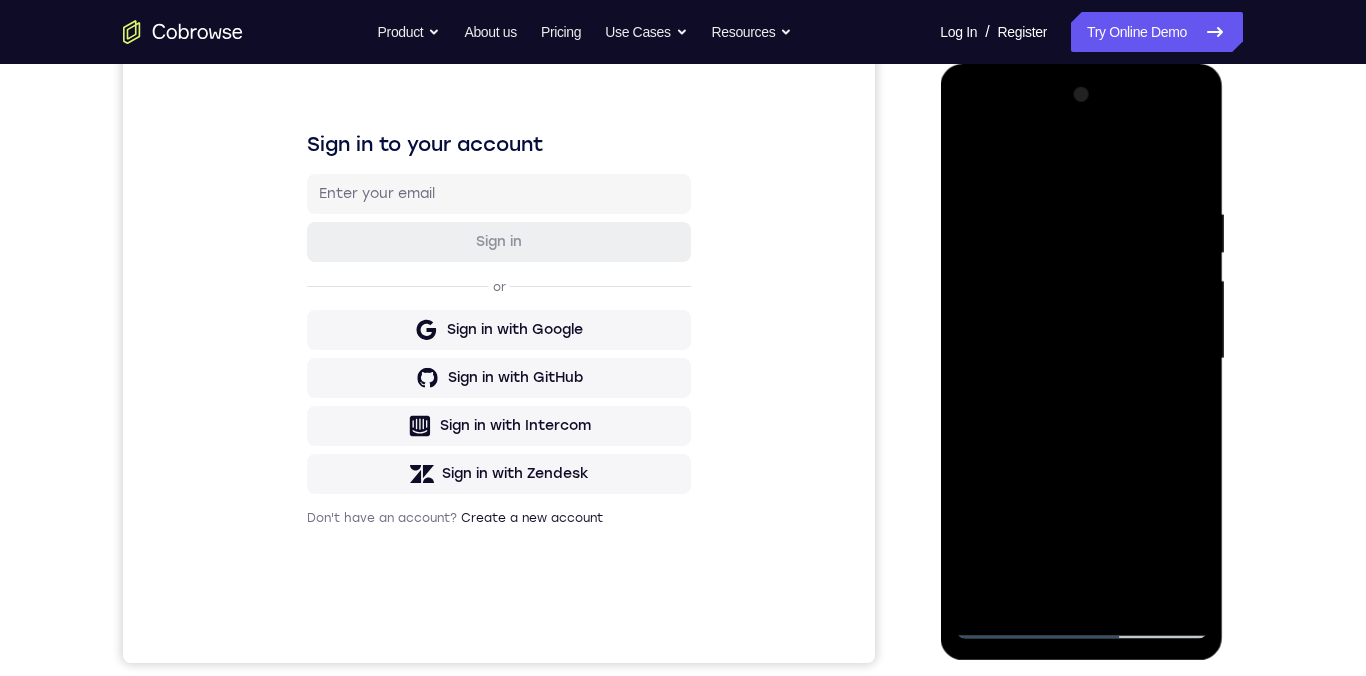 click at bounding box center (1081, 359) 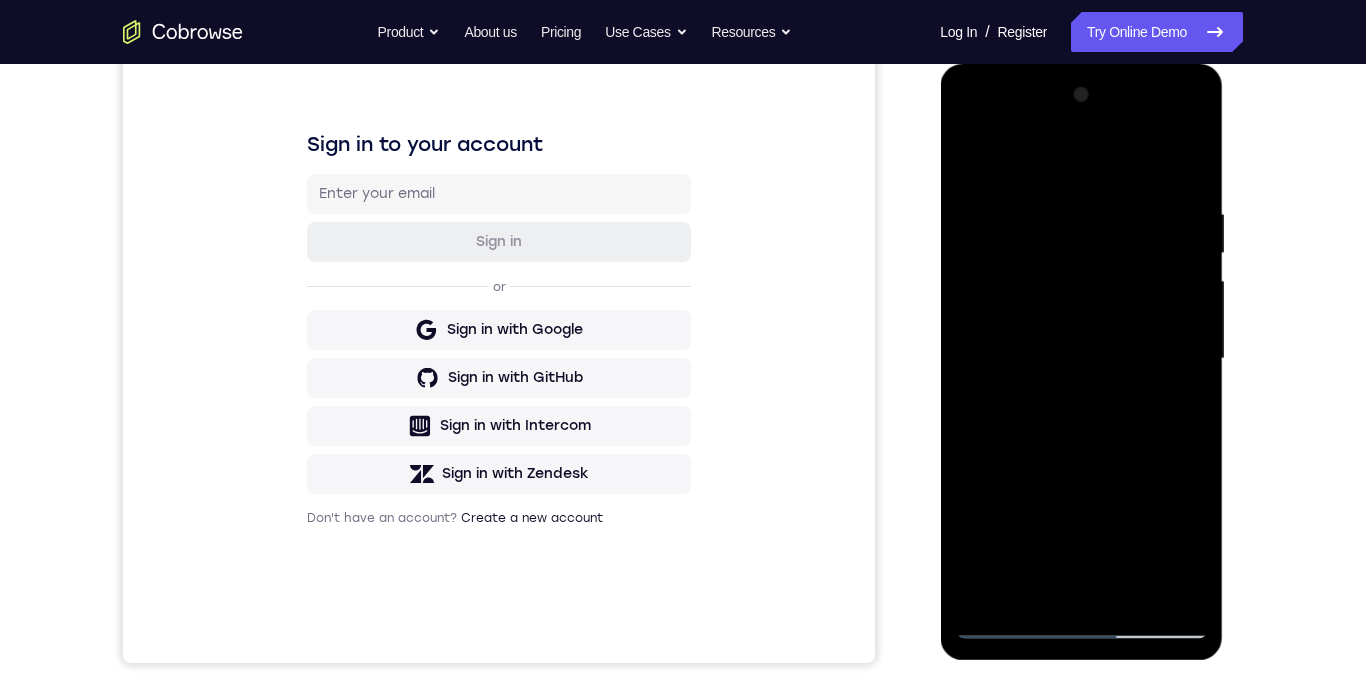 click at bounding box center (1081, 359) 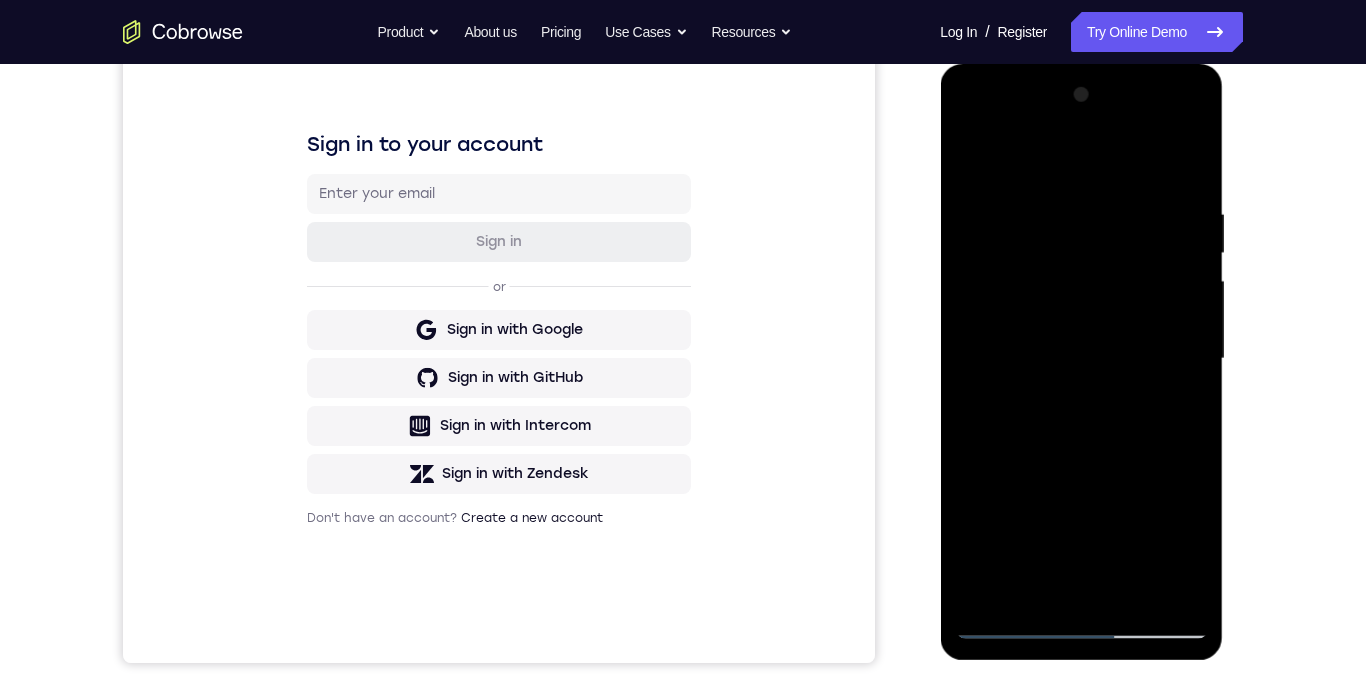 click at bounding box center (1081, 359) 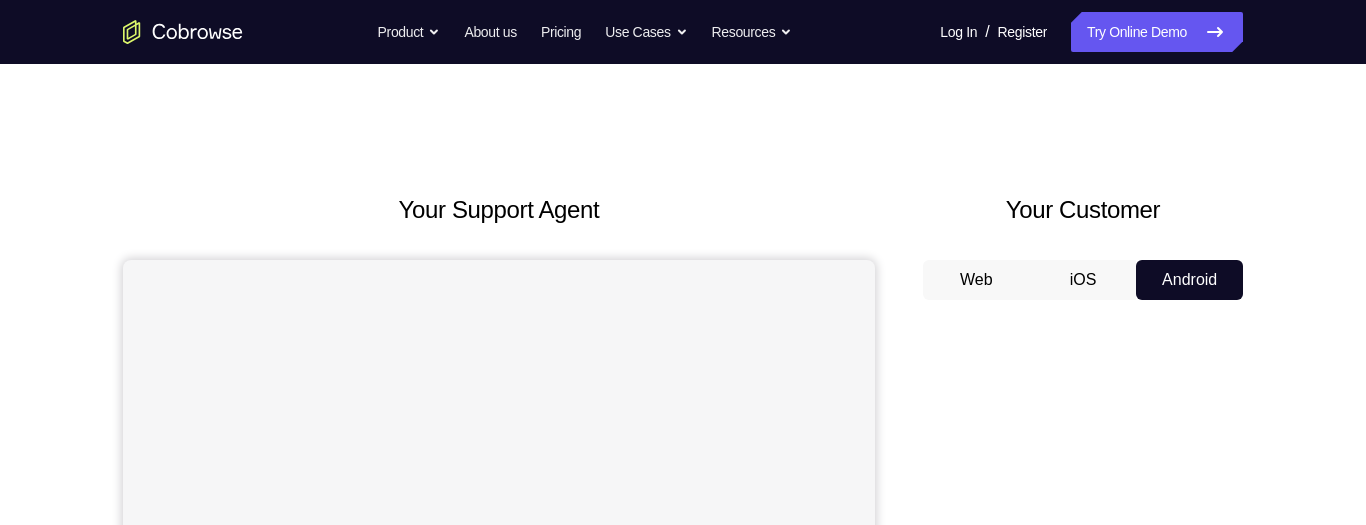 scroll, scrollTop: 0, scrollLeft: 0, axis: both 